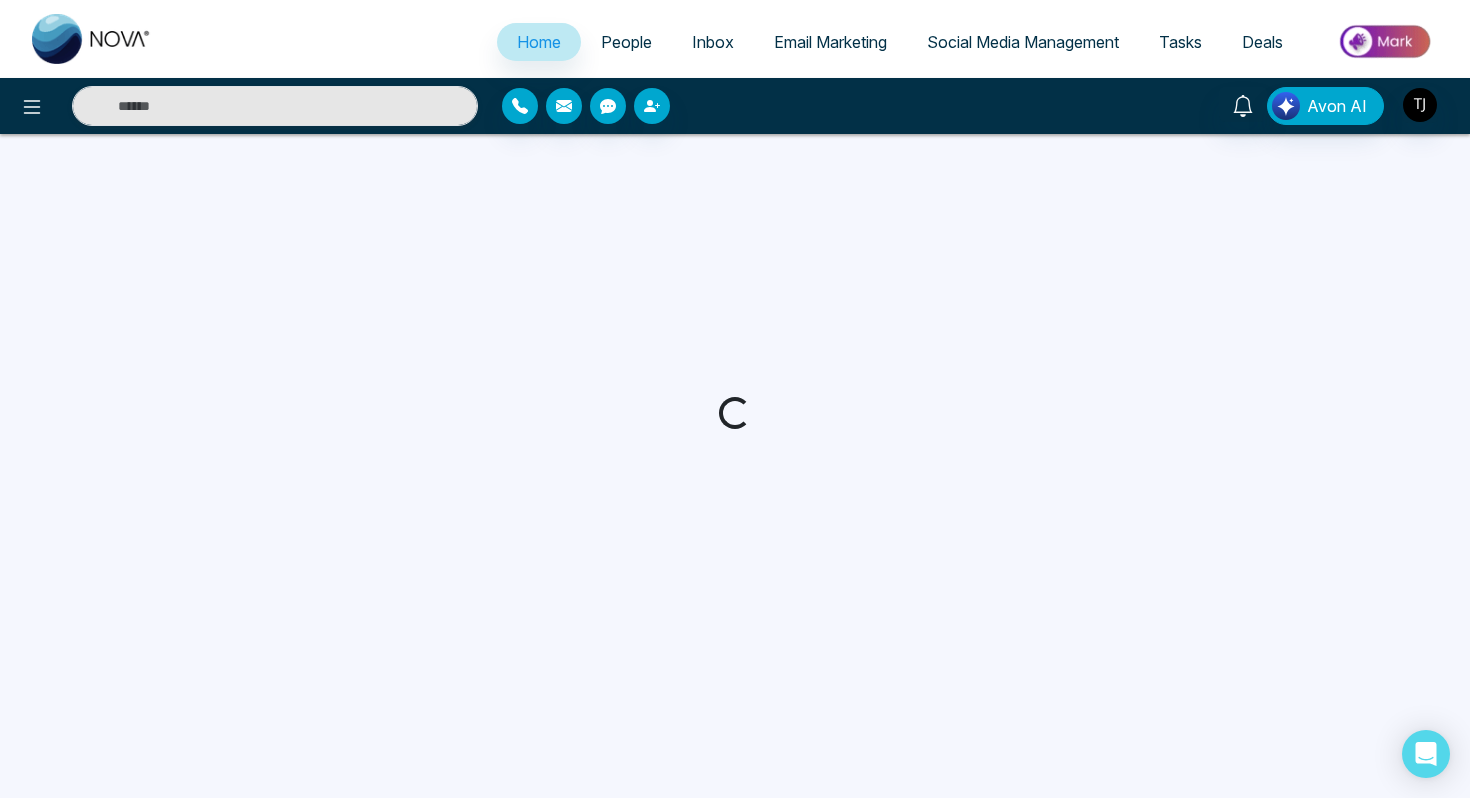 scroll, scrollTop: 0, scrollLeft: 0, axis: both 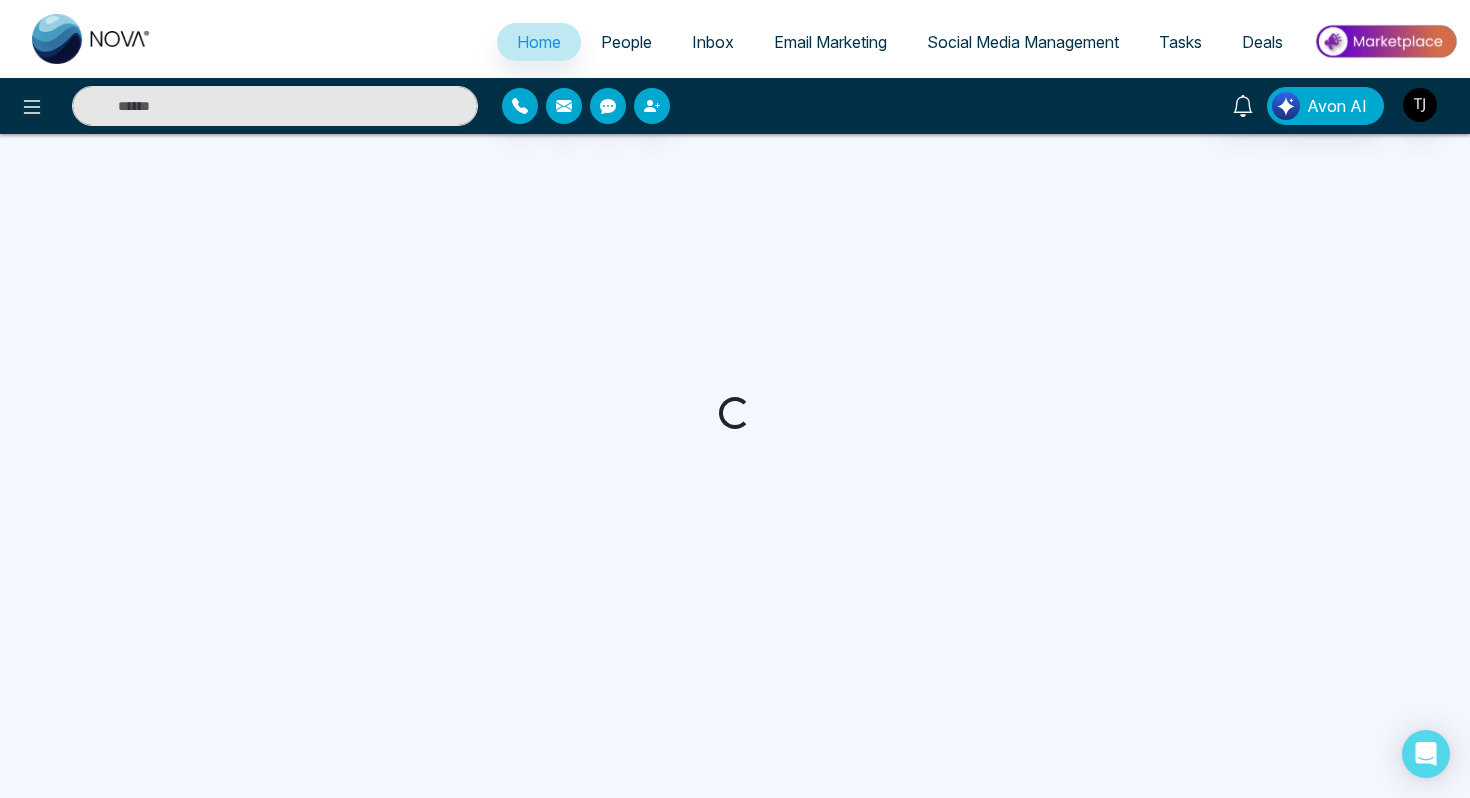 select on "*" 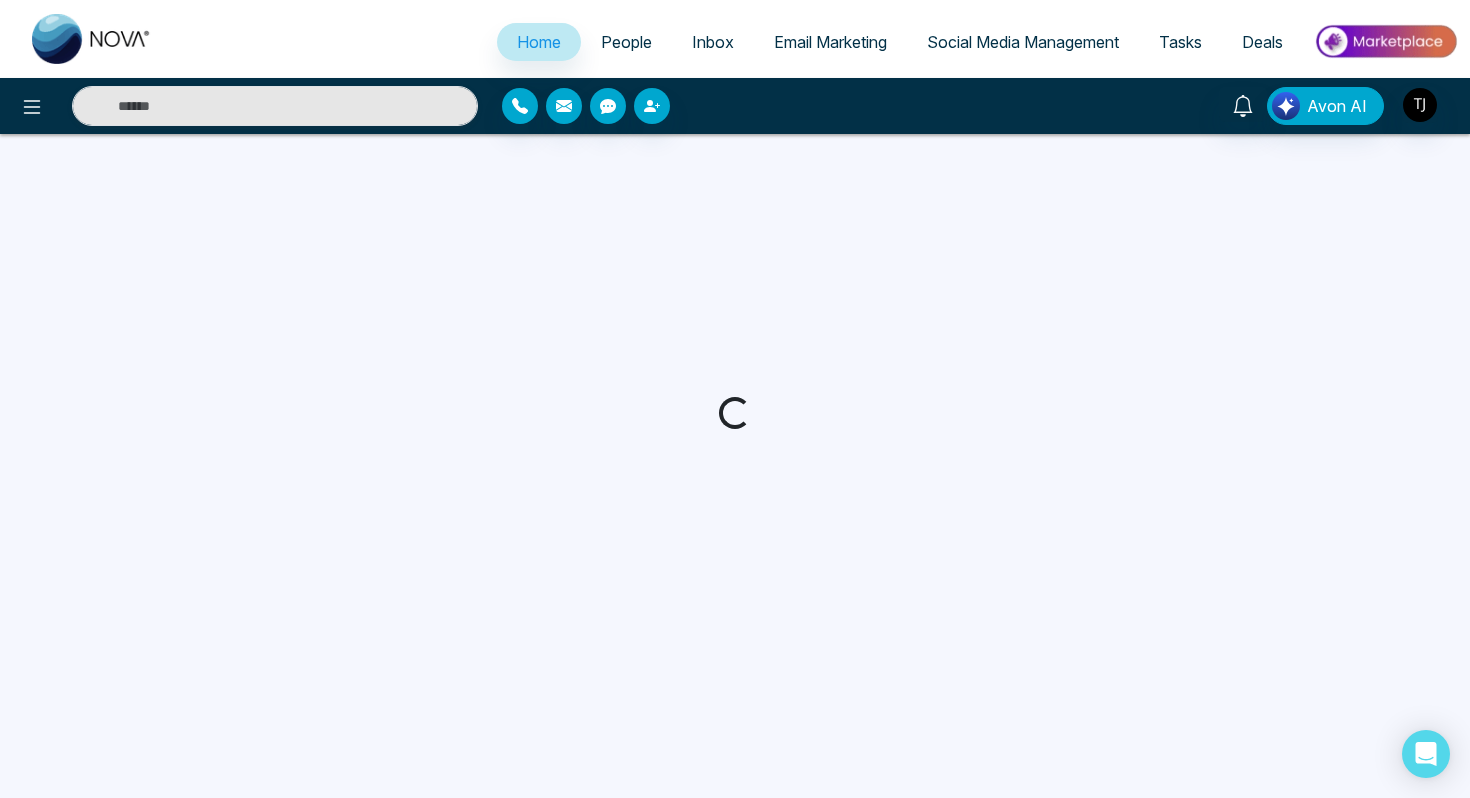 select on "*" 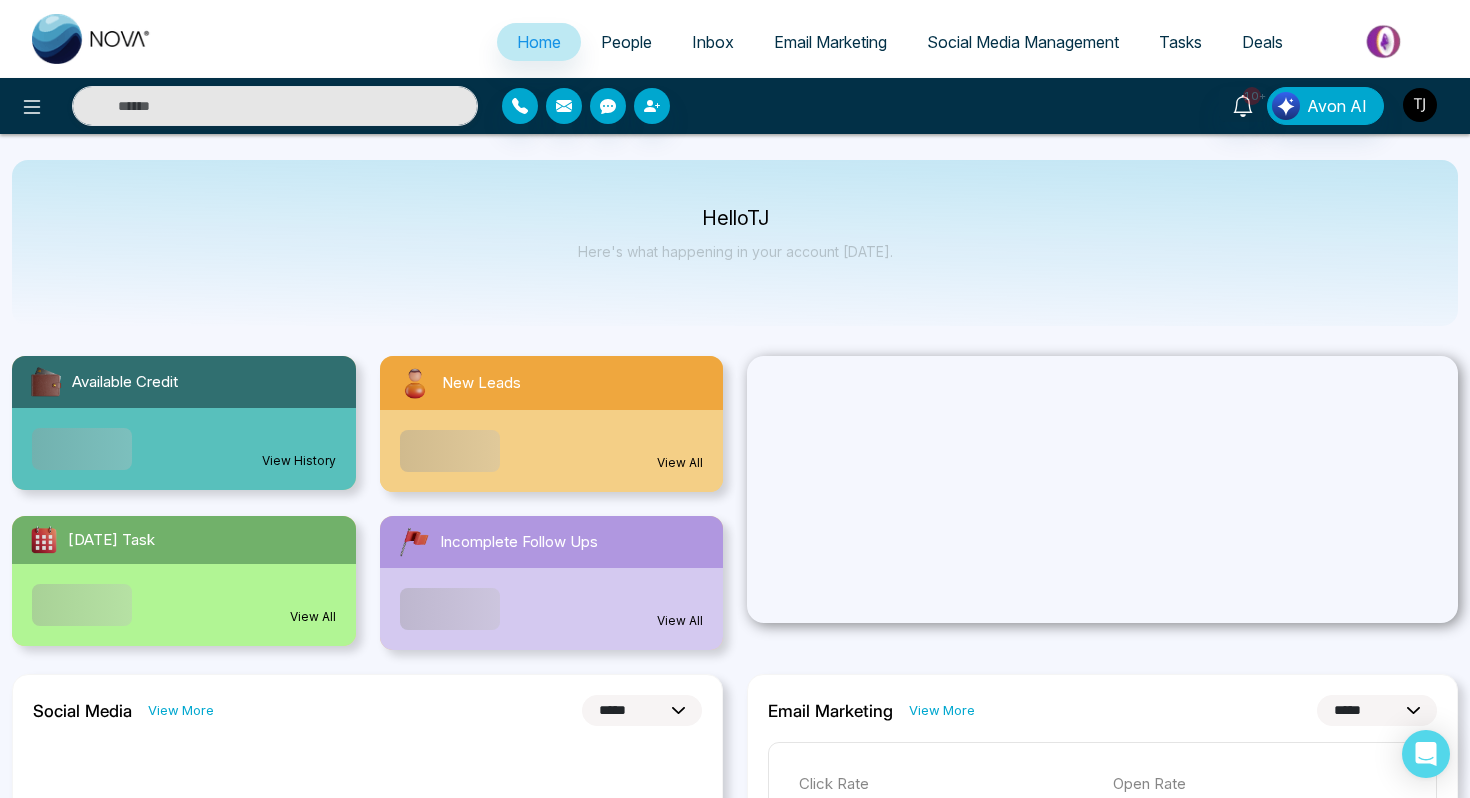 click at bounding box center (1420, 105) 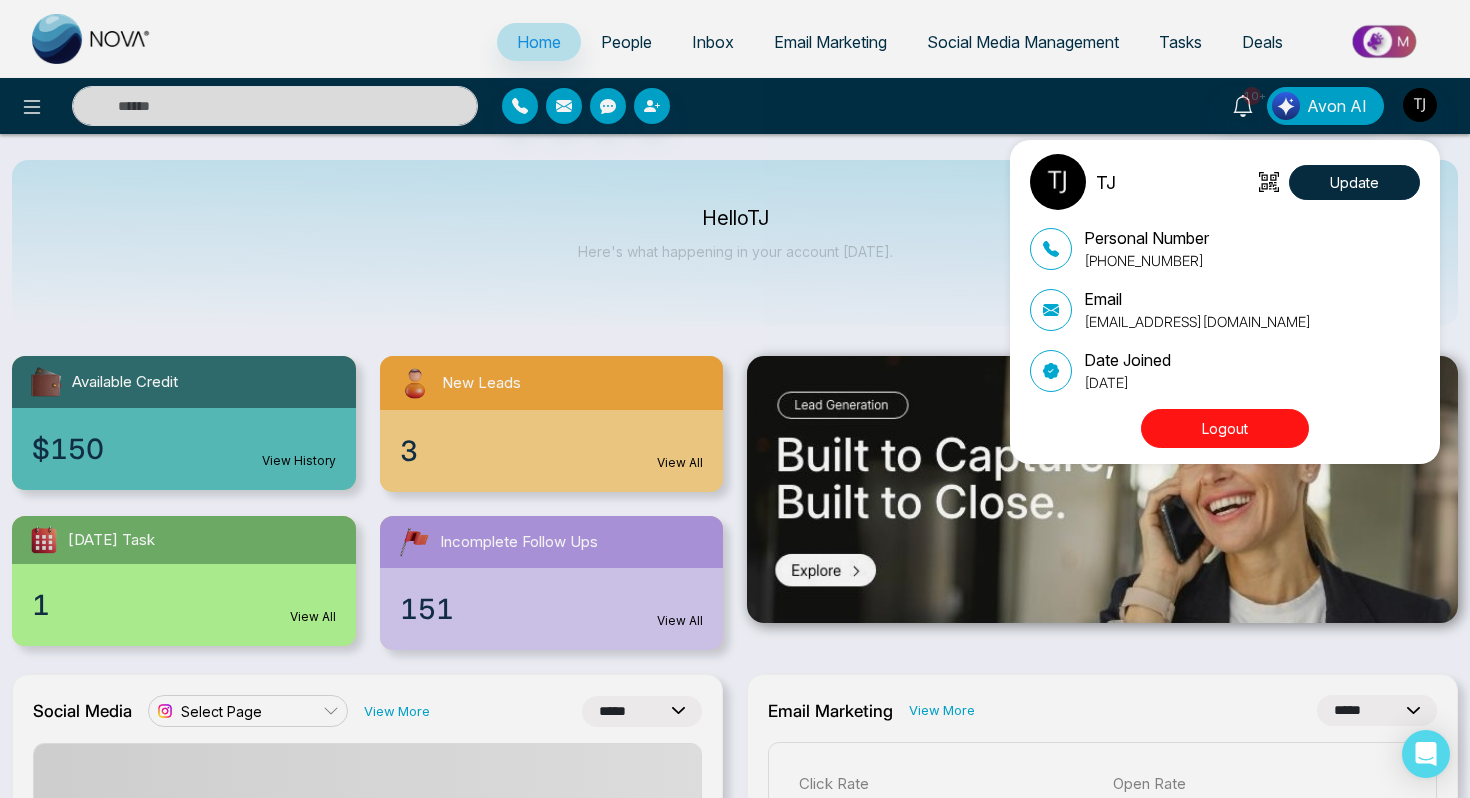 click on "TJ Update Personal Number [PHONE_NUMBER] Email [EMAIL_ADDRESS][DOMAIN_NAME] Date Joined [DATE] Logout" at bounding box center [735, 399] 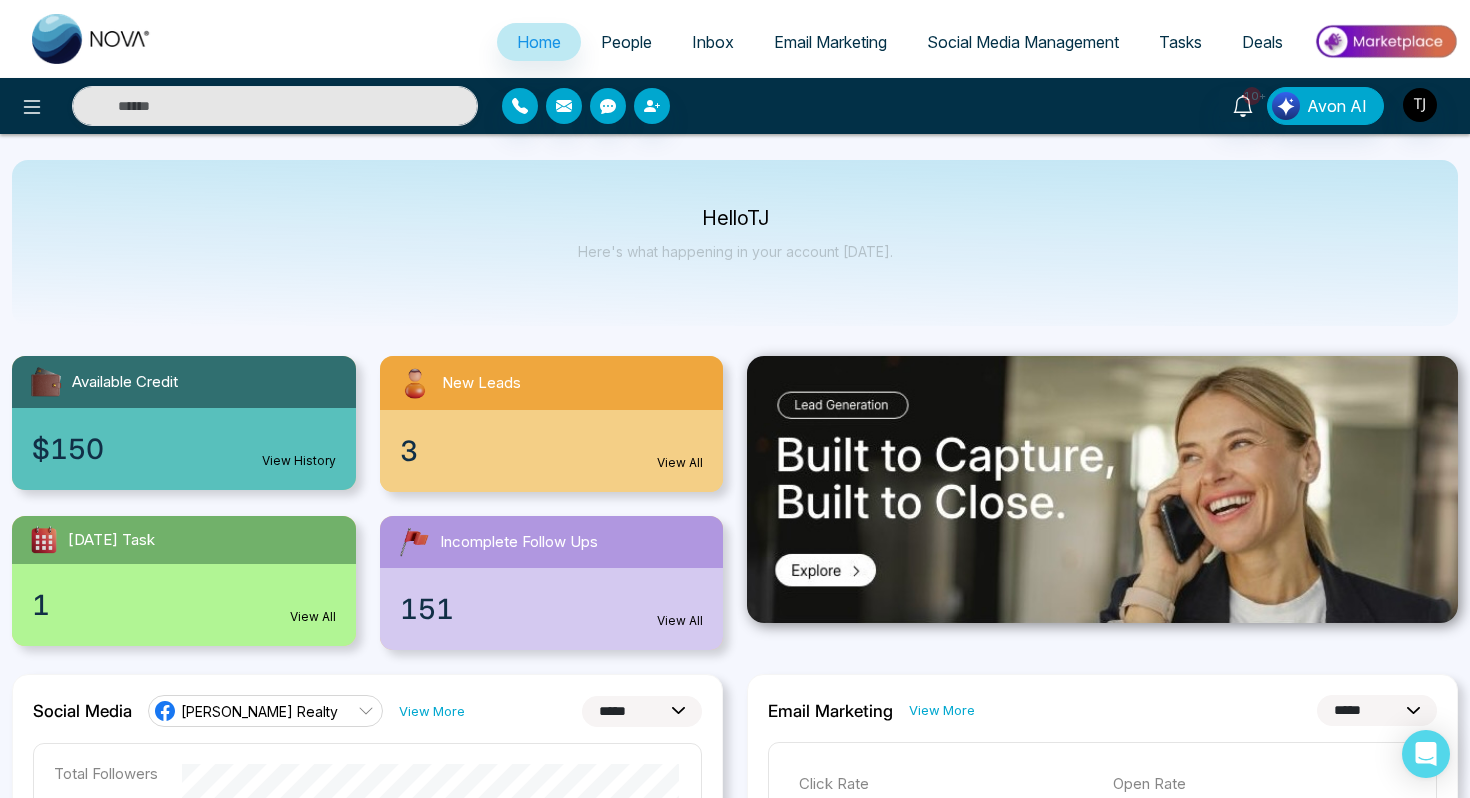 click on "Social Media Management" at bounding box center (1023, 42) 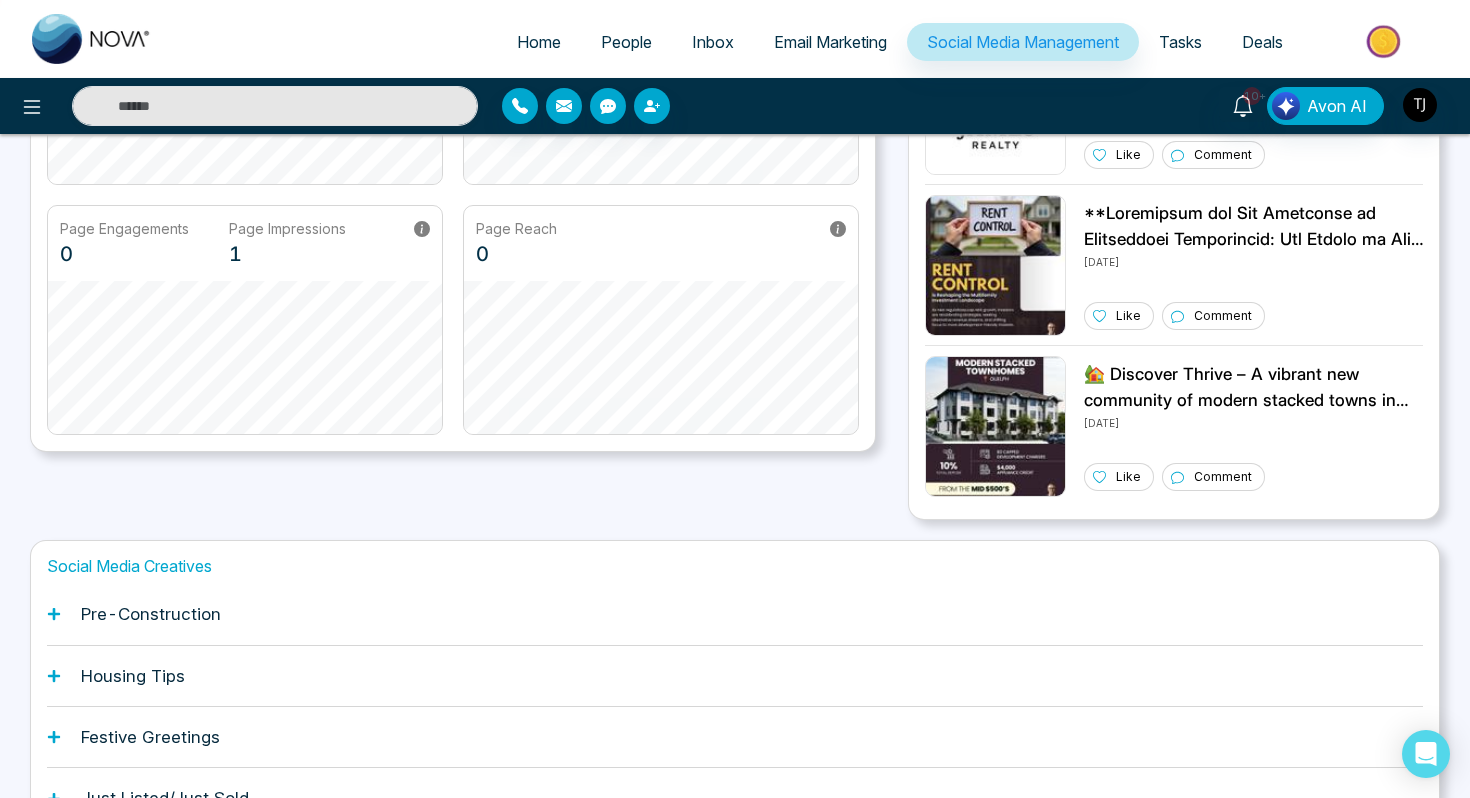 scroll, scrollTop: 494, scrollLeft: 0, axis: vertical 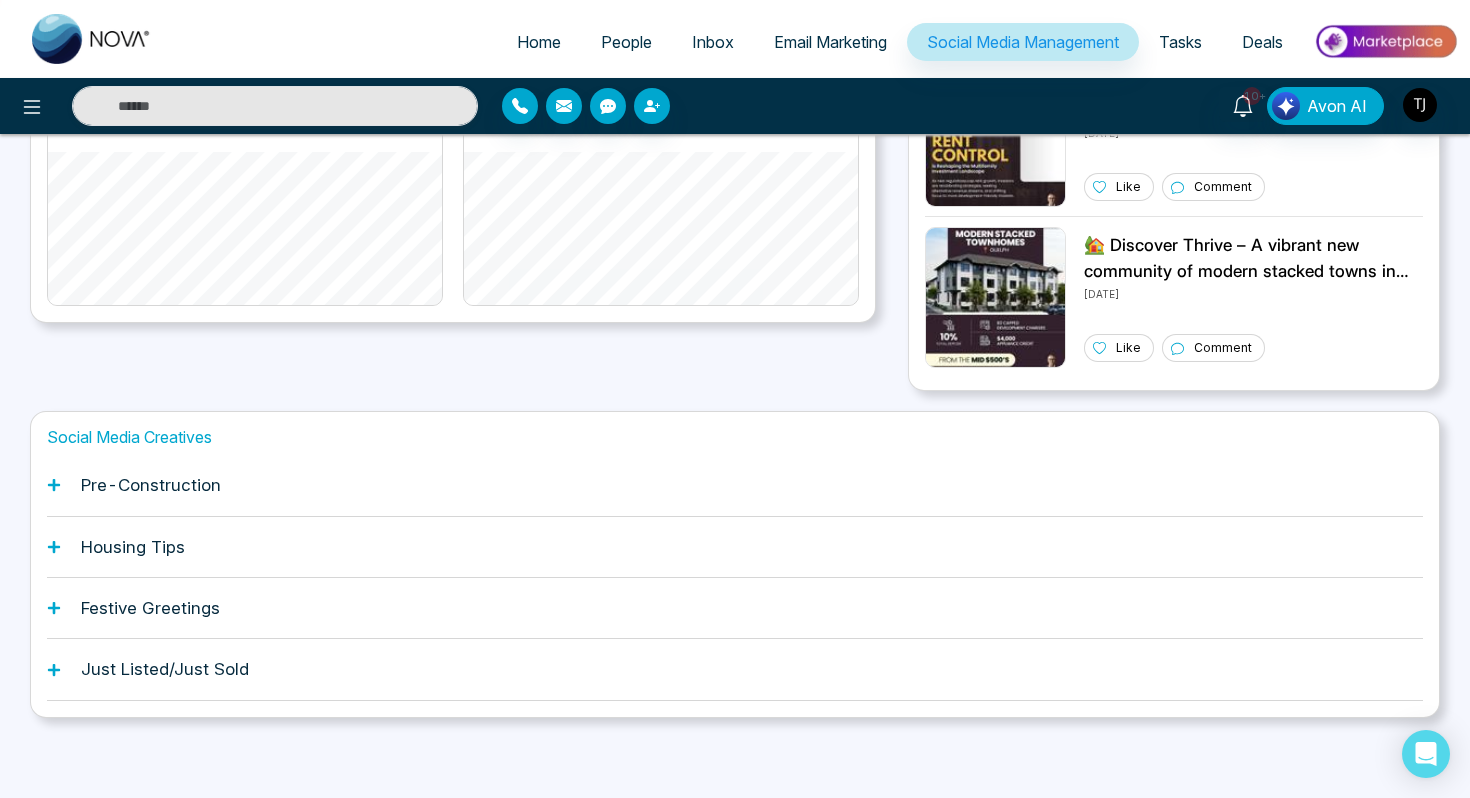 click on "Pre-Construction" at bounding box center (735, 485) 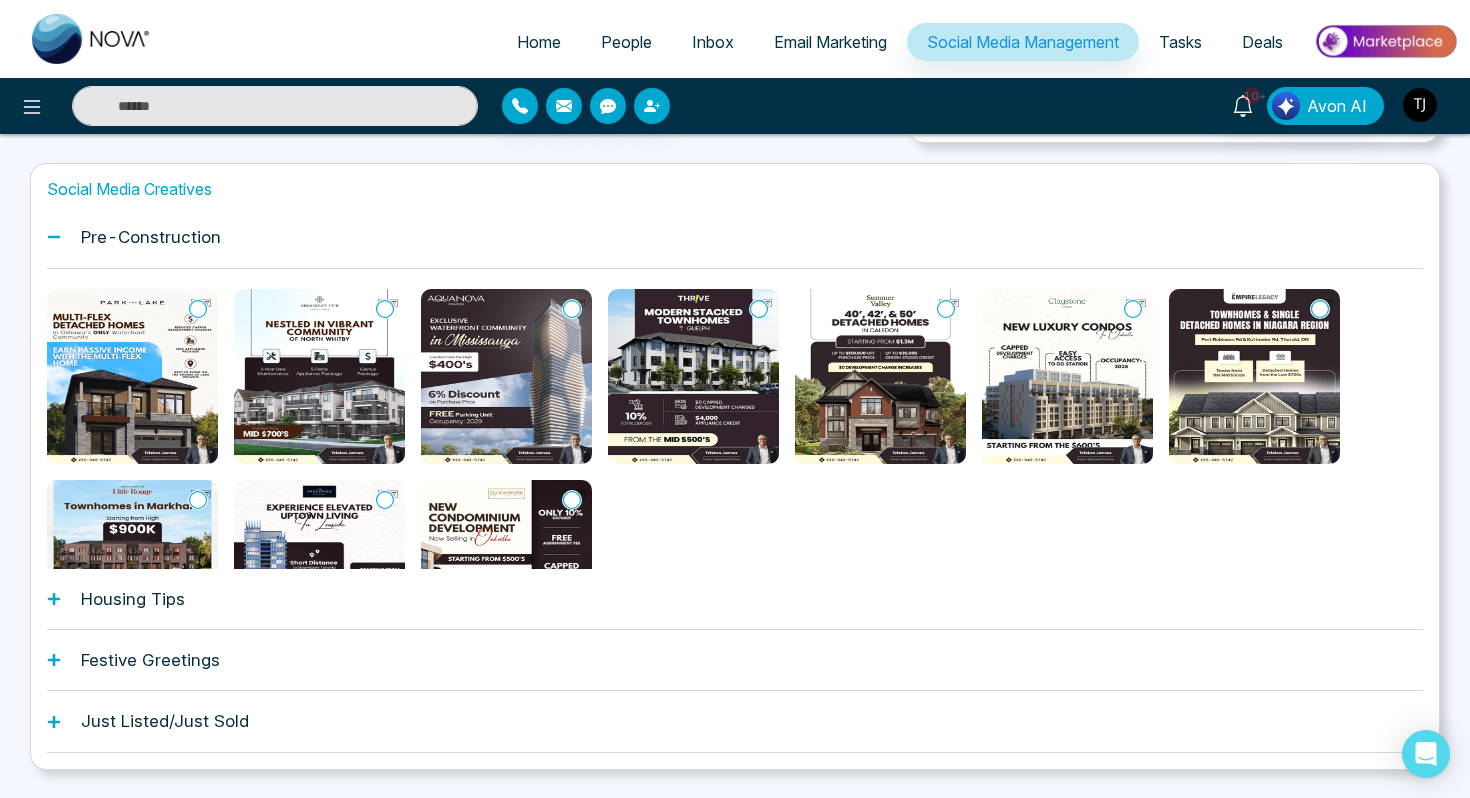 scroll, scrollTop: 750, scrollLeft: 0, axis: vertical 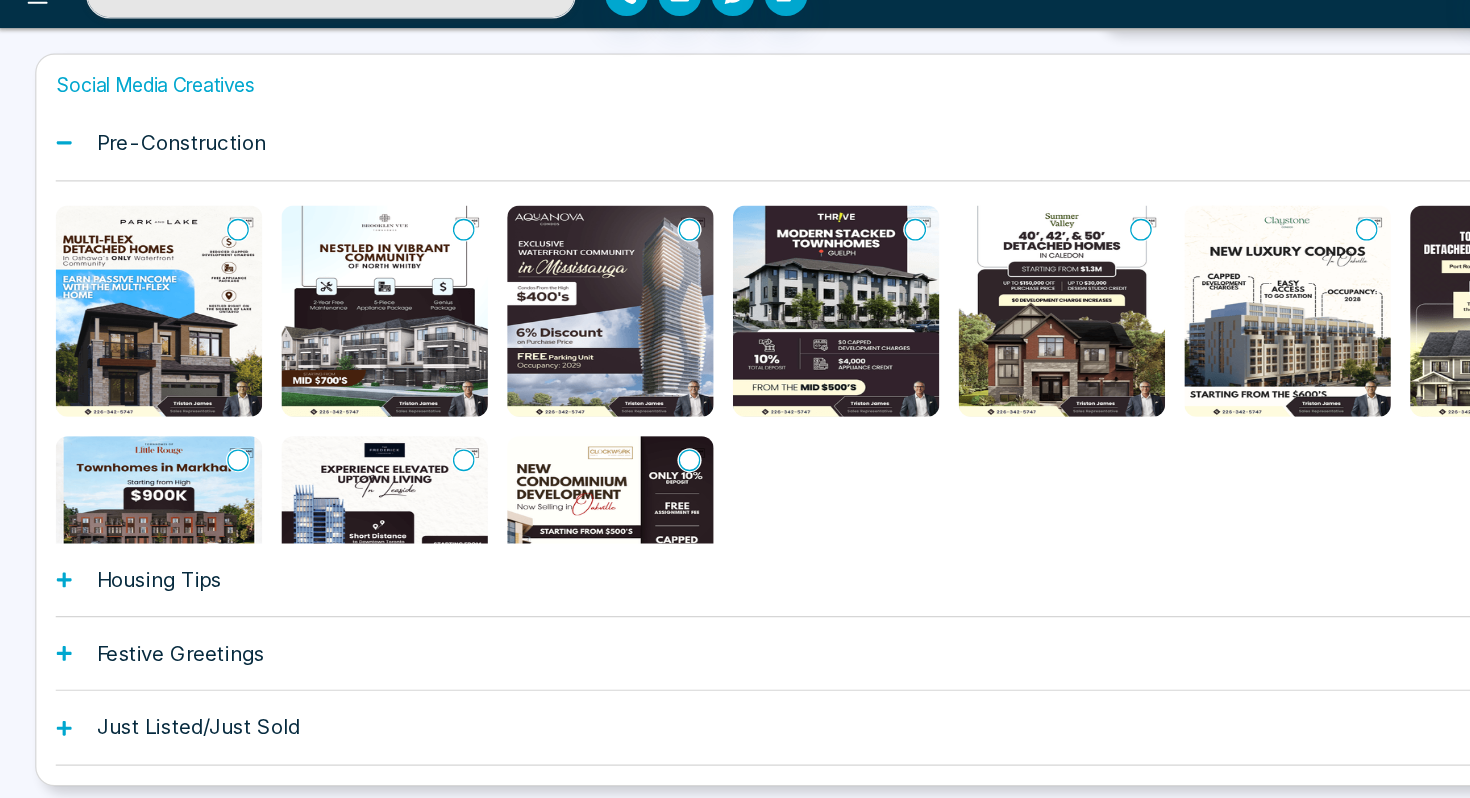 click at bounding box center [132, 368] 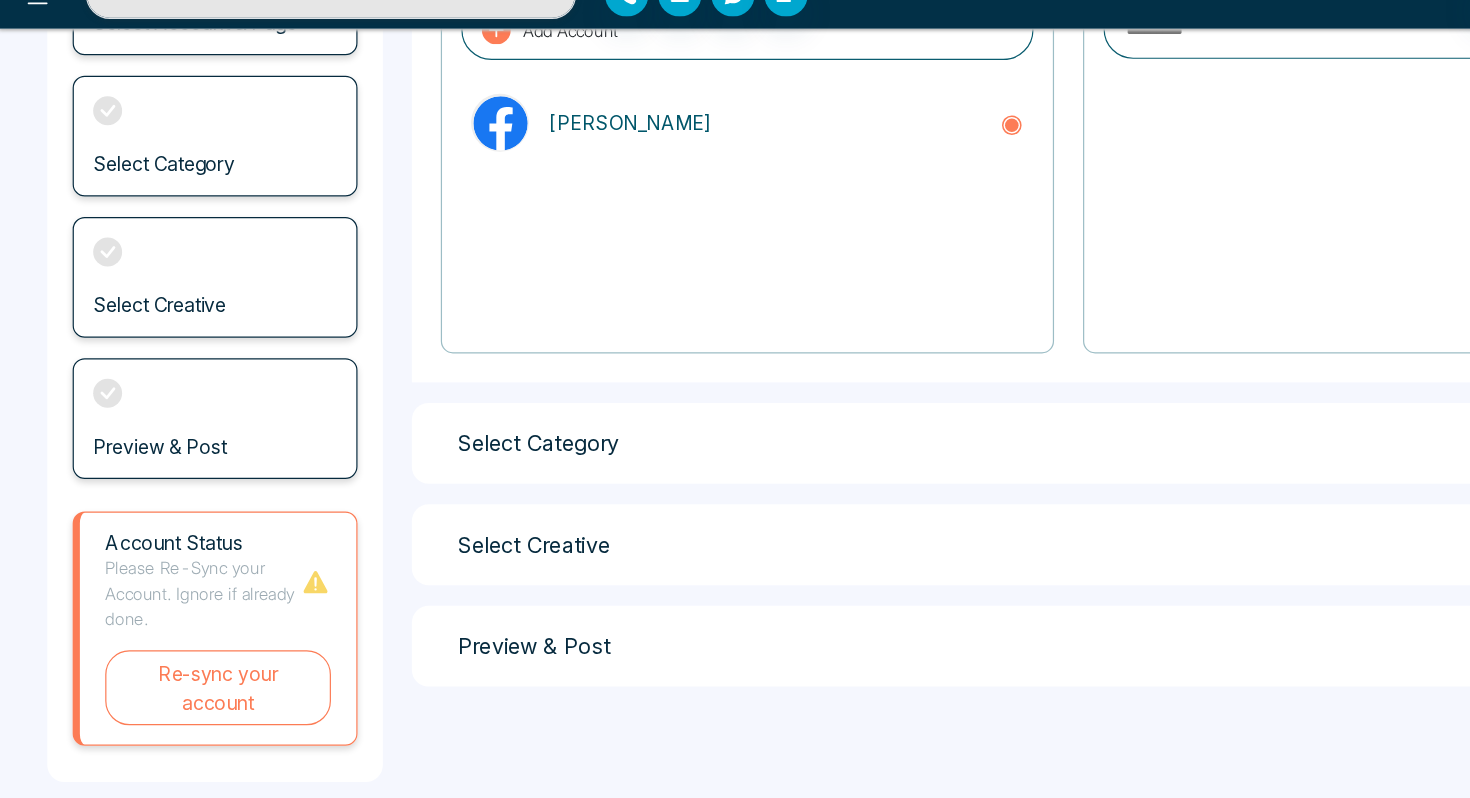 scroll, scrollTop: 724, scrollLeft: 0, axis: vertical 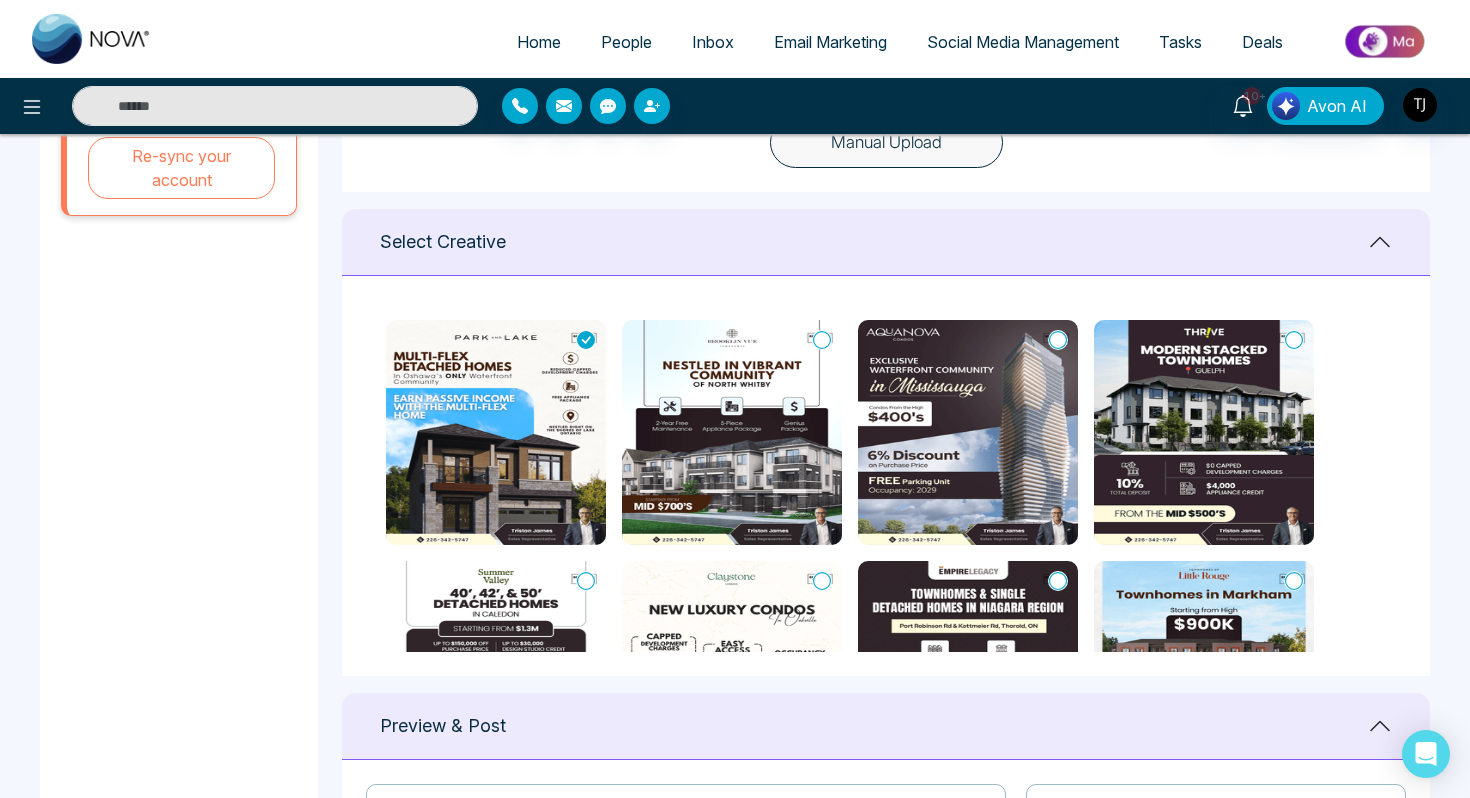 click on "Select Creative" at bounding box center [886, 242] 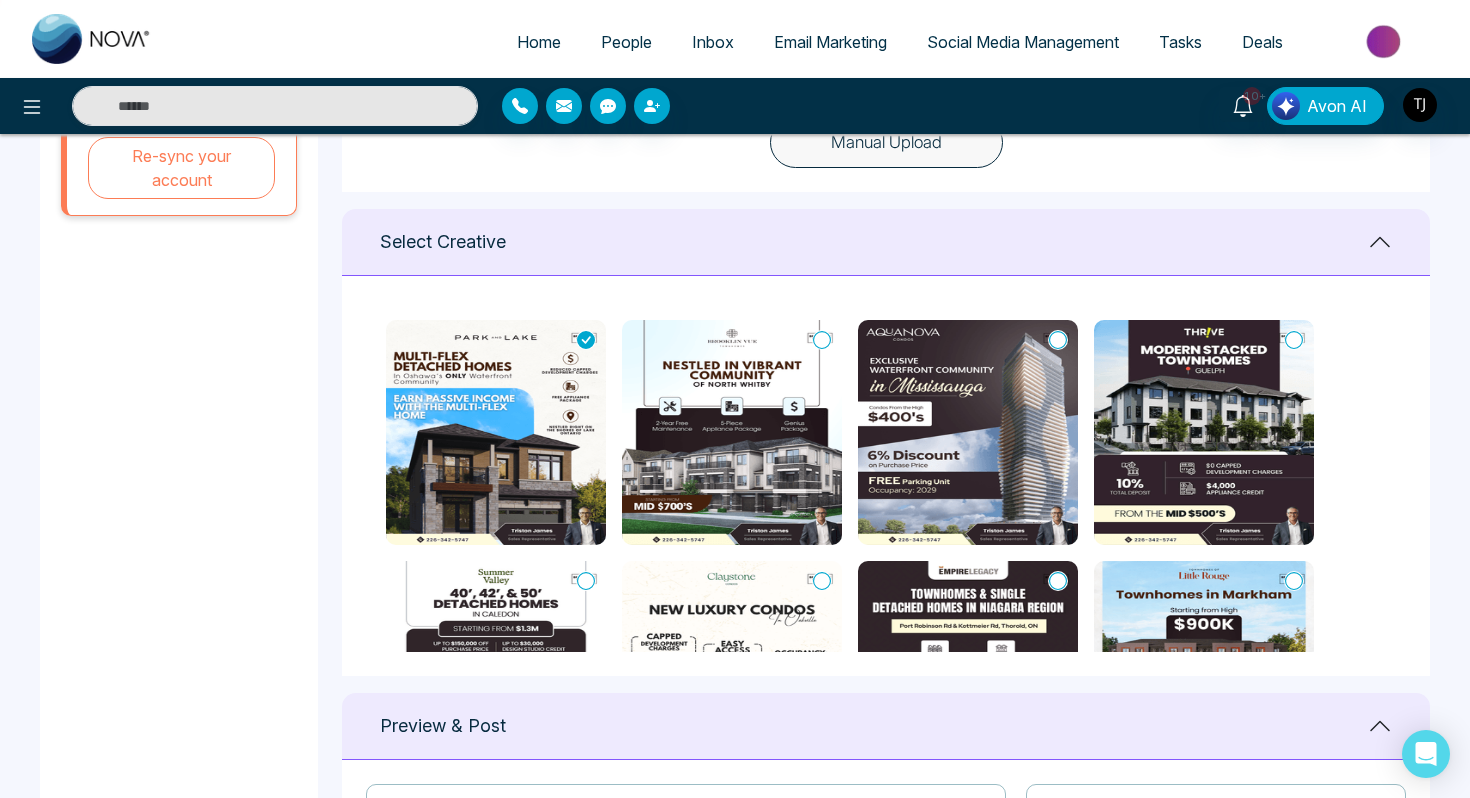 type on "**********" 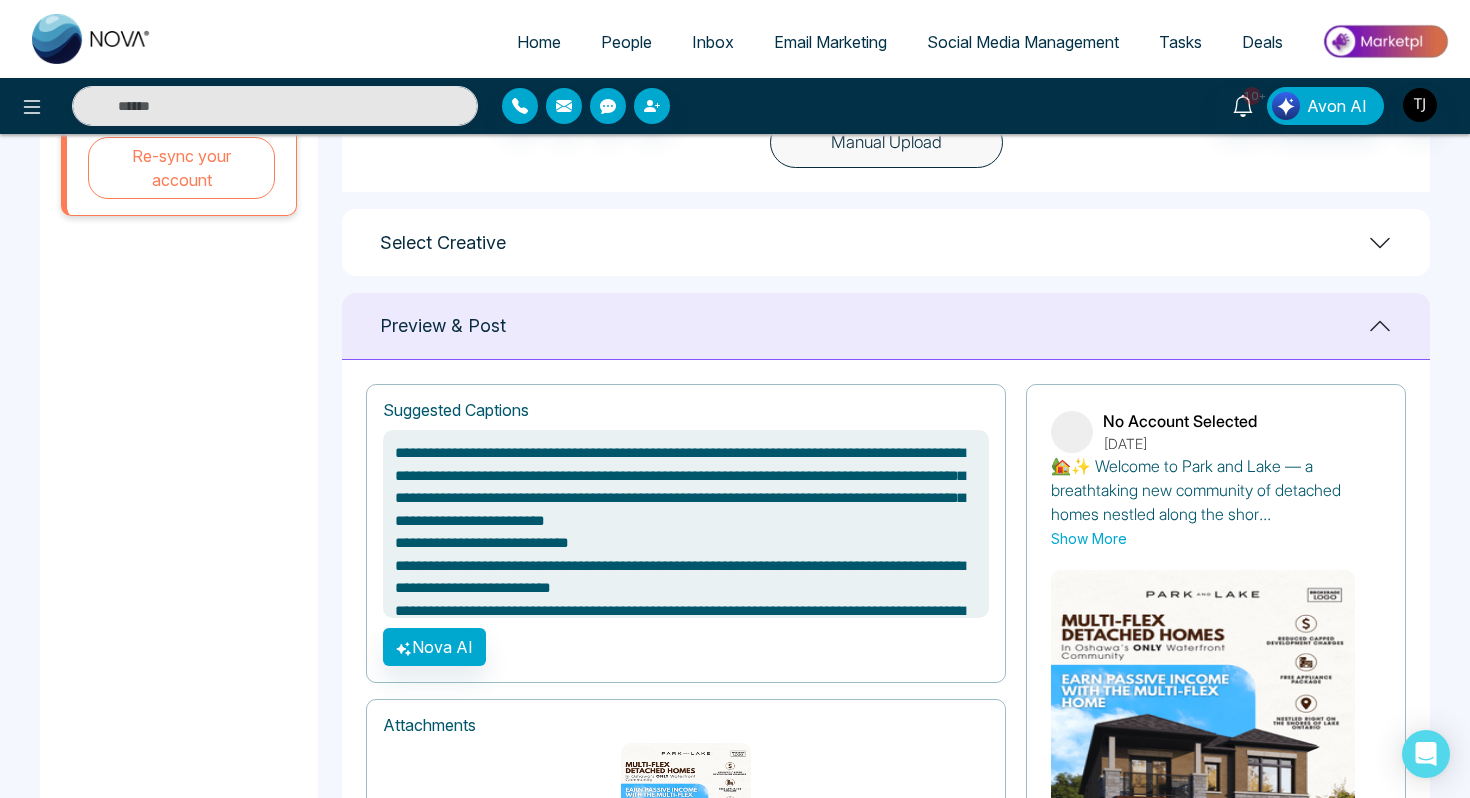 drag, startPoint x: 179, startPoint y: 355, endPoint x: 203, endPoint y: 359, distance: 24.33105 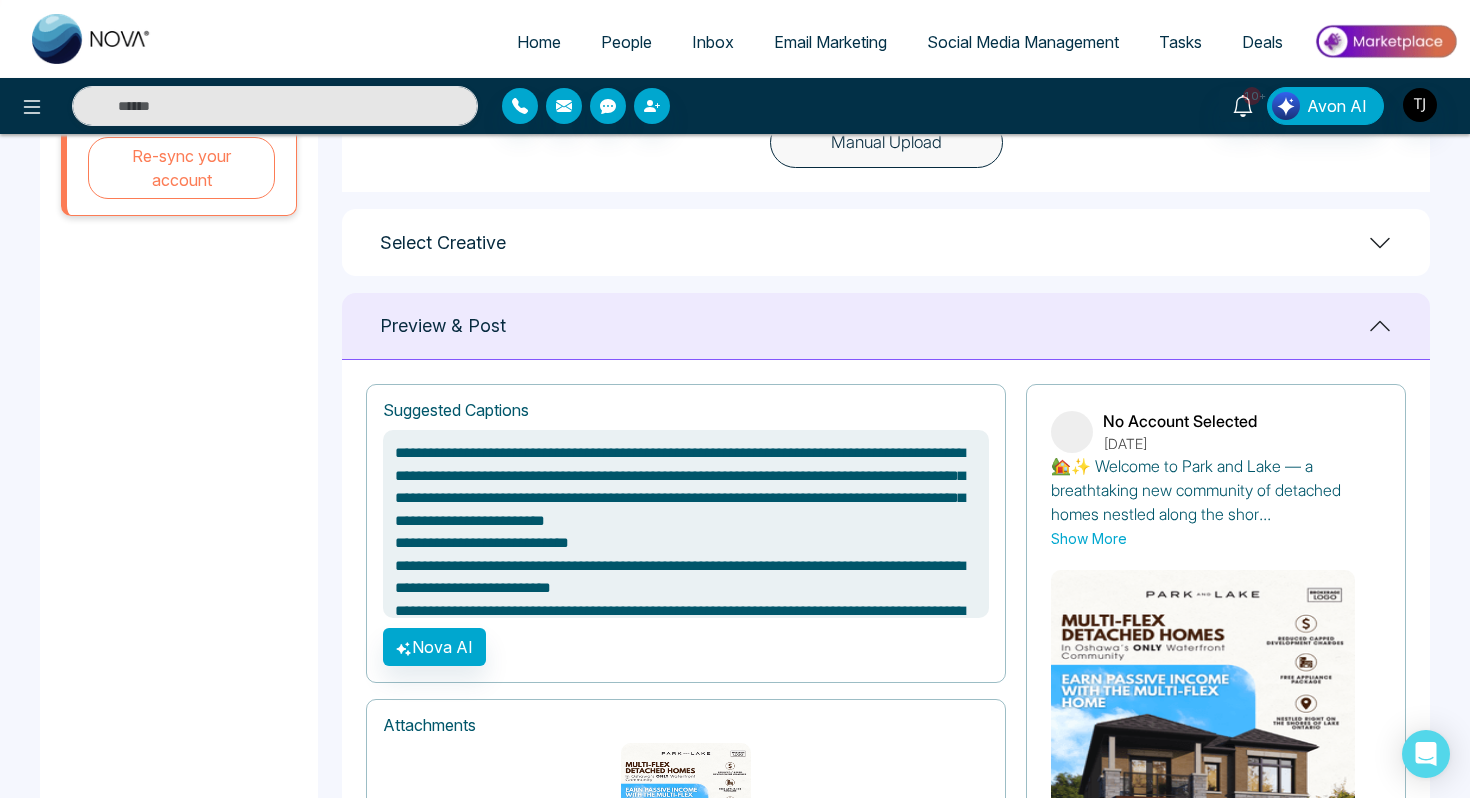 click on "Create Post Select Account & Page Select Category Select Creative Preview & Post Account Status Please Re-Sync your Account. Ignore if already done. Re-sync your account" at bounding box center [179, 209] 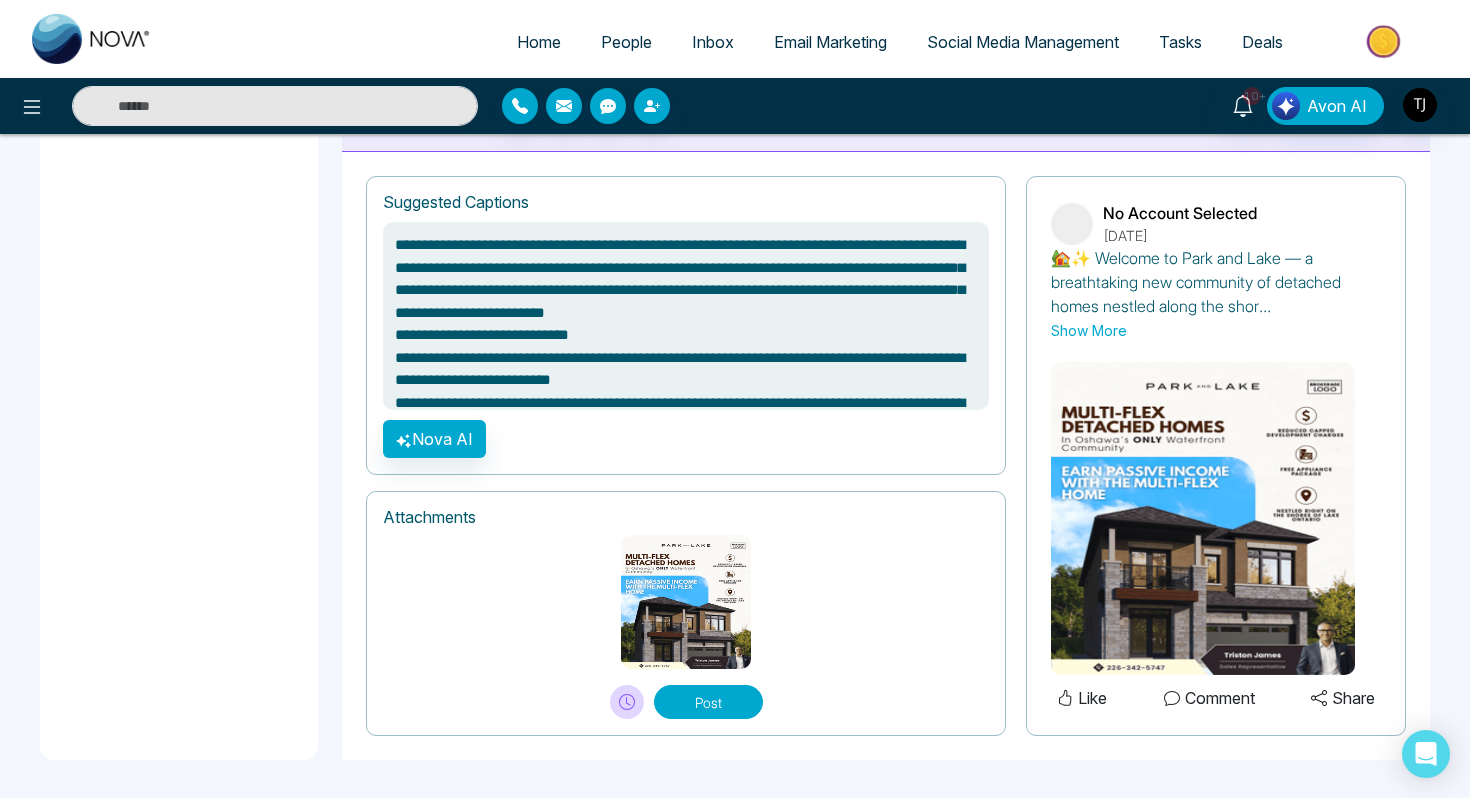 scroll, scrollTop: 0, scrollLeft: 0, axis: both 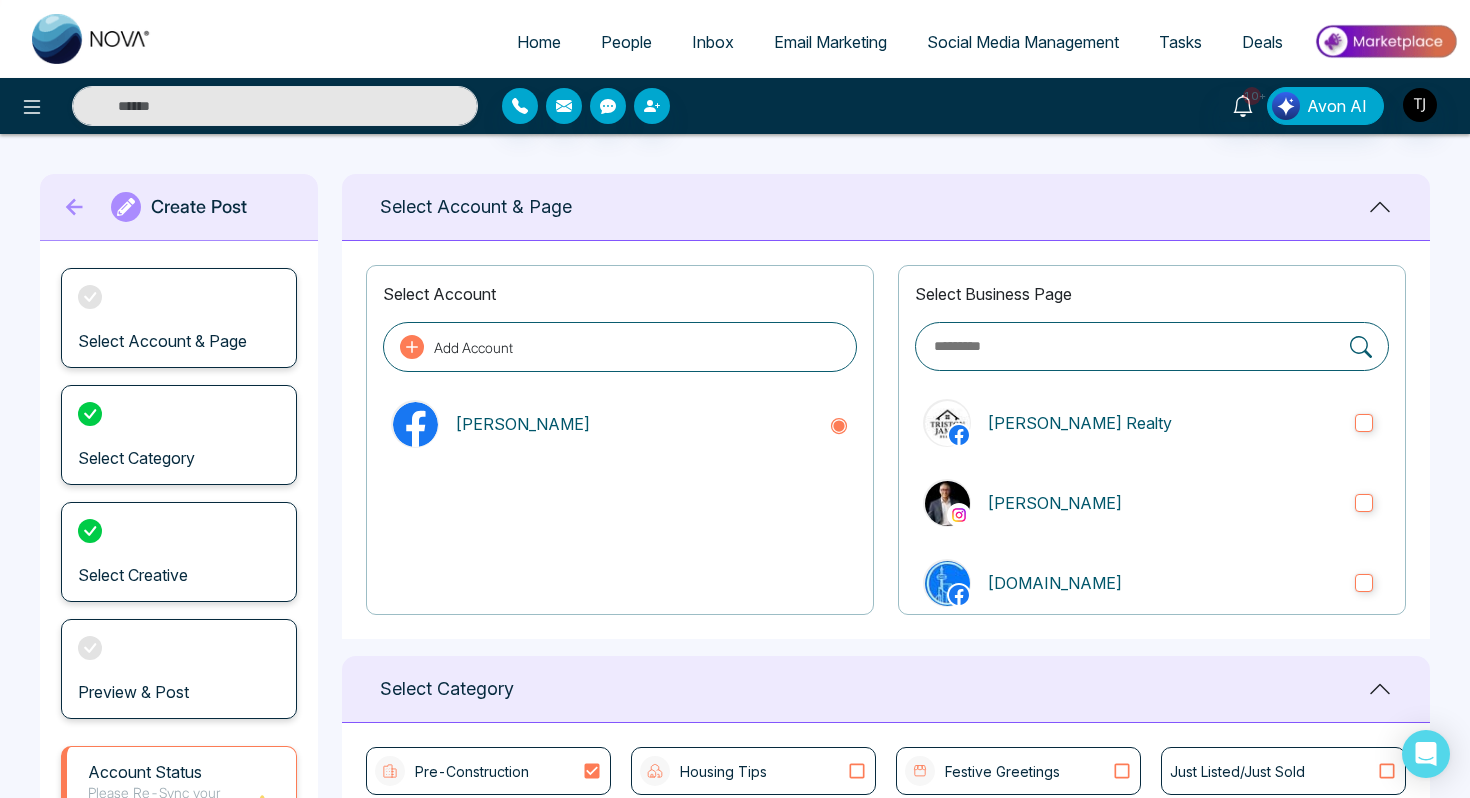 click on "Social Media Management" at bounding box center [1023, 42] 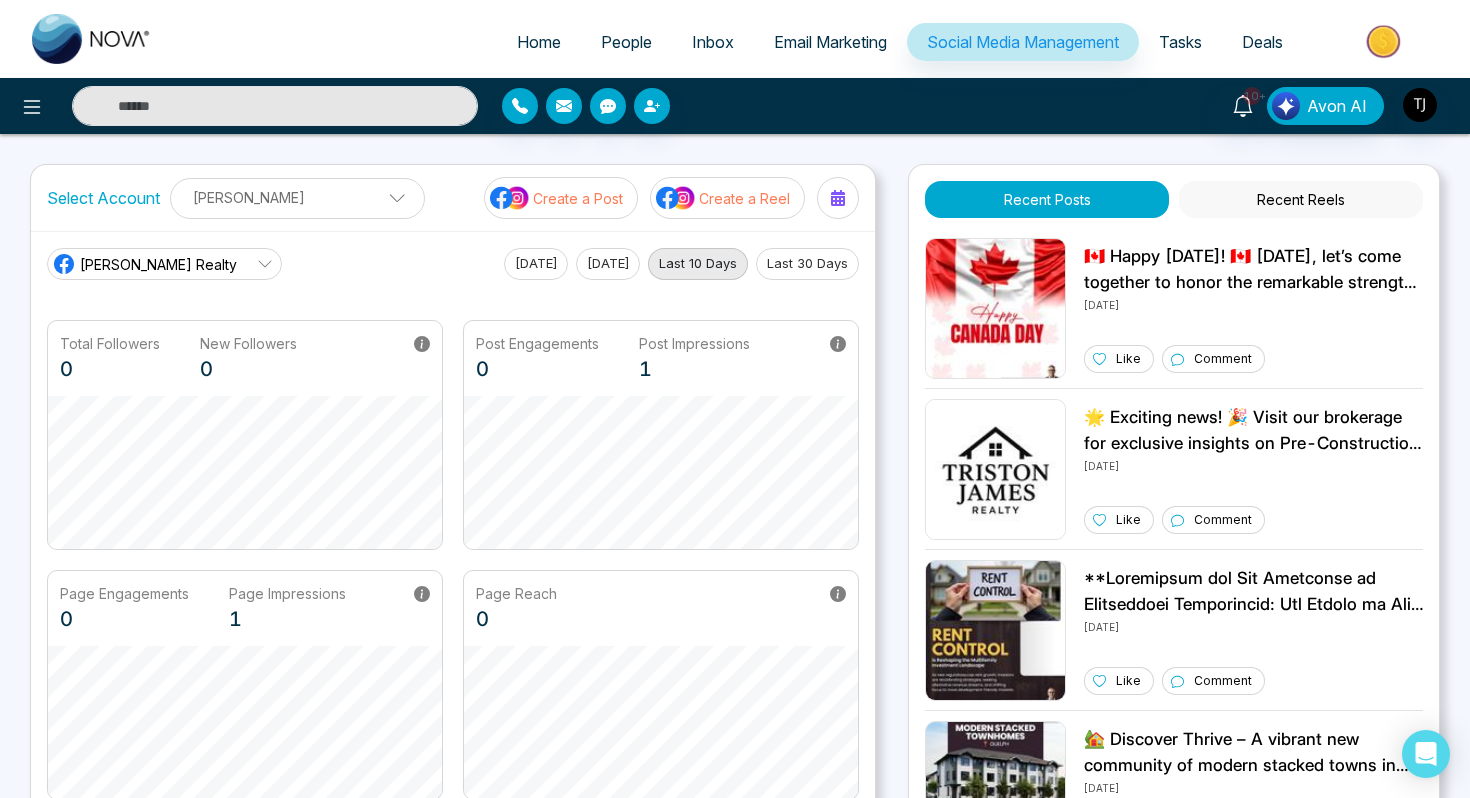 click on "[PERSON_NAME]" at bounding box center (297, 197) 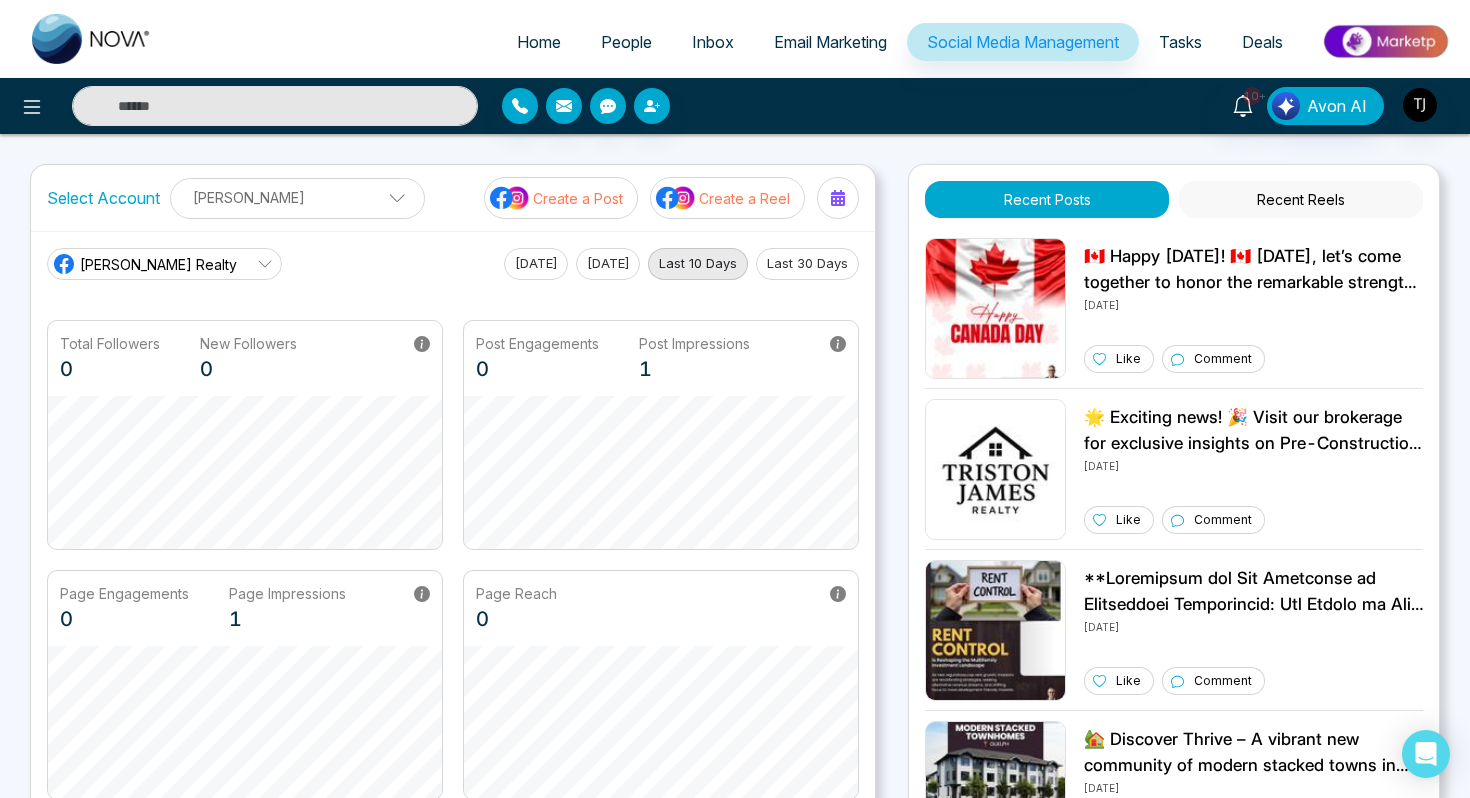 click on "[PERSON_NAME] Realty" at bounding box center (158, 264) 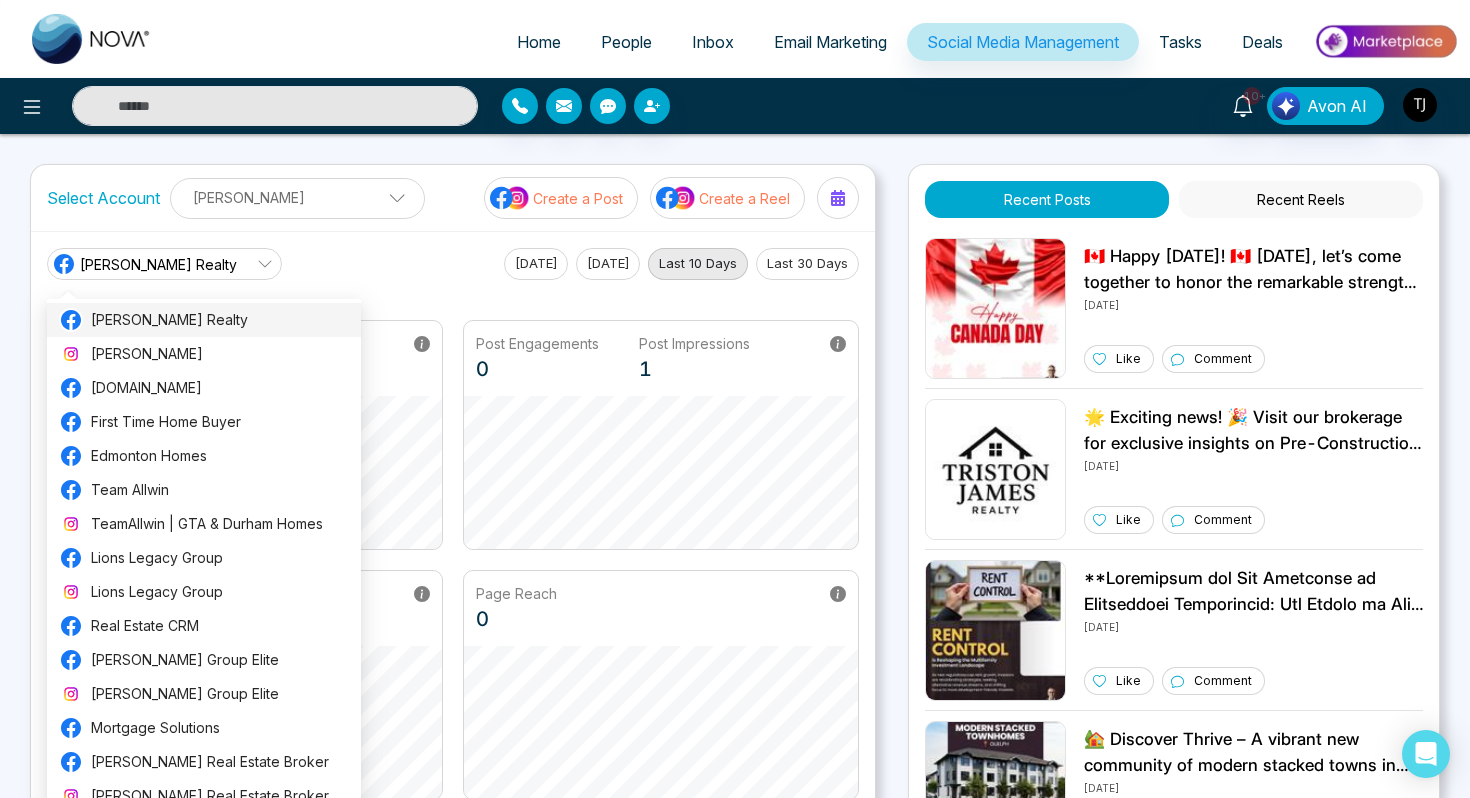 click on "[PERSON_NAME] Realty" at bounding box center (220, 320) 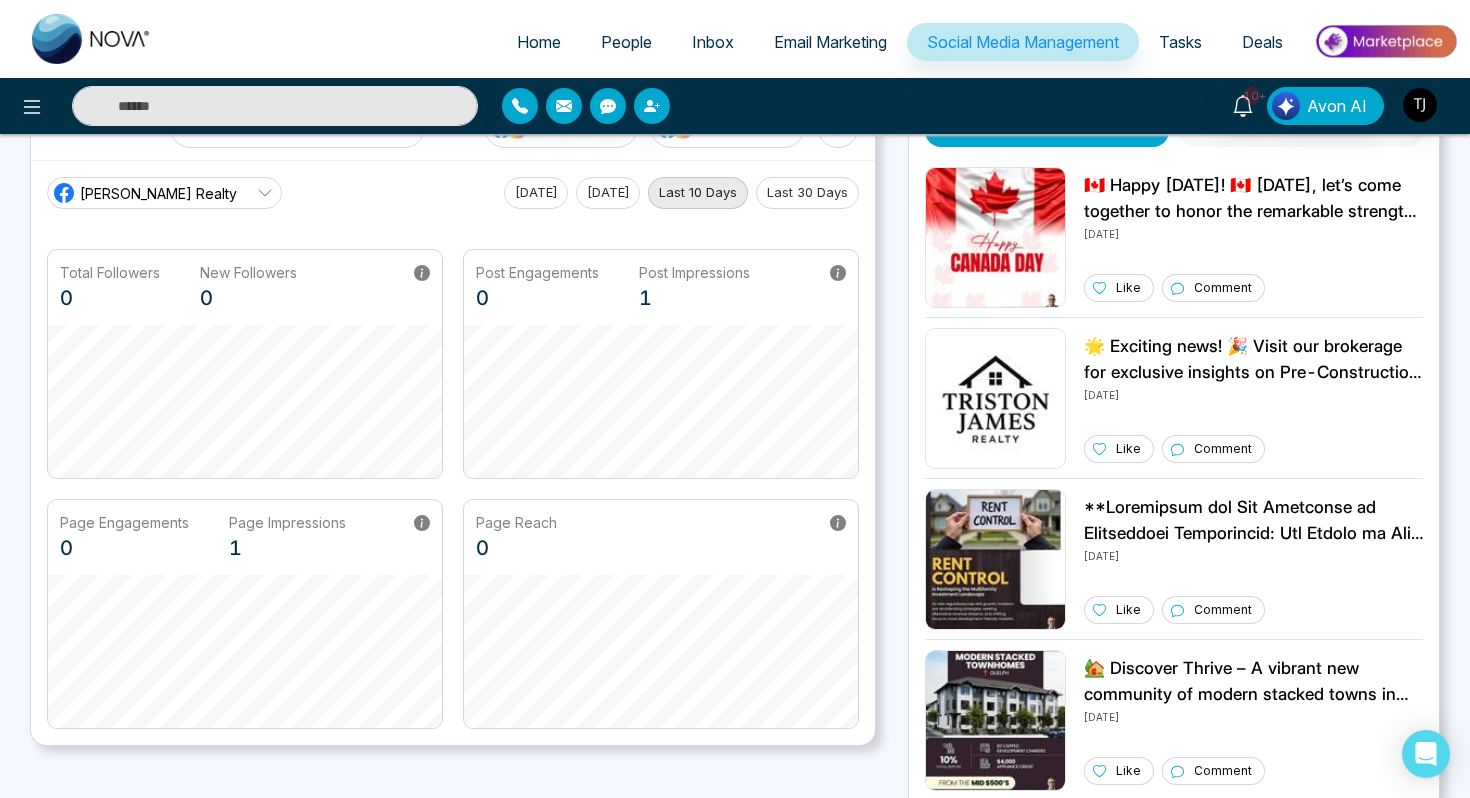 scroll, scrollTop: 0, scrollLeft: 0, axis: both 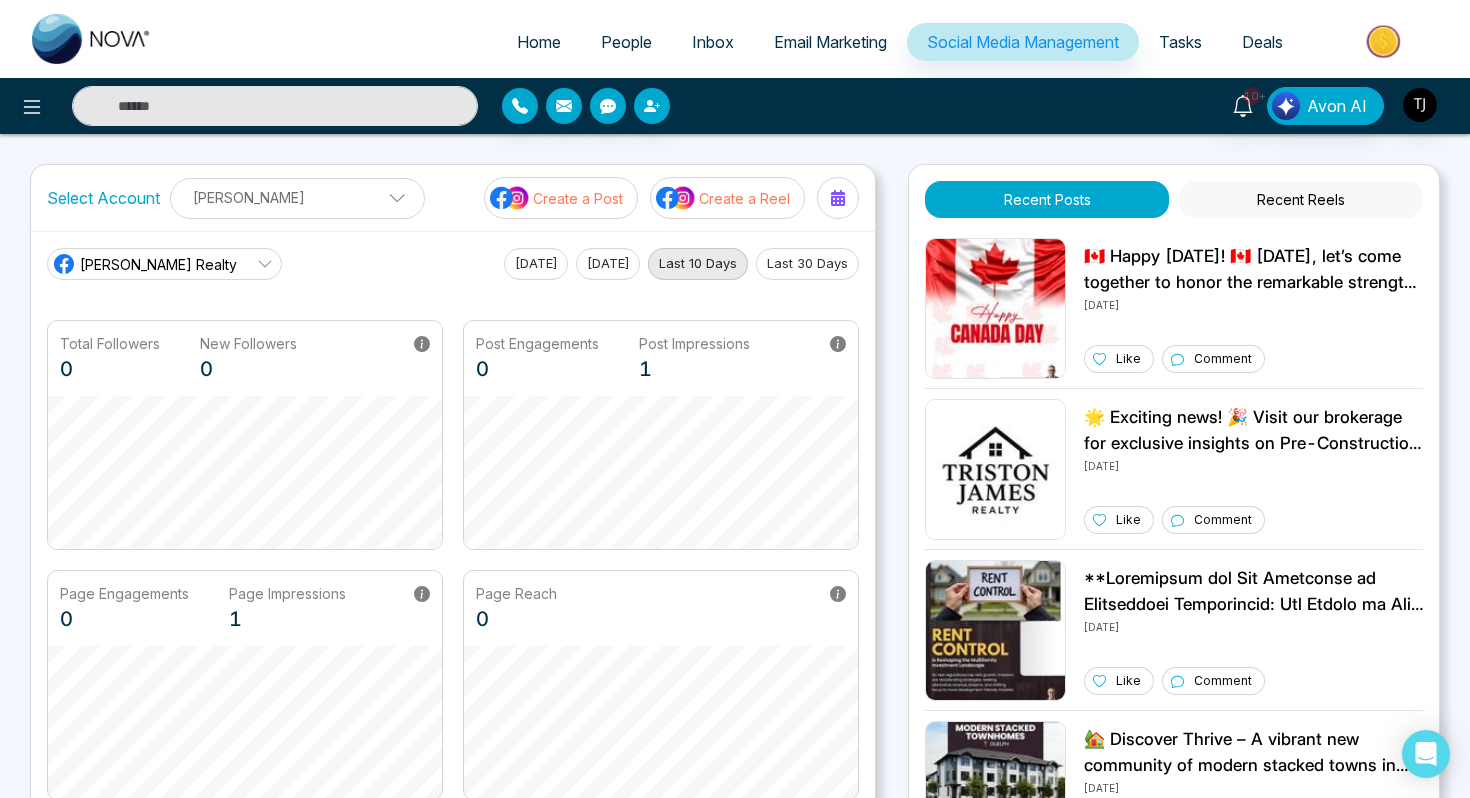 click on "[PERSON_NAME]" at bounding box center (297, 197) 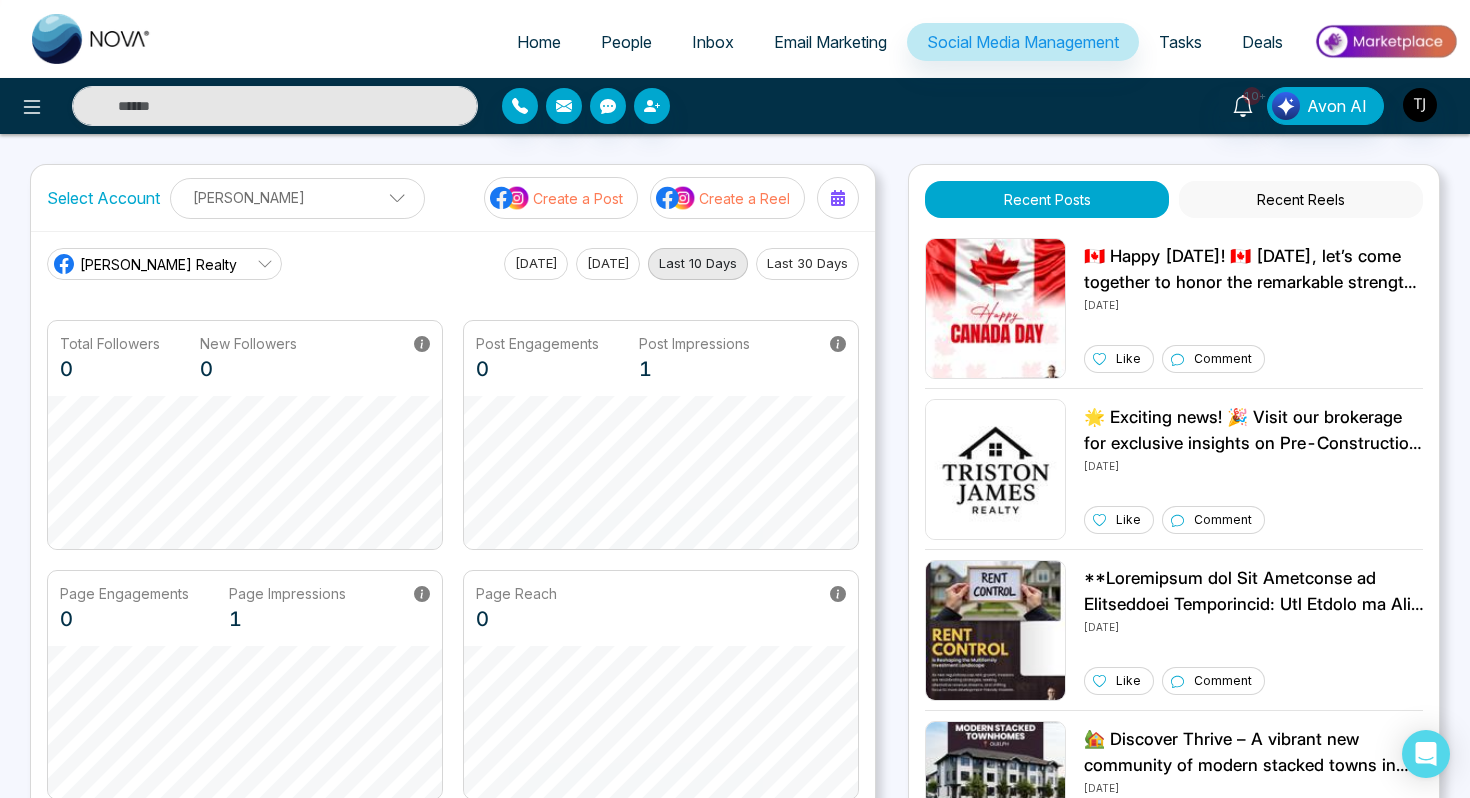 click on "[PERSON_NAME] Realty" at bounding box center (158, 264) 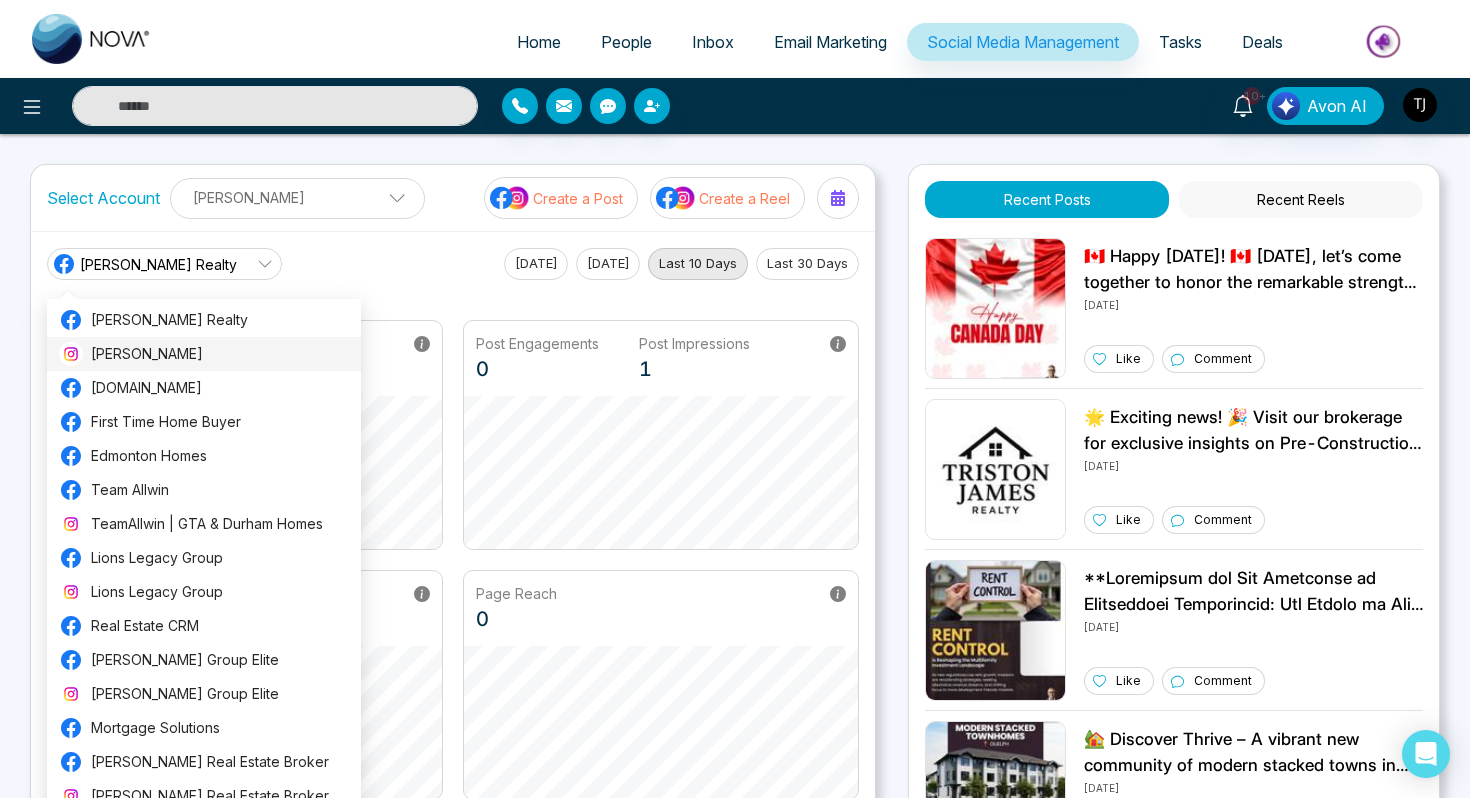 click on "[PERSON_NAME]" at bounding box center [220, 354] 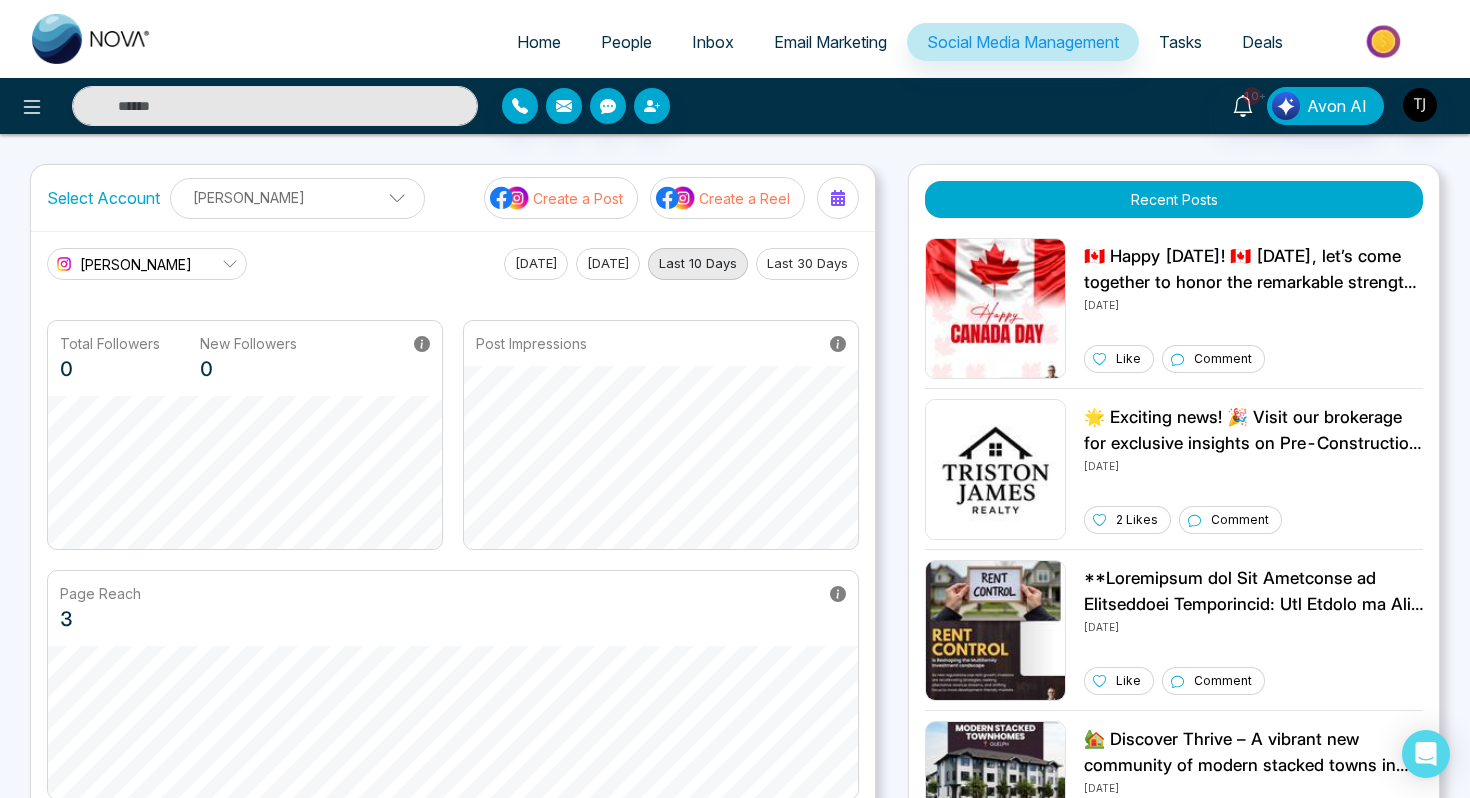 click on "Create a Post" at bounding box center (578, 198) 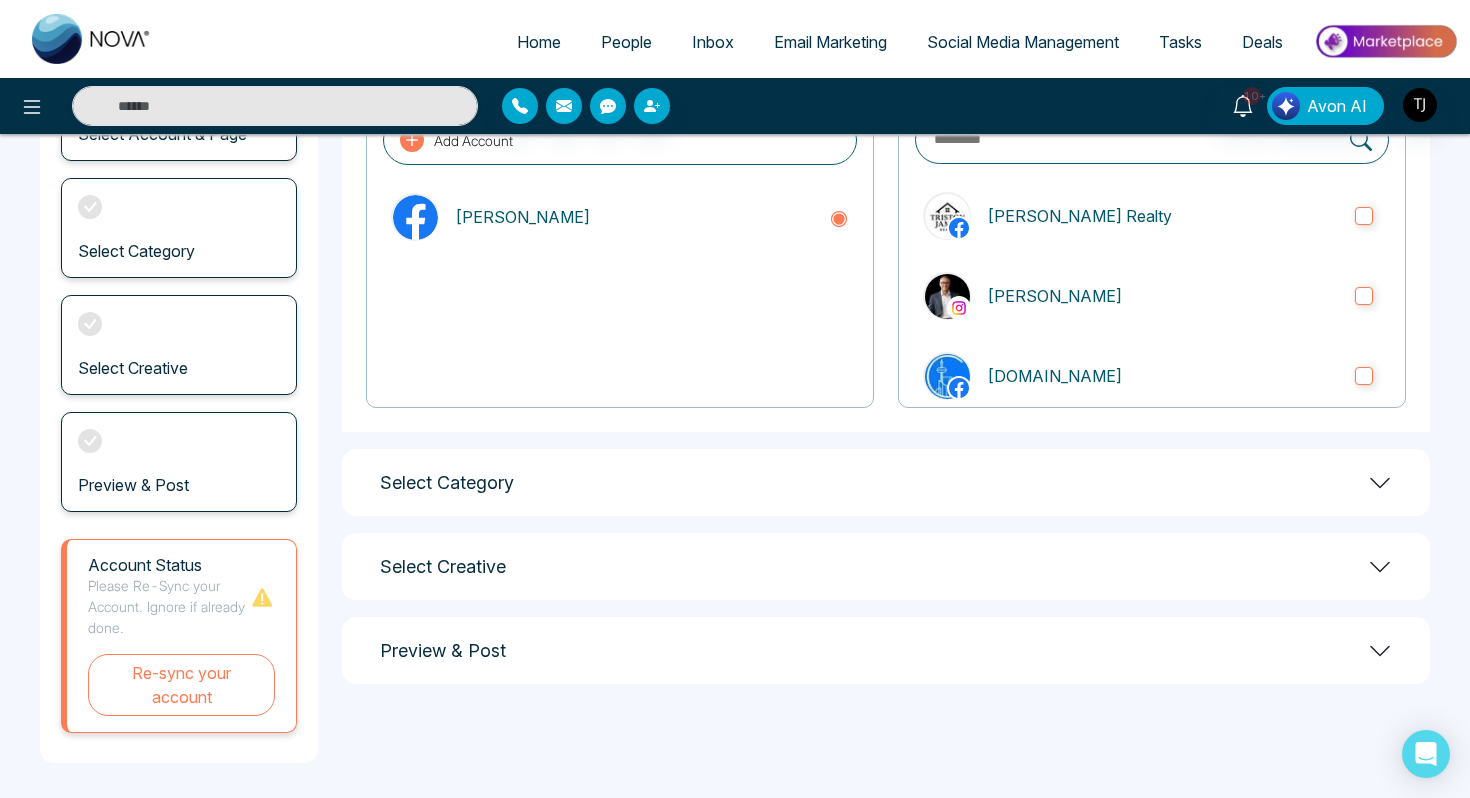 scroll, scrollTop: 211, scrollLeft: 0, axis: vertical 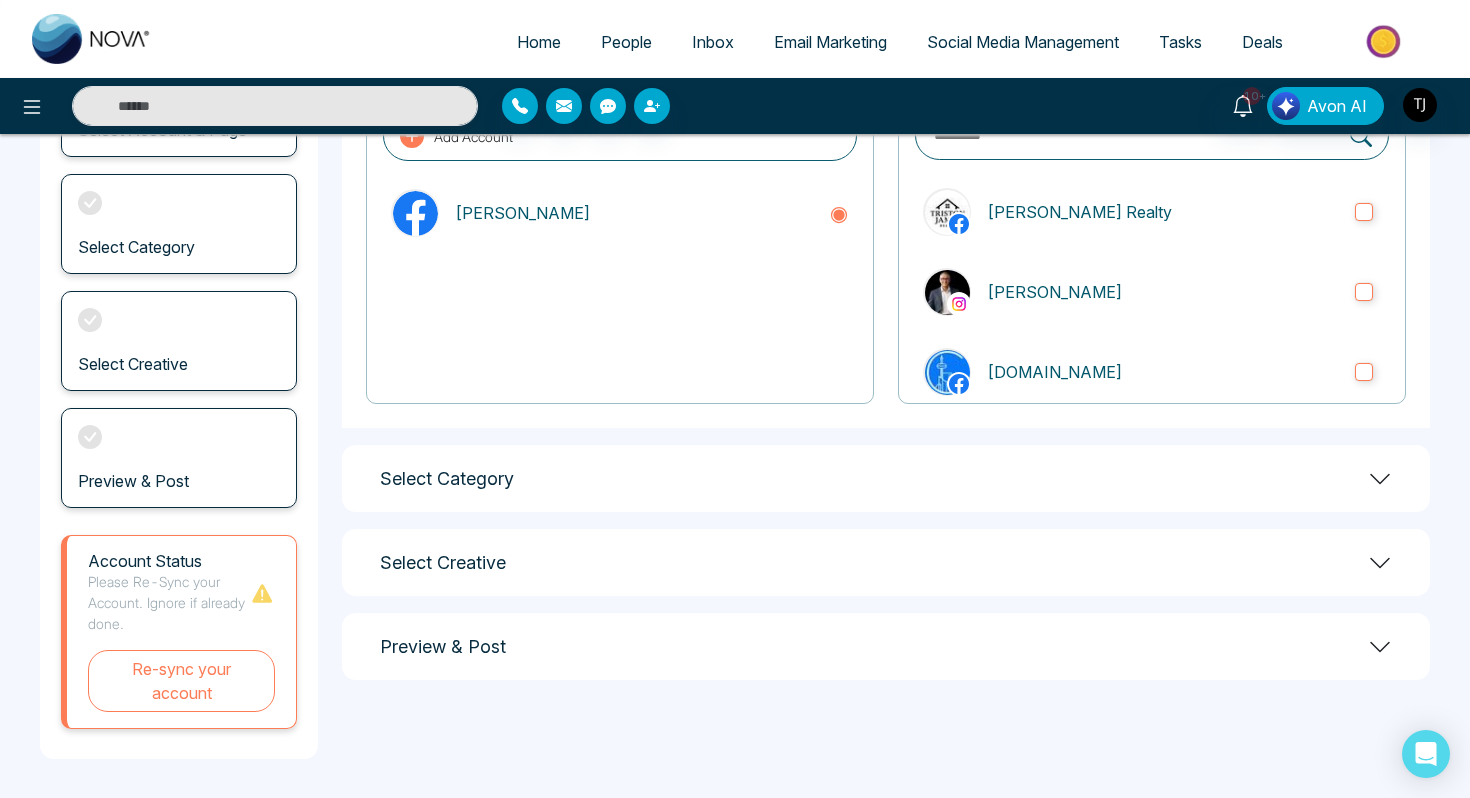 click on "Select Category" at bounding box center [886, 478] 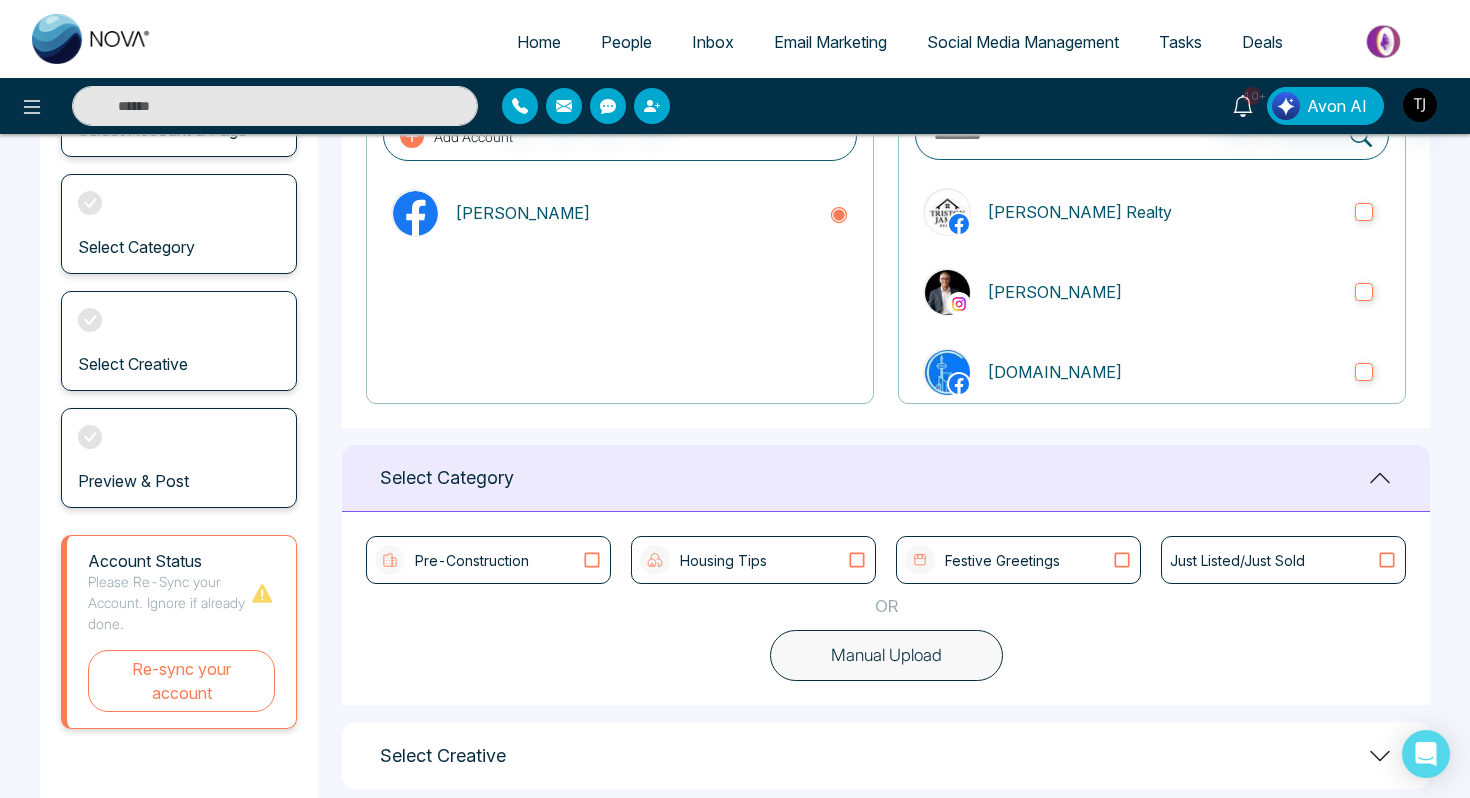 scroll, scrollTop: 324, scrollLeft: 0, axis: vertical 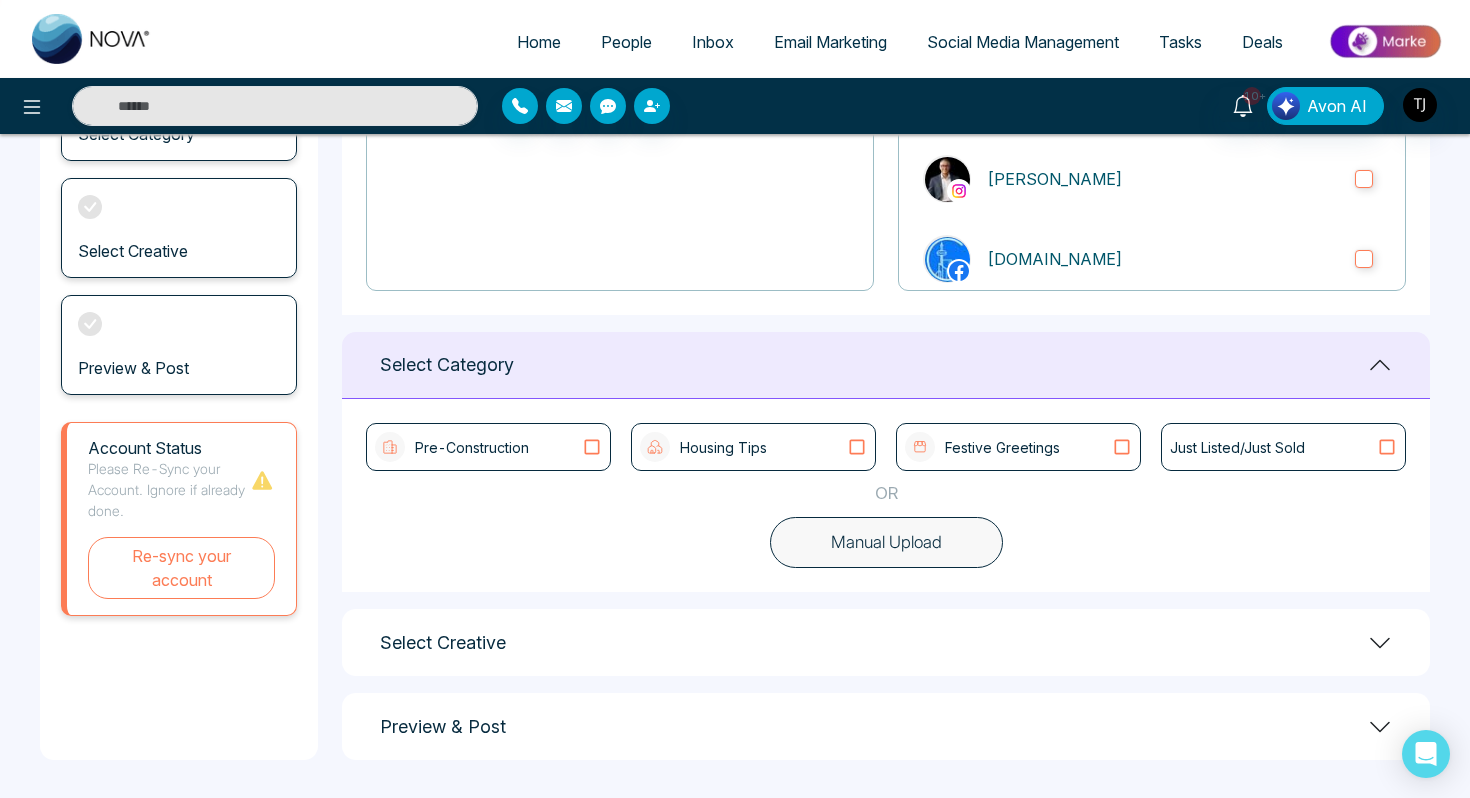 click on "Select Creative" at bounding box center (443, 643) 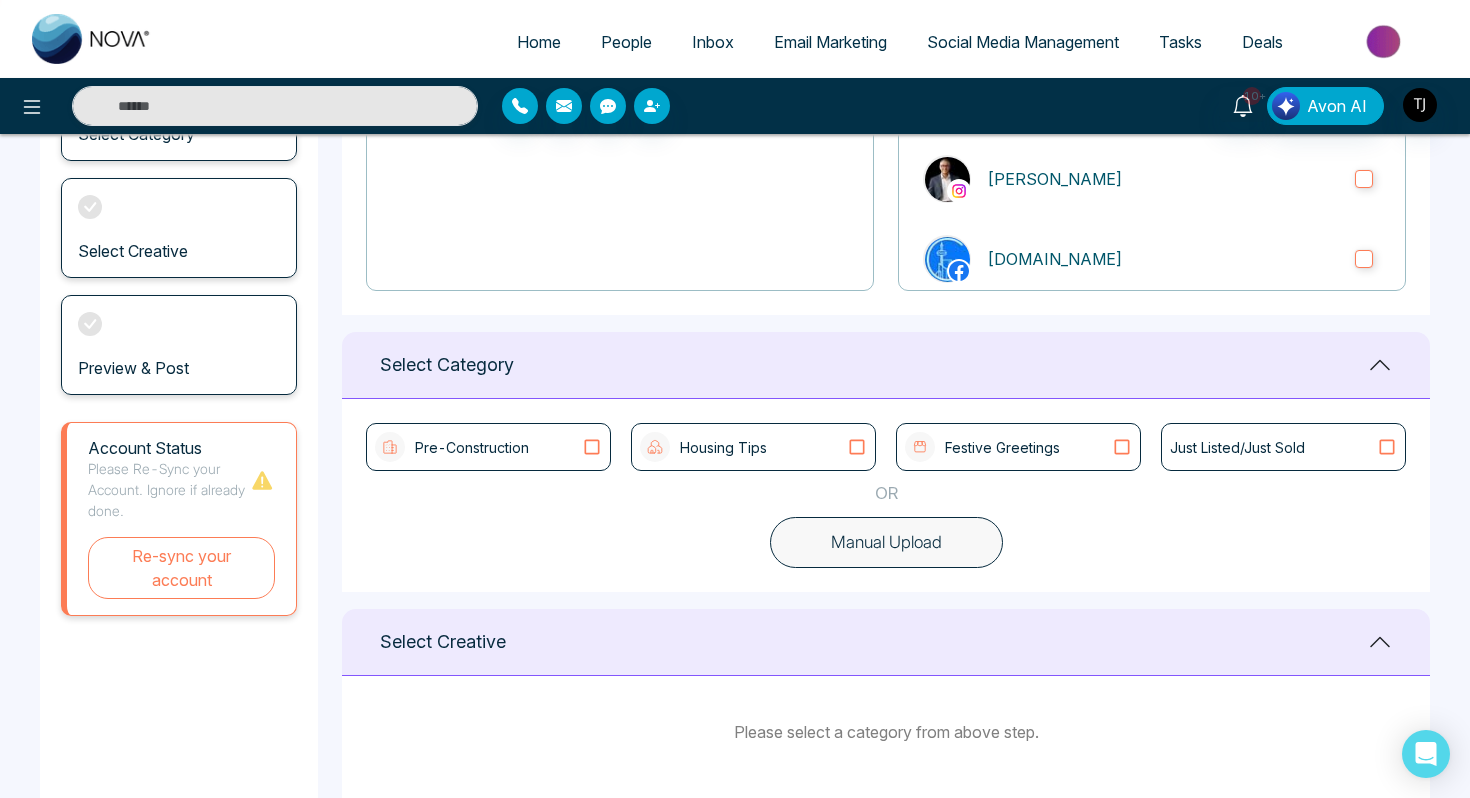 scroll, scrollTop: 452, scrollLeft: 0, axis: vertical 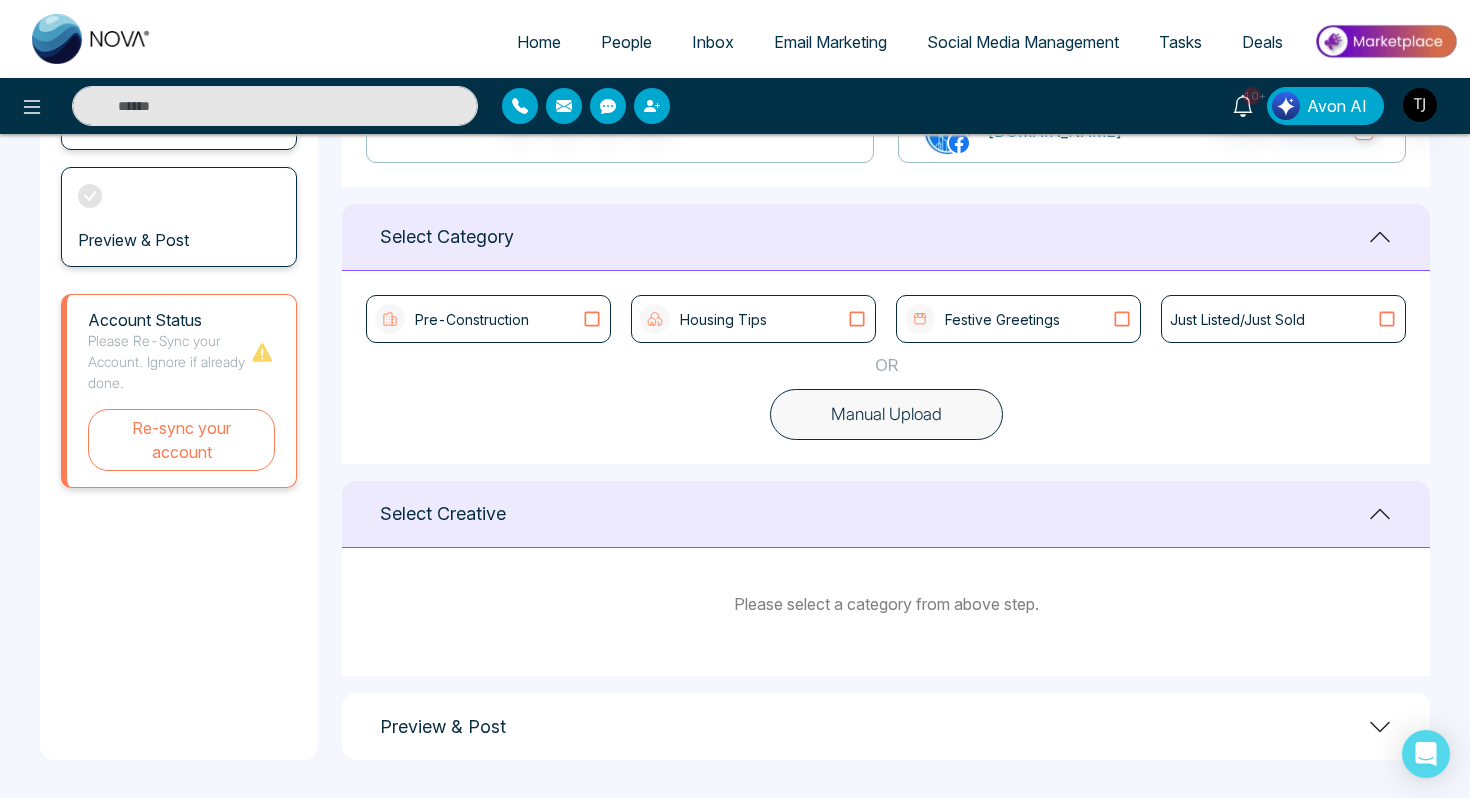 click on "Pre-Construction" at bounding box center [488, 319] 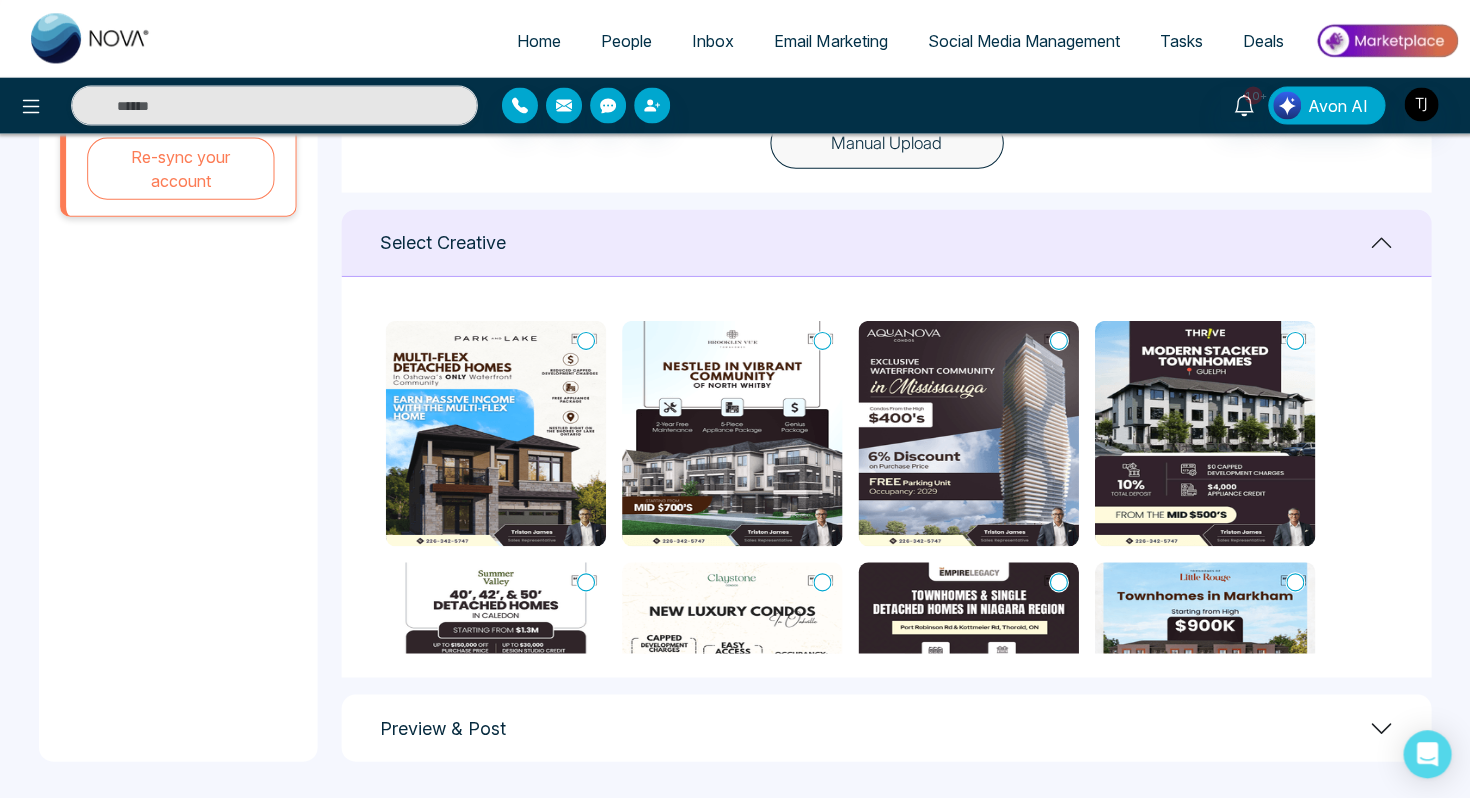 scroll, scrollTop: 723, scrollLeft: 0, axis: vertical 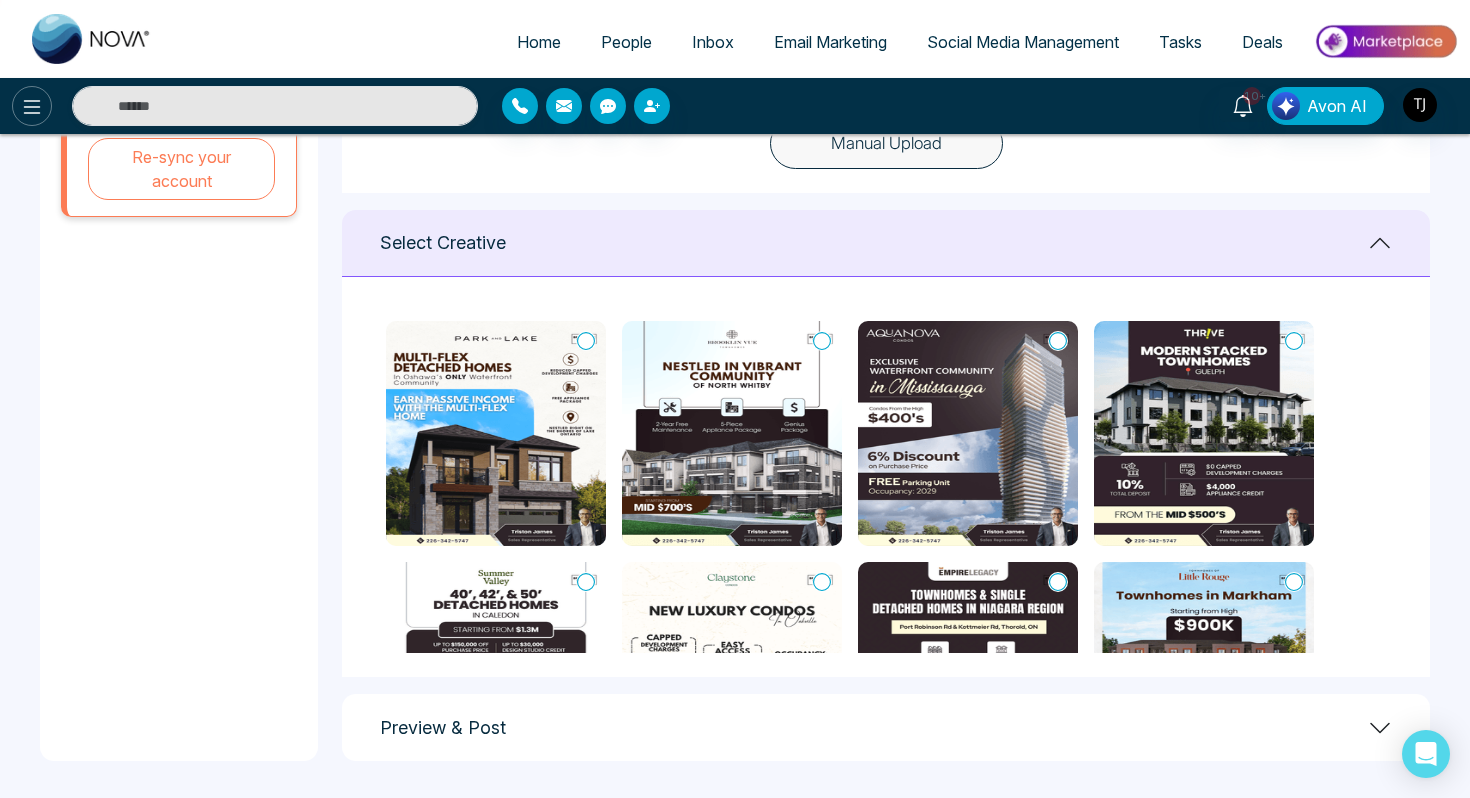 click 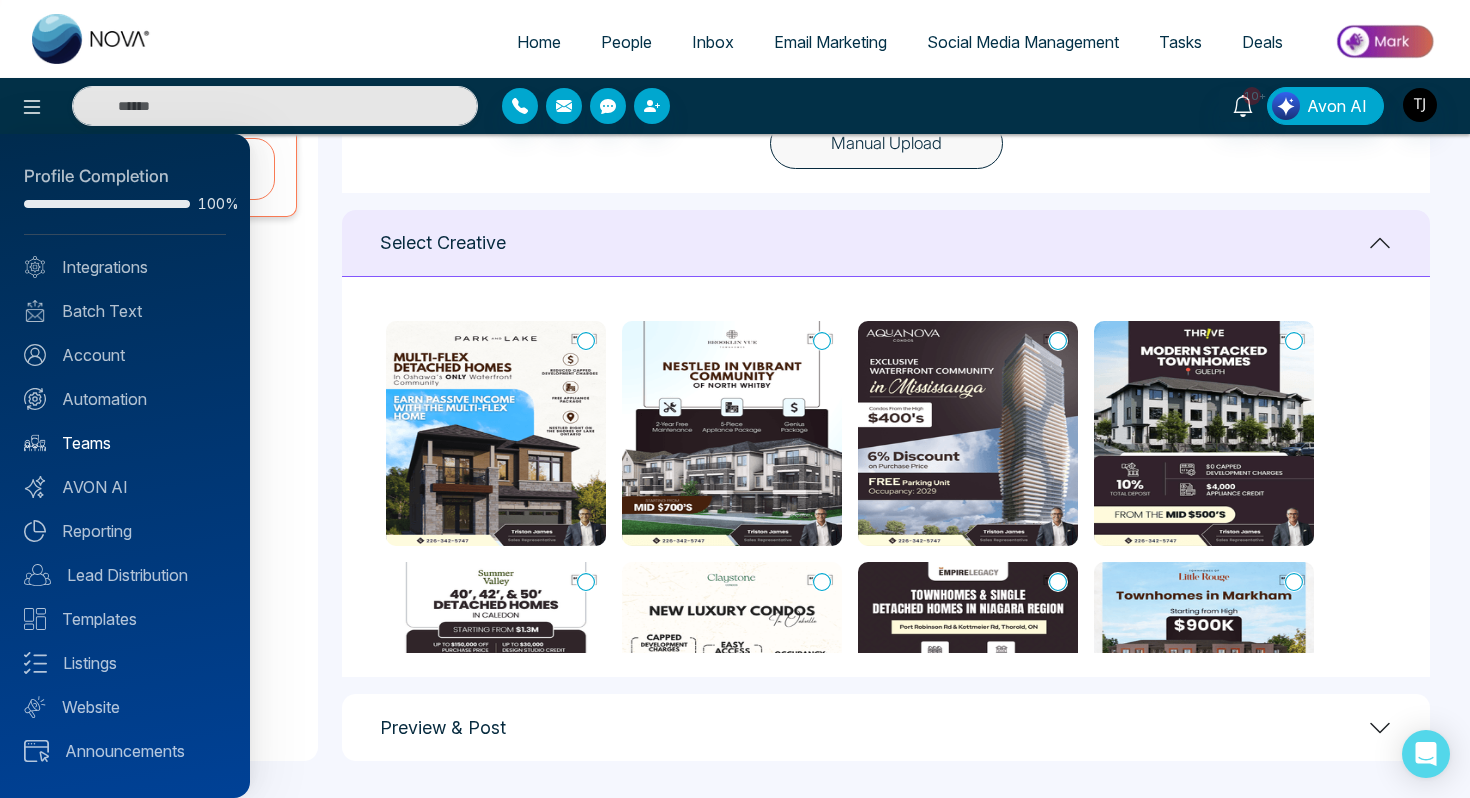 click on "Teams" at bounding box center [125, 443] 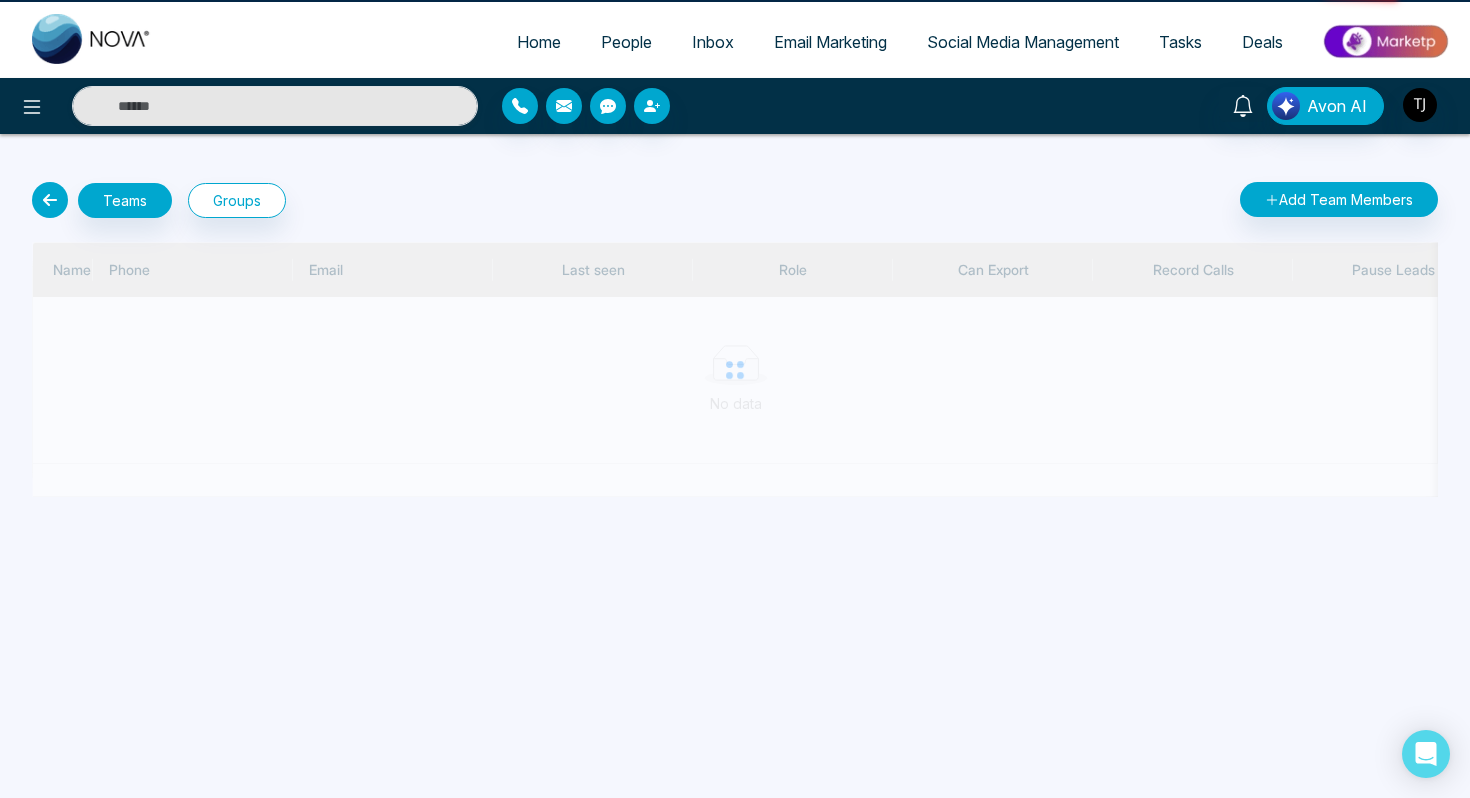 scroll, scrollTop: 0, scrollLeft: 0, axis: both 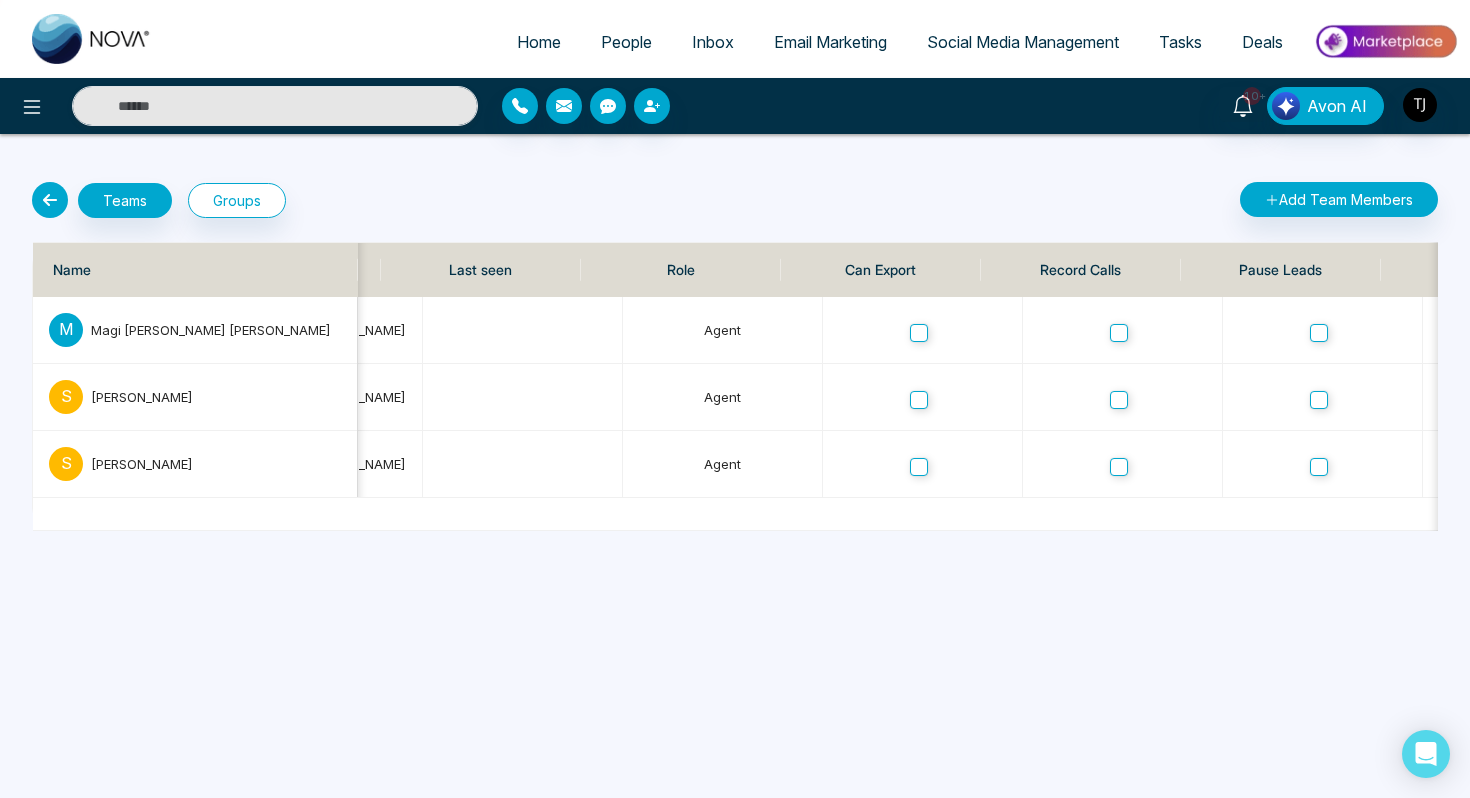 click on "People" at bounding box center [626, 42] 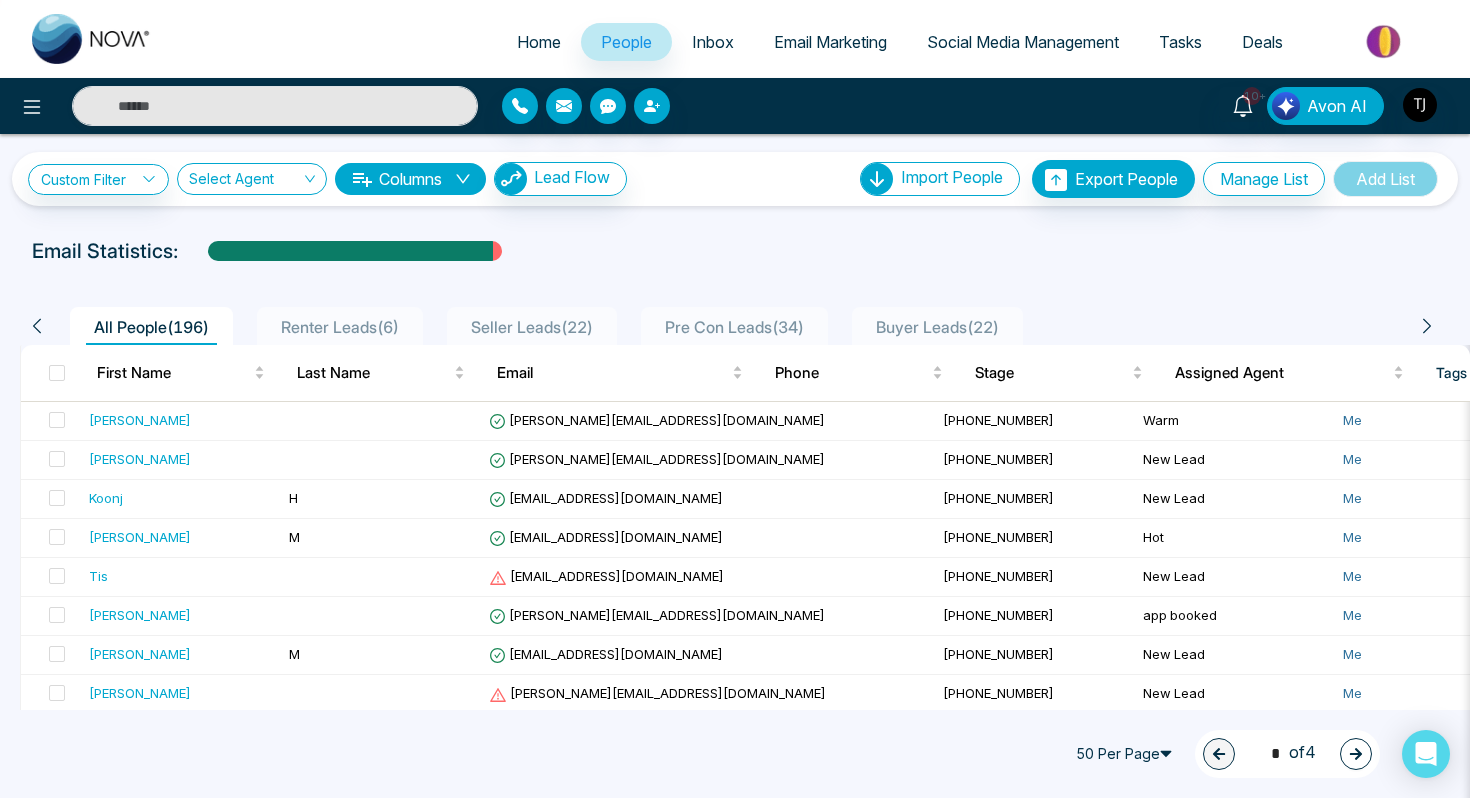 scroll, scrollTop: 0, scrollLeft: 0, axis: both 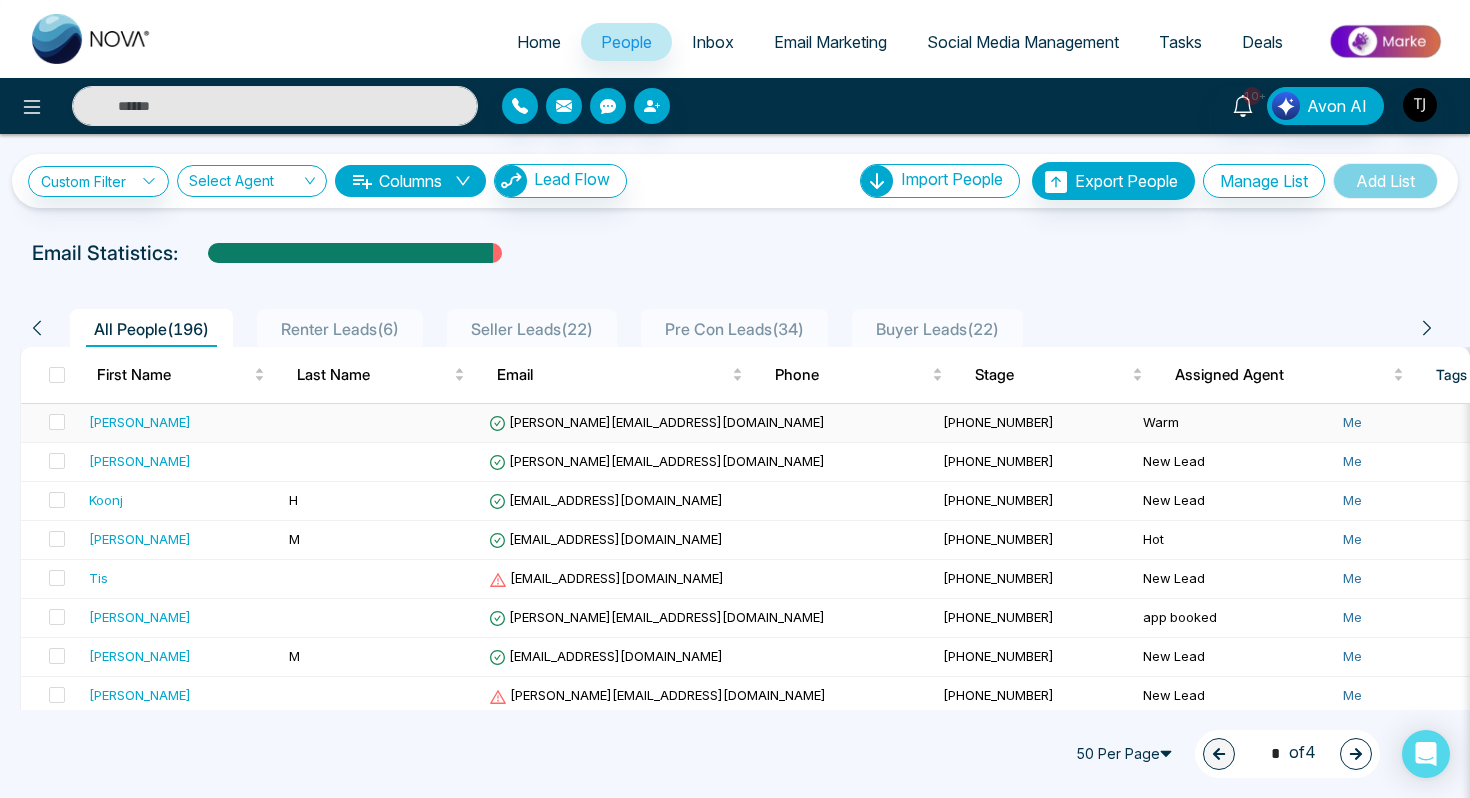 click on "[PERSON_NAME]" at bounding box center (181, 422) 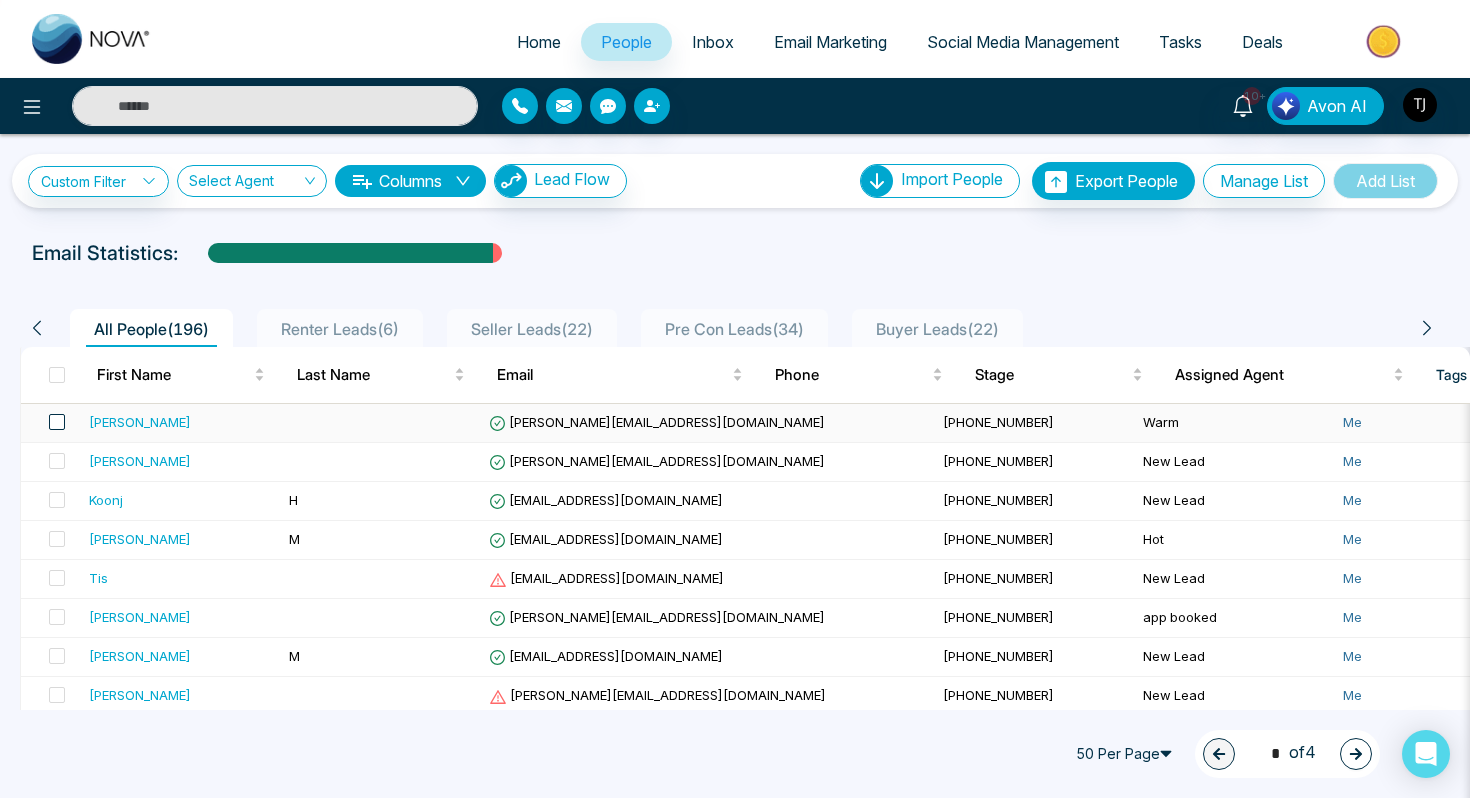 click at bounding box center [57, 422] 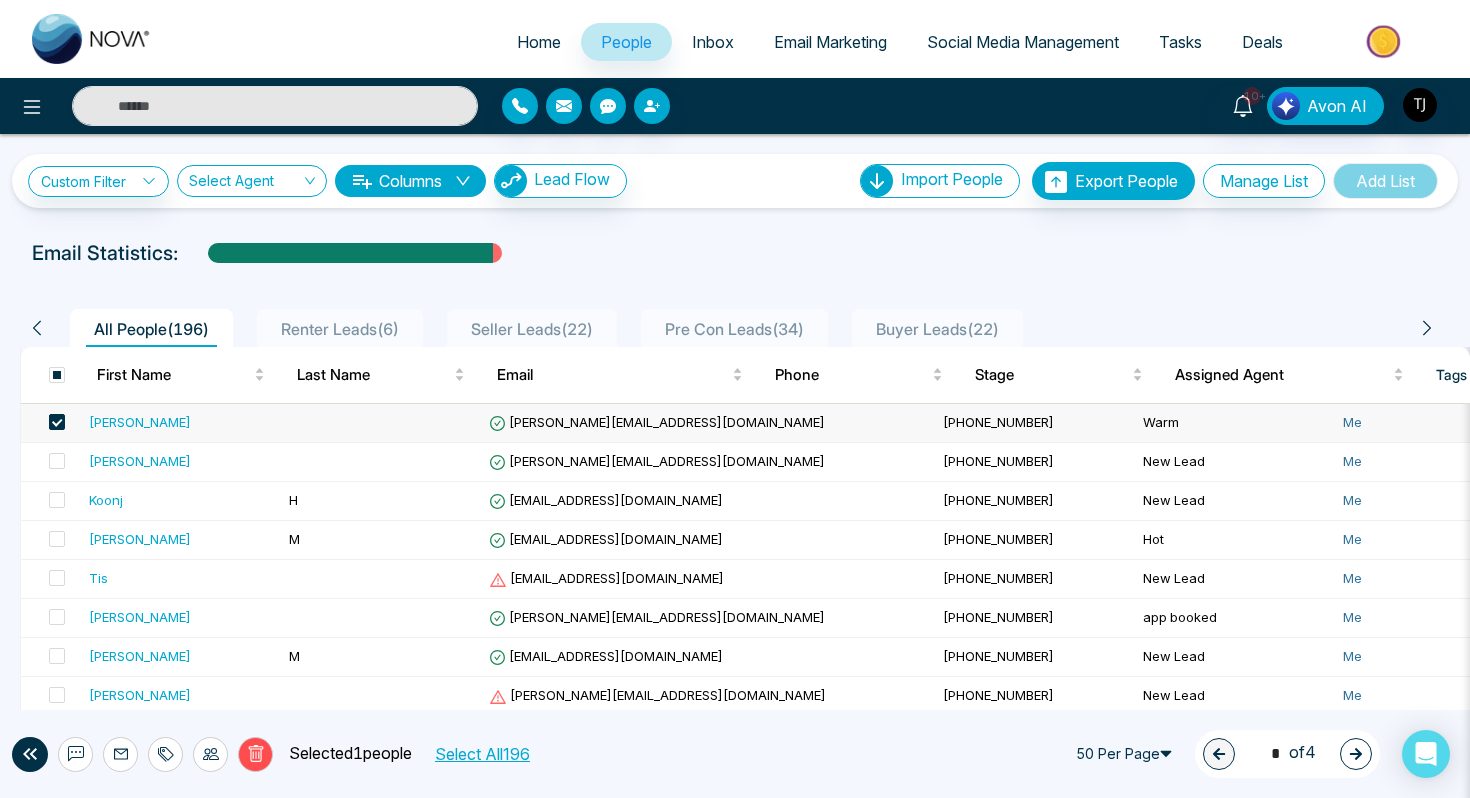 click 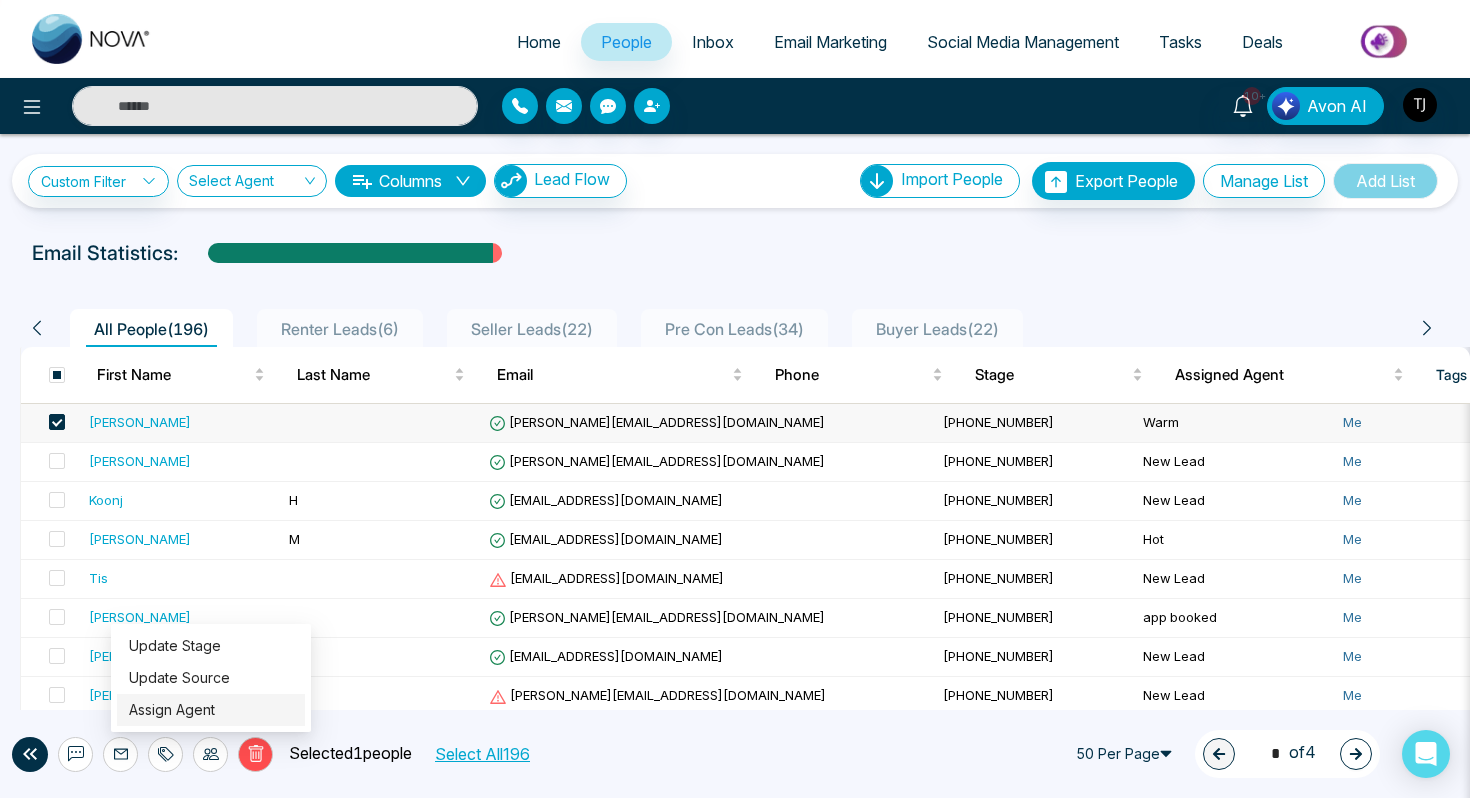 click on "Assign Agent" at bounding box center (172, 709) 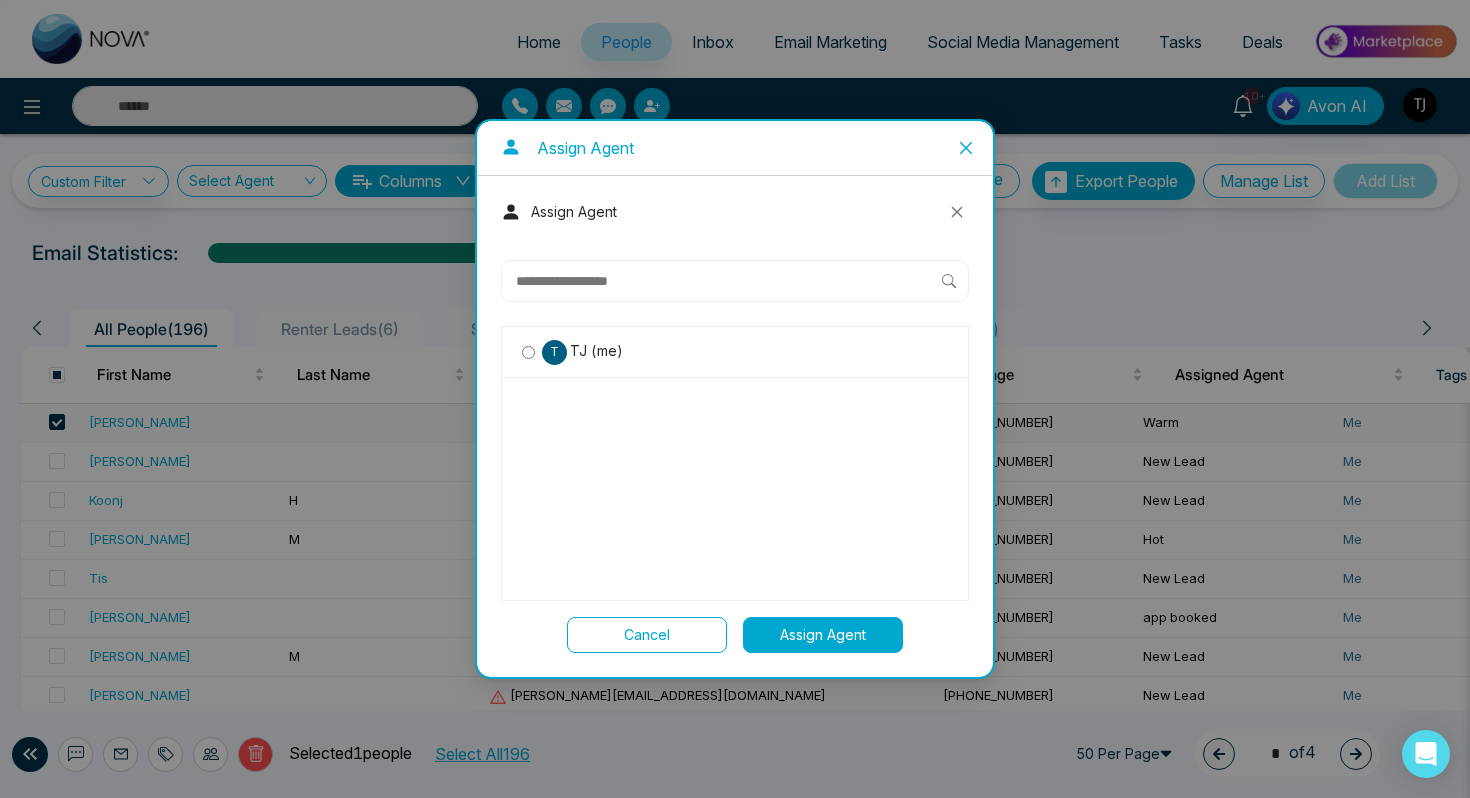 click on "TJ (me)" at bounding box center [595, 351] 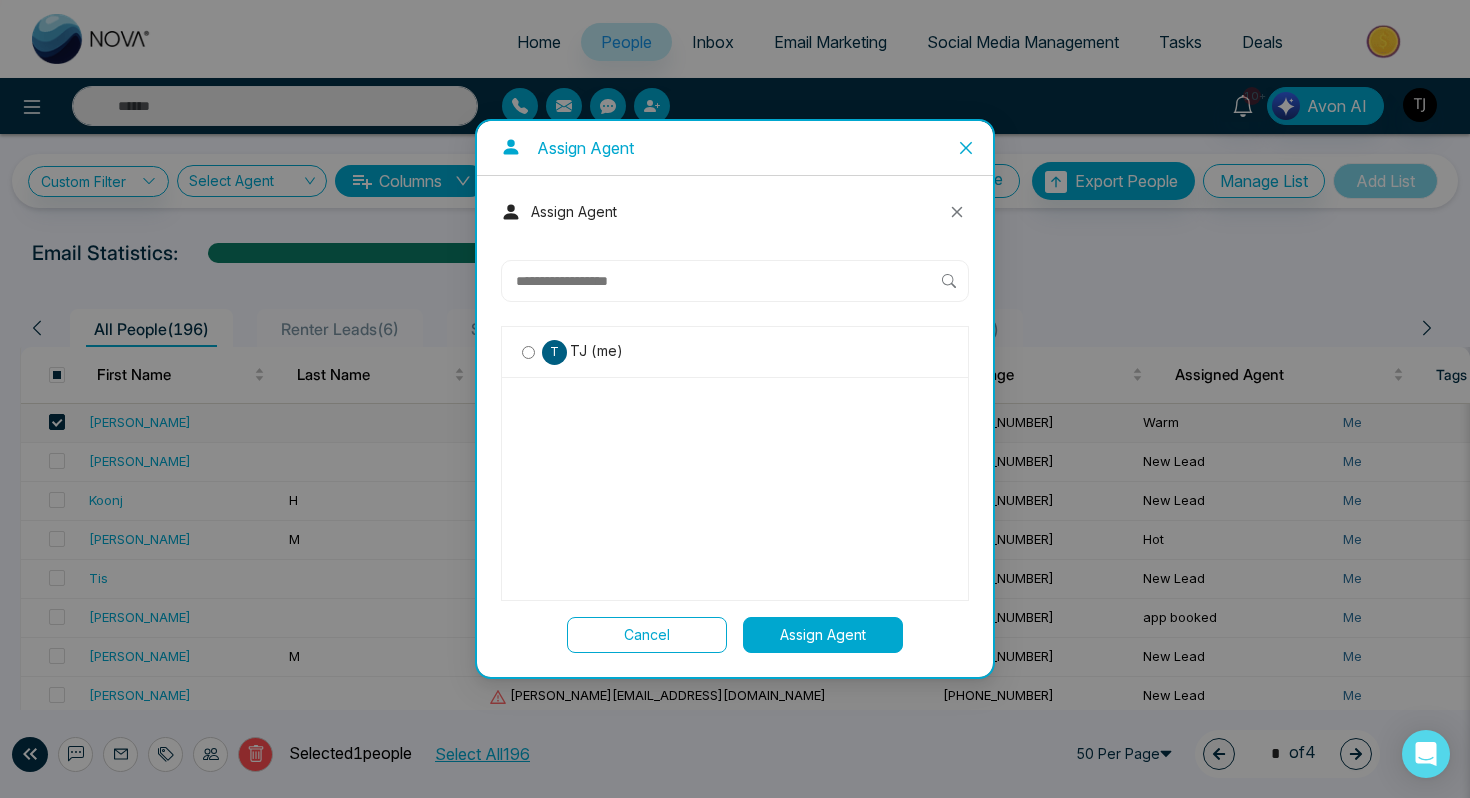 click on "Assign Agent" at bounding box center [823, 635] 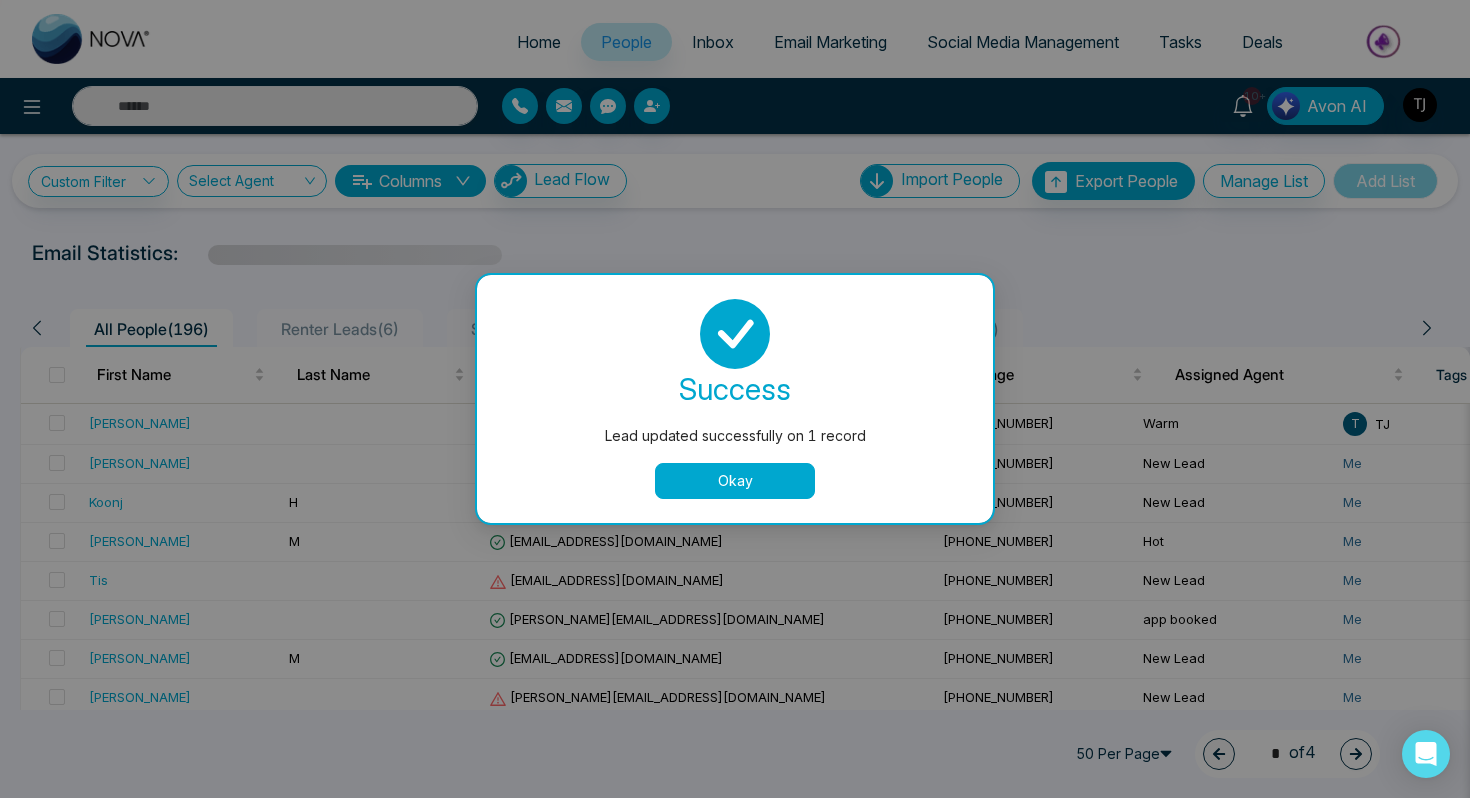click on "Okay" at bounding box center (735, 481) 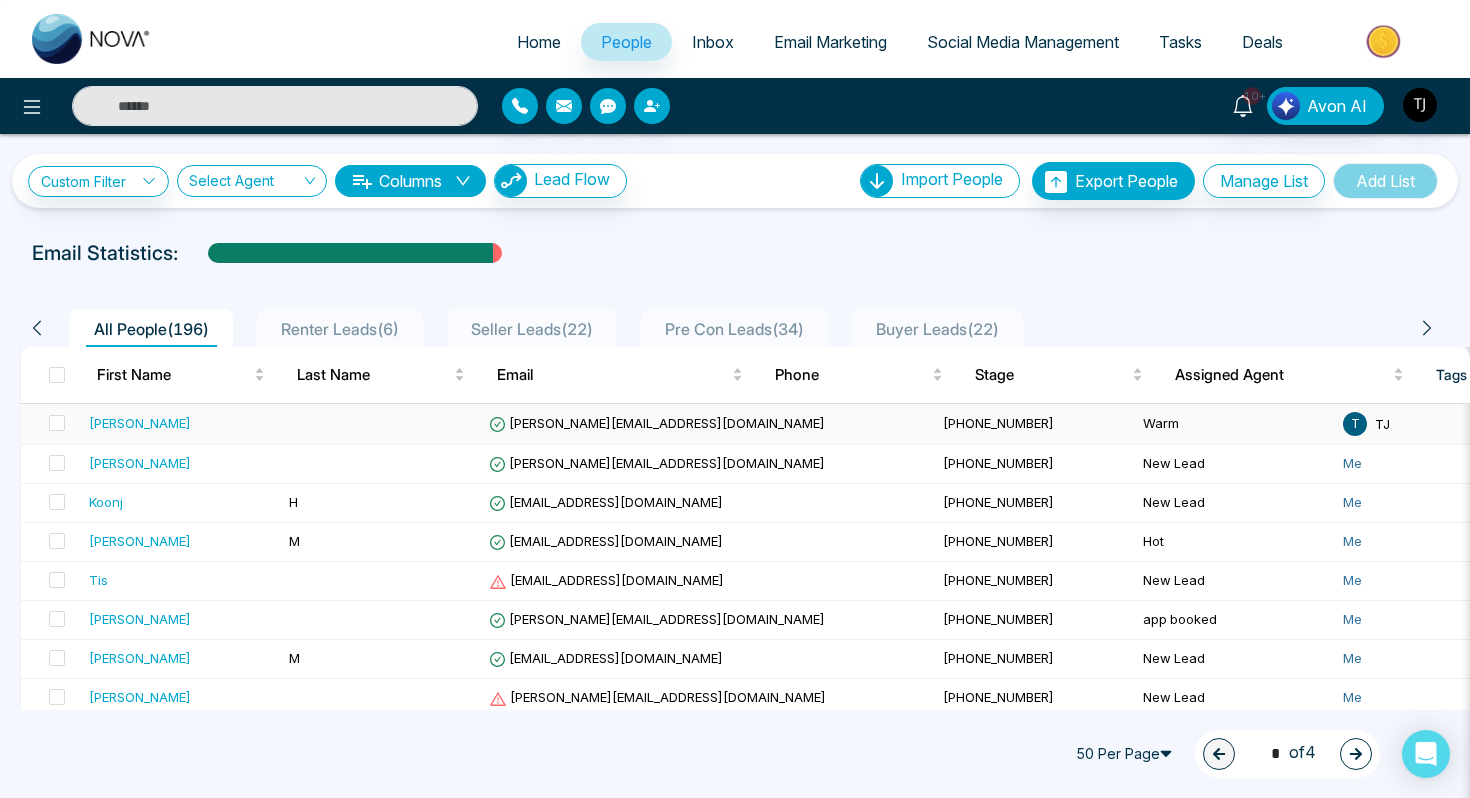 click on "[PERSON_NAME][EMAIL_ADDRESS][DOMAIN_NAME]" at bounding box center [708, 424] 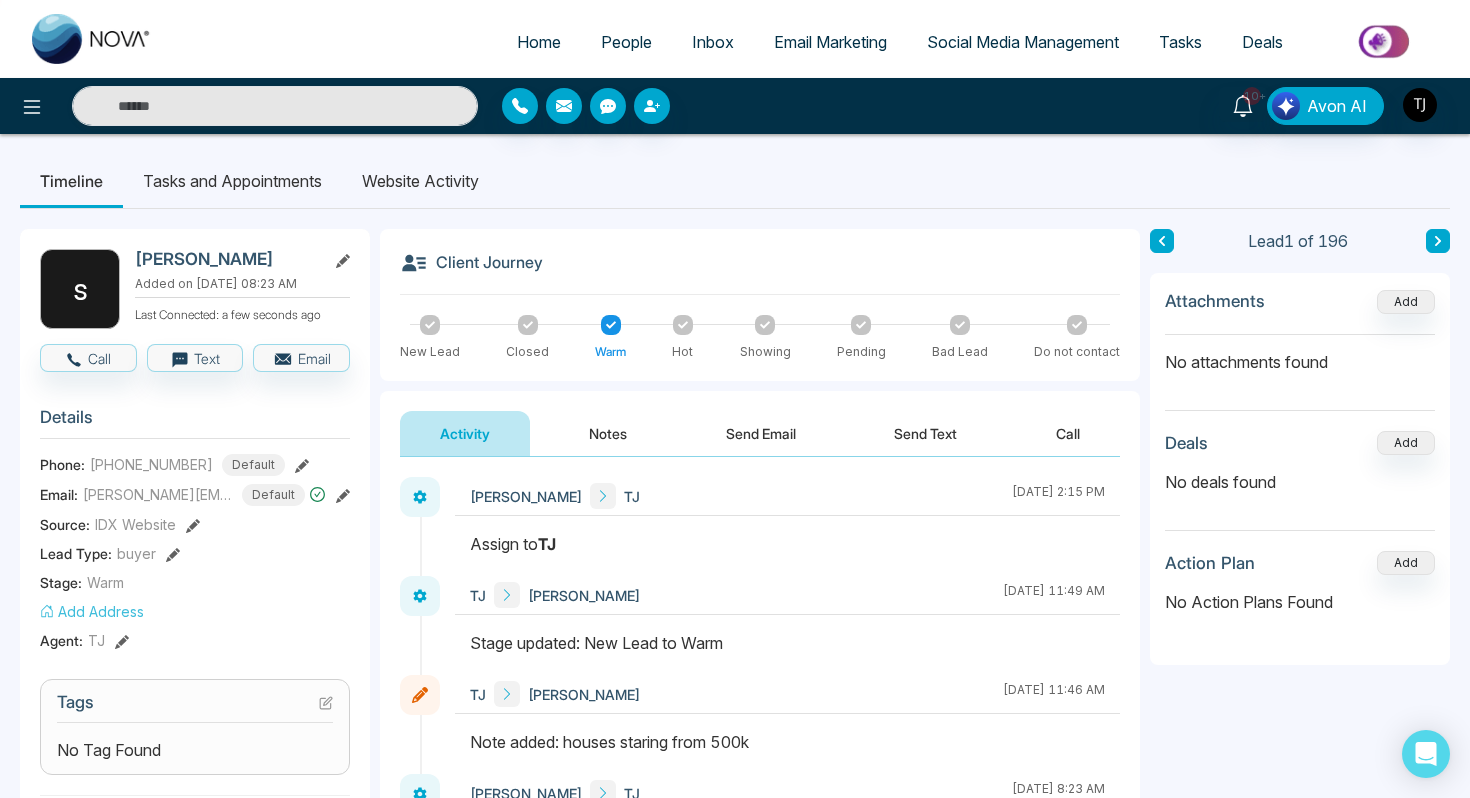 click on "Social Media Management" at bounding box center [1023, 42] 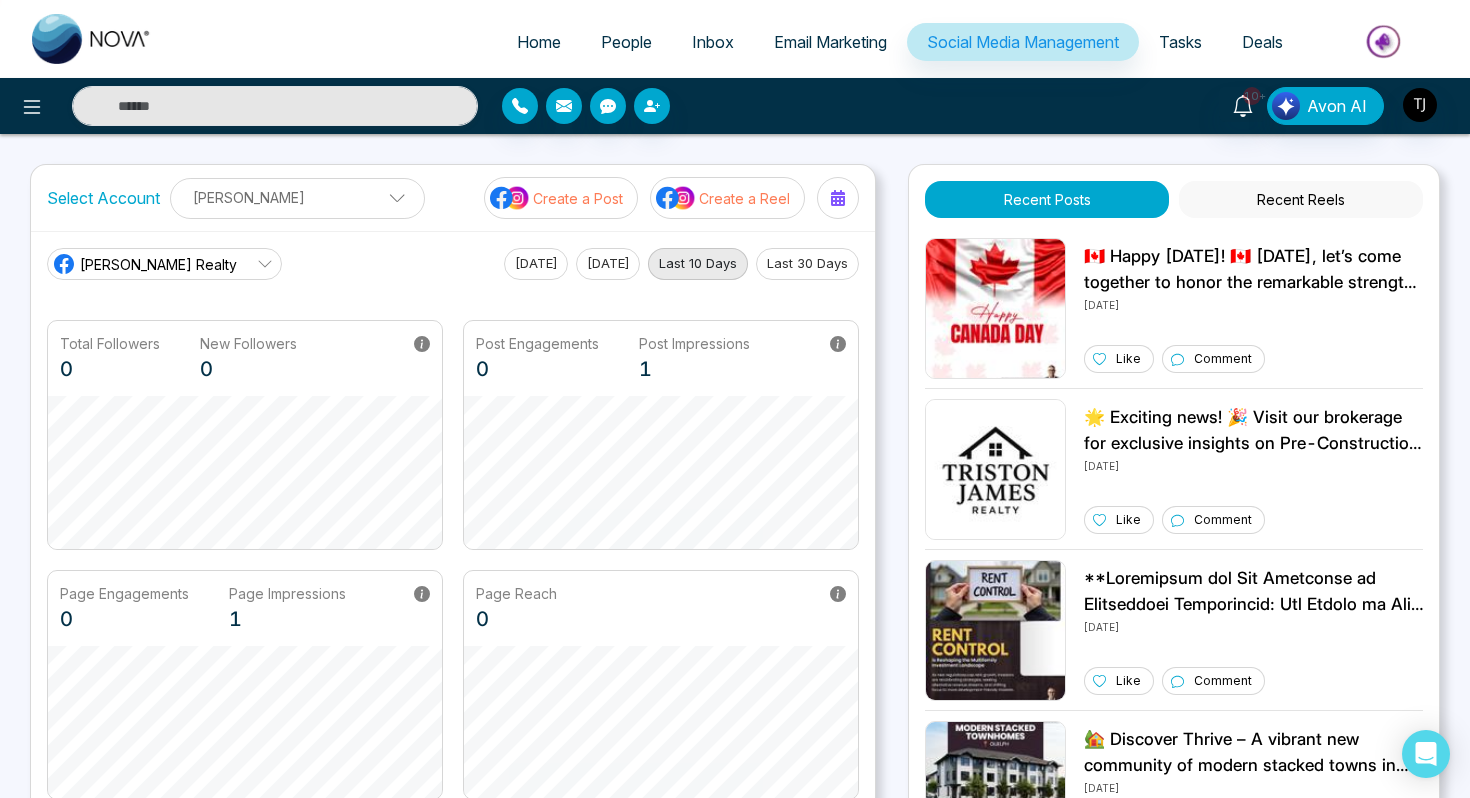 click on "Email Marketing" at bounding box center (830, 42) 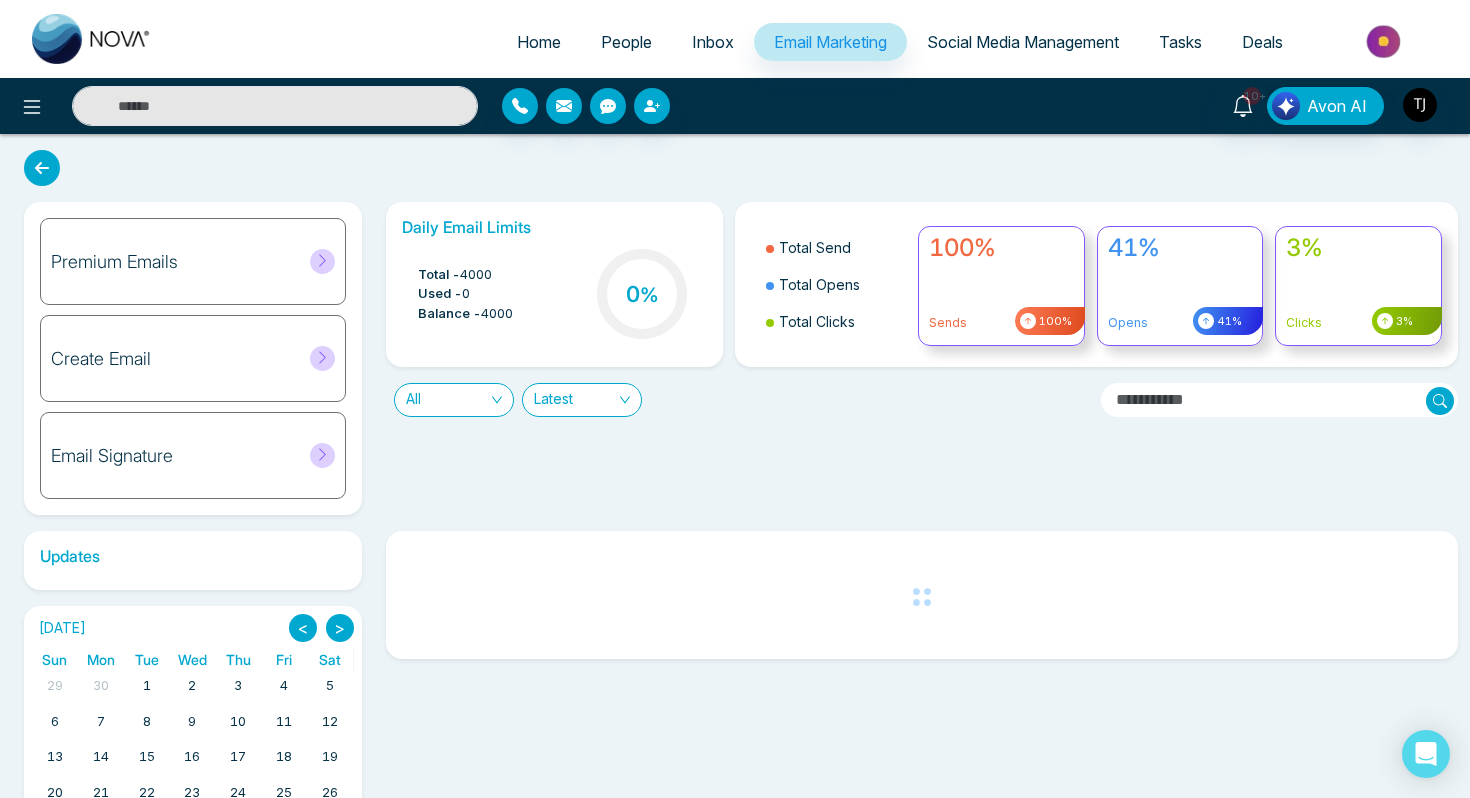 click on "Premium Emails" at bounding box center (114, 262) 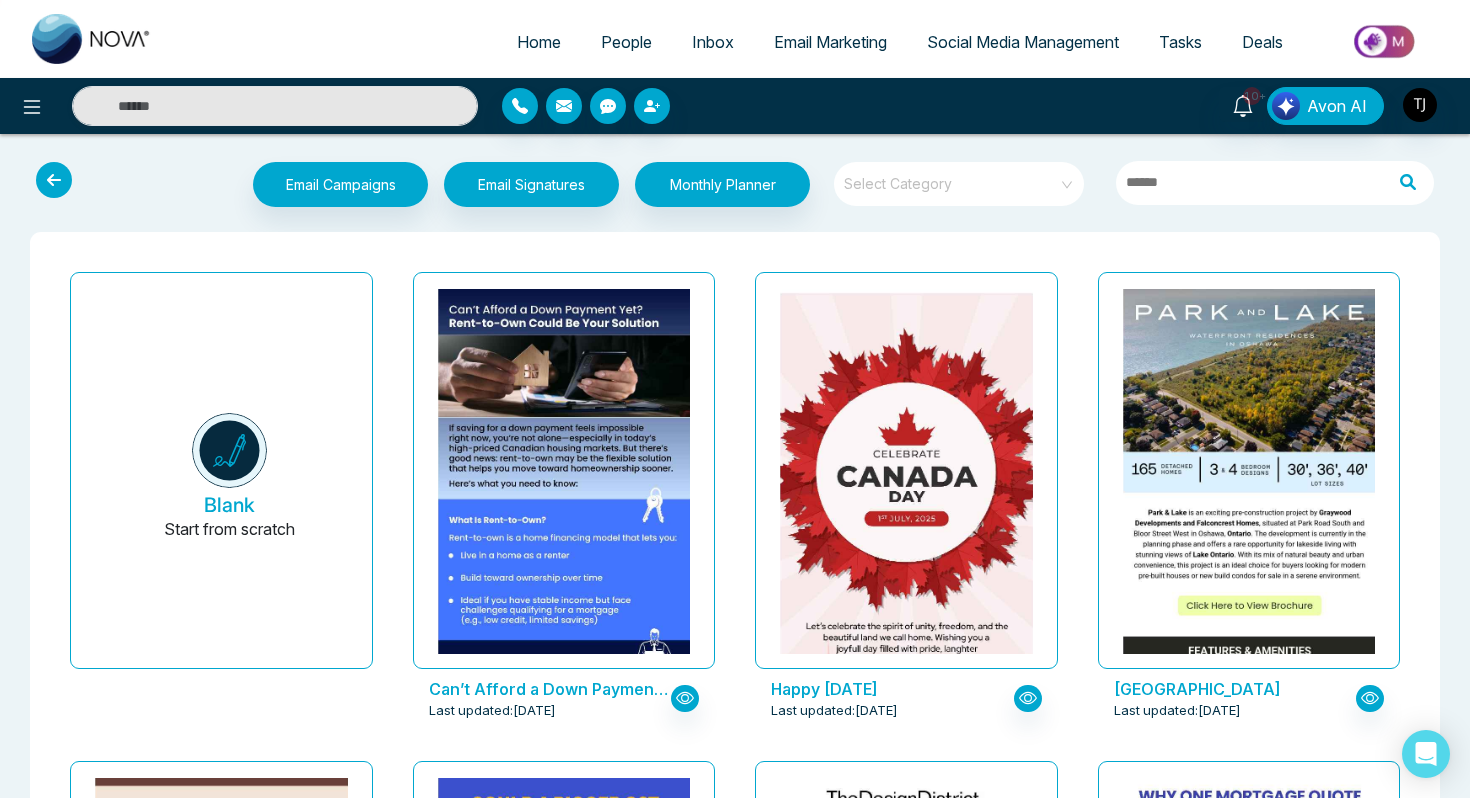 click on "Social Media Management" at bounding box center (1023, 42) 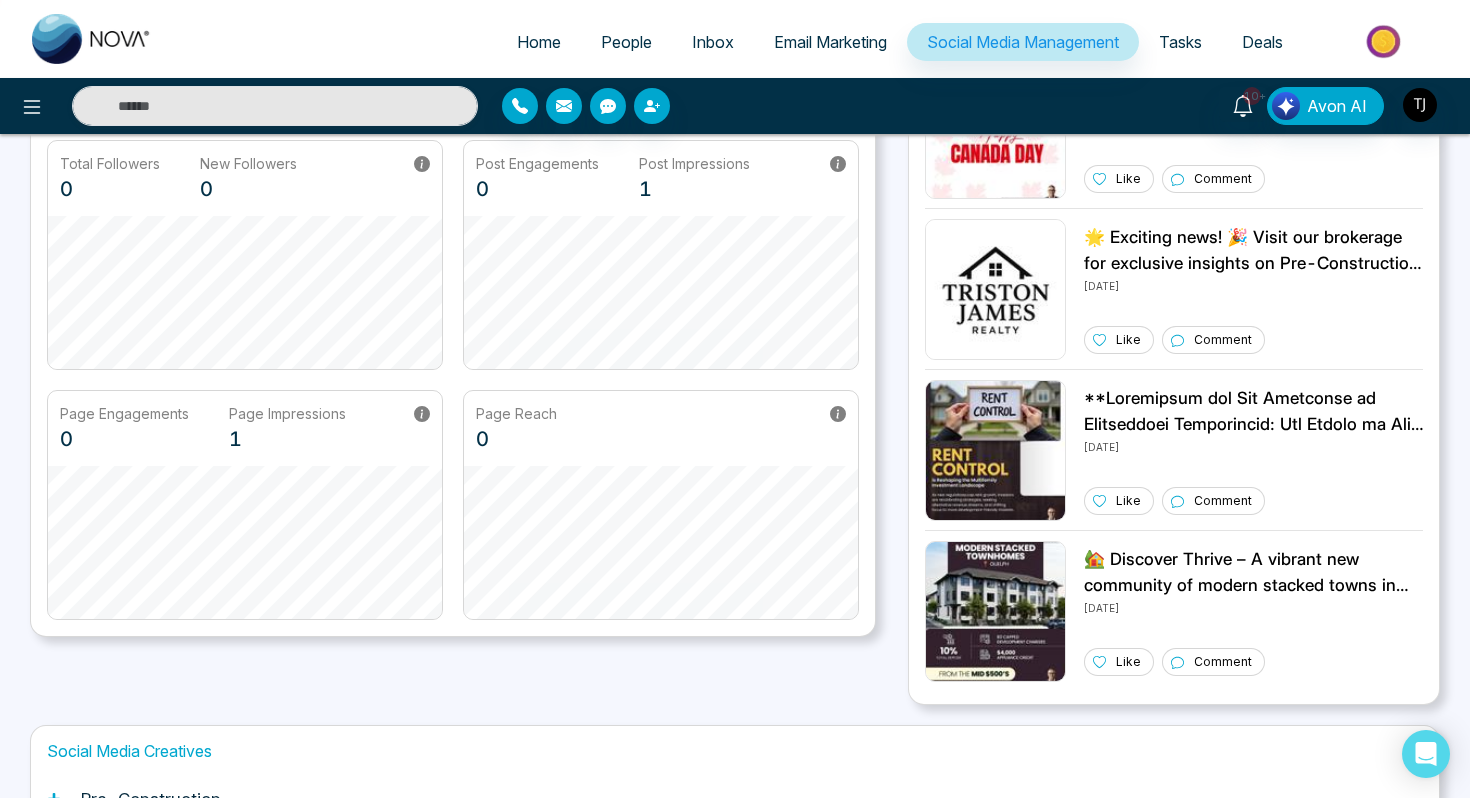 scroll, scrollTop: 494, scrollLeft: 0, axis: vertical 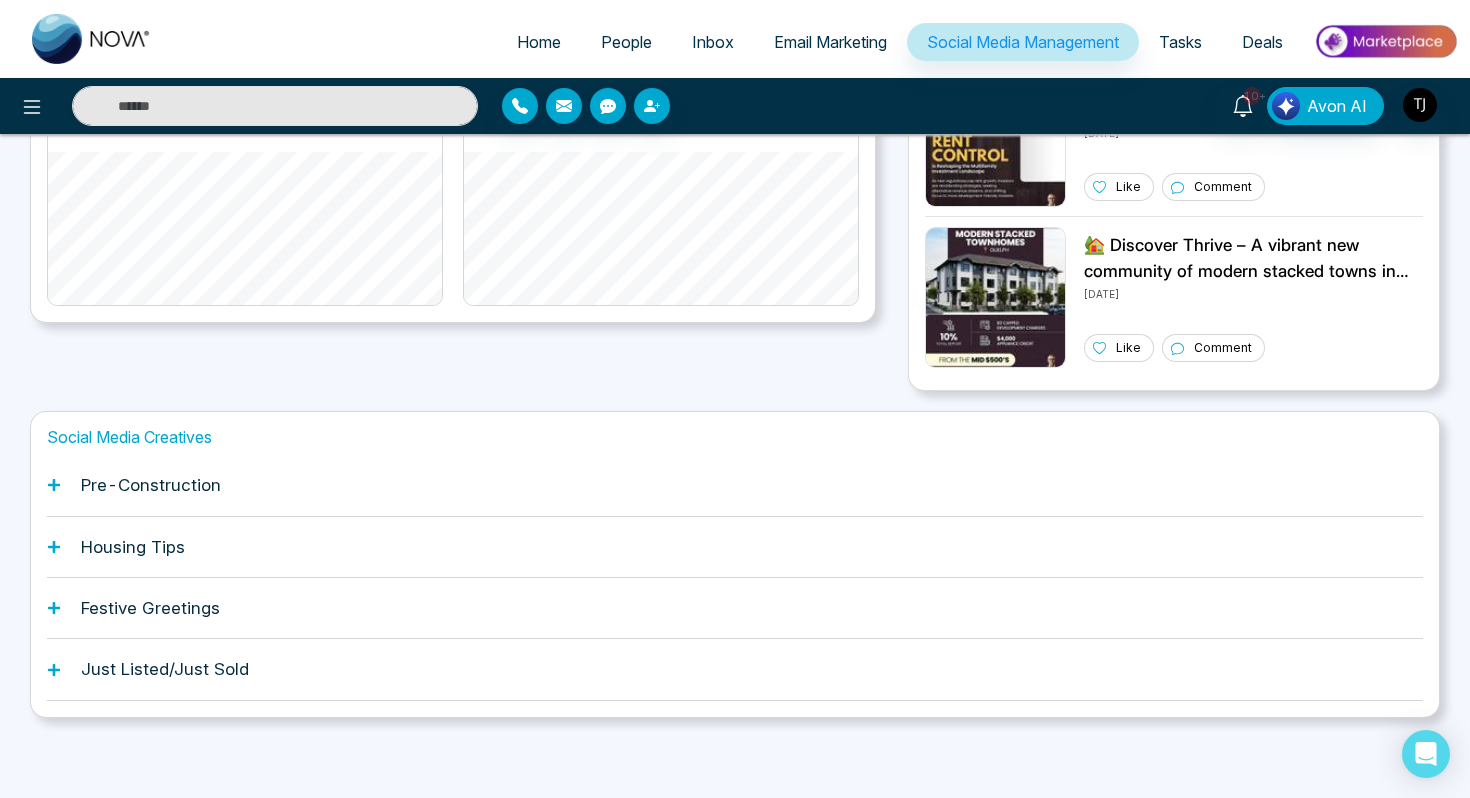 click on "Housing Tips" at bounding box center (735, 547) 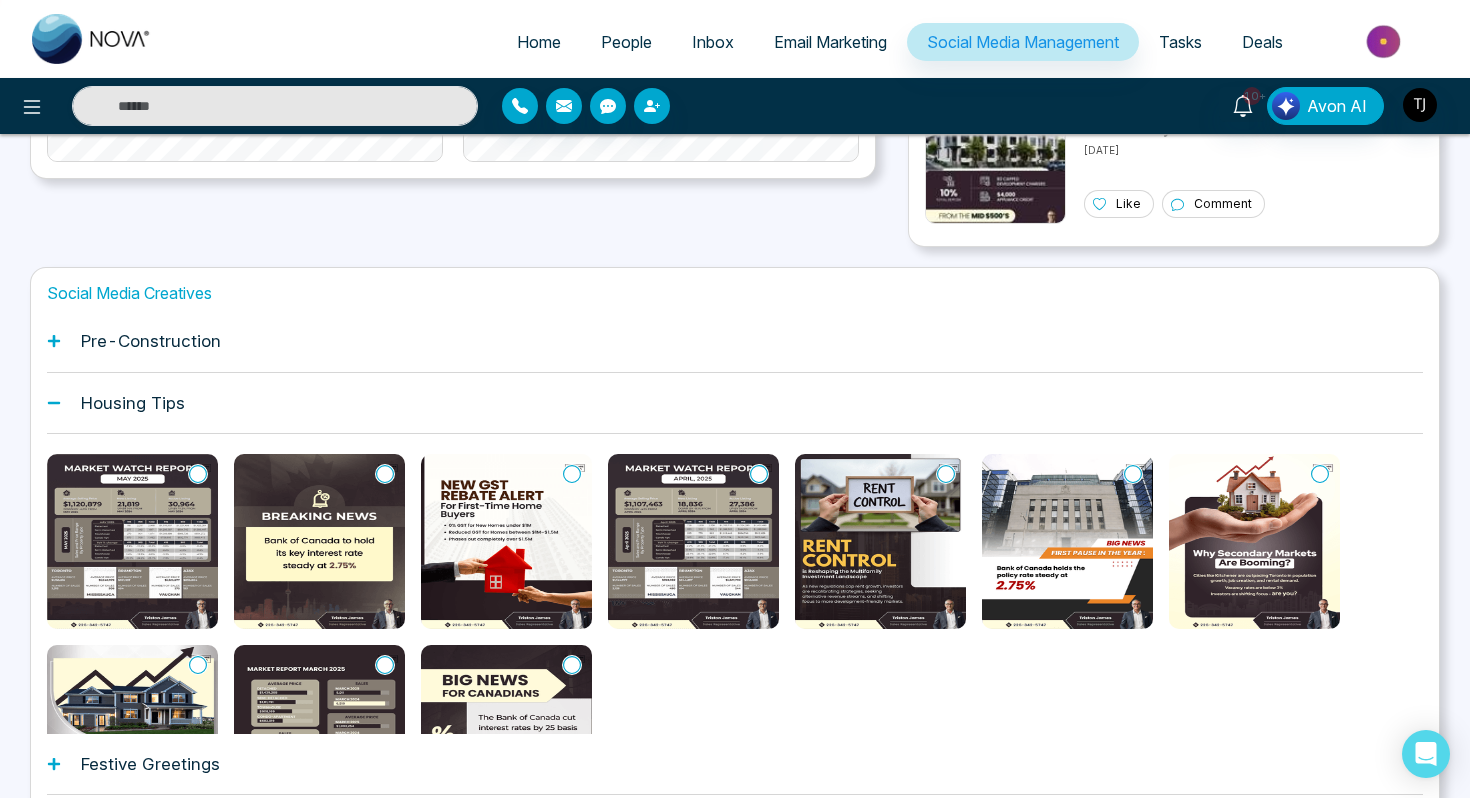 scroll, scrollTop: 639, scrollLeft: 0, axis: vertical 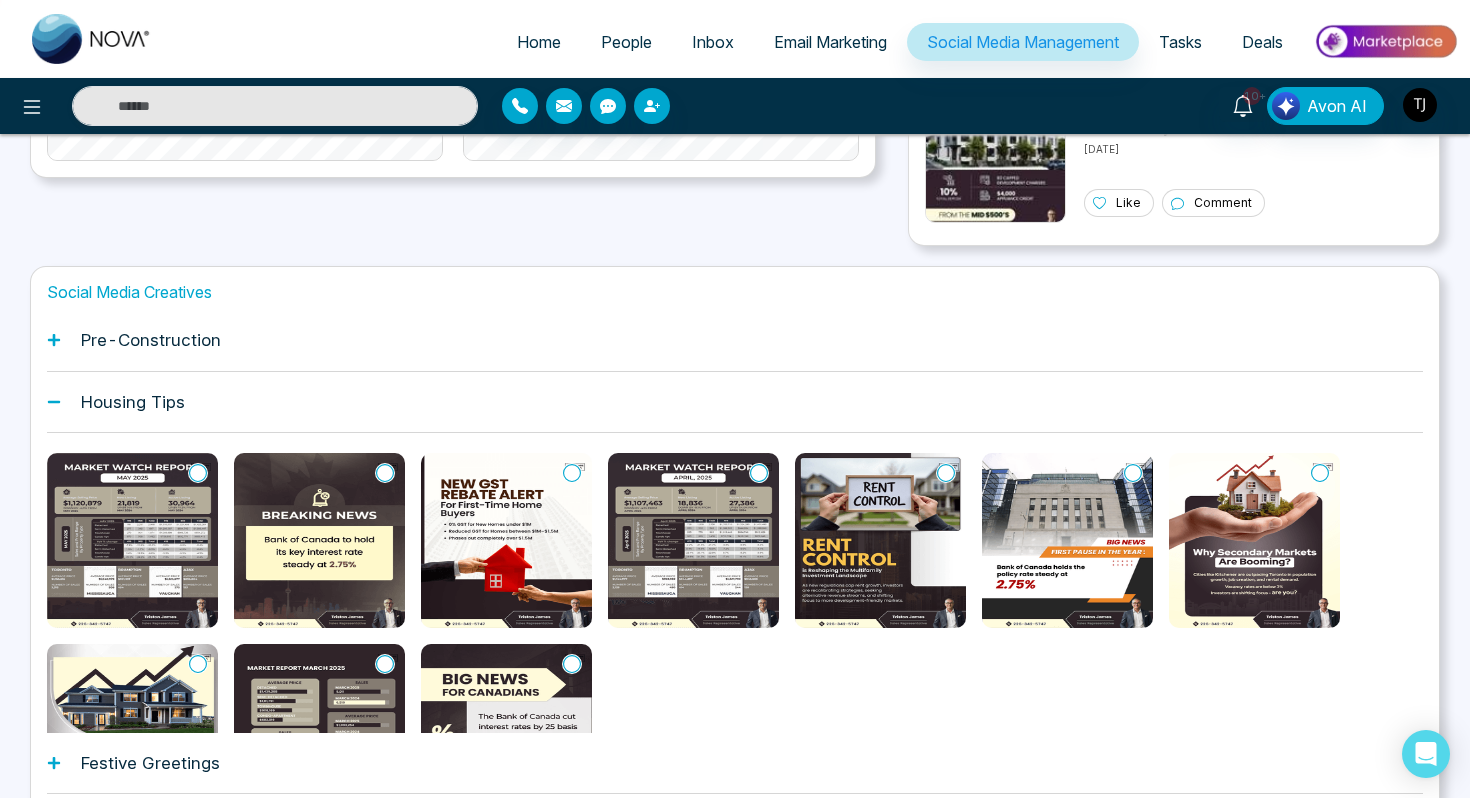 click on "Select Account [PERSON_NAME]     [PERSON_NAME]      Add Social Accounts   Create a Post Create a Reel [PERSON_NAME] Realty [DATE] [DATE] Last 10 Days Last 30 Days Total Followers 0 New Followers 0 Post Engagements 0 Post Impressions 1 Page Engagements 0 Page Impressions 1 Page Reach 0 Recent Posts Recent Reels 🇨🇦 Happy [DATE]! 🇨🇦
[DATE], let’s come together to honor the remarkable strength, unity, and breathtaking beauty of our great nation. From the stunning landscapes to the resilient spirit of our people, we have so much to celebrate!
As we relish in the freedoms we hold dear, let’s take a moment to appreciate what makes Canada truly special. Here’s to all the stories, cultures, and values that weave the rich tapestry of our land.
Enjoy a joyful and proud [DATE], everyone! Let your patriotism shine bright! 🎉
#HappyCanadaDay #CanadaStrong #TrueNorthProud #CanadianSpirit #CanadaDayCelebration #RedAndWhite #LoveCanada [DATE]   Like   Comment [DATE]   Like   Comment" at bounding box center (735, 239) 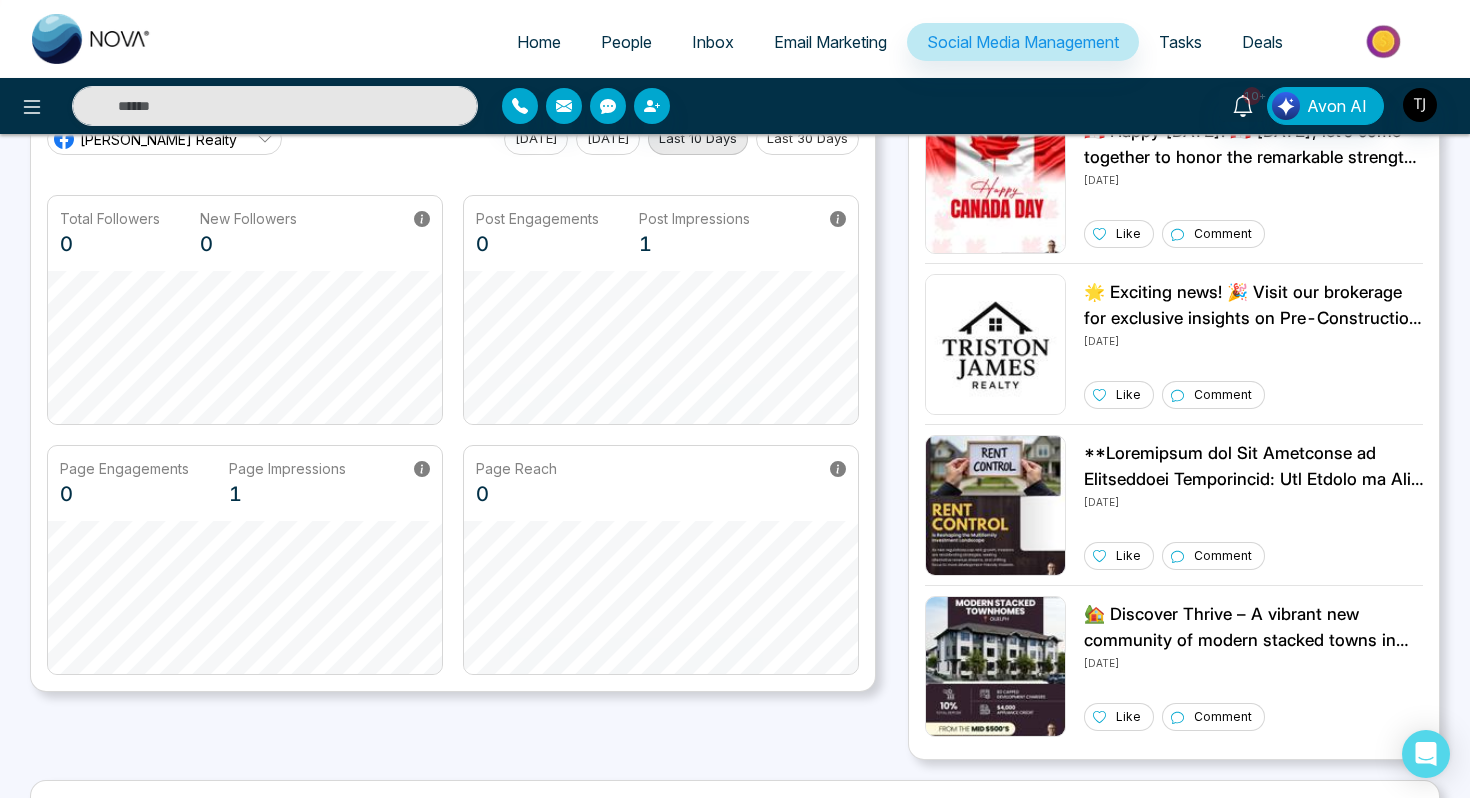 scroll, scrollTop: 0, scrollLeft: 0, axis: both 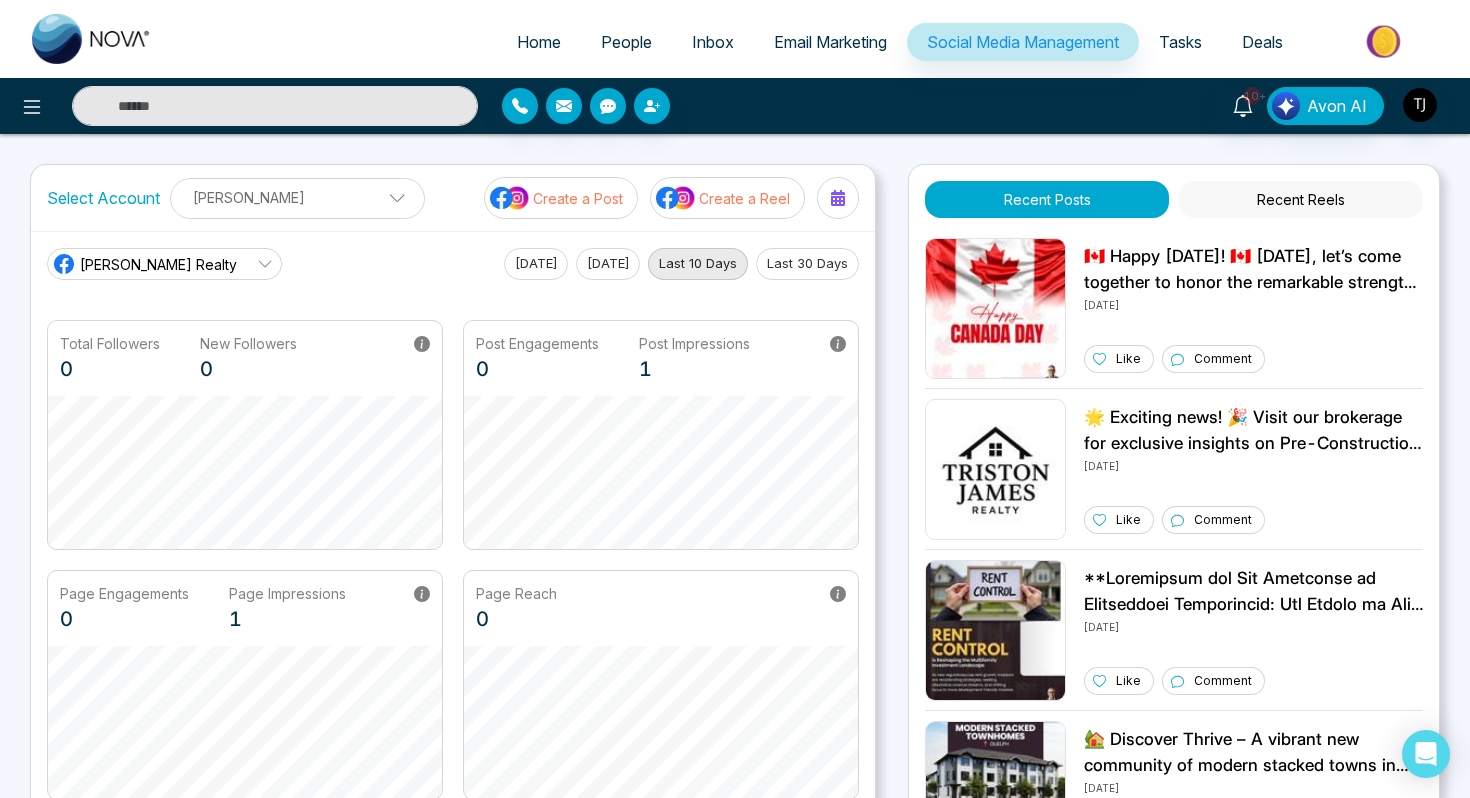 click on "Create a Reel" at bounding box center (744, 198) 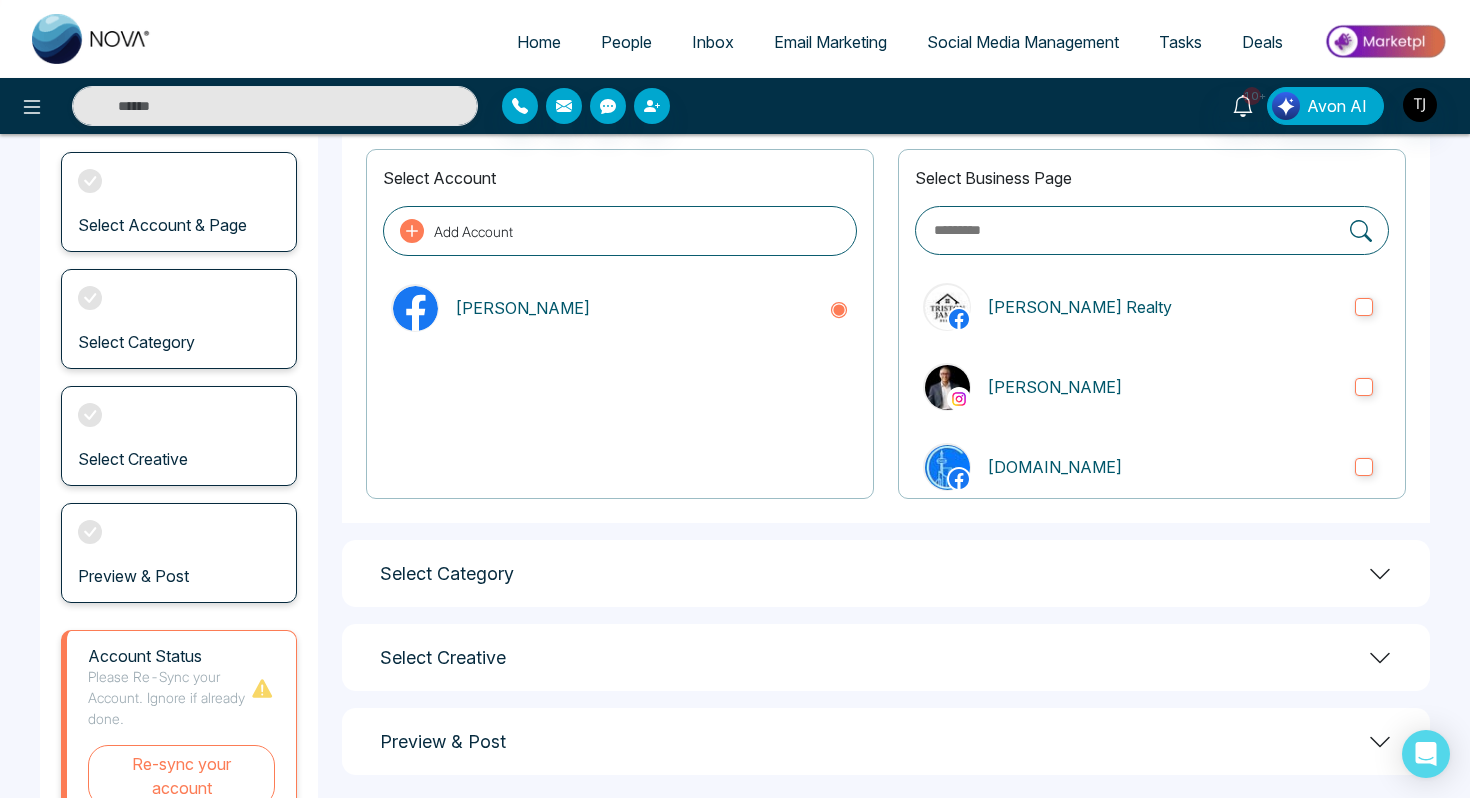 scroll, scrollTop: 117, scrollLeft: 0, axis: vertical 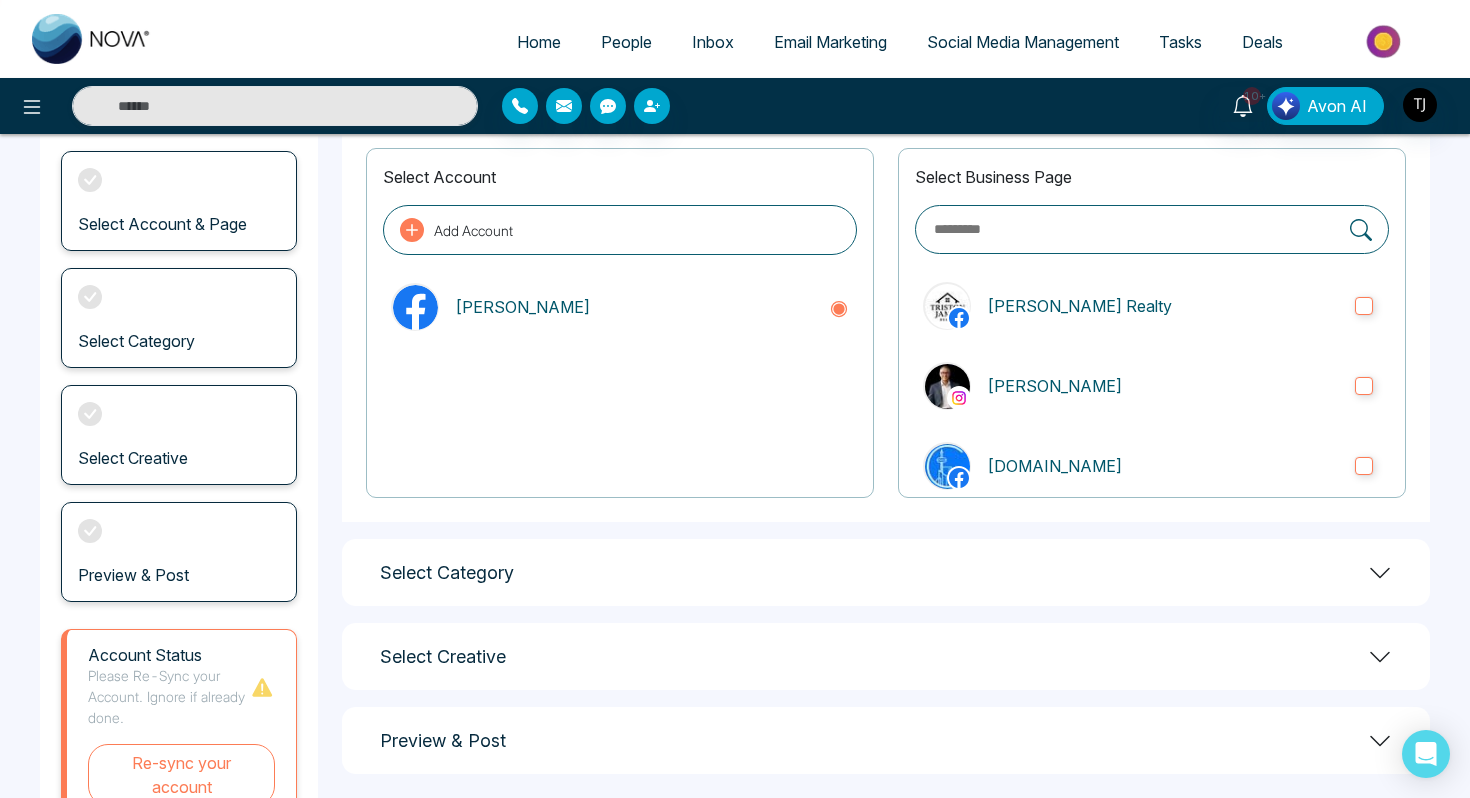 click on "Select Category" at bounding box center (886, 572) 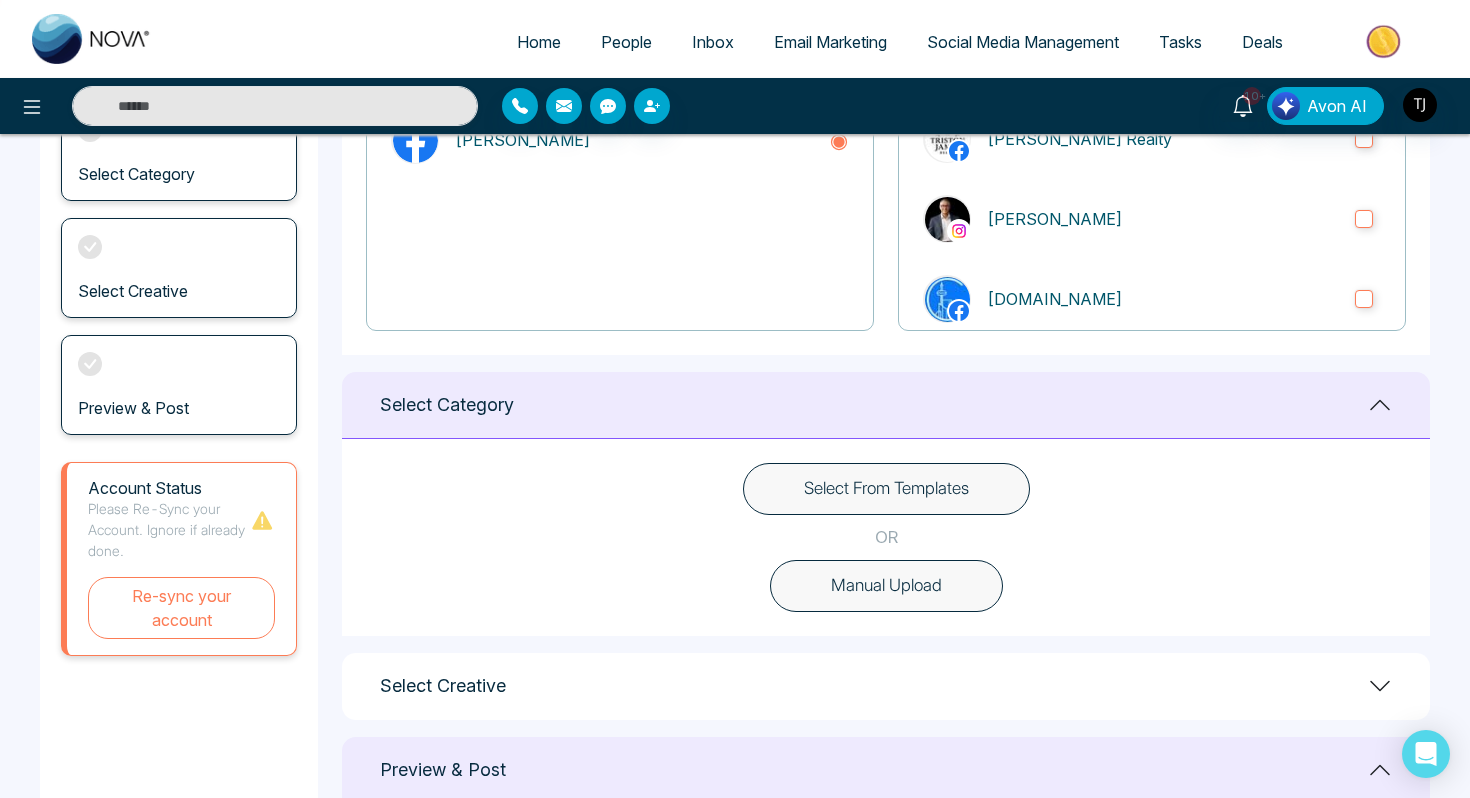 scroll, scrollTop: 305, scrollLeft: 0, axis: vertical 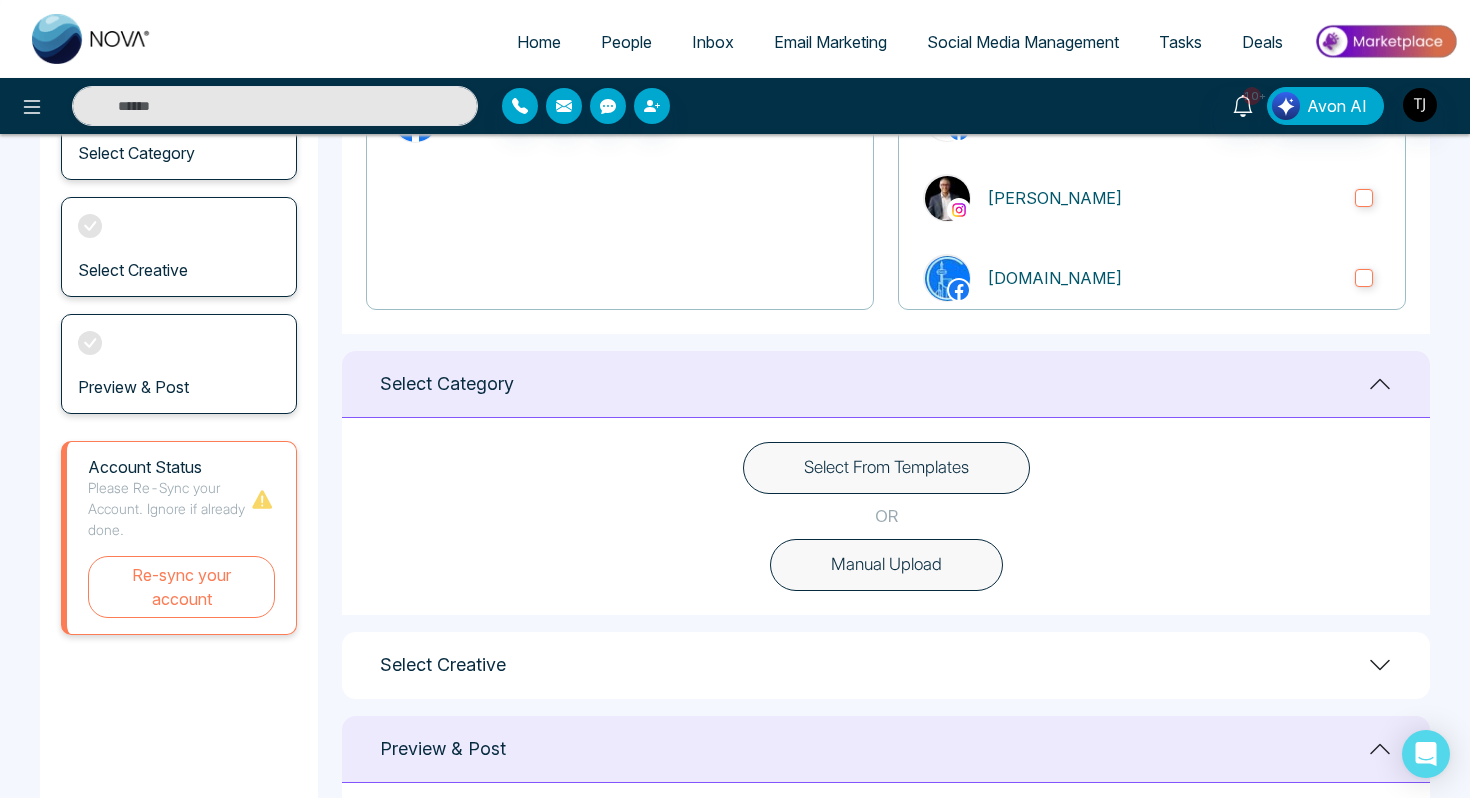 click on "Select From Templates" at bounding box center (886, 468) 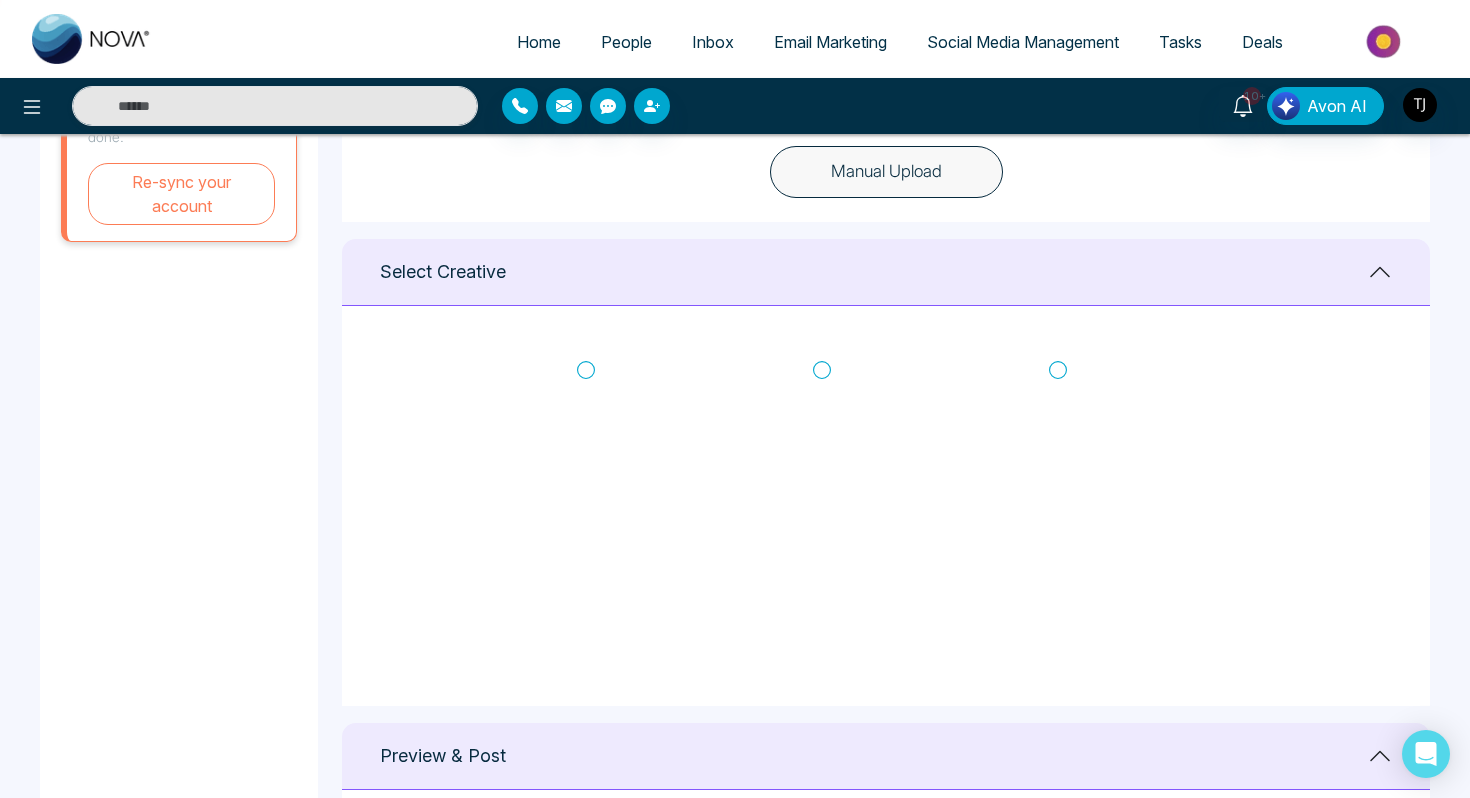 scroll, scrollTop: 701, scrollLeft: 0, axis: vertical 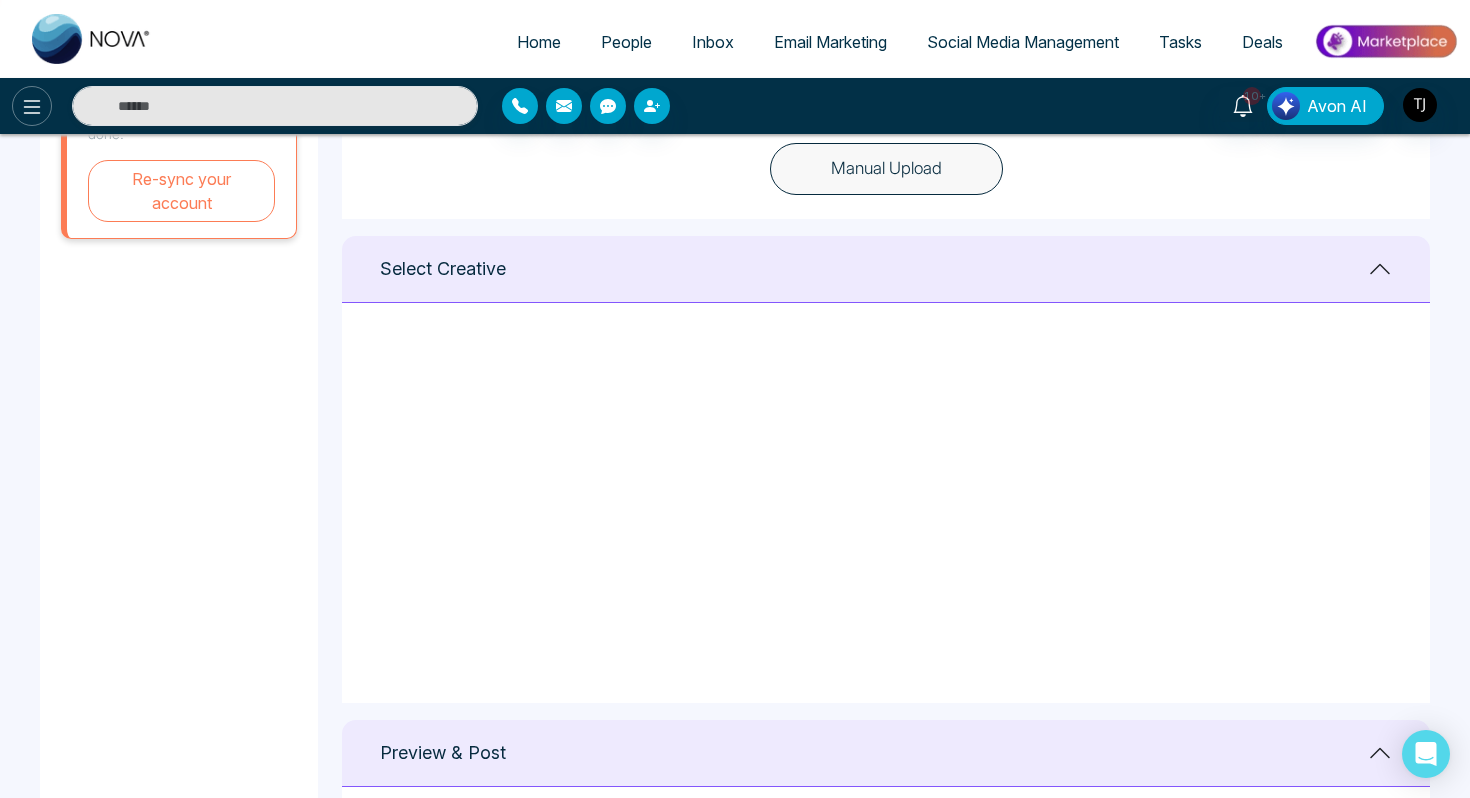 click 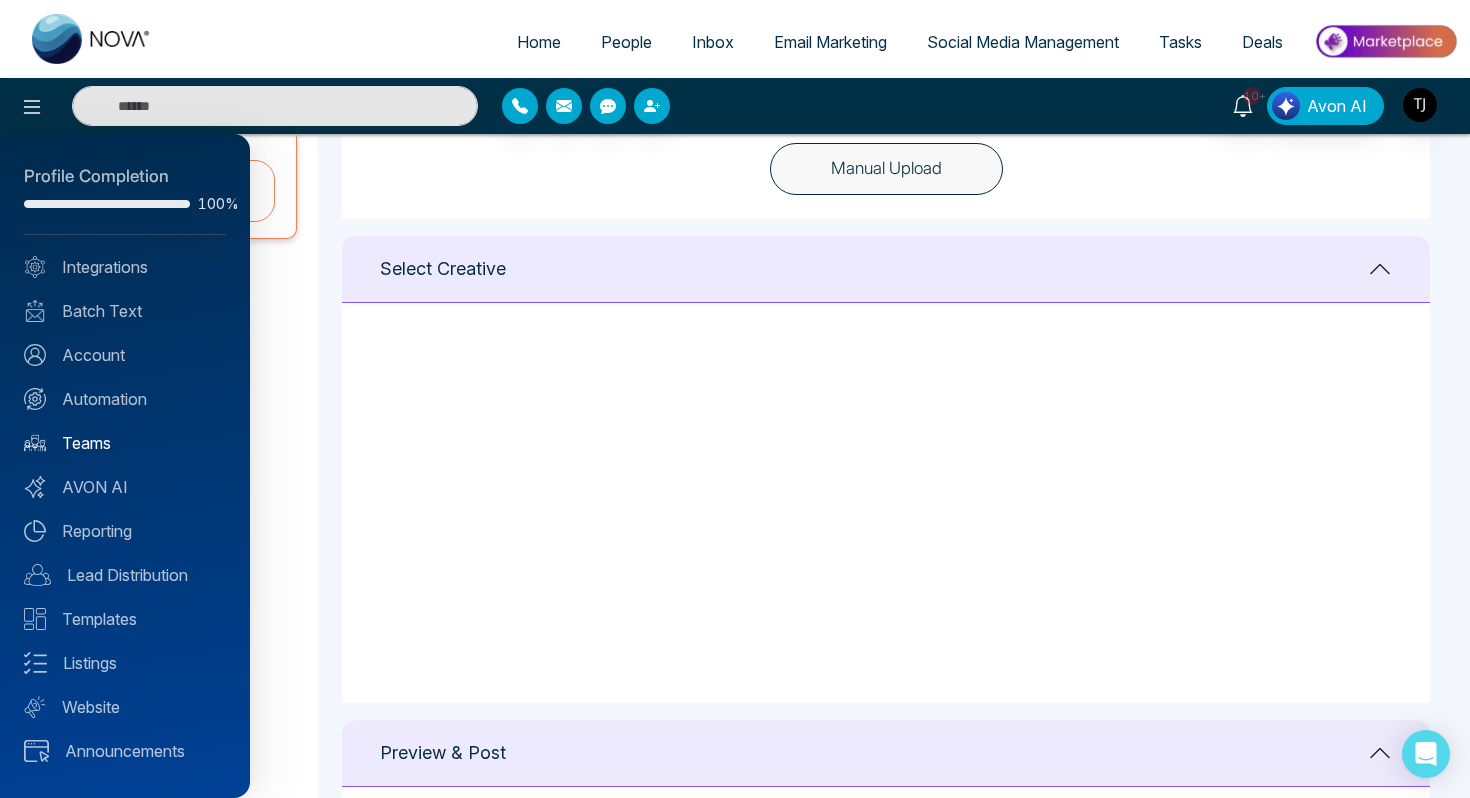 click on "Teams" at bounding box center (125, 443) 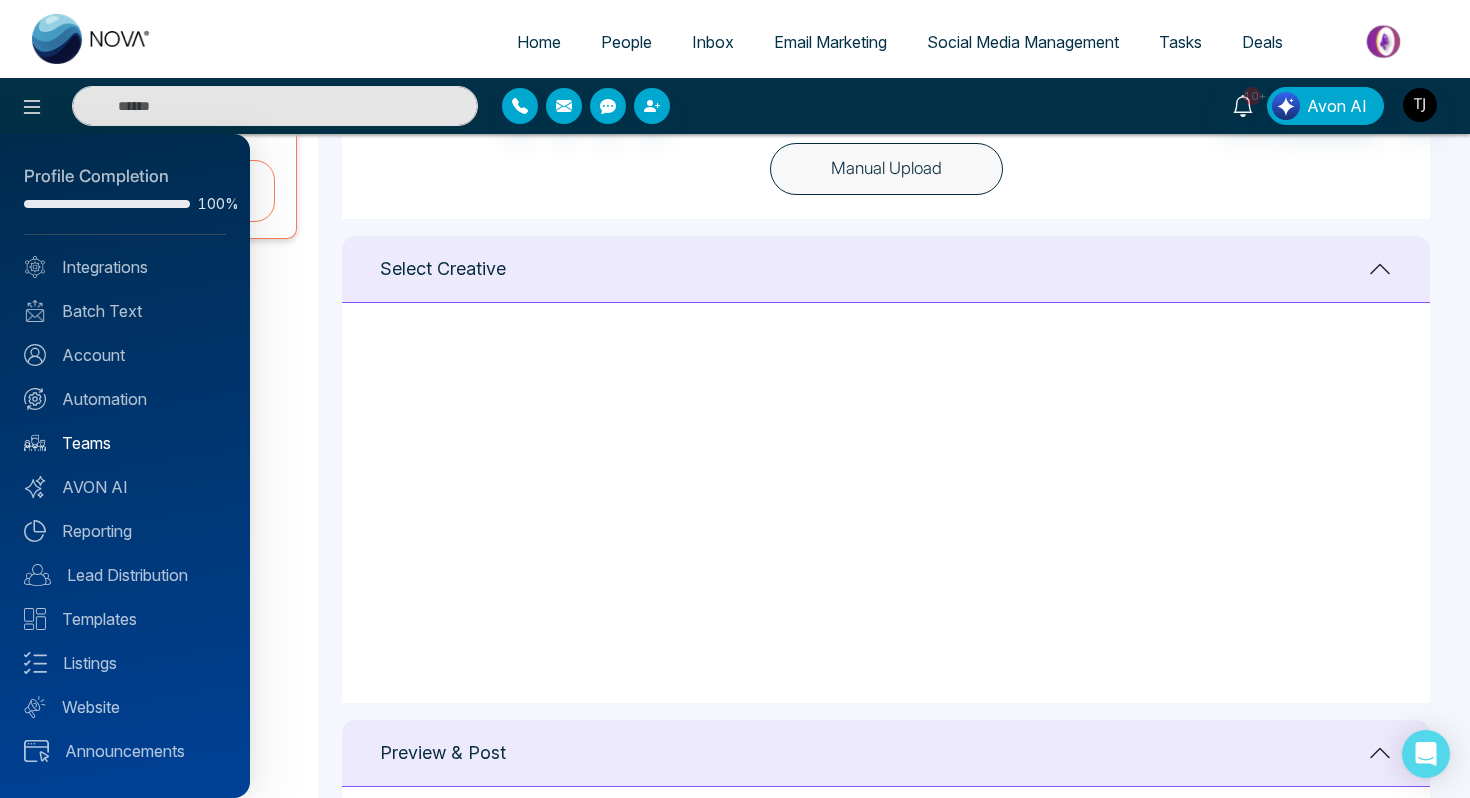 scroll, scrollTop: 0, scrollLeft: 0, axis: both 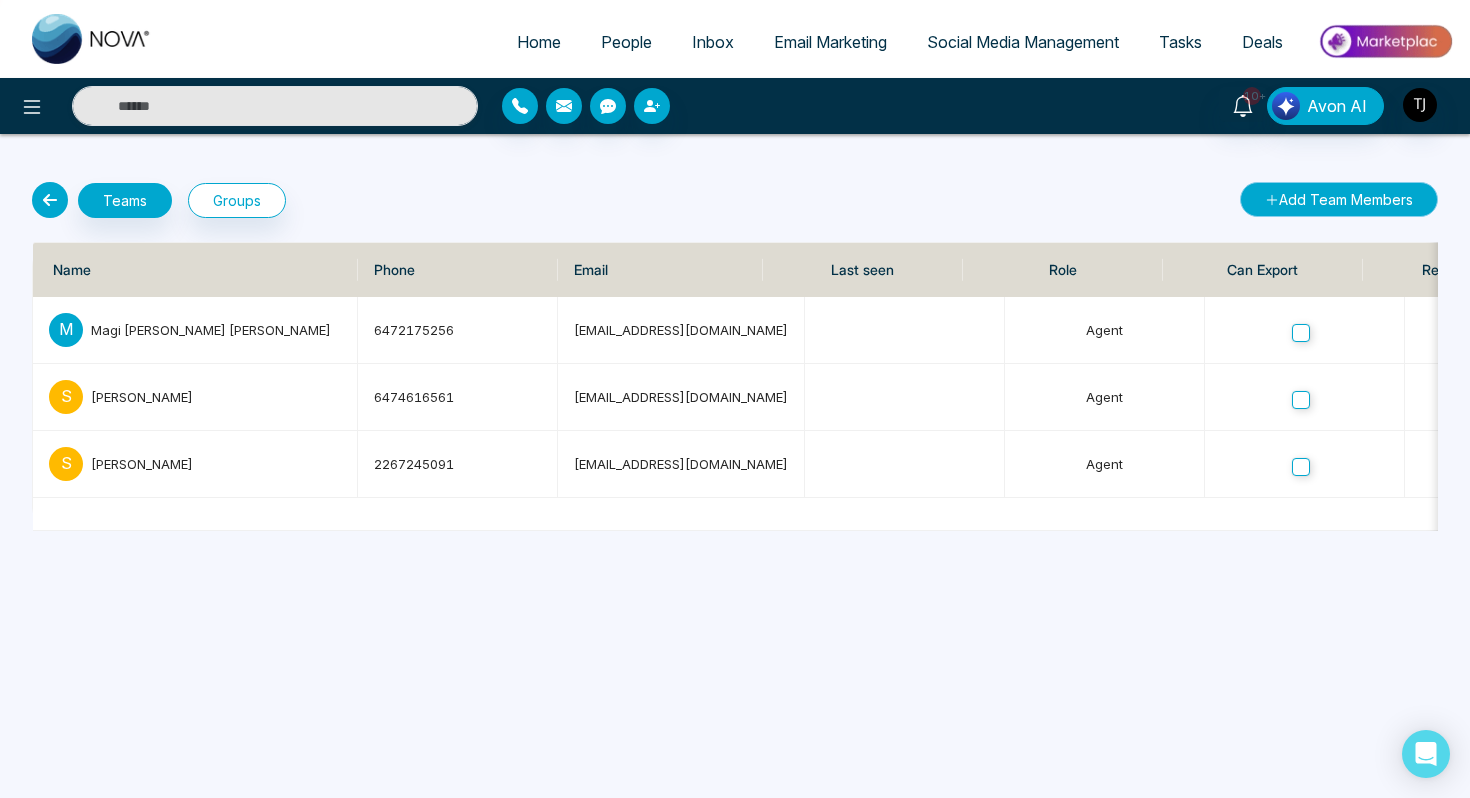 click on "Add Team Members" at bounding box center (1339, 199) 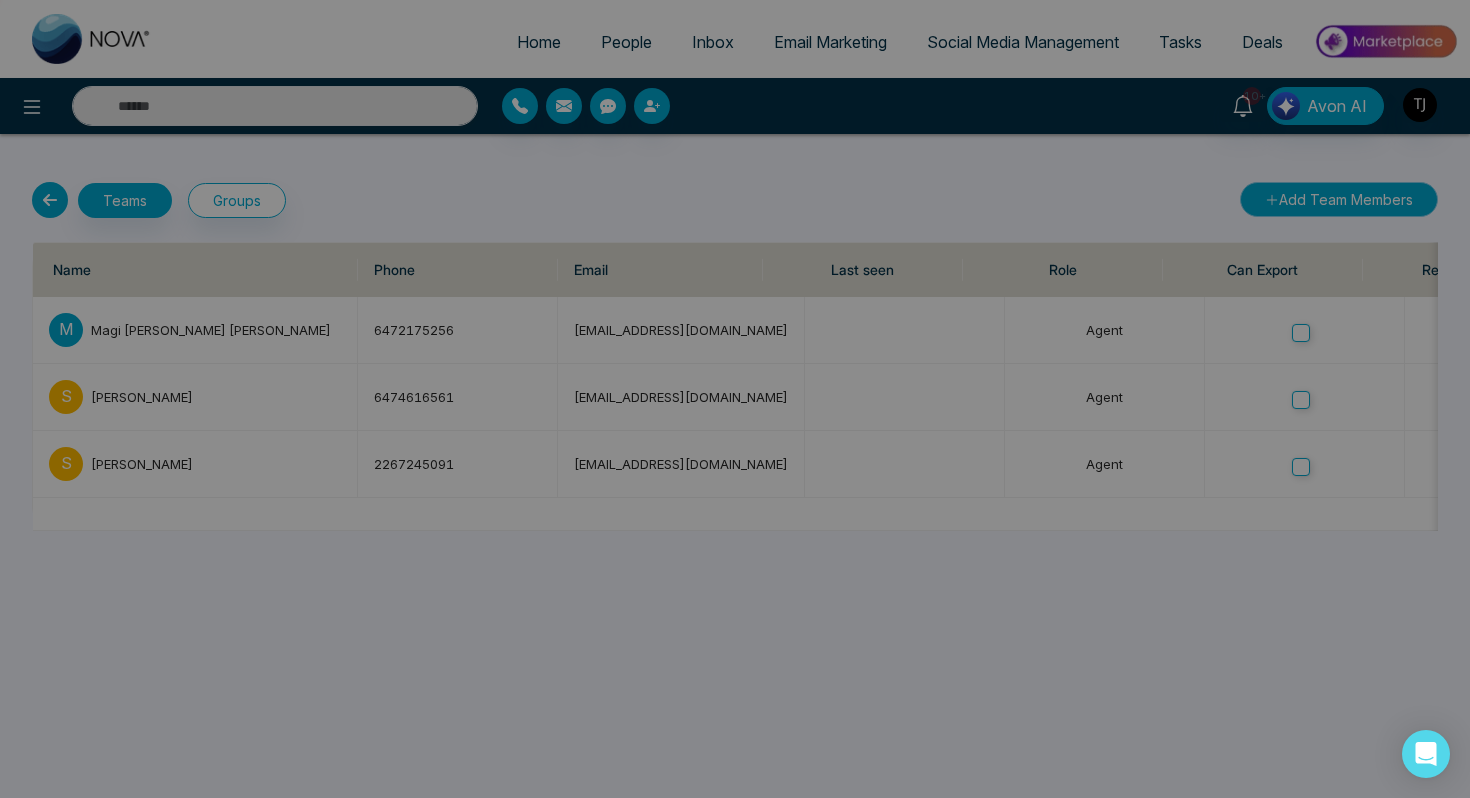 select on "**" 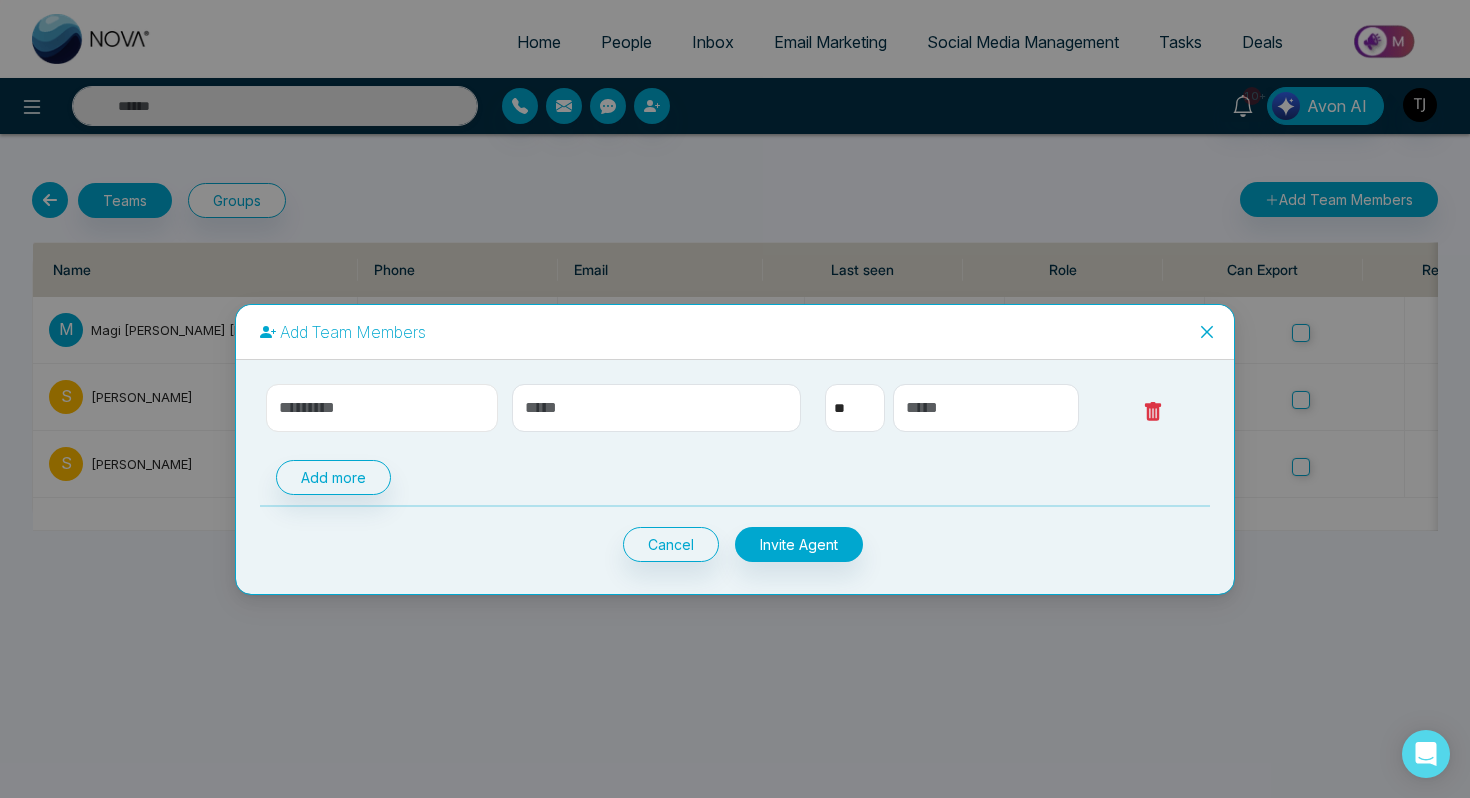 click at bounding box center (382, 408) 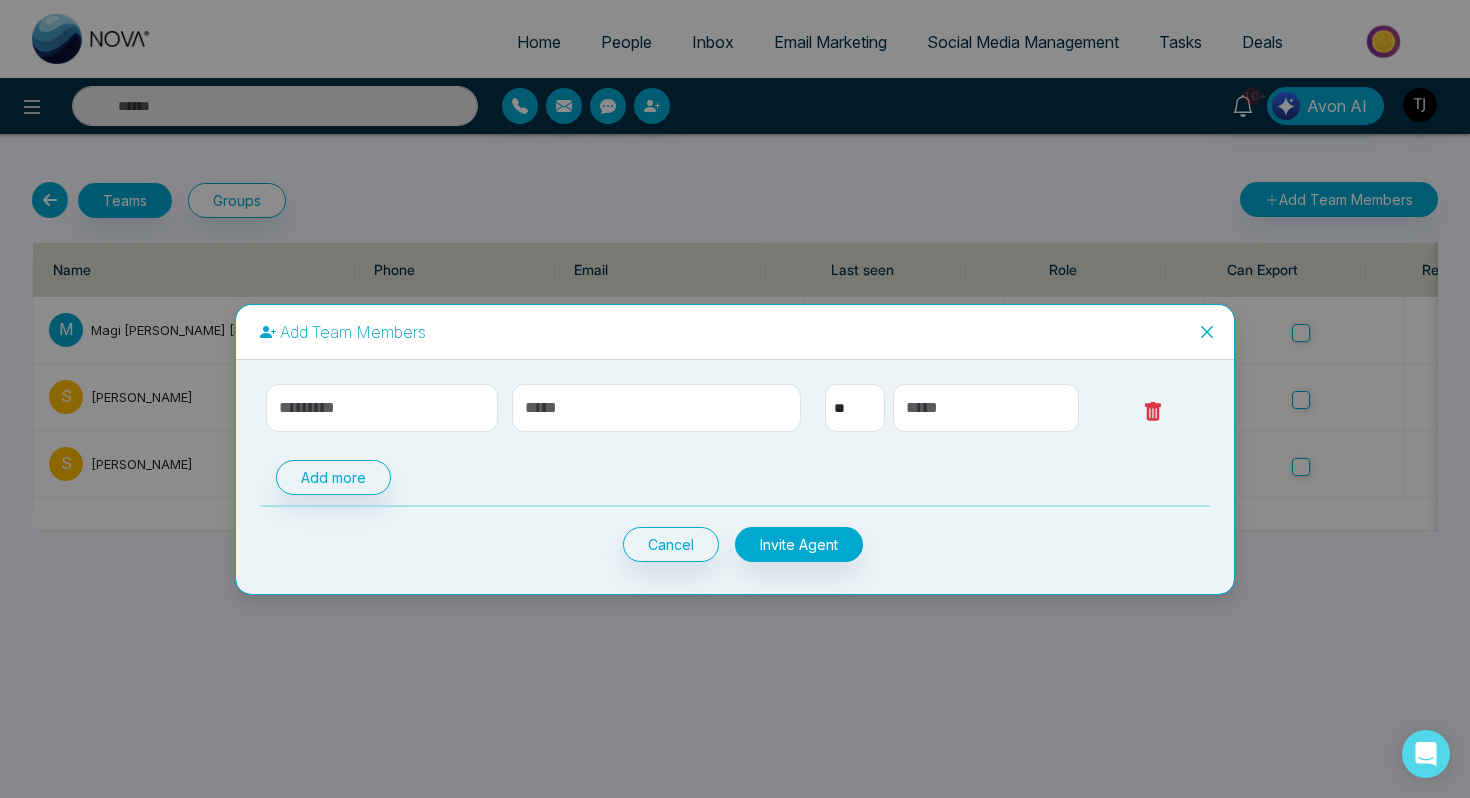 click 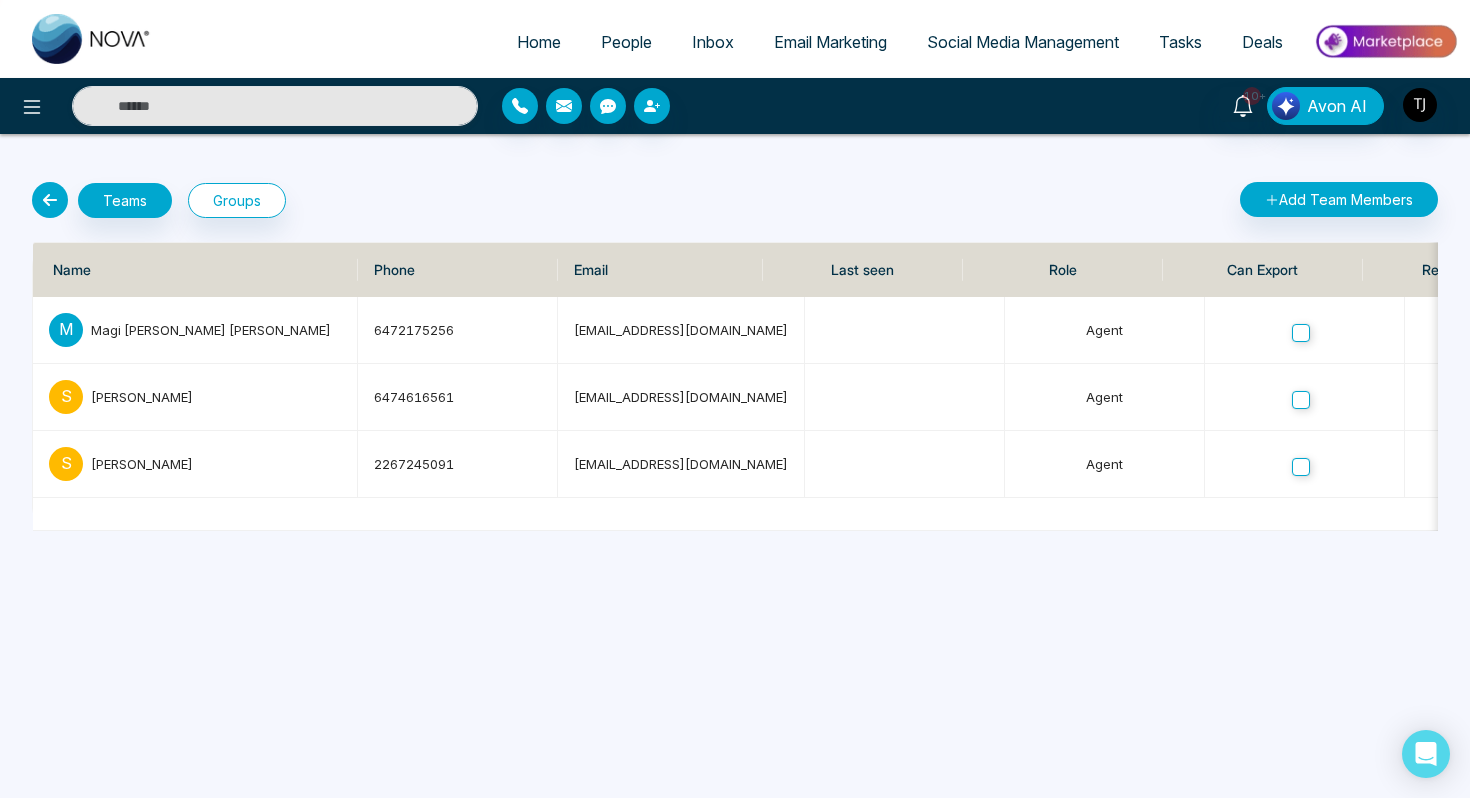 click on "People" at bounding box center (626, 42) 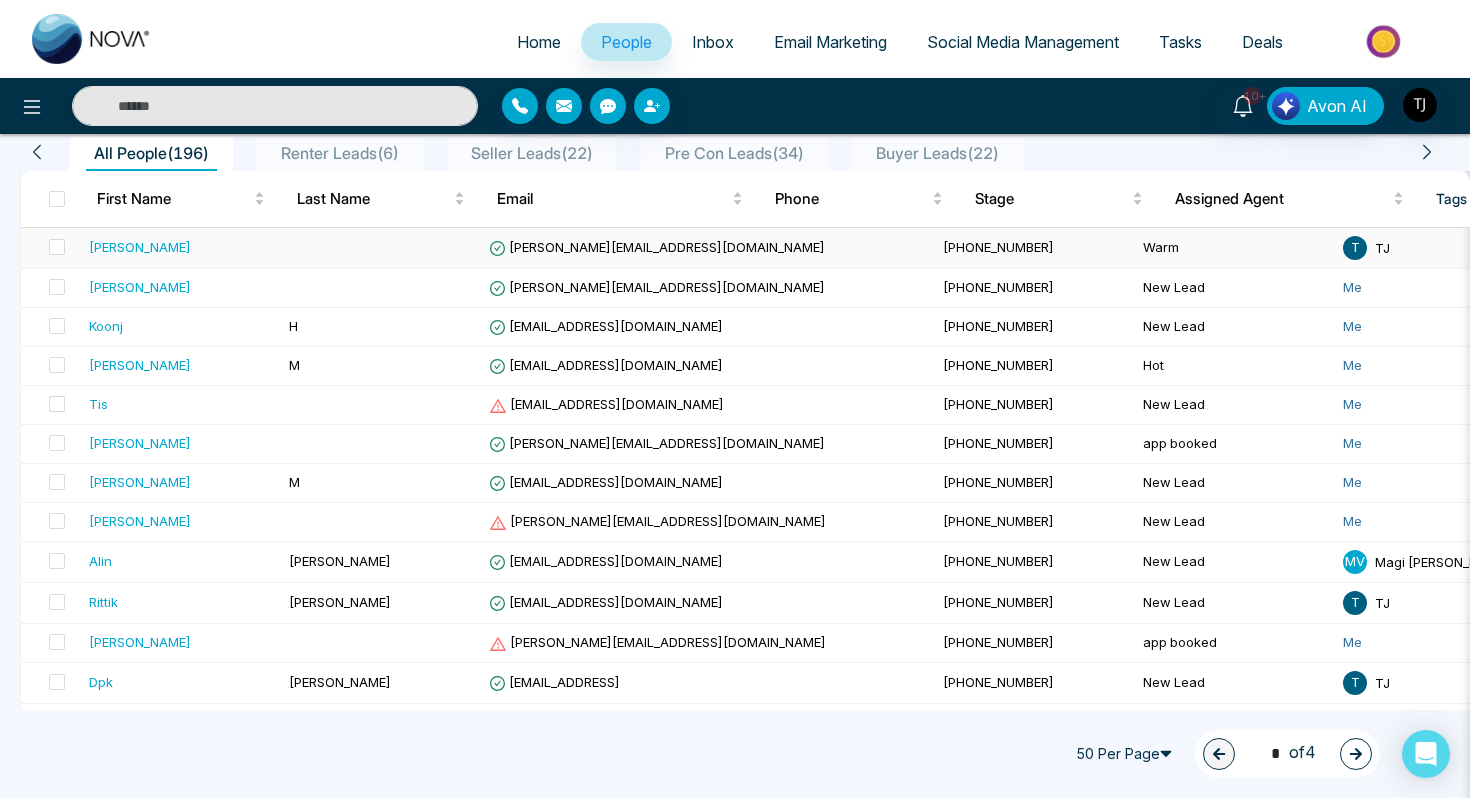 scroll, scrollTop: 37, scrollLeft: 0, axis: vertical 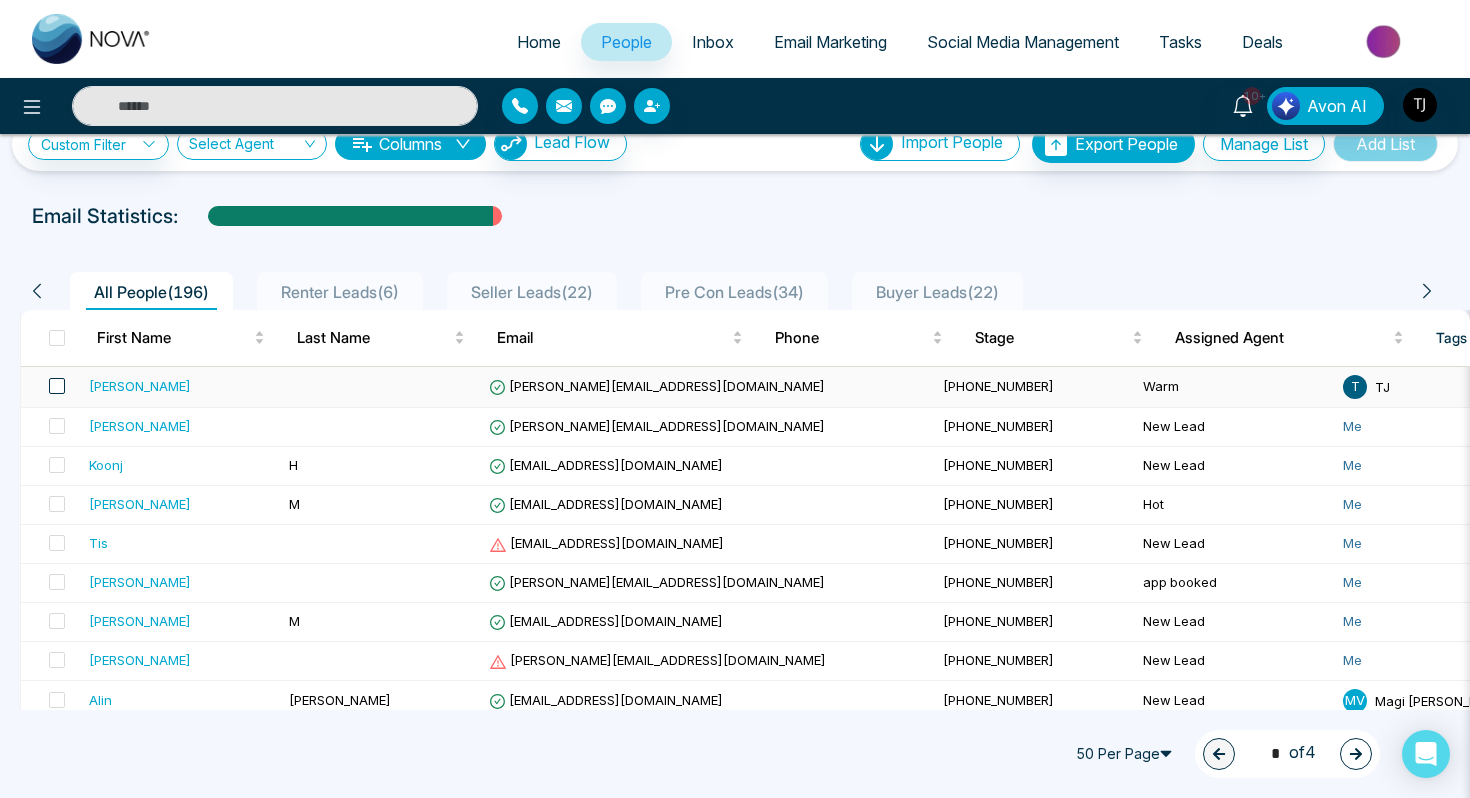 click at bounding box center [57, 386] 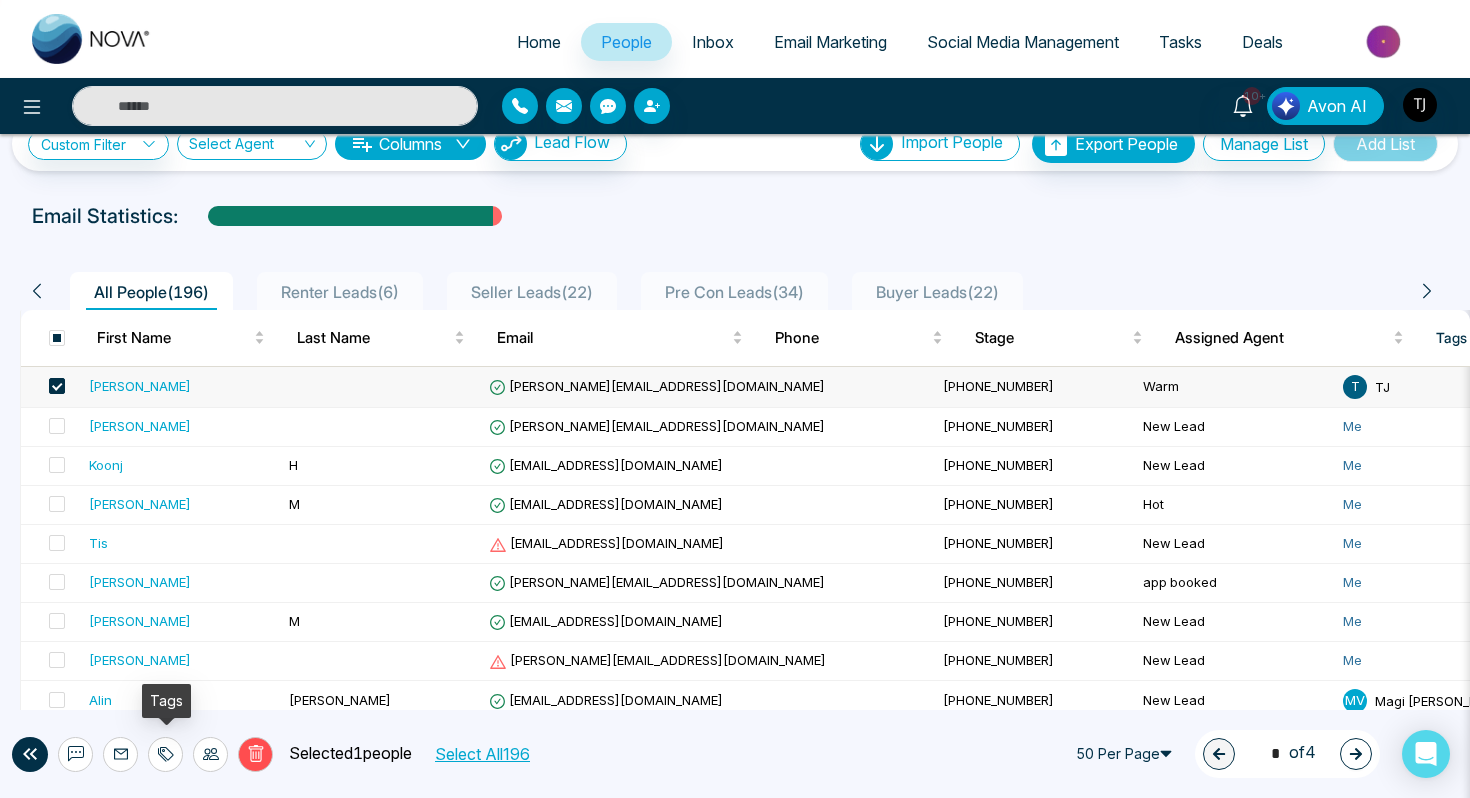 click 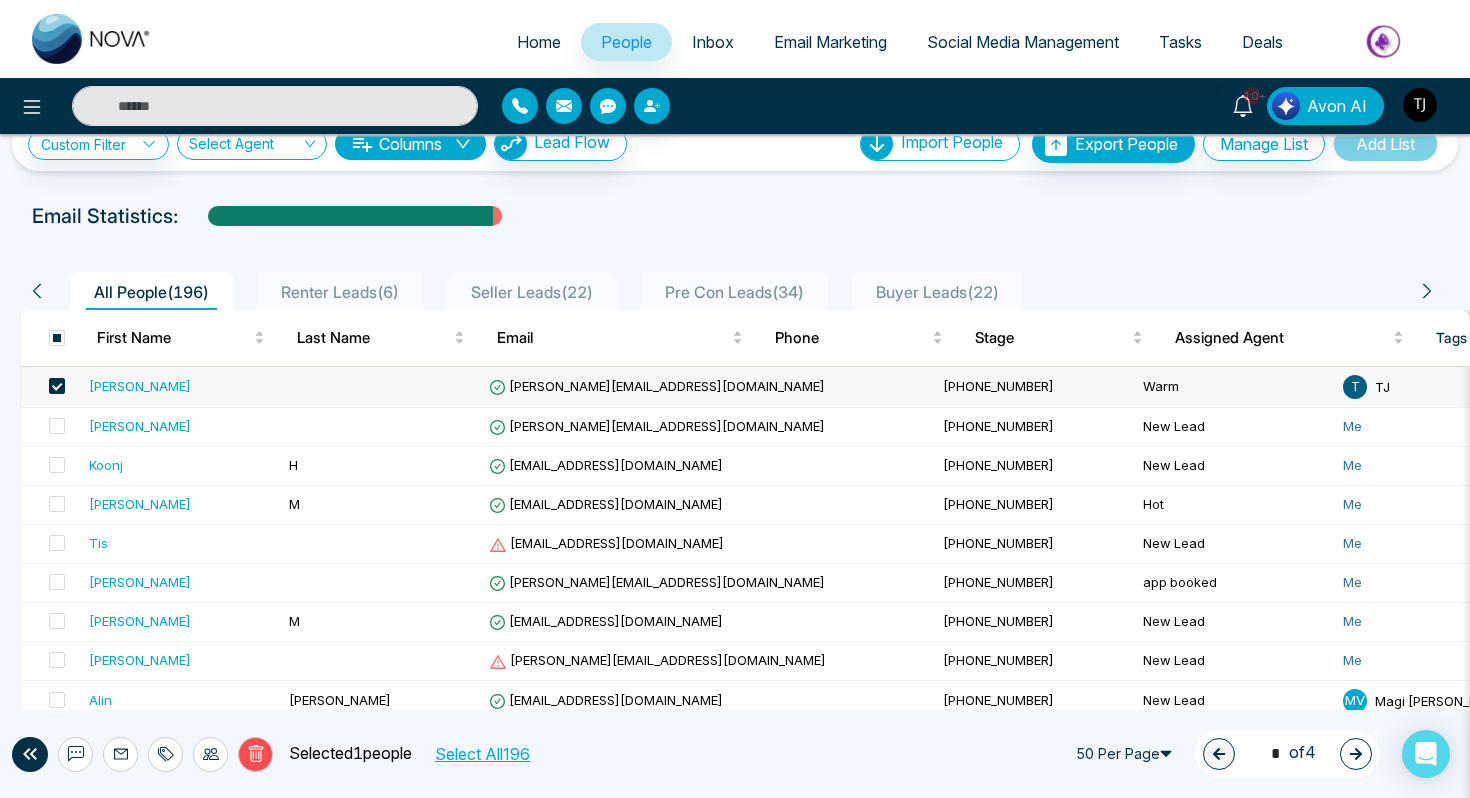 click at bounding box center (210, 754) 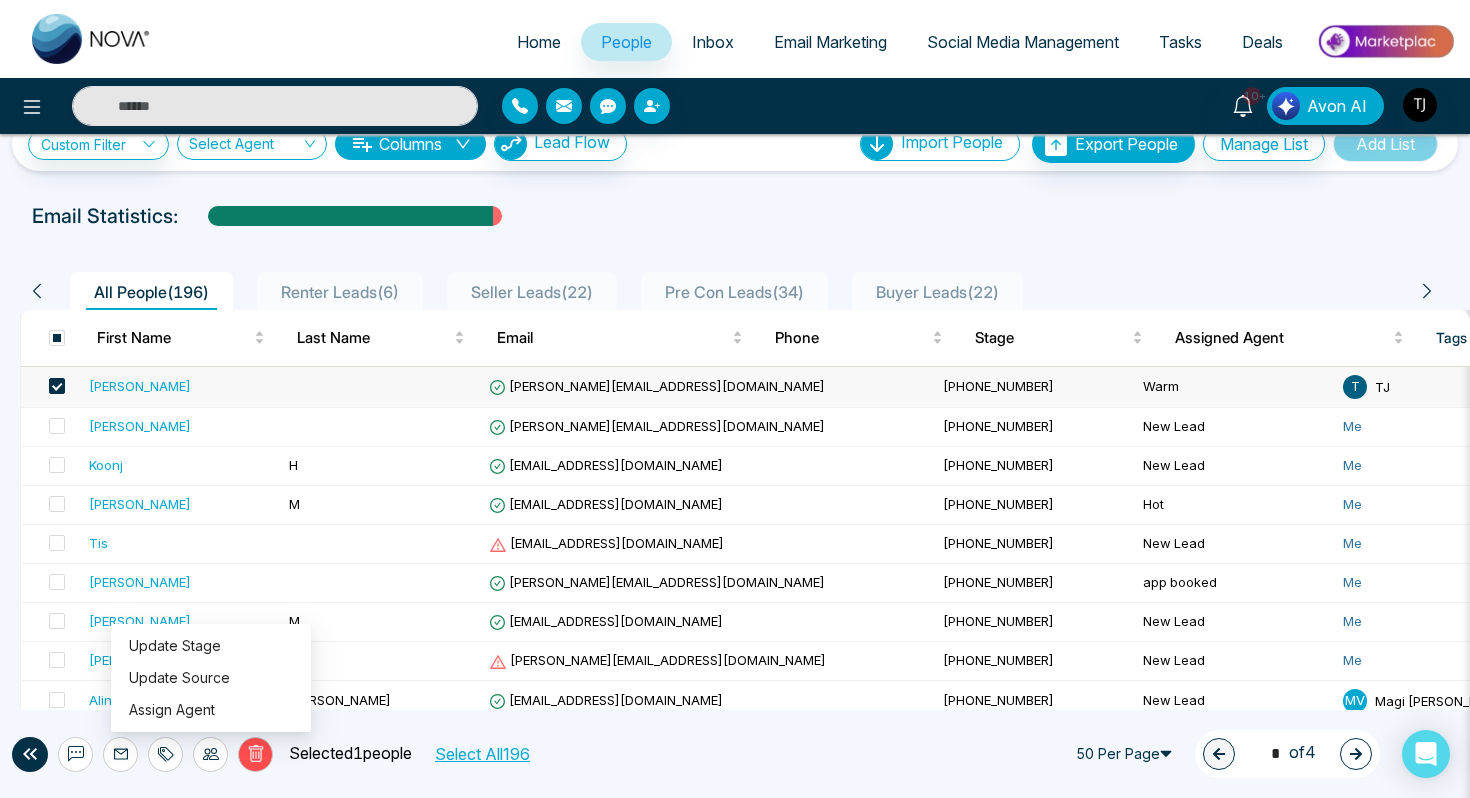 click on "All People  ( 196 ) Renter Leads  ( 6 ) Seller Leads  ( 22 ) Pre Con Leads  ( 34 ) Buyer Leads  ( 22 ) First Name Last Name Email Phone Stage Assigned Agent Tags Source Deals Last Communication                       [PERSON_NAME]   [PERSON_NAME][EMAIL_ADDRESS][DOMAIN_NAME] [PHONE_NUMBER] Warm T TJ IDX Website   -  -  -  -    -  -  -  -   [PERSON_NAME]   [PERSON_NAME][EMAIL_ADDRESS][DOMAIN_NAME] [PHONE_NUMBER] New Lead Me IDX Website   -  -  -  -    -  -  -  -   Koonj H   [EMAIL_ADDRESS][DOMAIN_NAME] [PHONE_NUMBER] New Lead Me 1 20 hours ago    Message [PERSON_NAME] M   [EMAIL_ADDRESS][DOMAIN_NAME] [PHONE_NUMBER] Hot Me Buyer 1   -  -  -  -    -  -  -  -   Tis   [EMAIL_ADDRESS][DOMAIN_NAME] [PHONE_NUMBER] New Lead Me Internal Testin... External testin... Open House   -  -  -  -    -  -  -  -   Michael   [EMAIL_ADDRESS][DOMAIN_NAME] [PHONE_NUMBER] app booked Me 2 [DATE]    Call [PERSON_NAME]   [PERSON_NAME][EMAIL_ADDRESS][DOMAIN_NAME] [PHONE_NUMBER] New Lead Me Buyer 1   -  -  -  -    -  -  -  -   [PERSON_NAME]   [PERSON_NAME][EMAIL_ADDRESS][DOMAIN_NAME] [PHONE_NUMBER] New Lead Me Internal Testin... External testin... + 2 Open House   -  -  -  -    -  -  -  -   [PERSON_NAME]" at bounding box center [735, 1365] 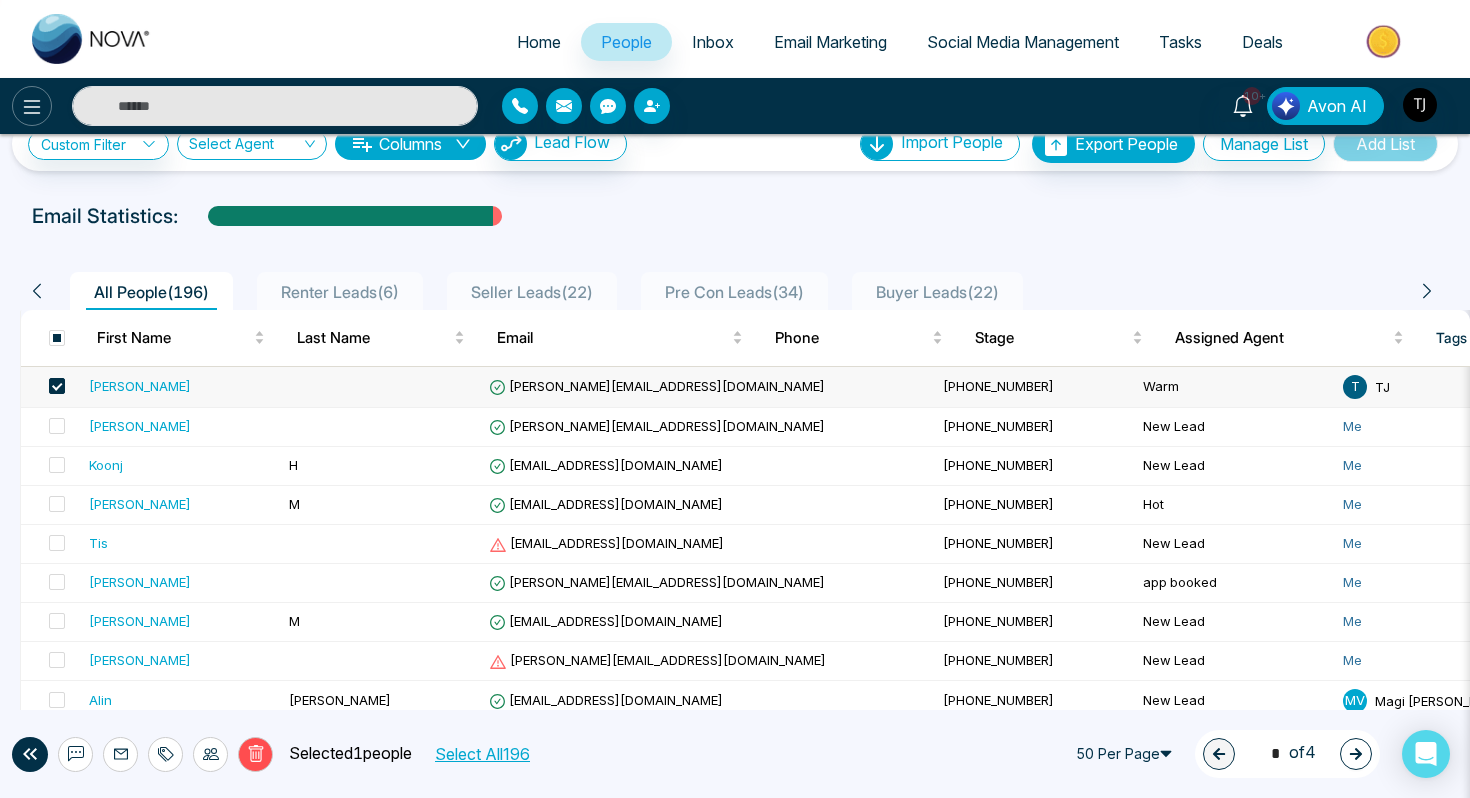 click 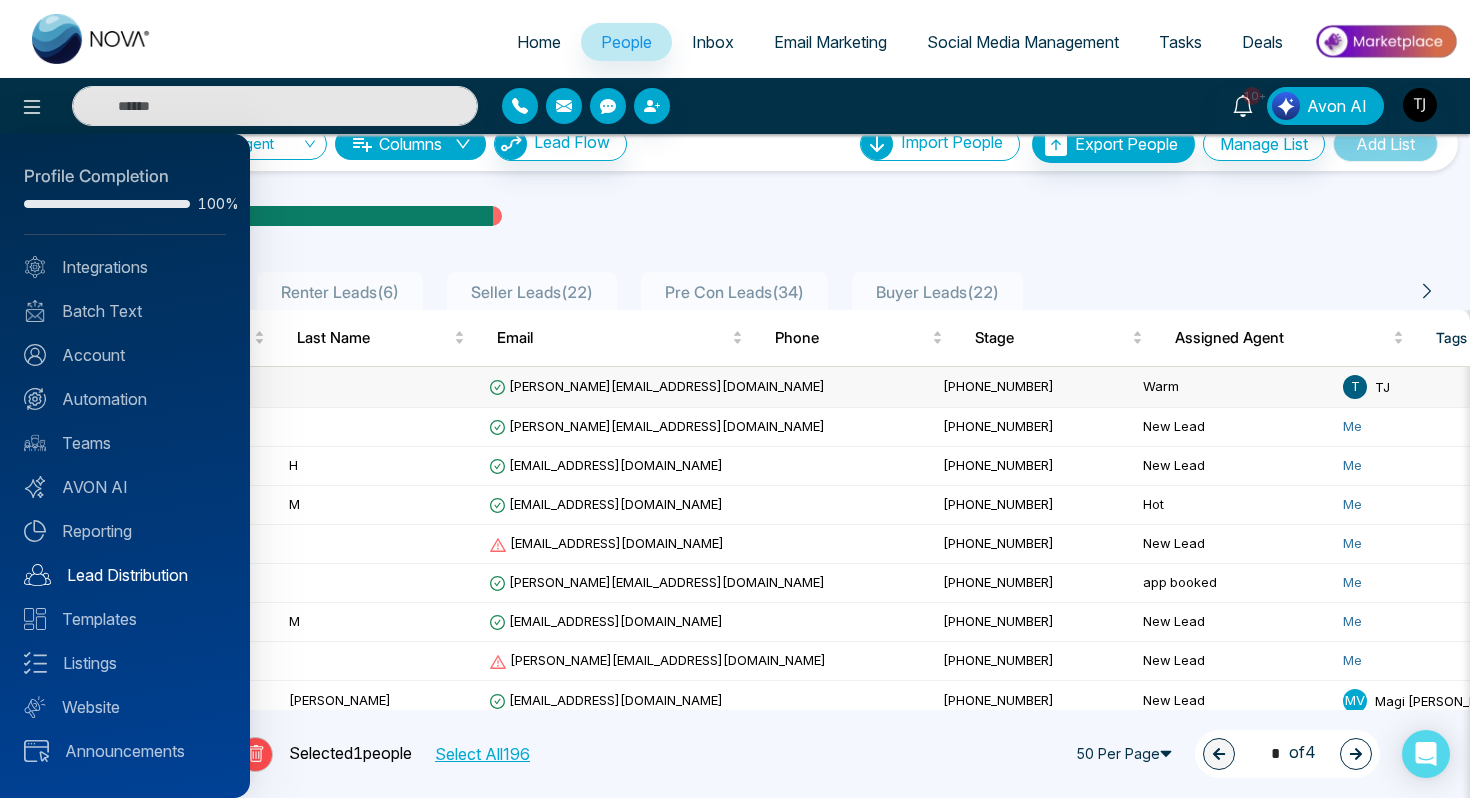 click on "Lead Distribution" at bounding box center [125, 575] 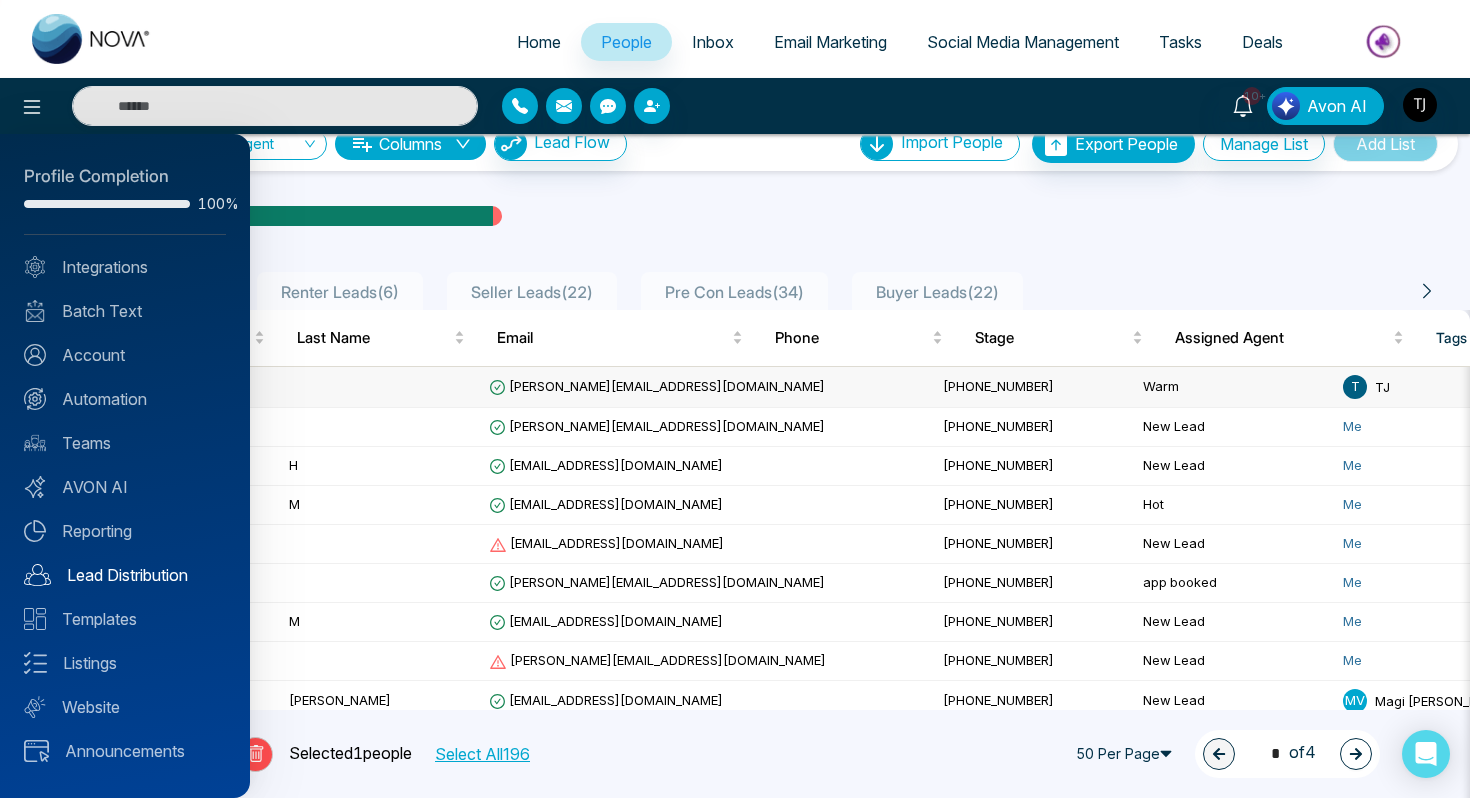 scroll, scrollTop: 0, scrollLeft: 0, axis: both 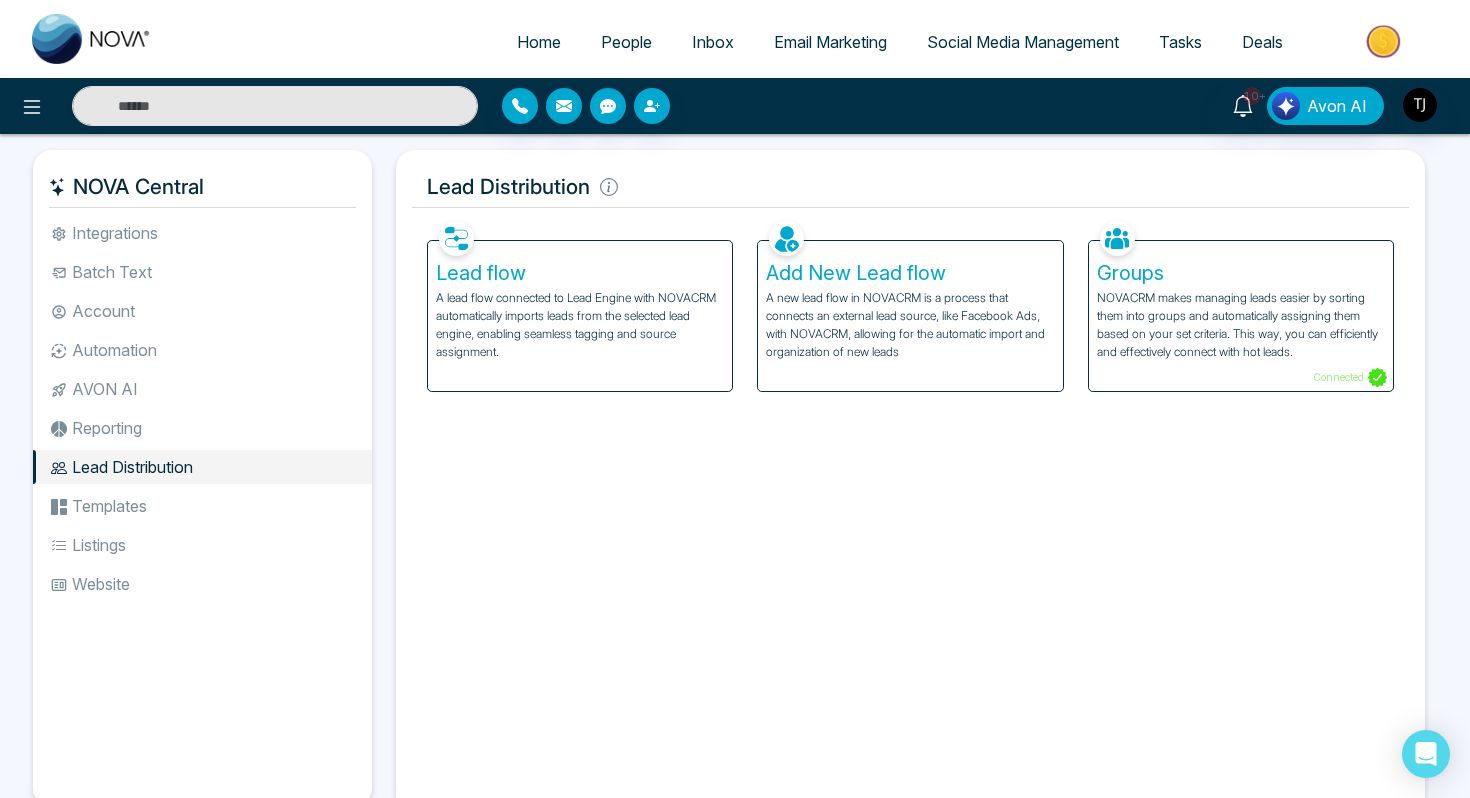 click on "Lead flow" at bounding box center [580, 273] 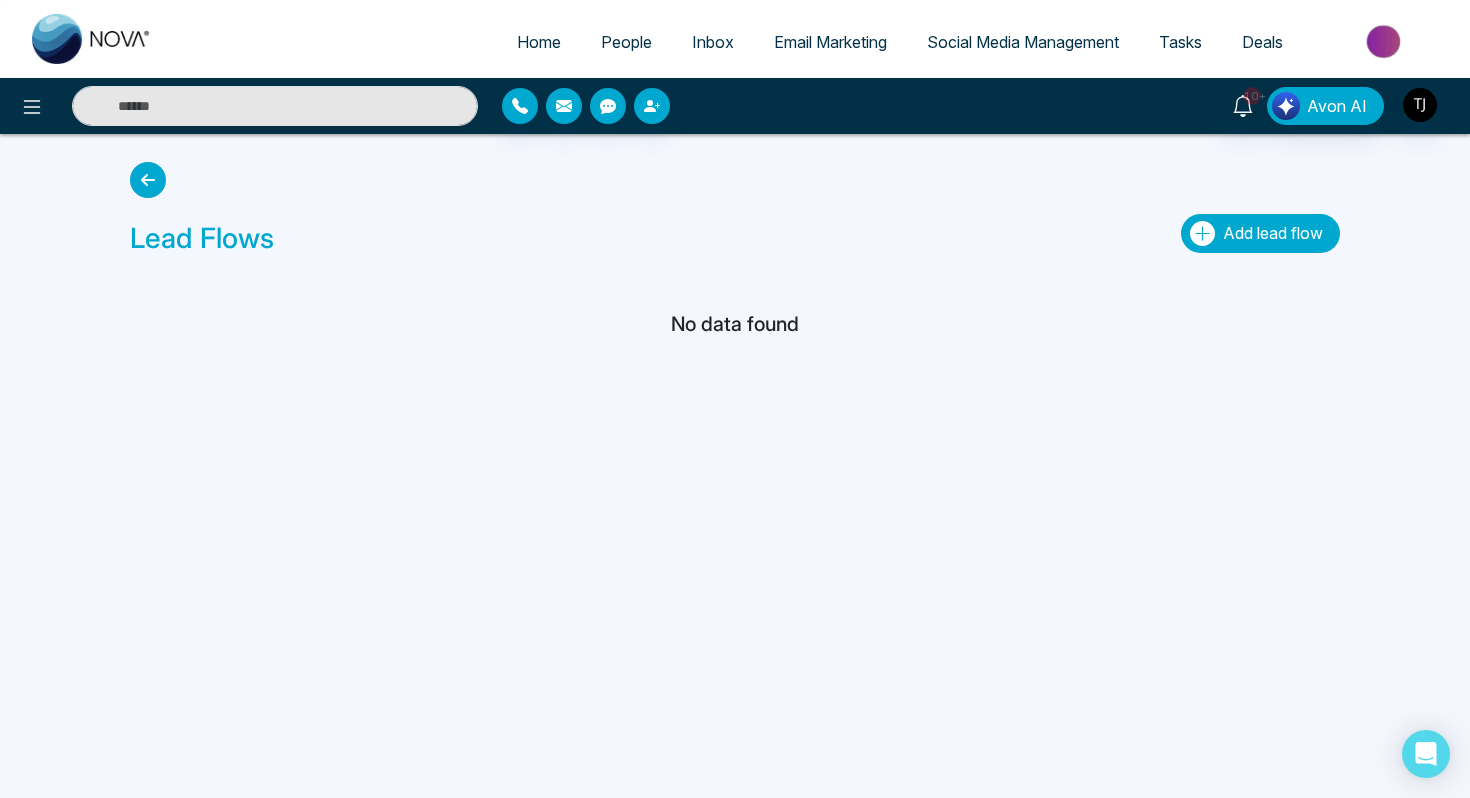 click on "Add lead flow" at bounding box center (1273, 233) 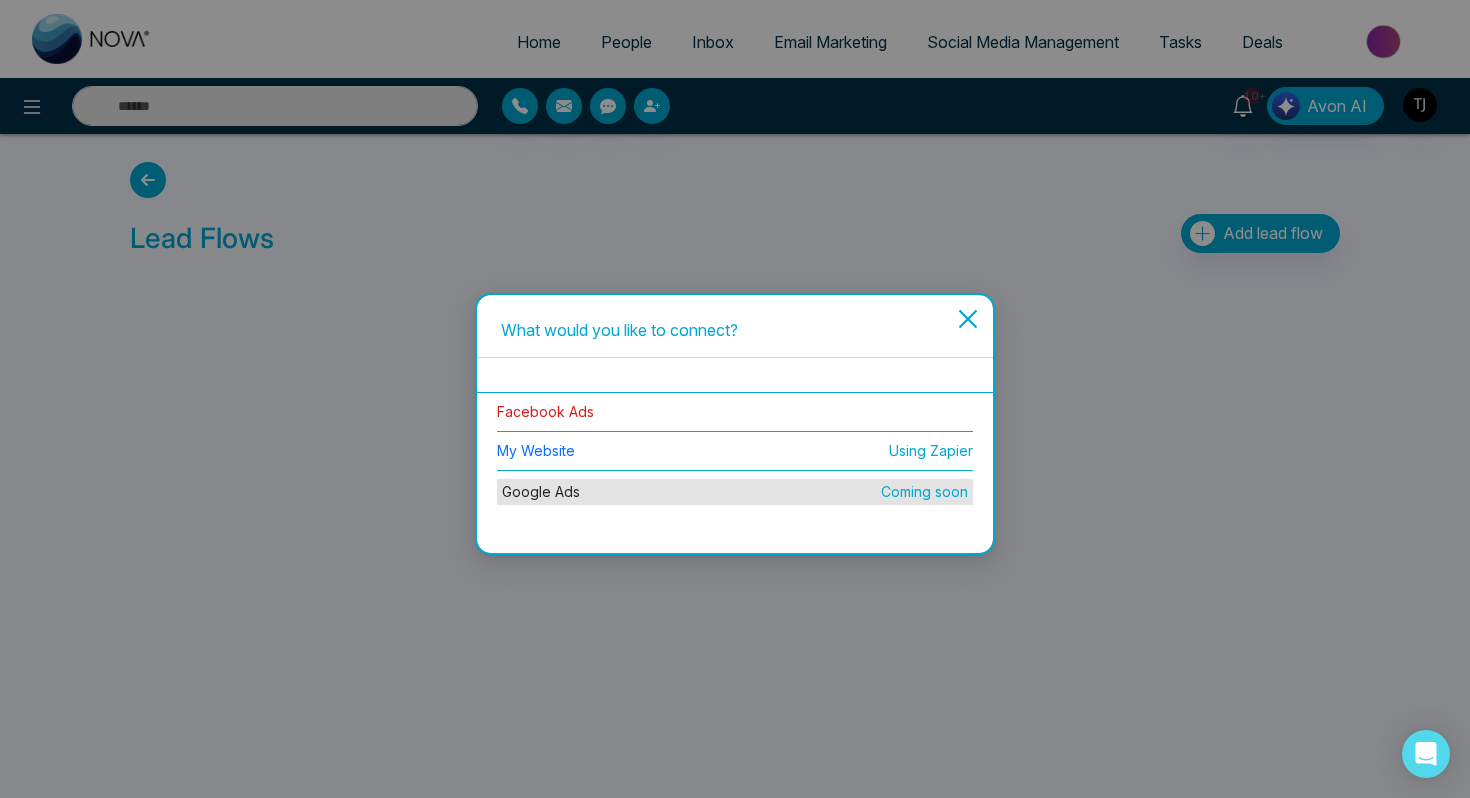 click on "Facebook Ads" at bounding box center [545, 411] 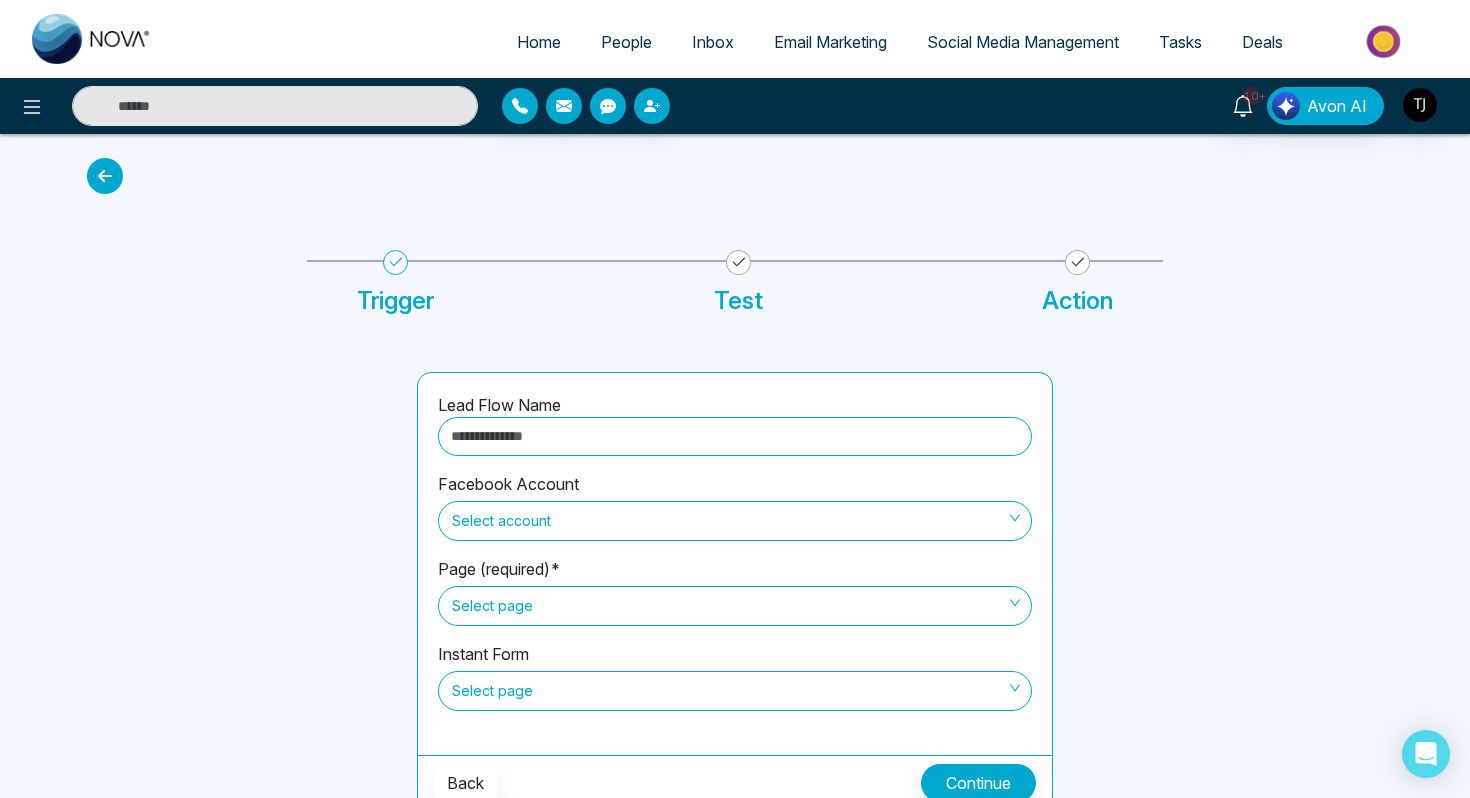 click at bounding box center (735, 436) 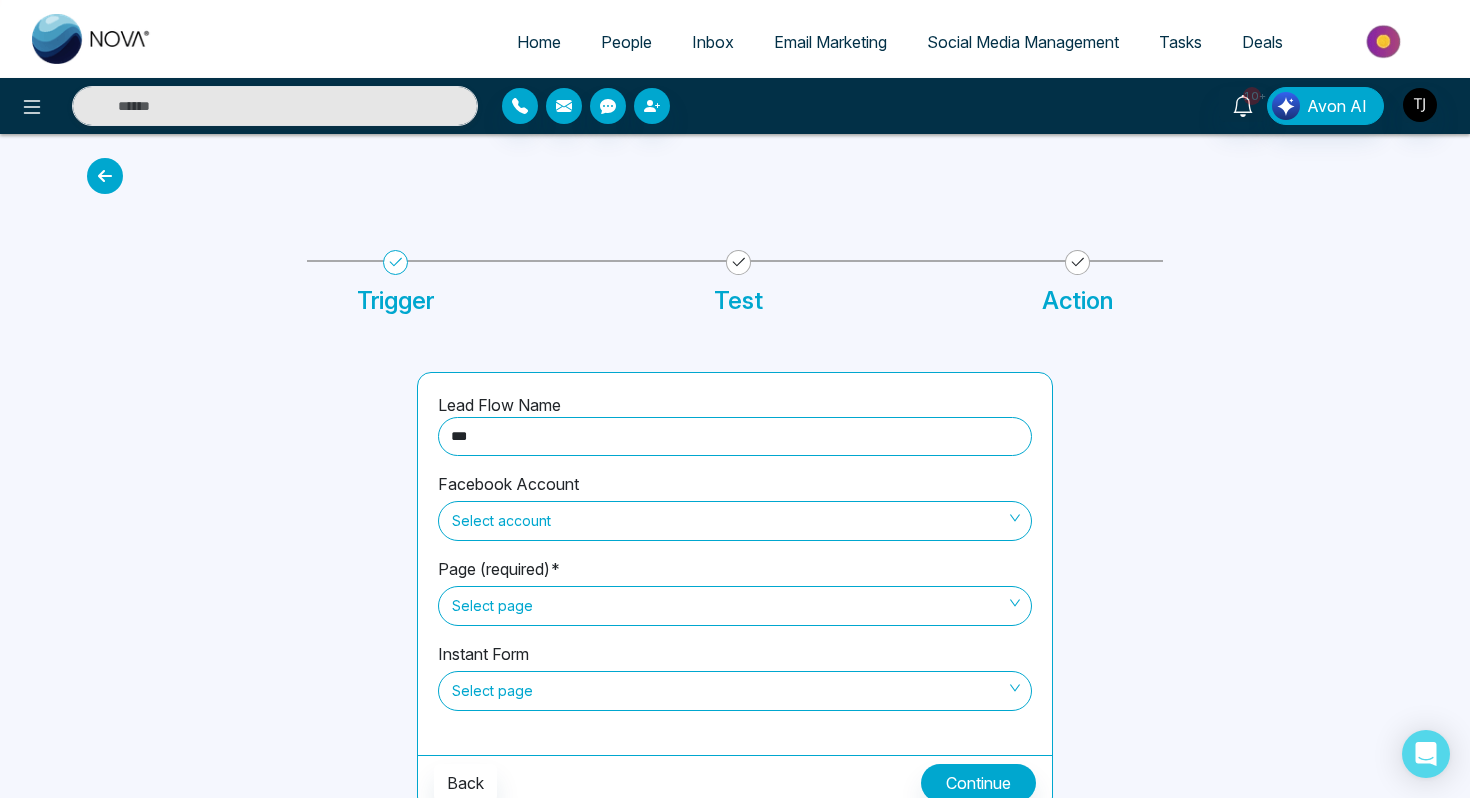 type on "*******" 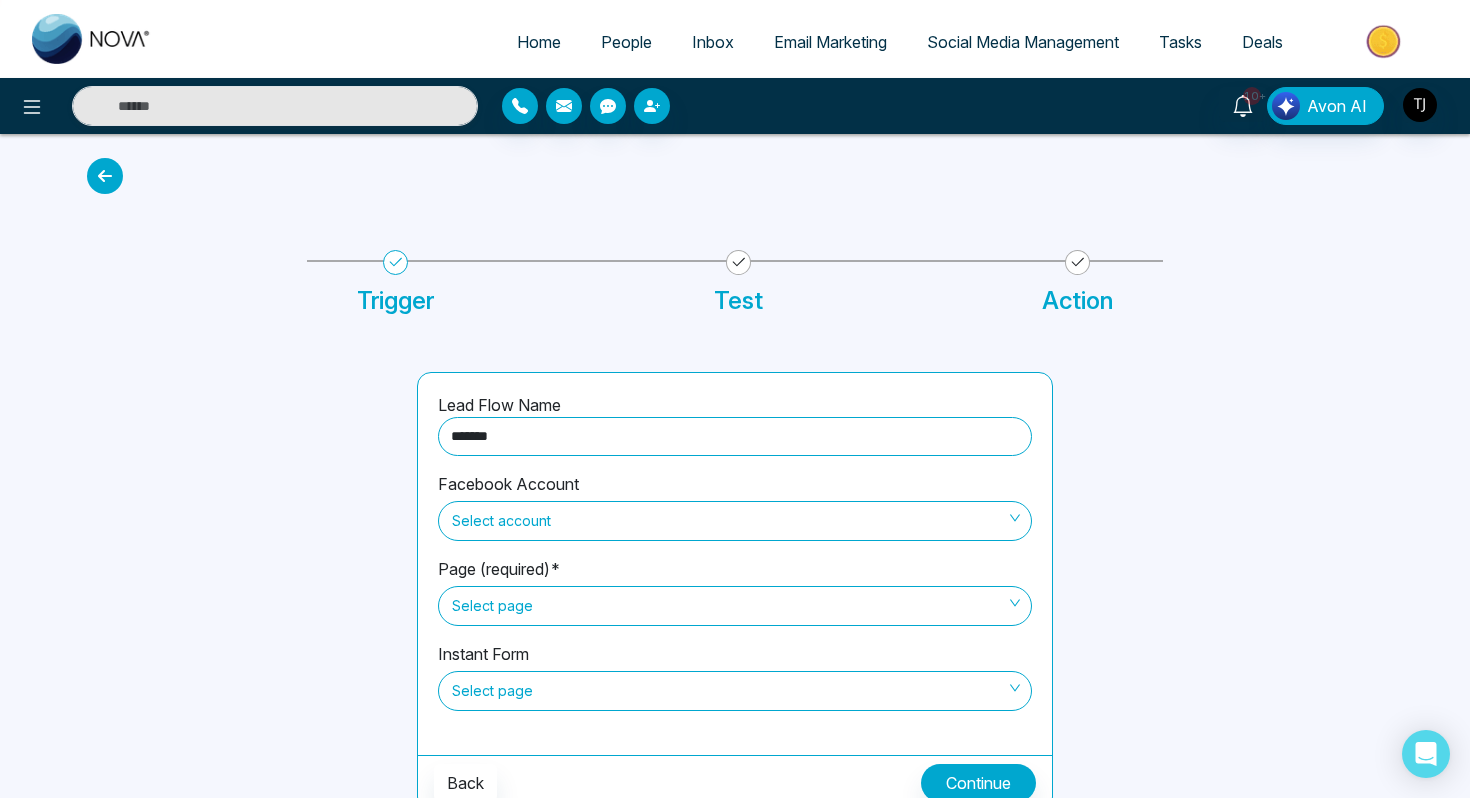 scroll, scrollTop: 13, scrollLeft: 0, axis: vertical 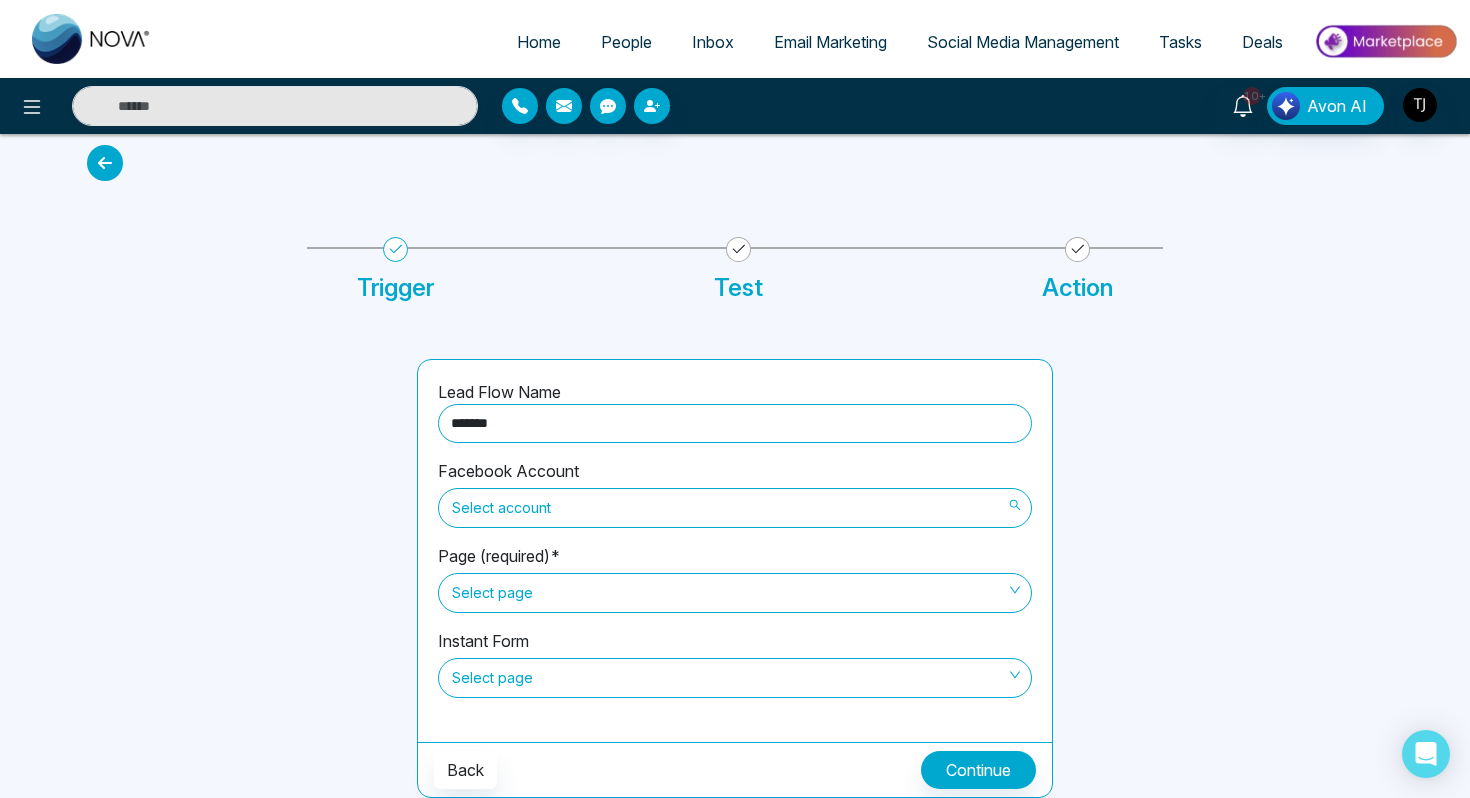 click on "Select account" at bounding box center (735, 508) 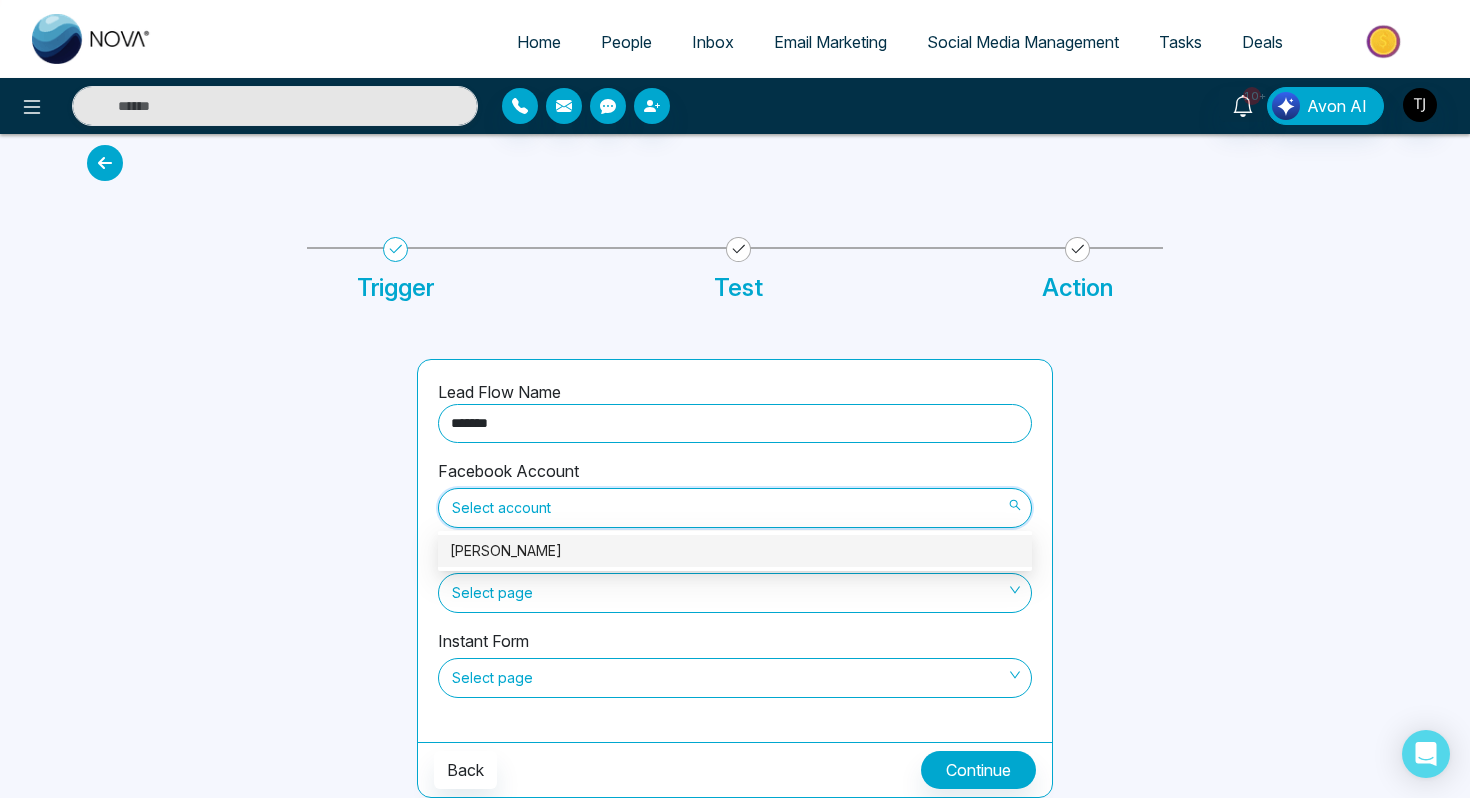 click on "[PERSON_NAME]" at bounding box center (735, 551) 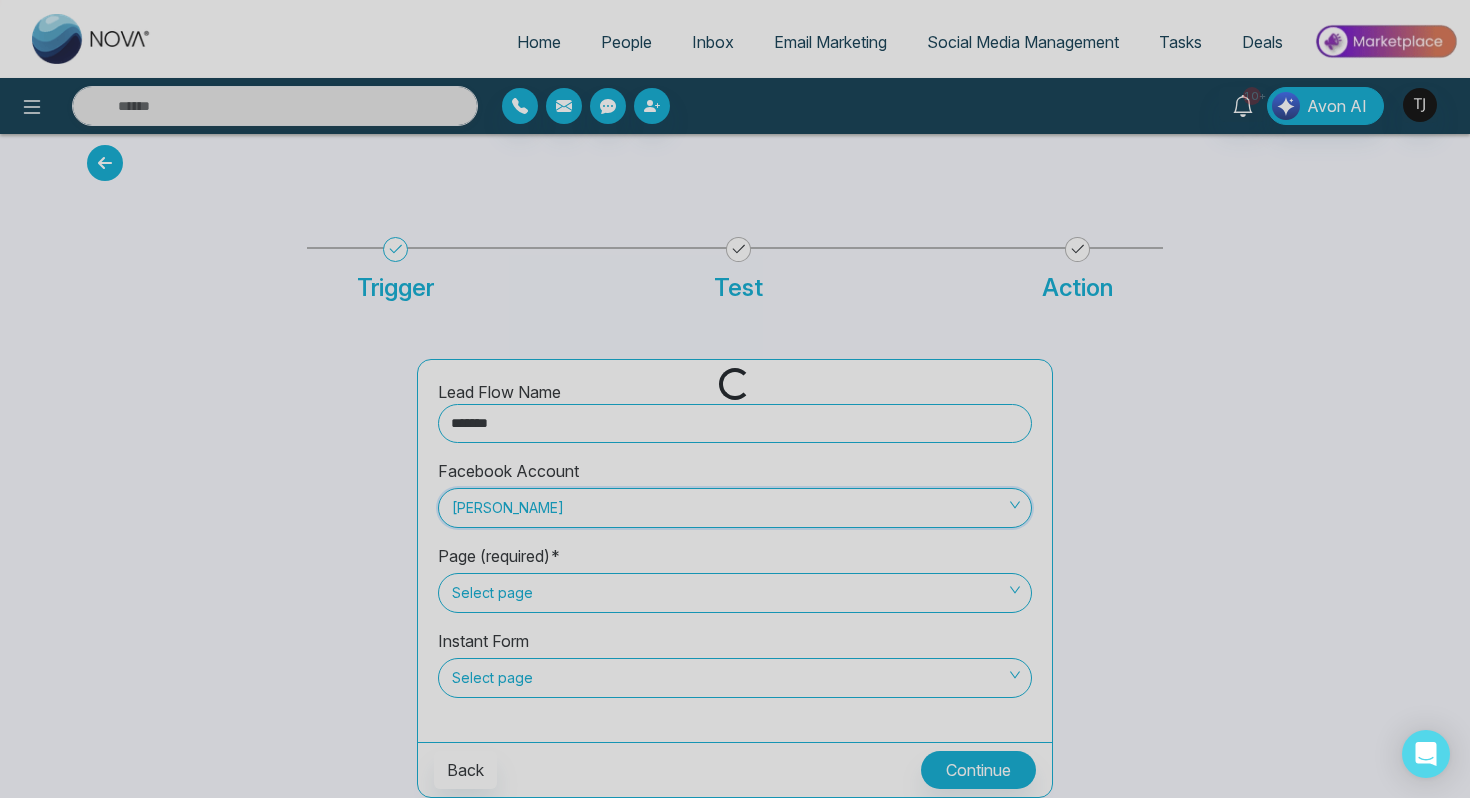 click on "Loading..." at bounding box center [735, 399] 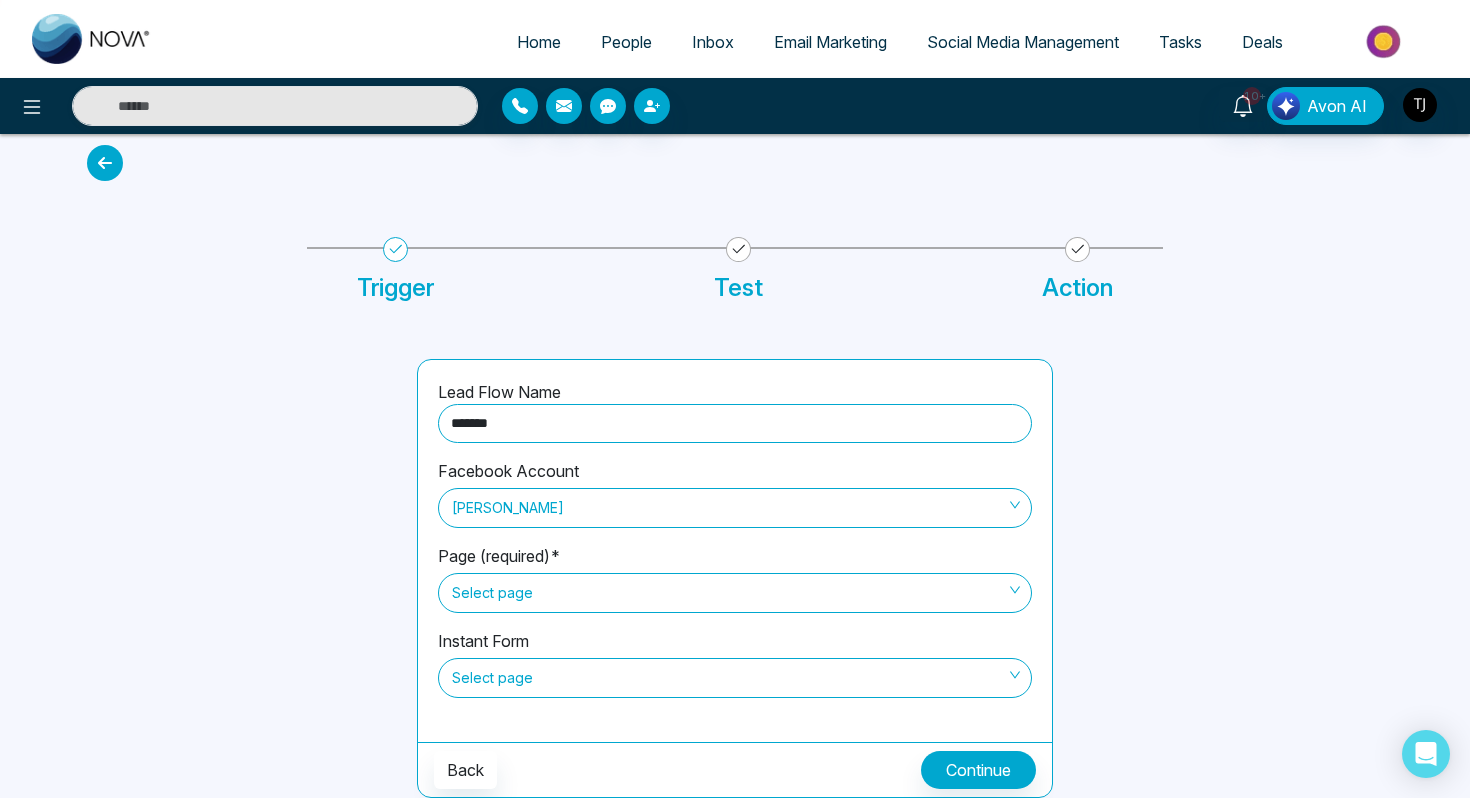 click on "Page (required)*" at bounding box center (499, 556) 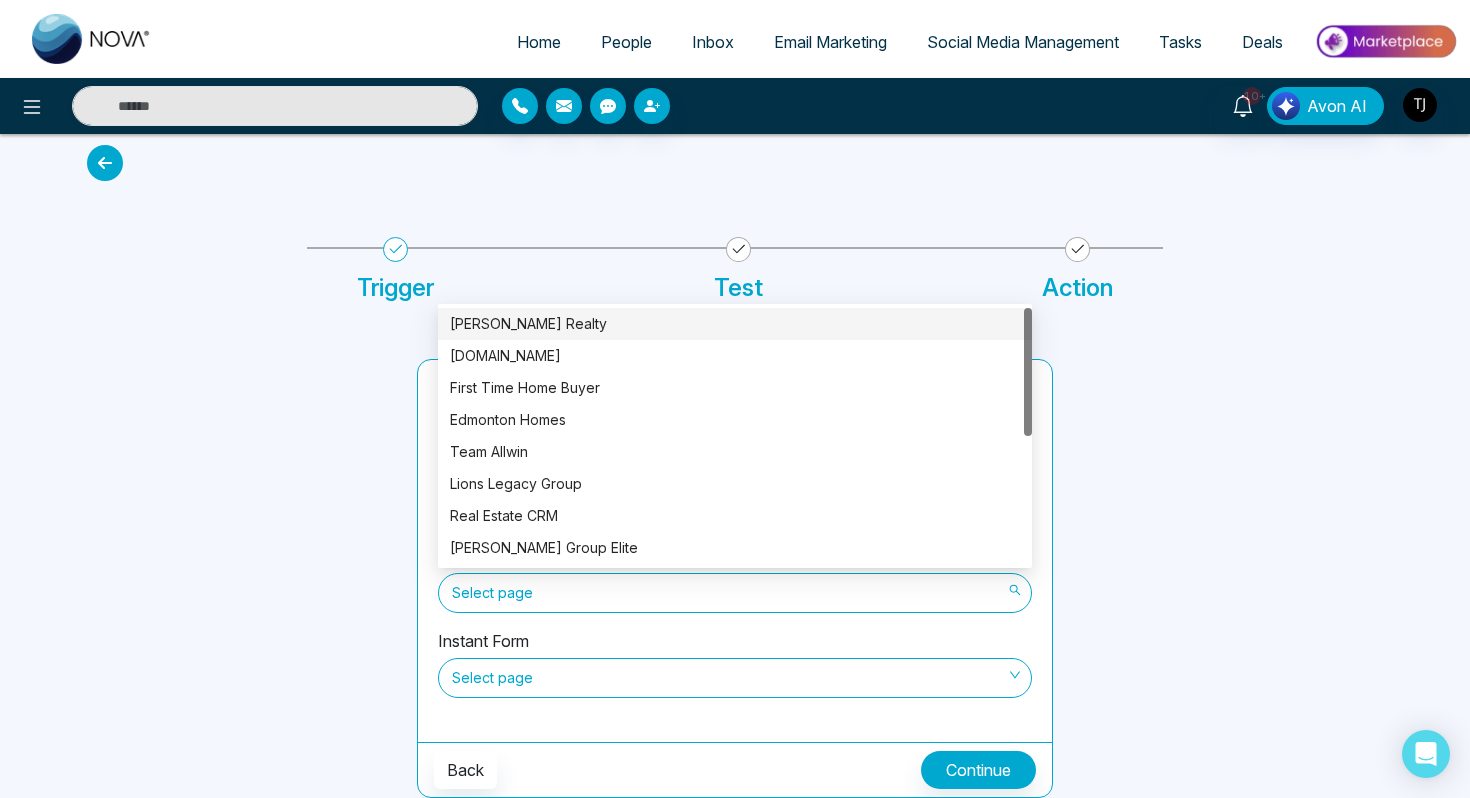 click on "Select page" at bounding box center (735, 593) 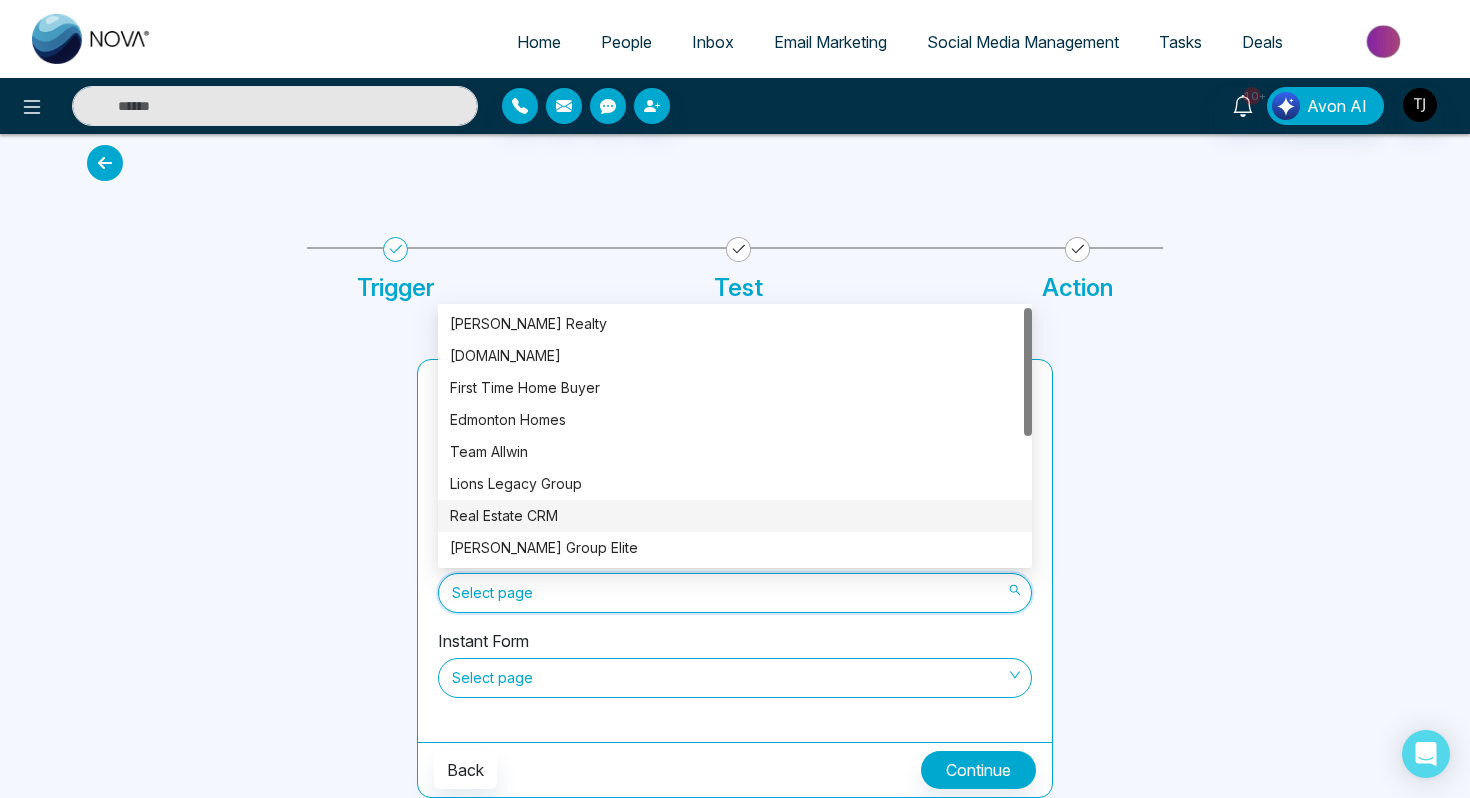 click on "Real Estate CRM" at bounding box center [735, 516] 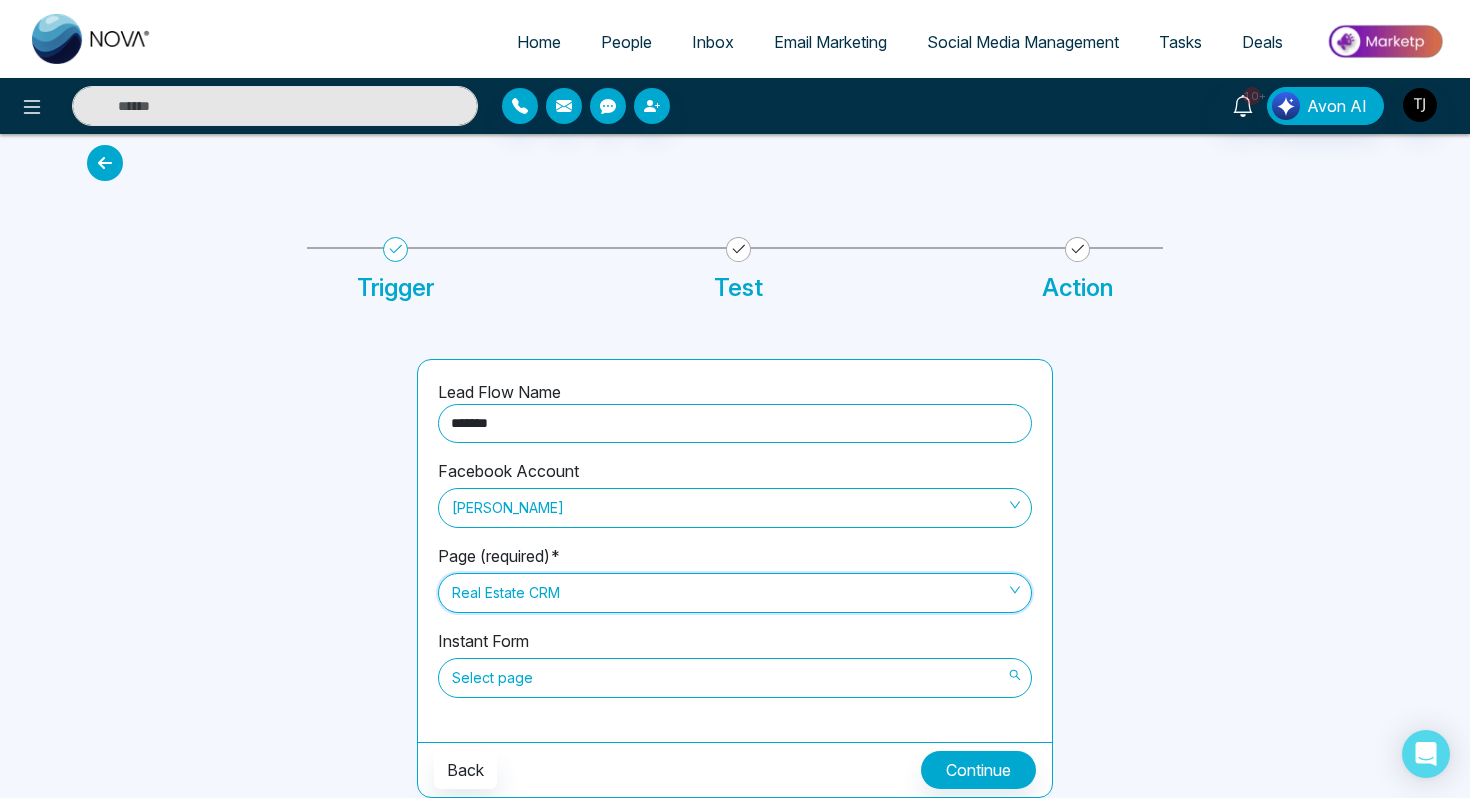 click on "Select page" at bounding box center [735, 678] 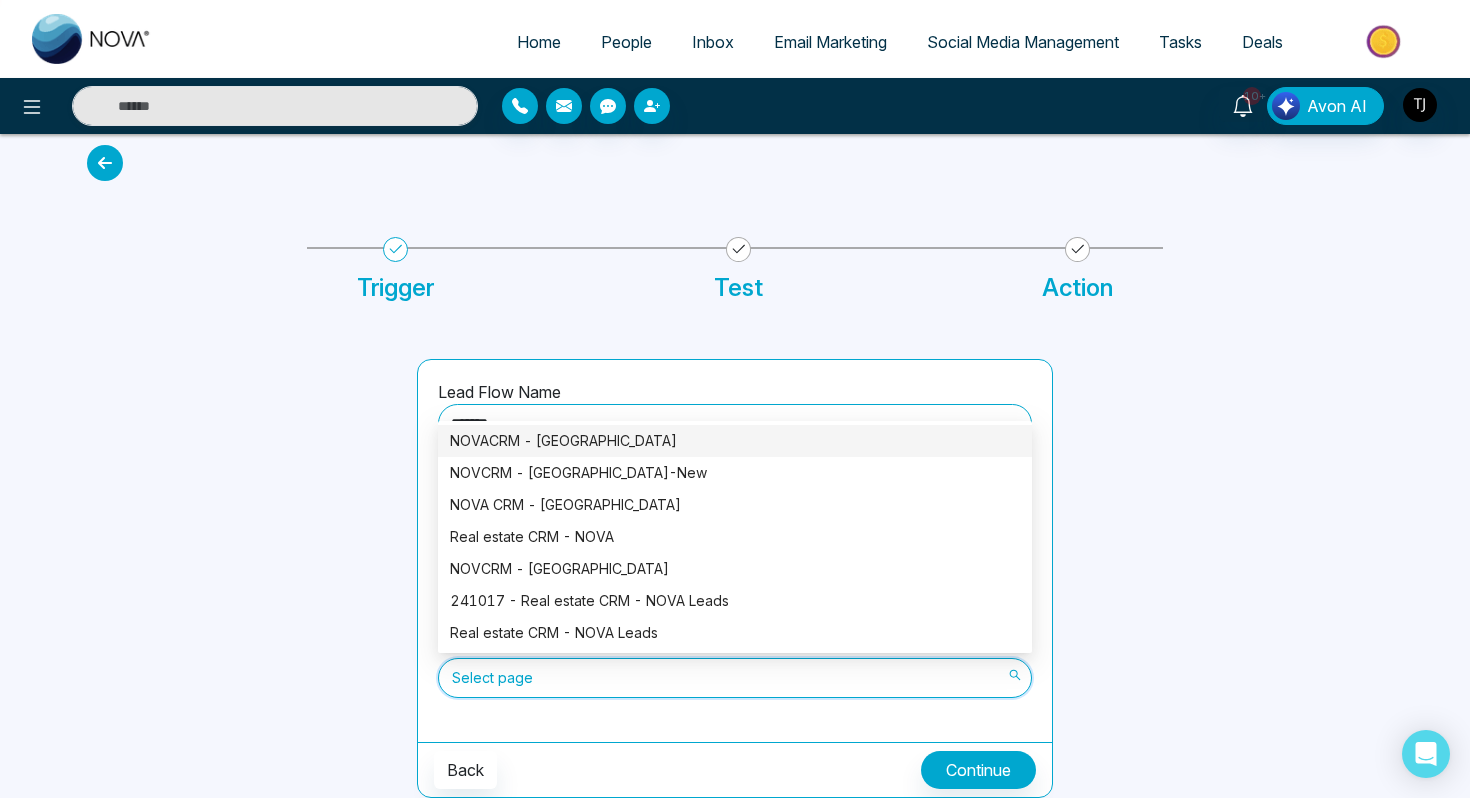 click on "NOVACRM - [GEOGRAPHIC_DATA]" at bounding box center [735, 441] 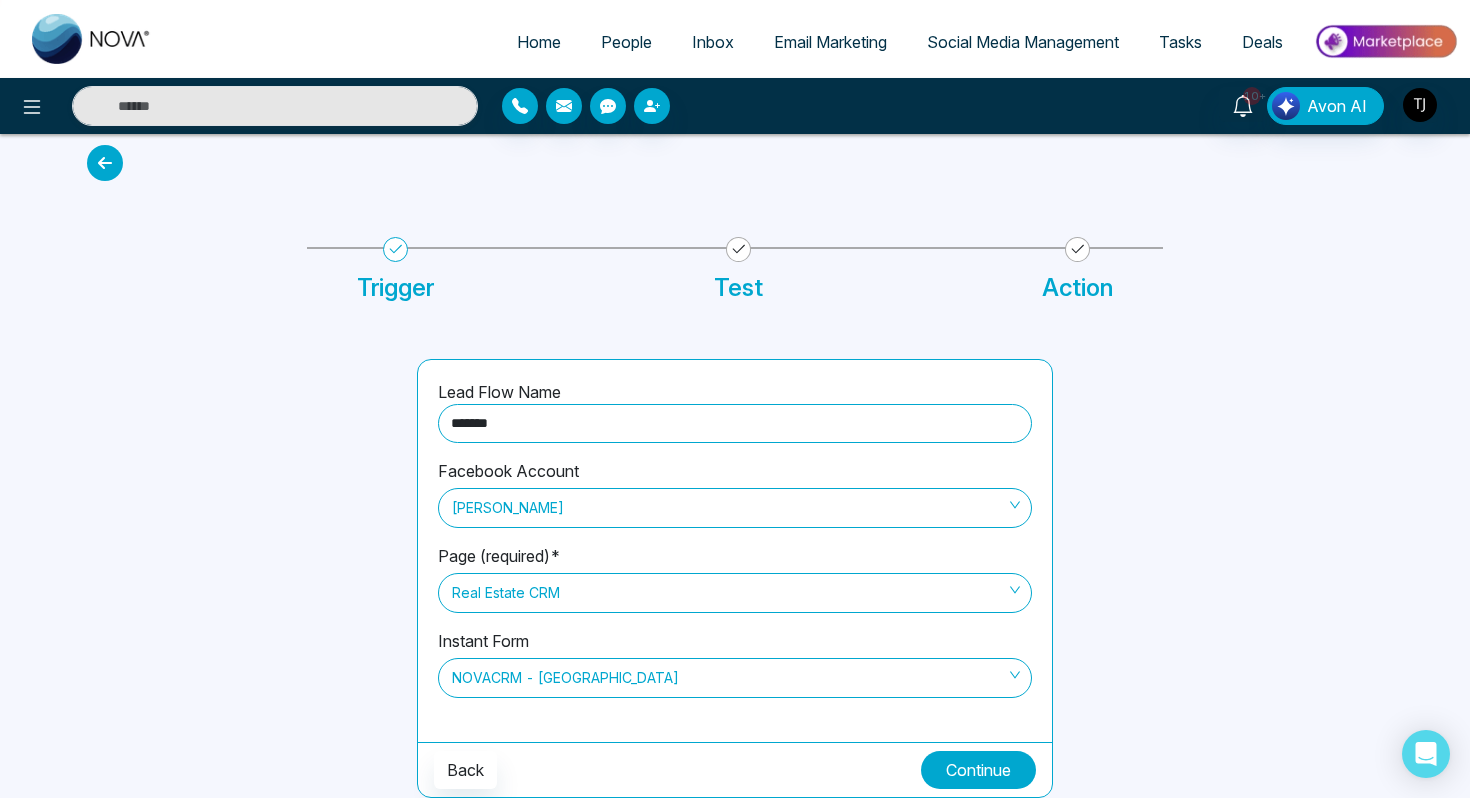 click on "Continue" at bounding box center (978, 770) 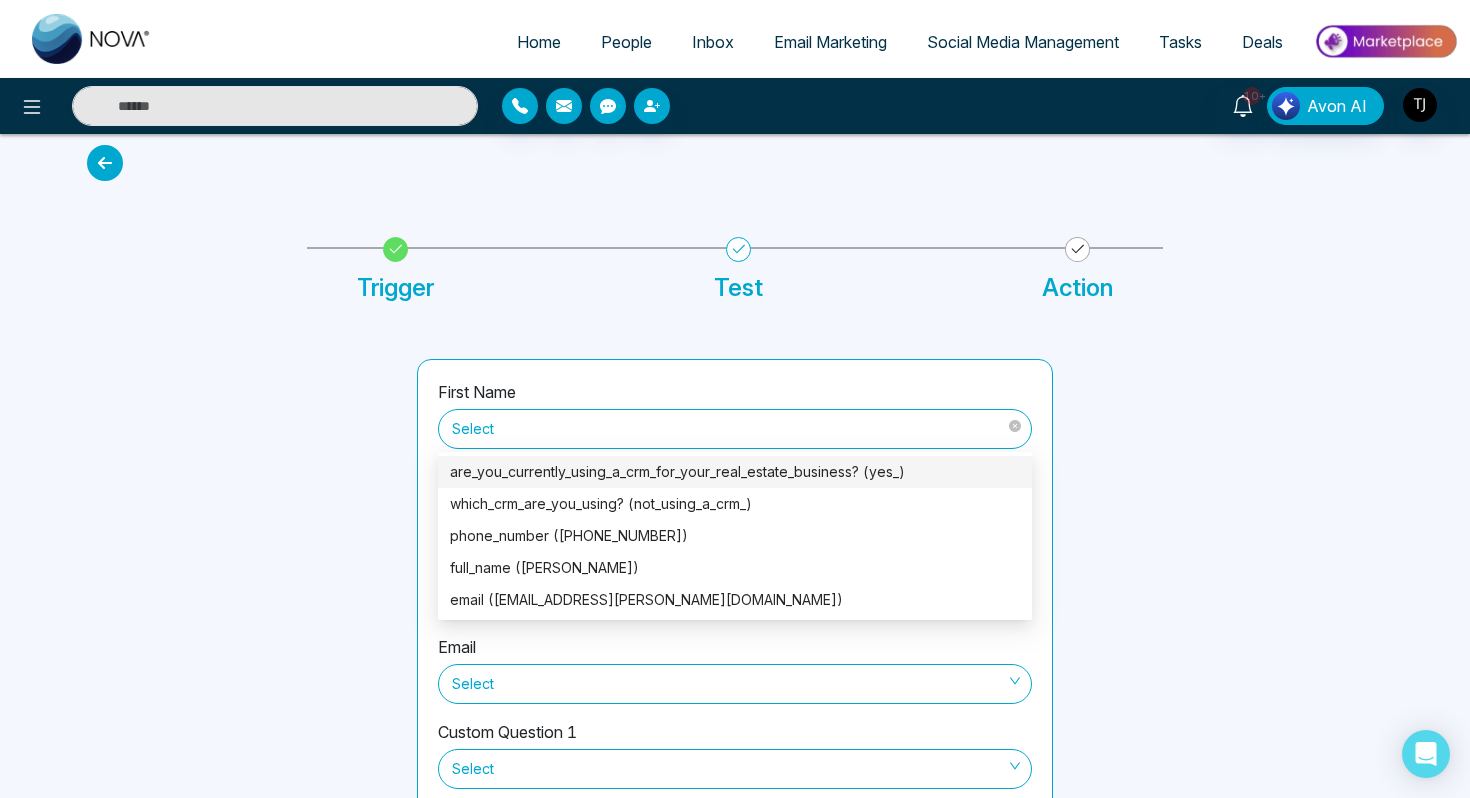 click on "Select" at bounding box center [735, 429] 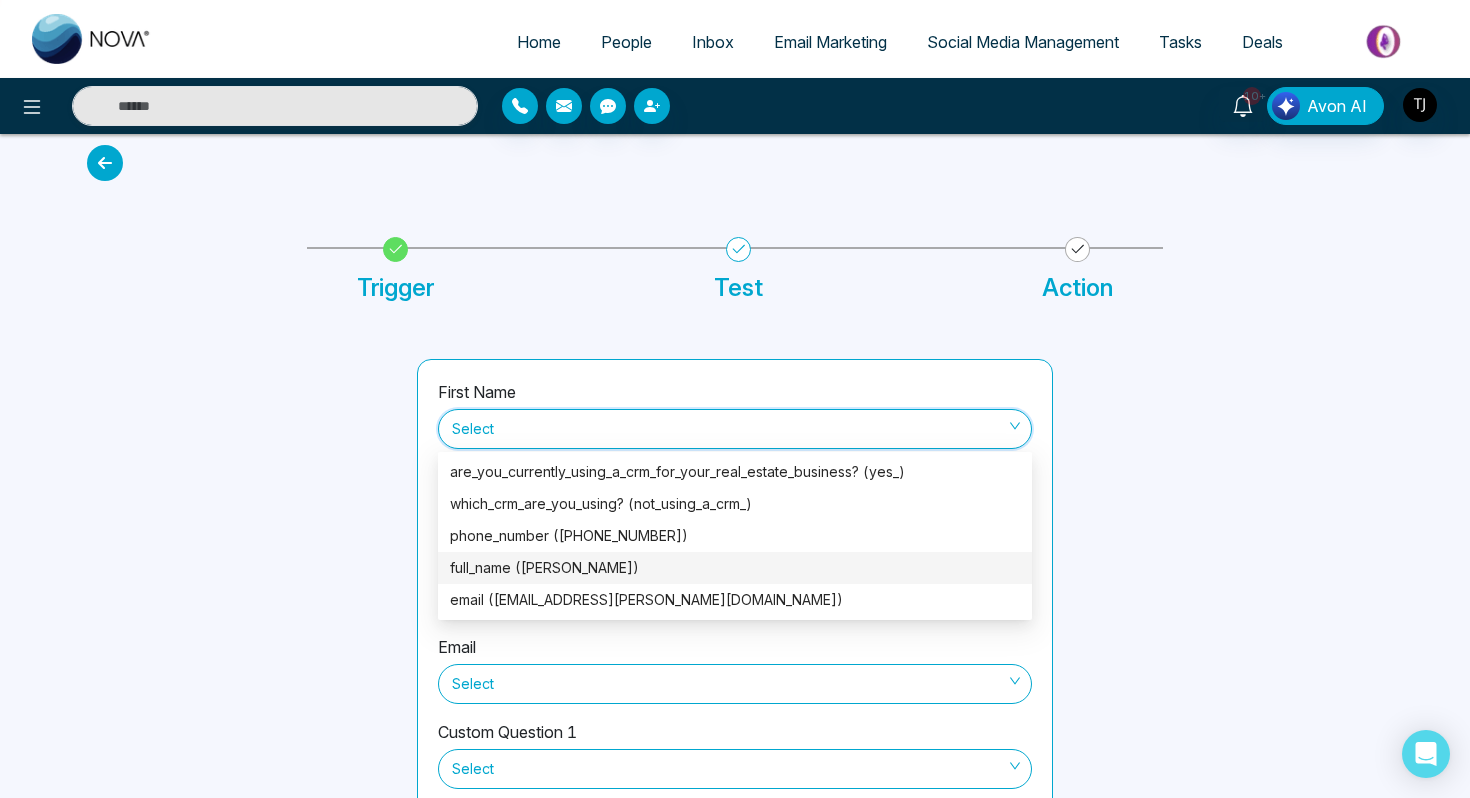 click on "full_name ([PERSON_NAME])" at bounding box center (735, 568) 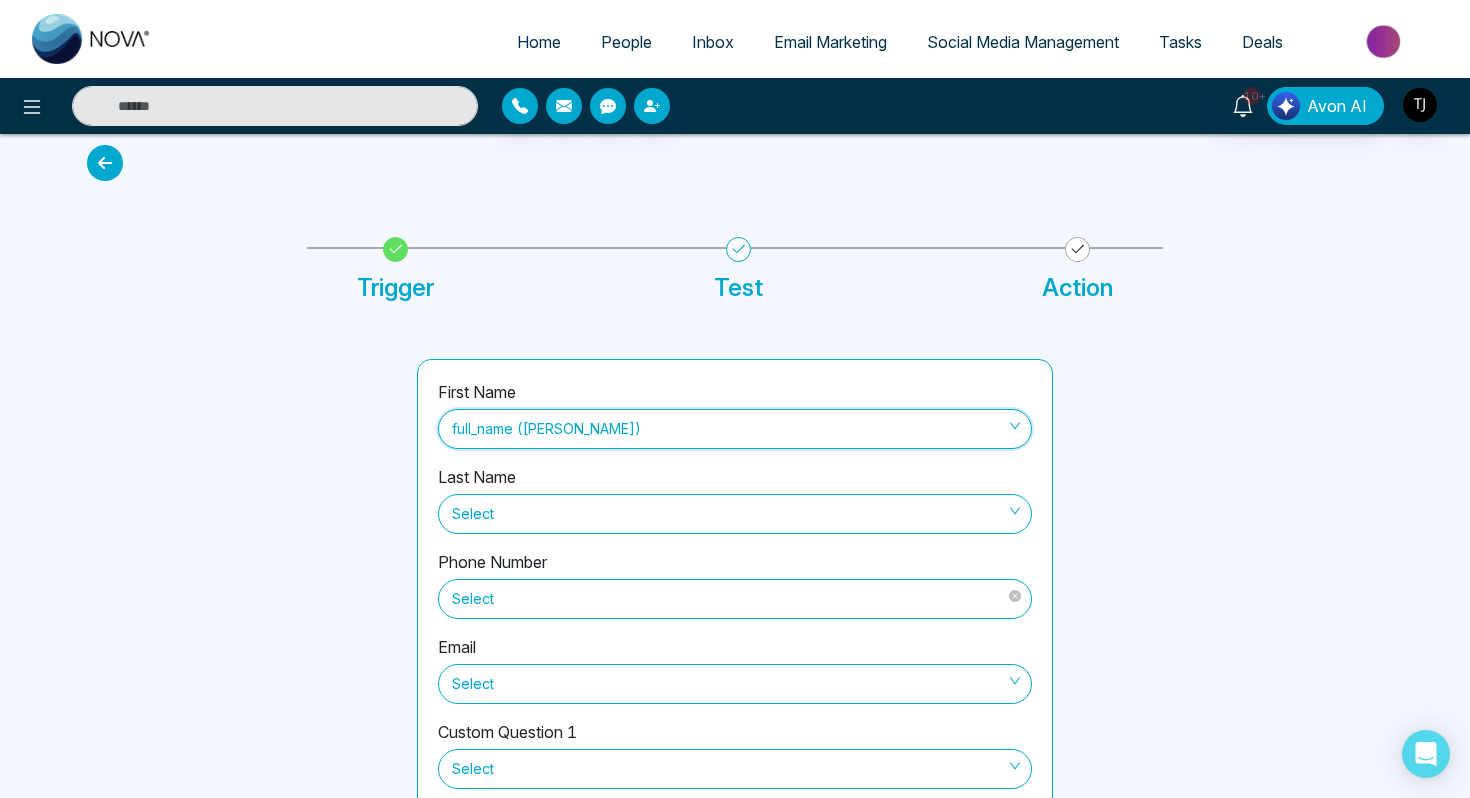 click on "Select" at bounding box center (735, 599) 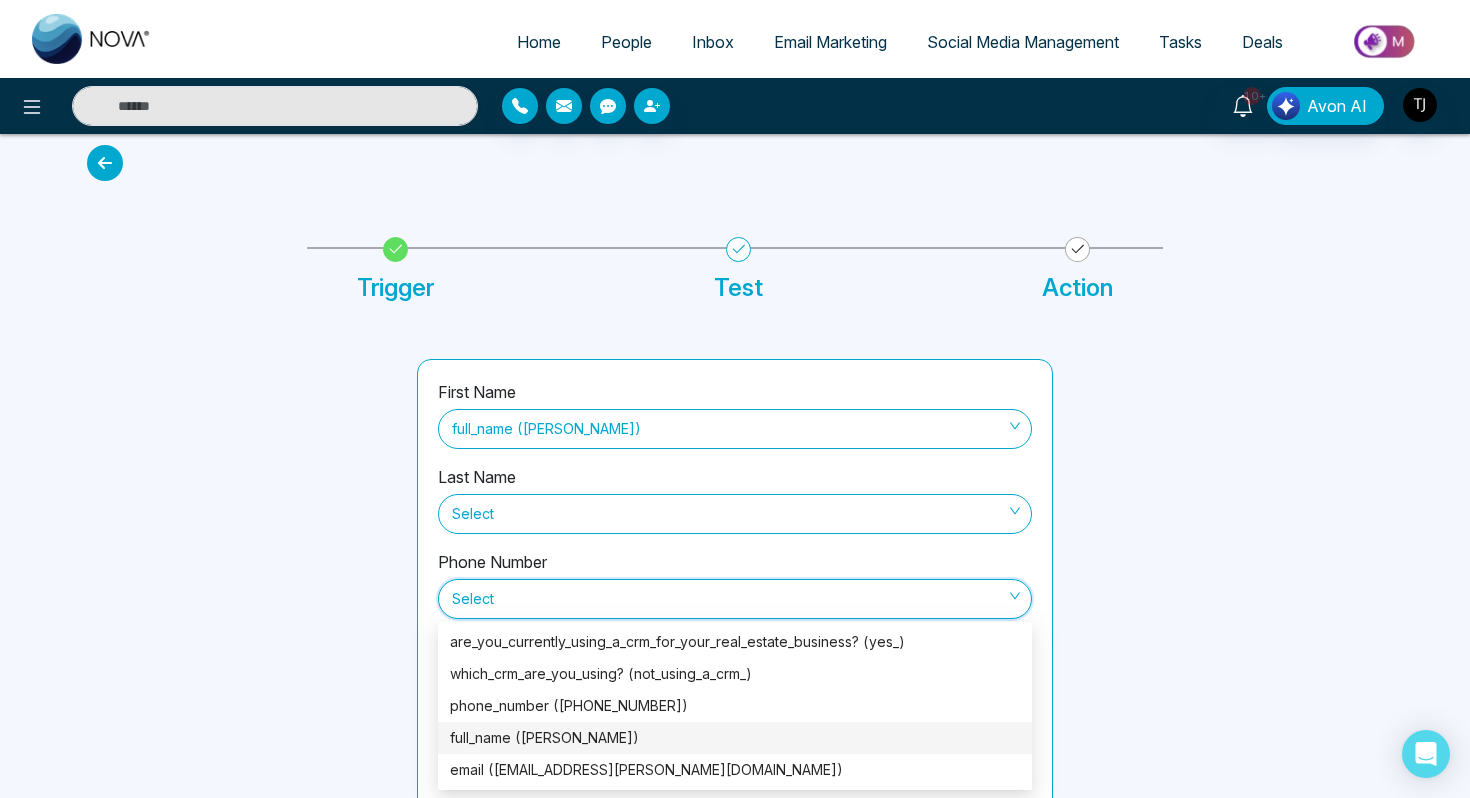 click on "full_name ([PERSON_NAME])" at bounding box center (735, 738) 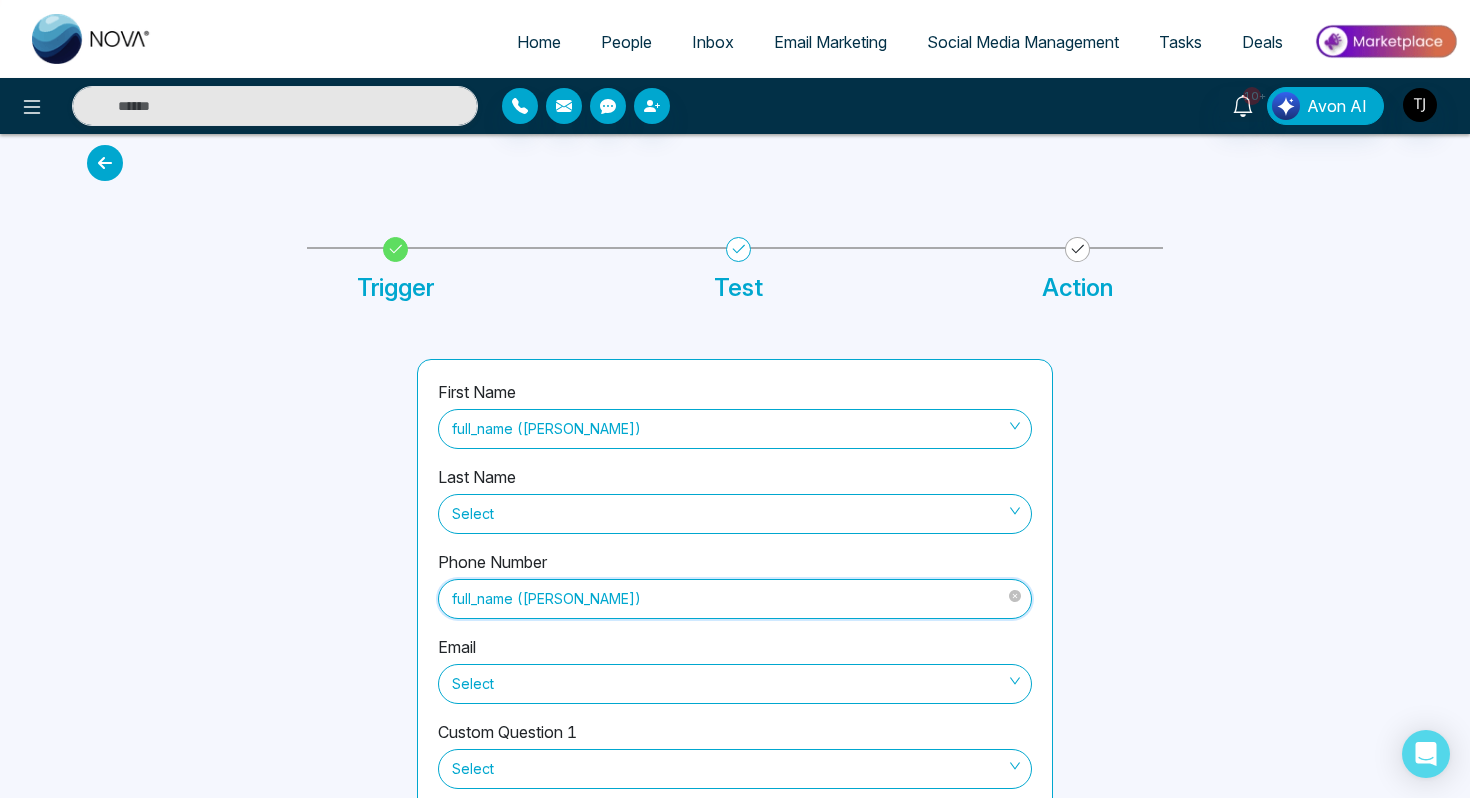 click on "full_name ([PERSON_NAME])" at bounding box center [735, 599] 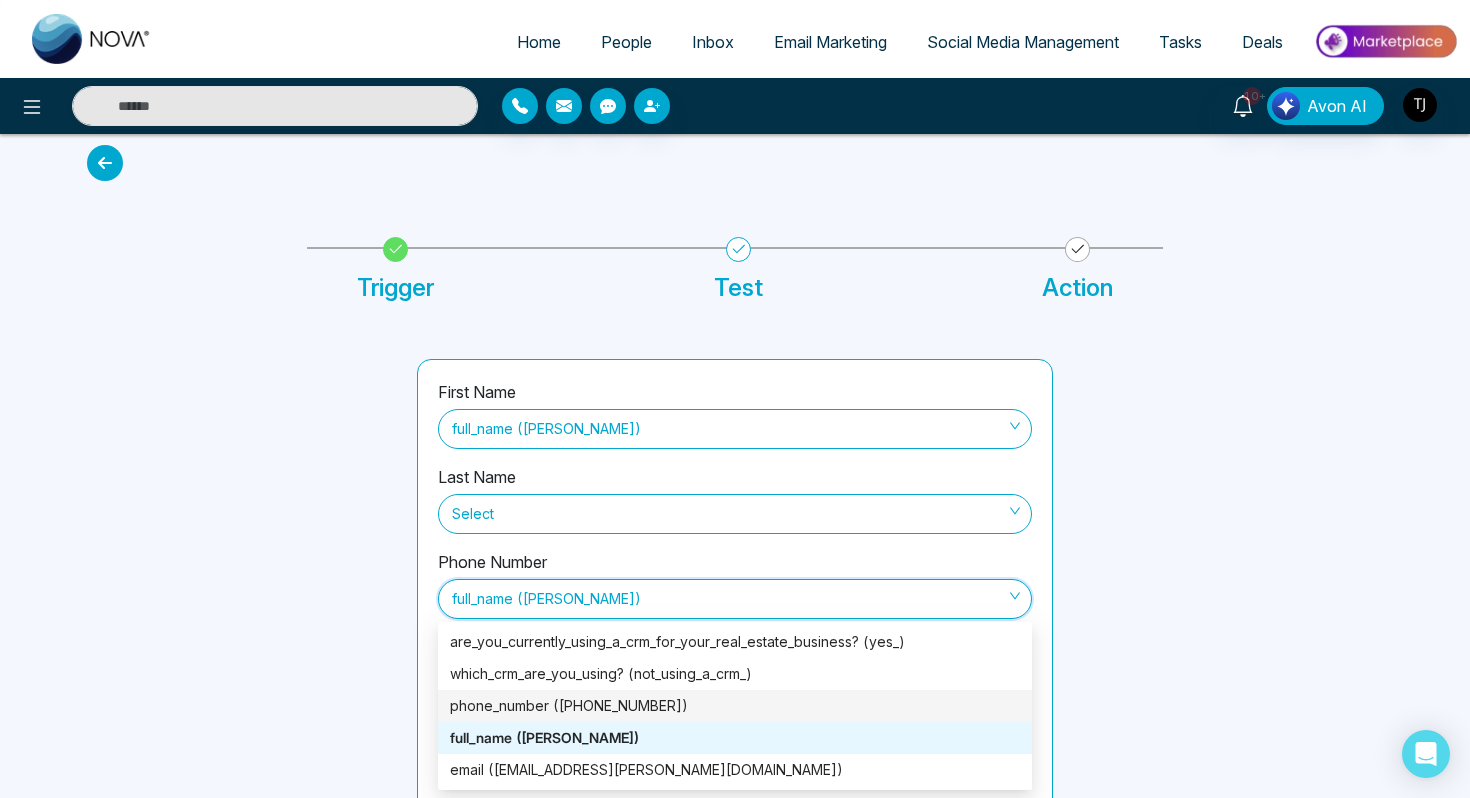click on "phone_number ([PHONE_NUMBER])" at bounding box center (735, 706) 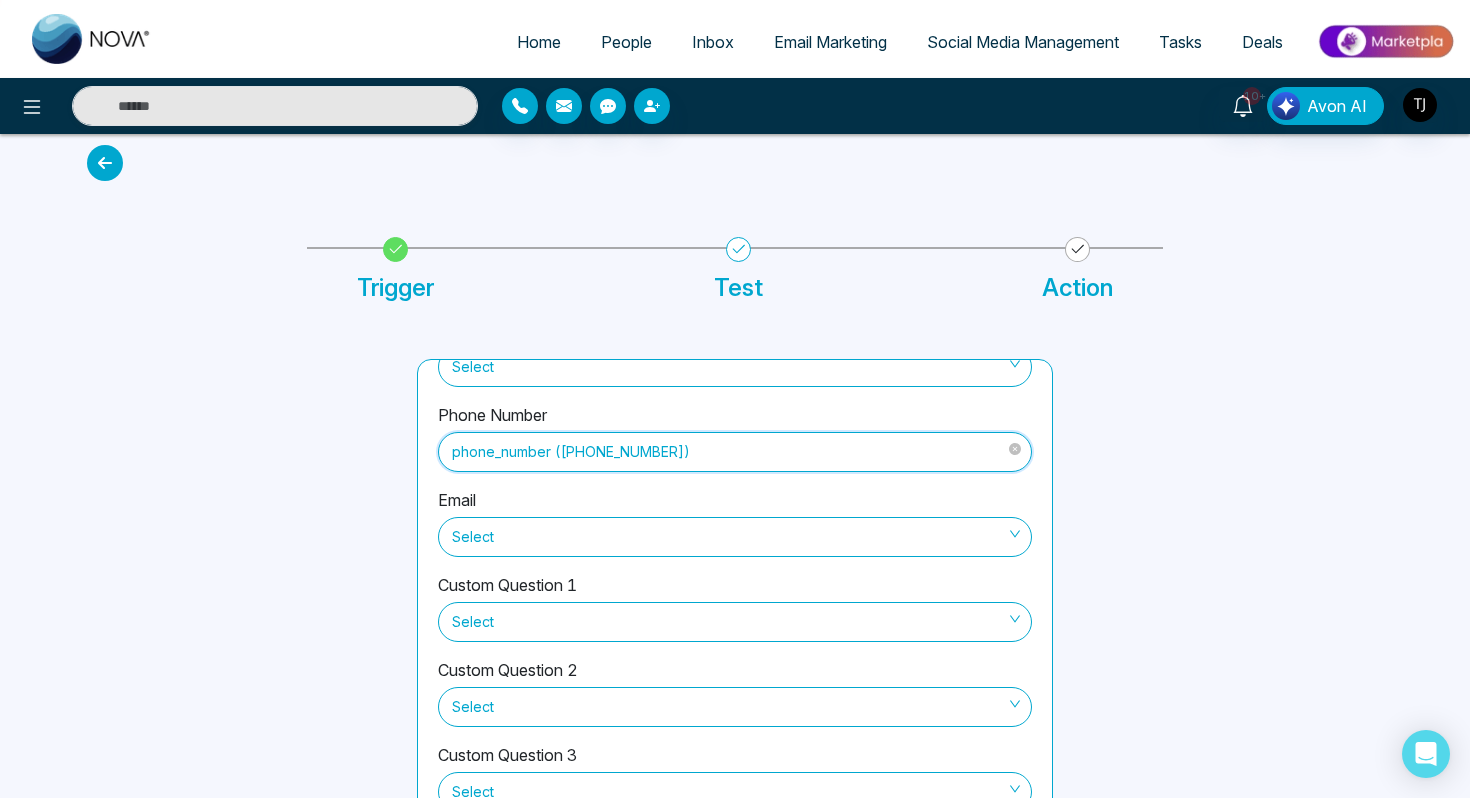 scroll, scrollTop: 164, scrollLeft: 0, axis: vertical 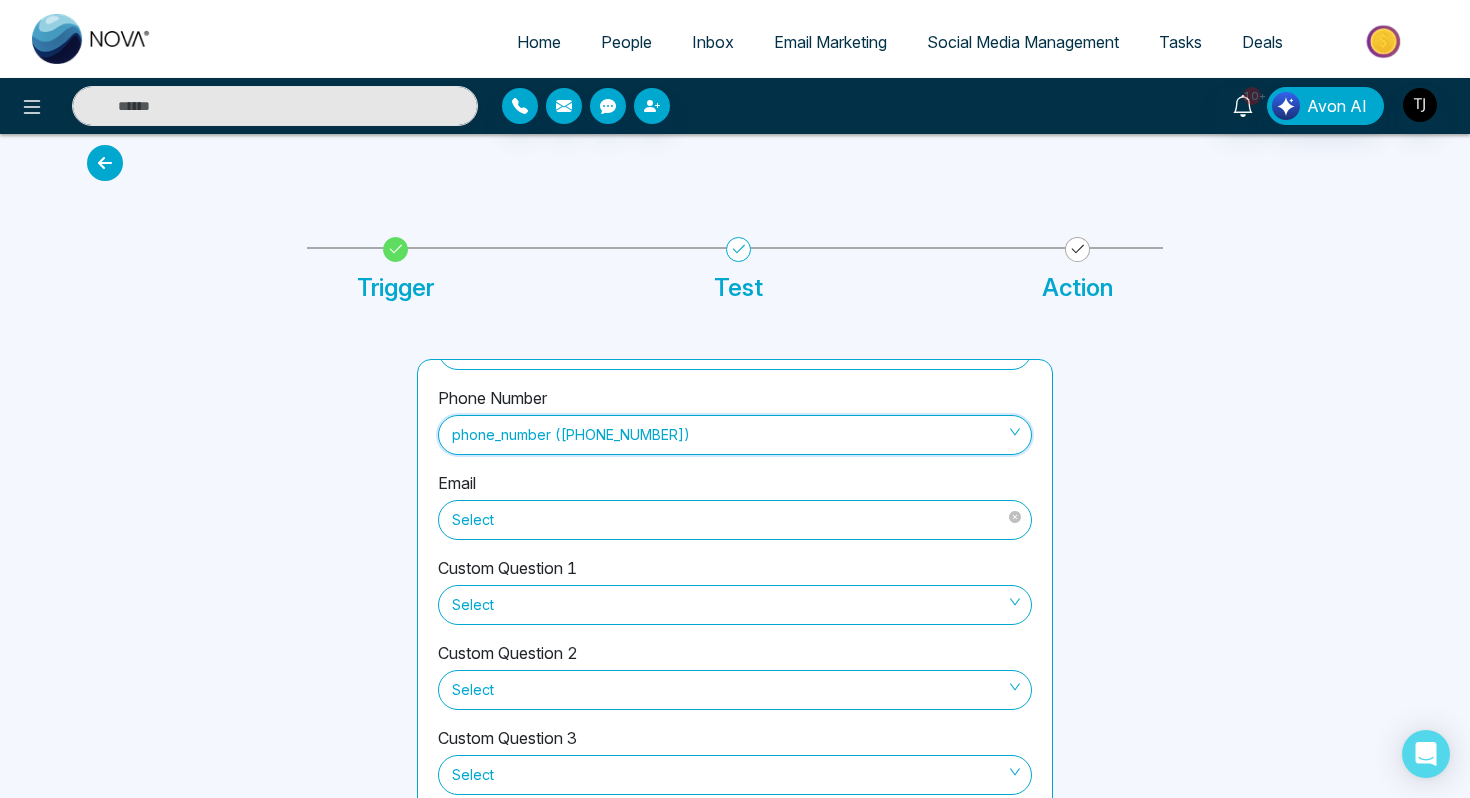 click on "Select" at bounding box center [735, 520] 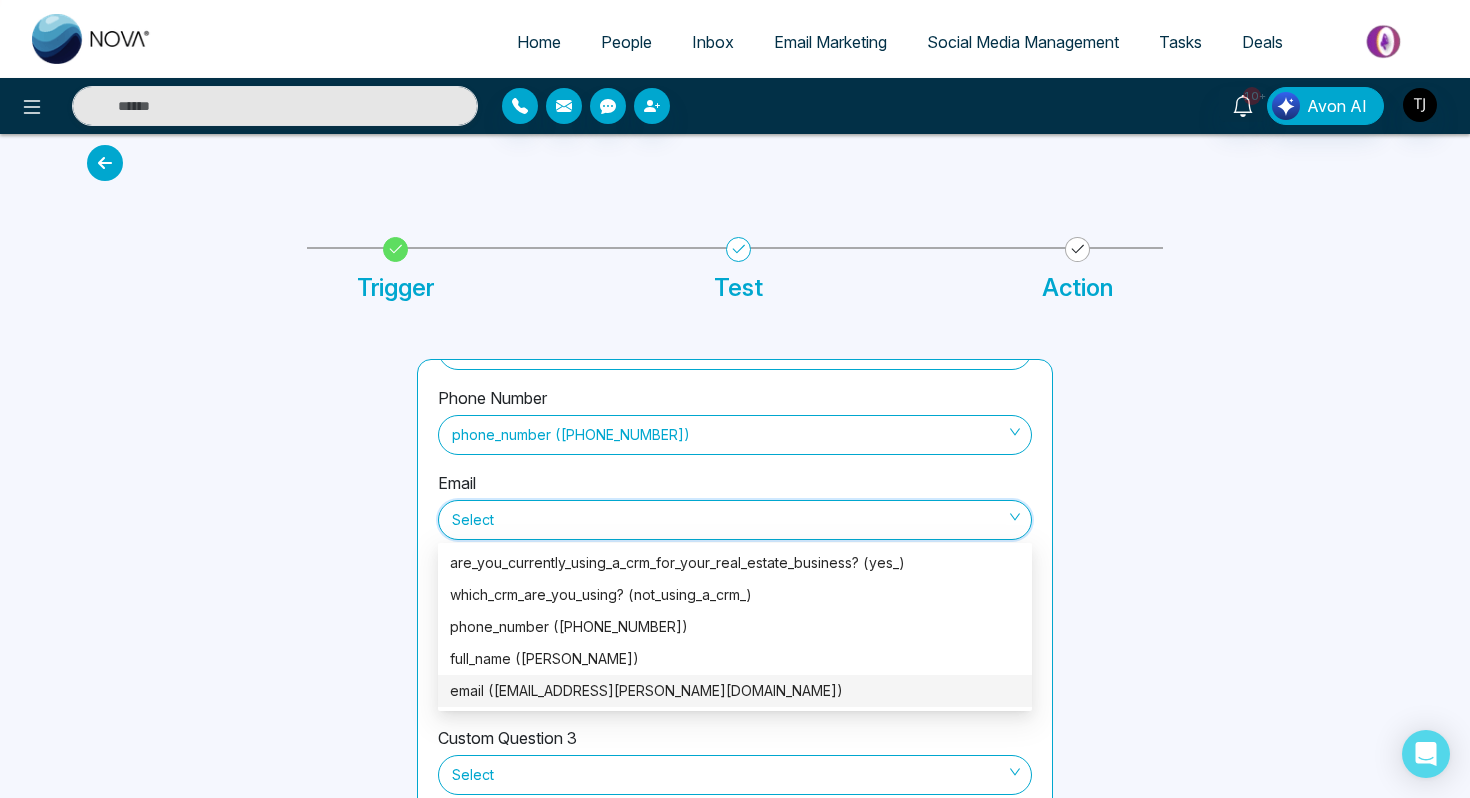 click on "email ([EMAIL_ADDRESS][PERSON_NAME][DOMAIN_NAME])" at bounding box center (735, 691) 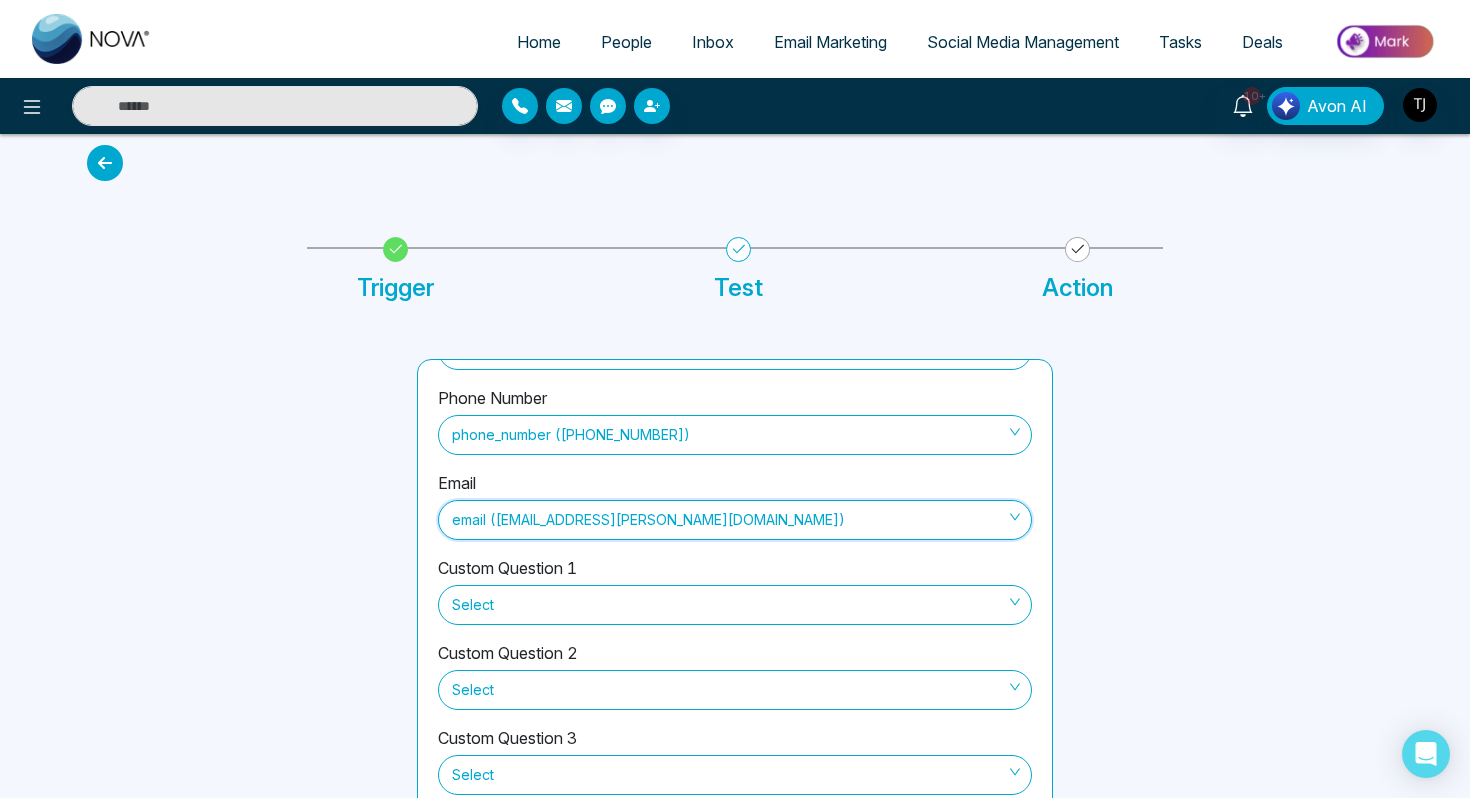 scroll, scrollTop: 220, scrollLeft: 0, axis: vertical 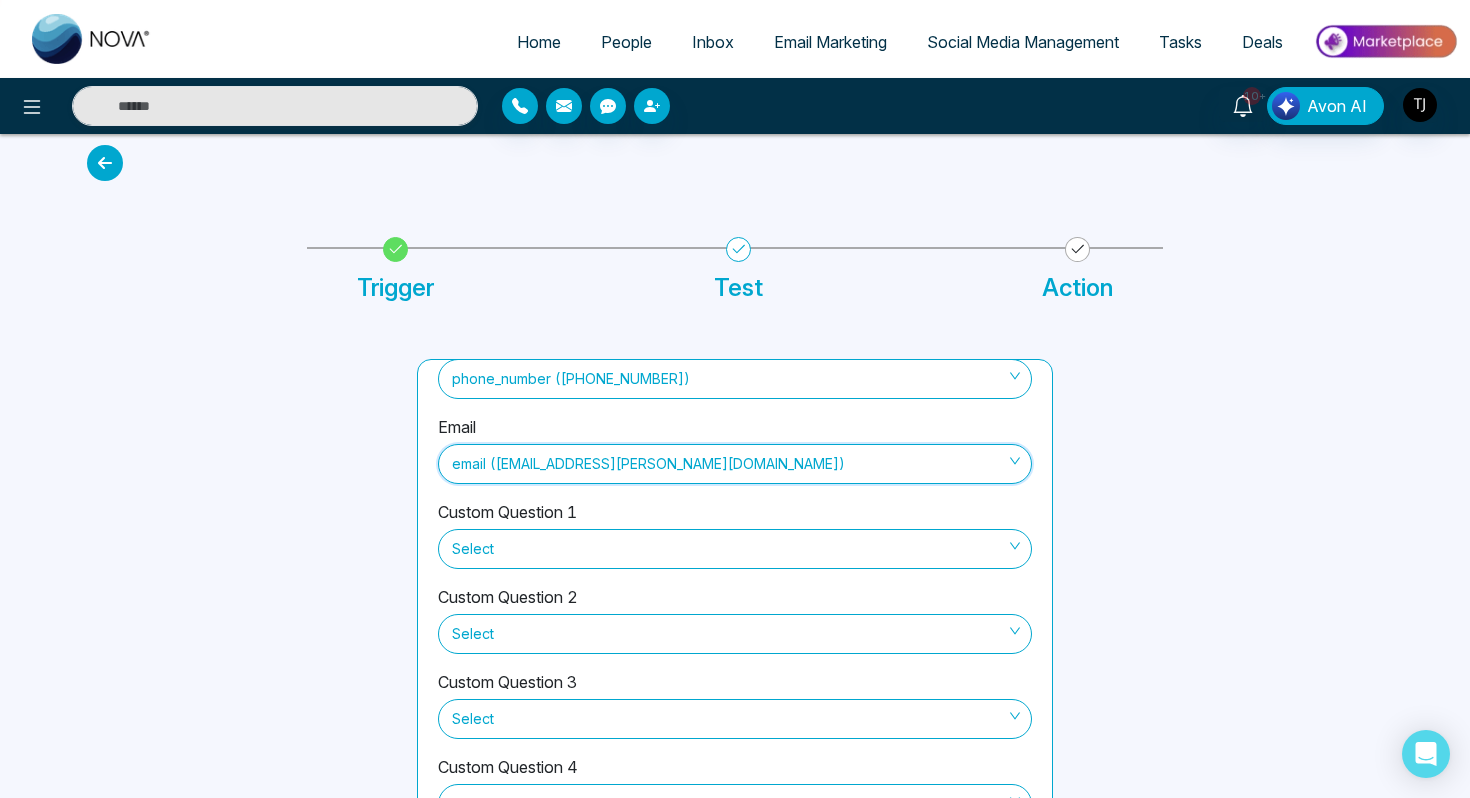 click on "Custom Question 1" at bounding box center (507, 512) 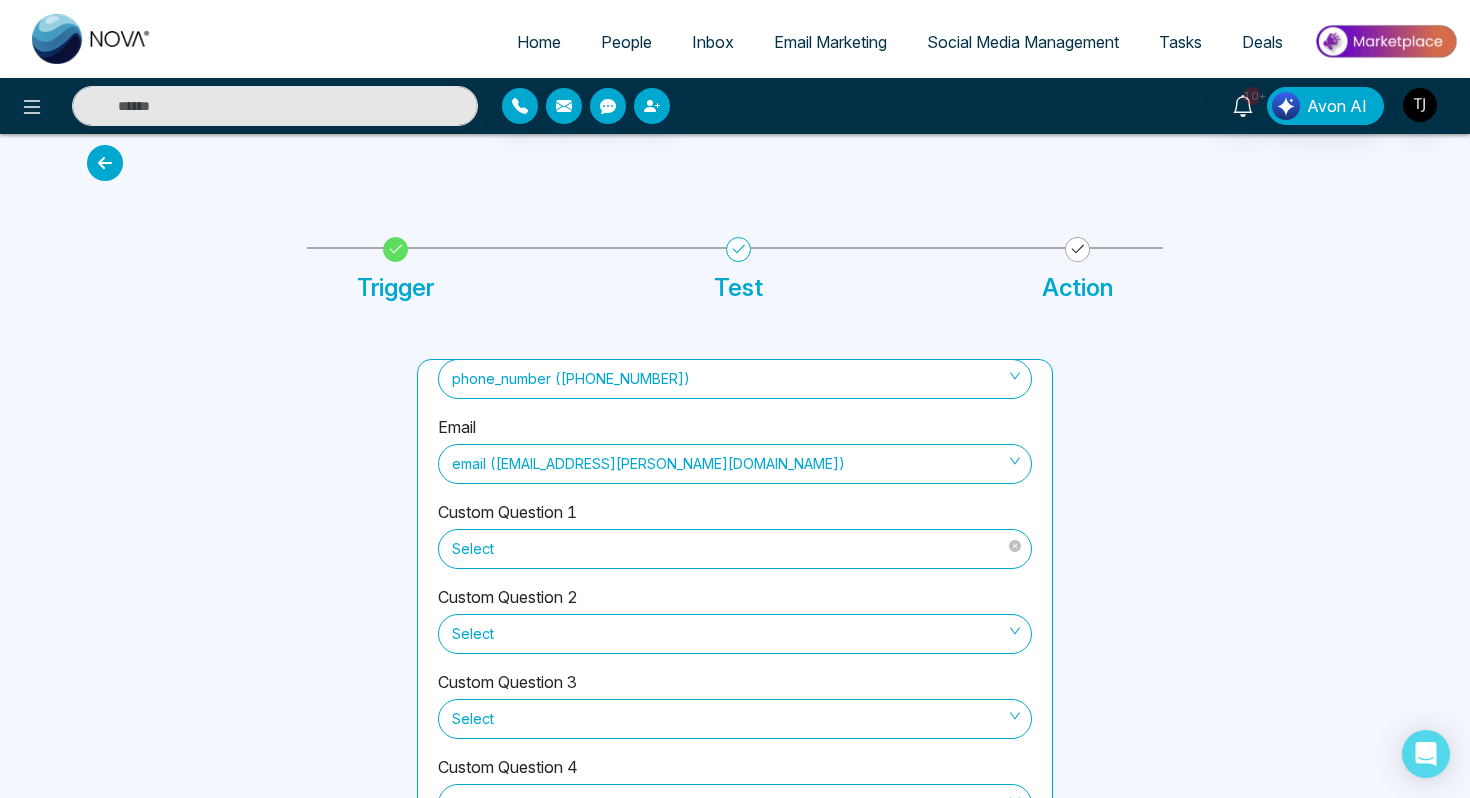 click on "Select" at bounding box center [735, 549] 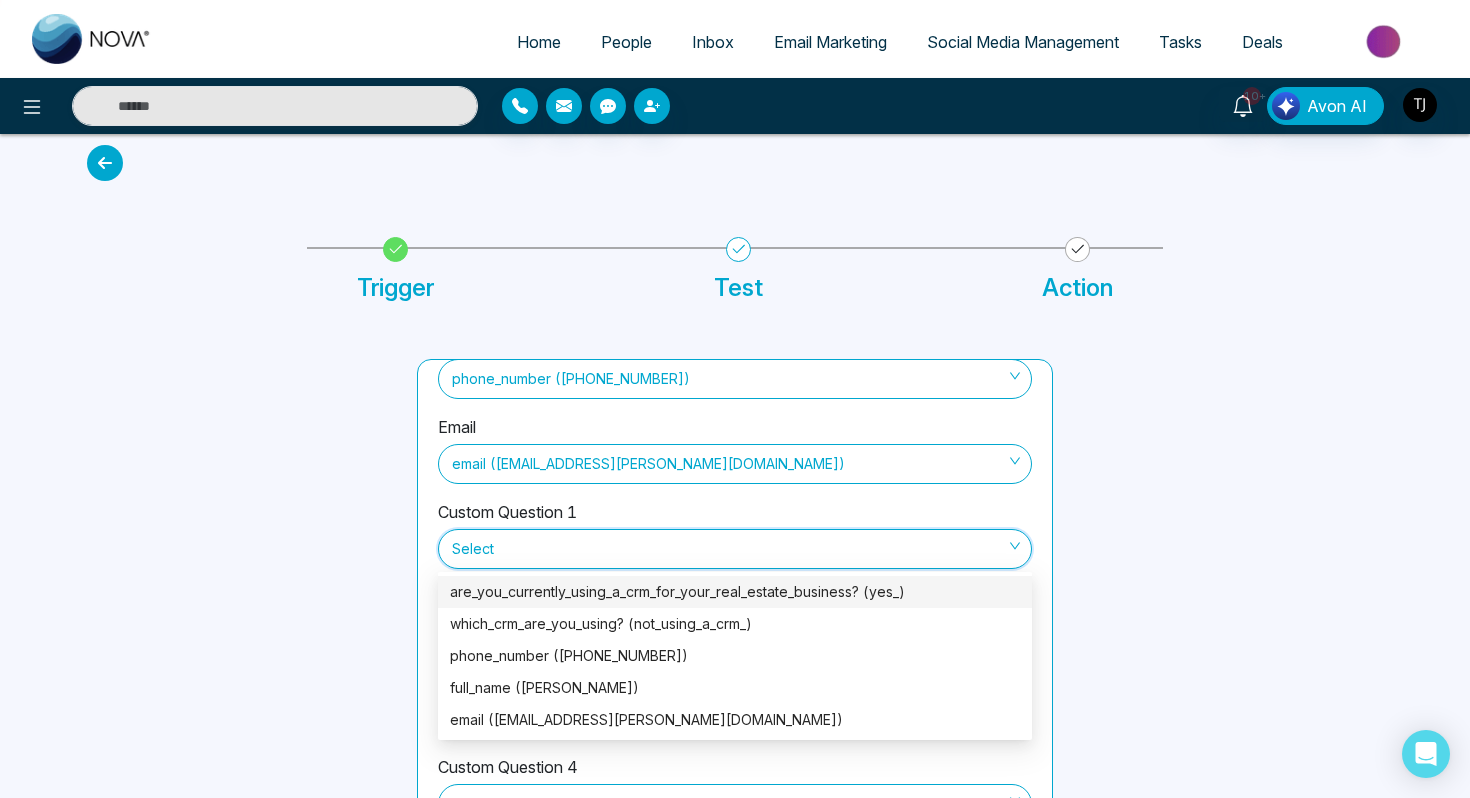 click on "First Name full_name ([PERSON_NAME]) Last Name Select Phone Number phone_number ([PHONE_NUMBER]) Email email ([EMAIL_ADDRESS][PERSON_NAME][DOMAIN_NAME]) Custom Question 1 Select Custom Question 2 Select Custom Question 3 Select Custom Question 4 Select" at bounding box center (735, 610) 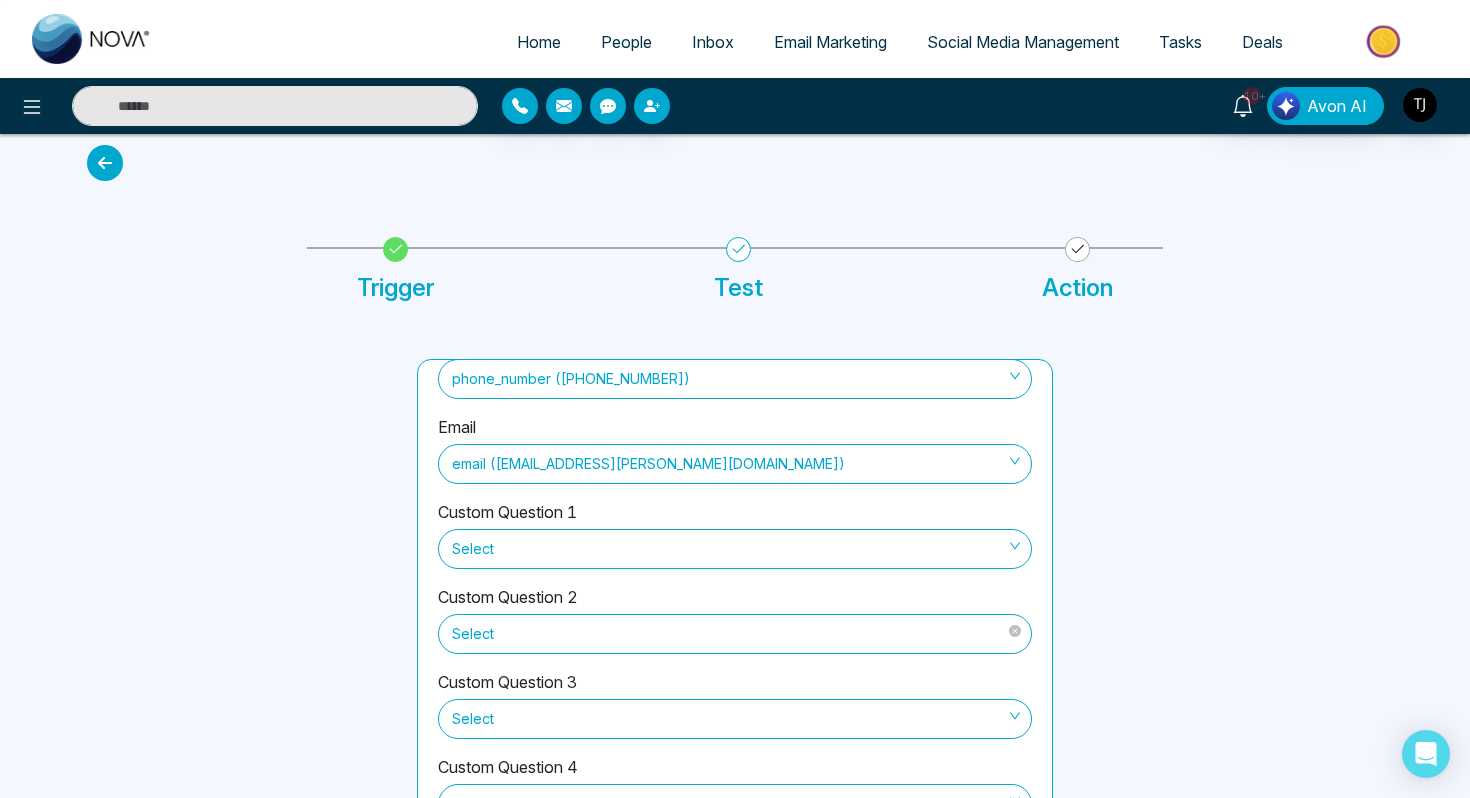 scroll, scrollTop: 131, scrollLeft: 0, axis: vertical 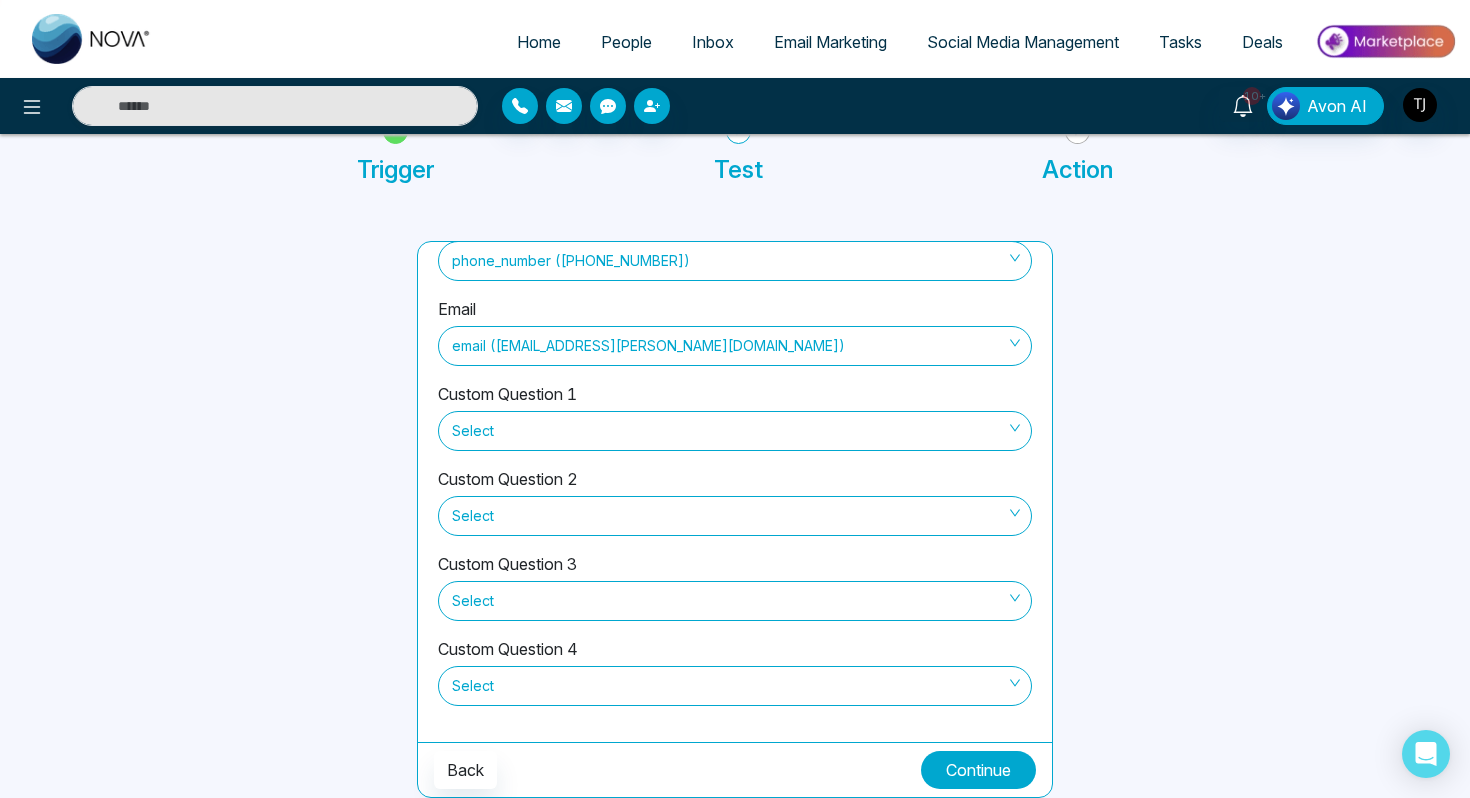click on "Continue" at bounding box center (978, 770) 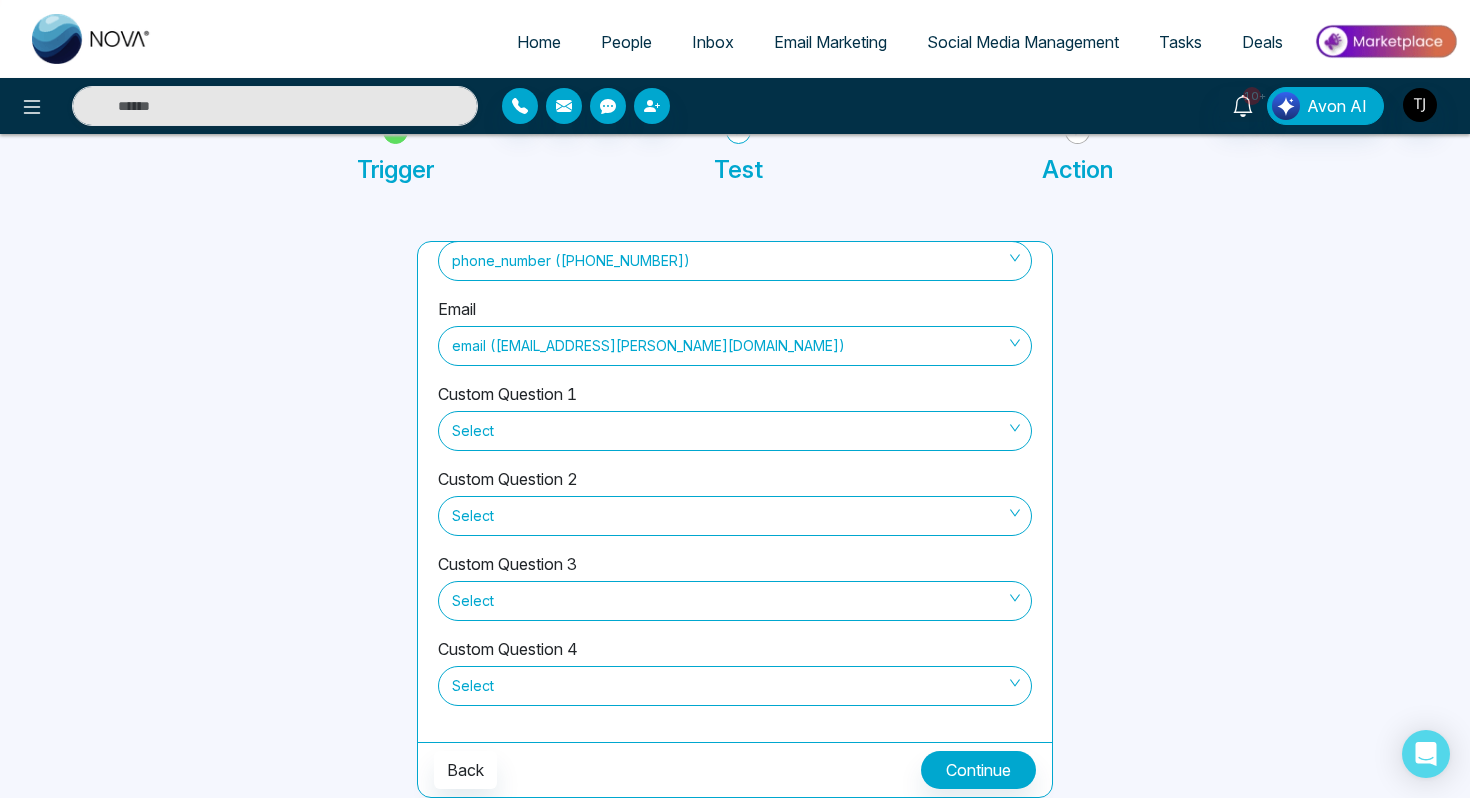 scroll, scrollTop: 0, scrollLeft: 0, axis: both 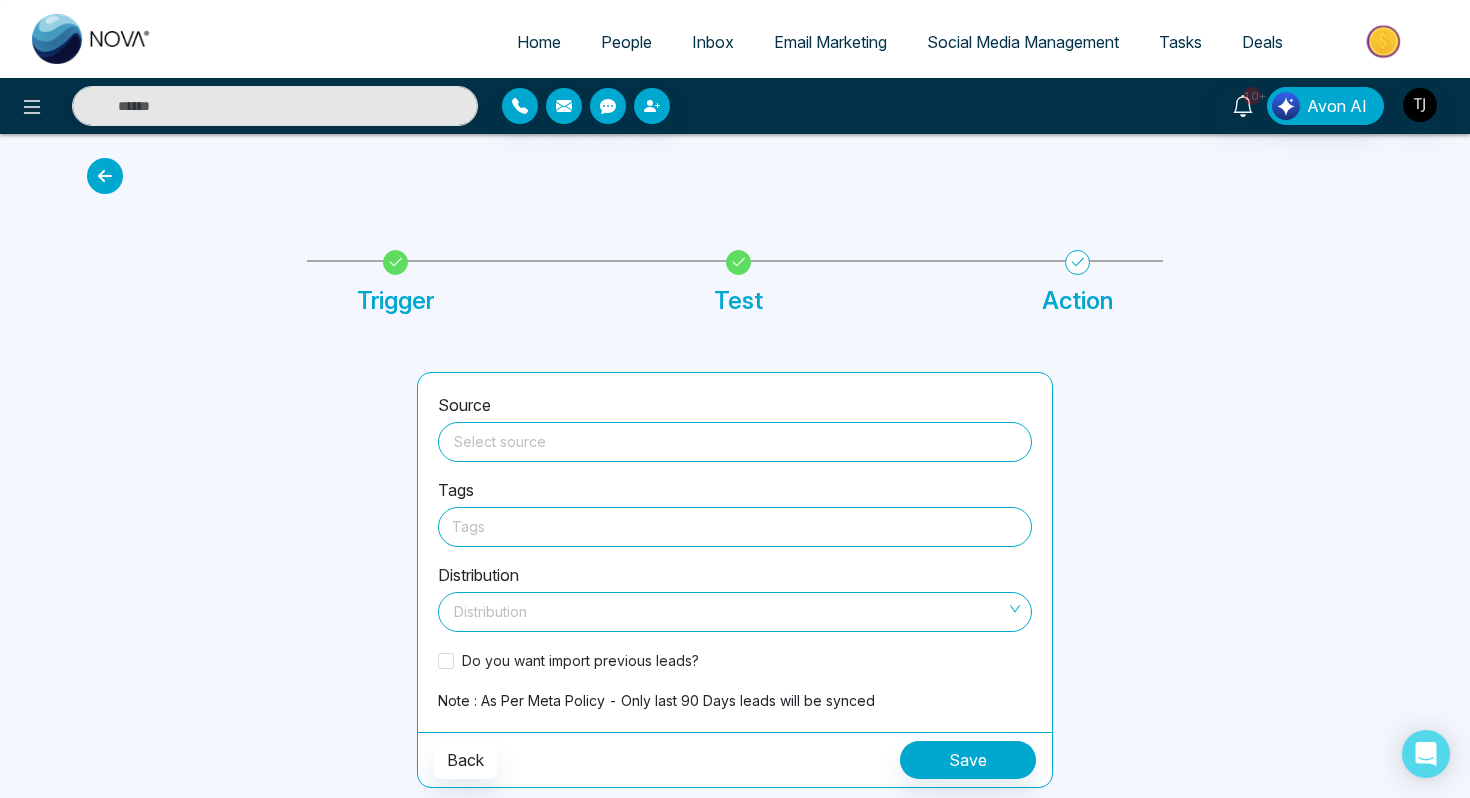 click at bounding box center (735, 438) 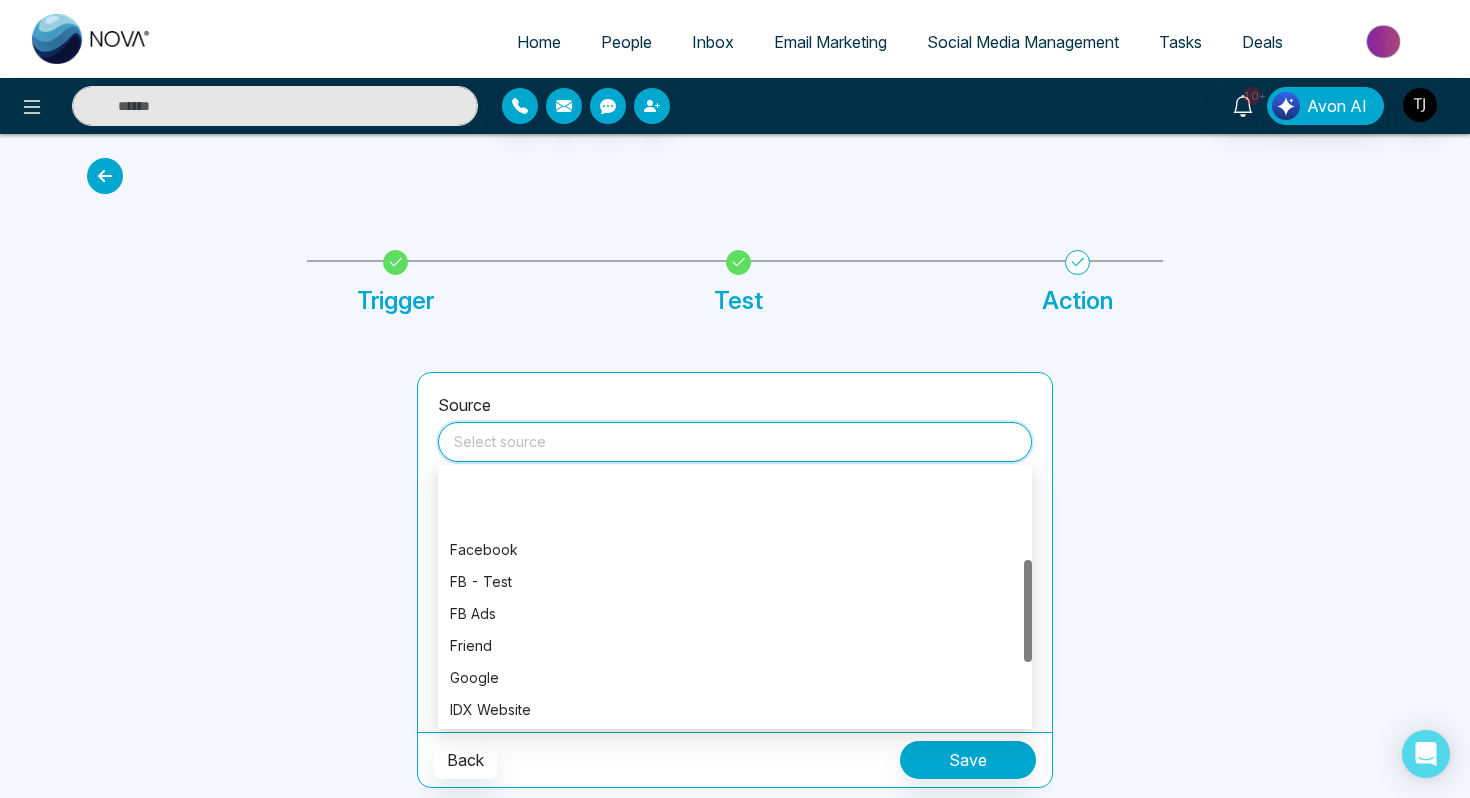 scroll, scrollTop: 230, scrollLeft: 0, axis: vertical 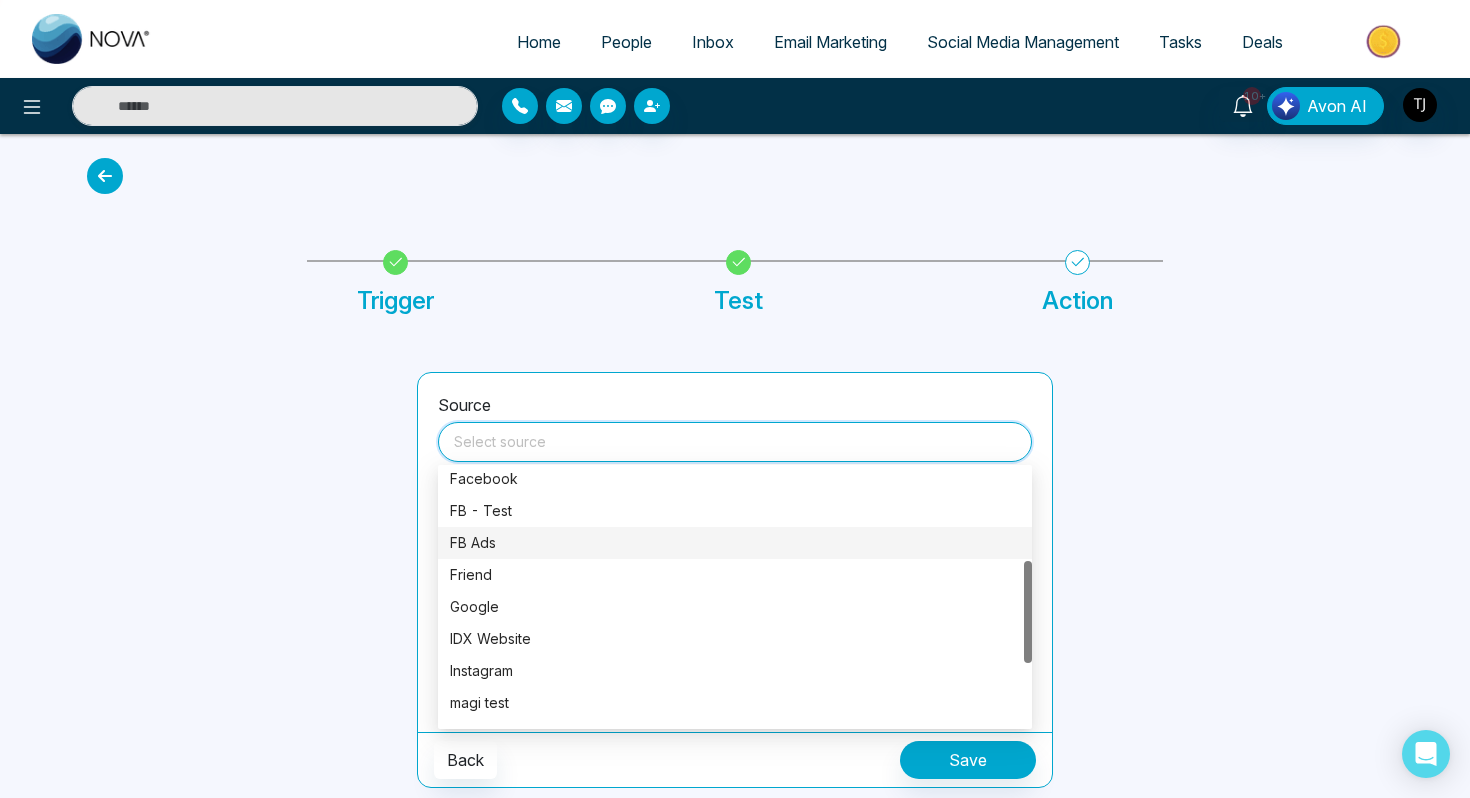 click on "FB Ads" at bounding box center [735, 543] 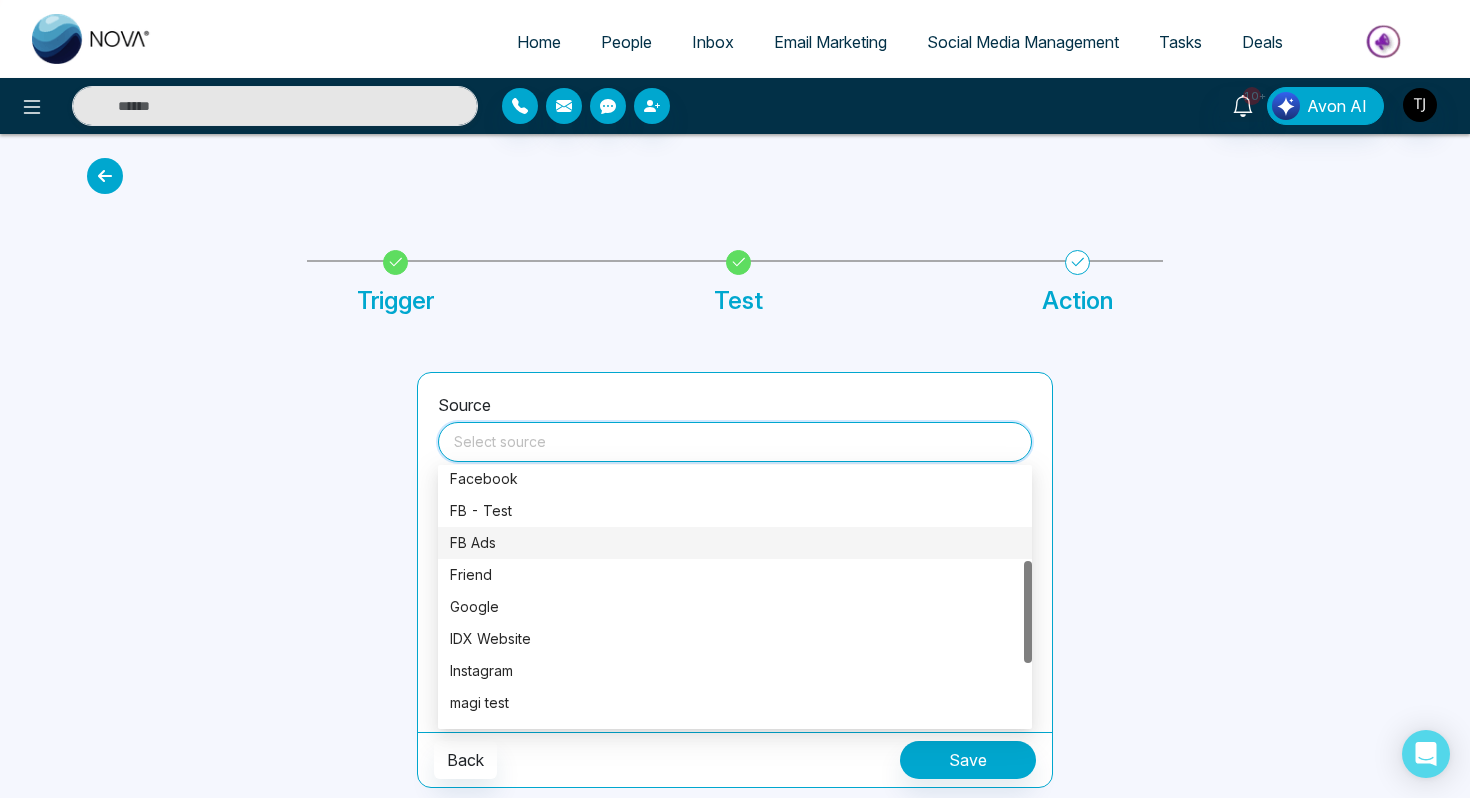 type on "******" 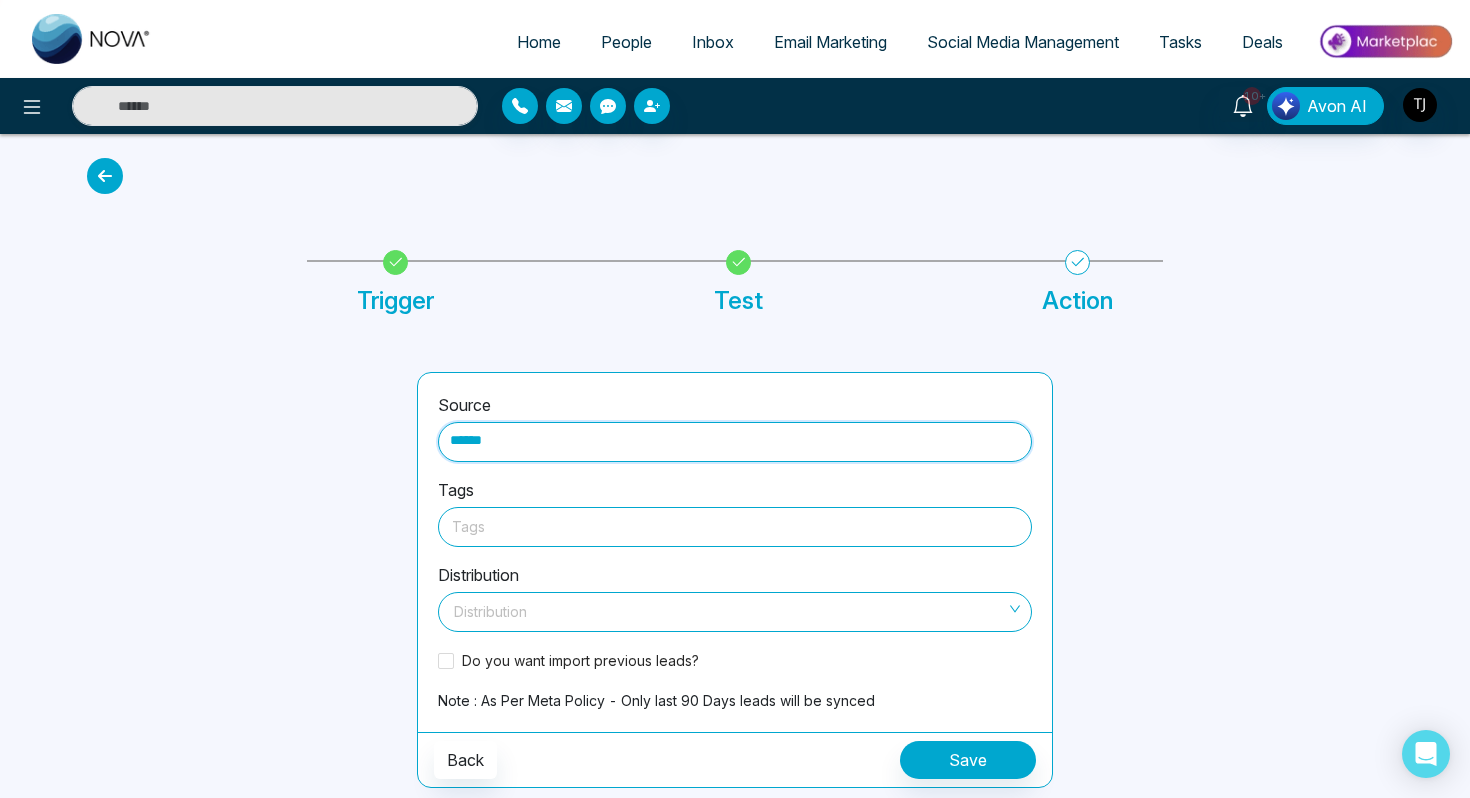 click at bounding box center [735, 526] 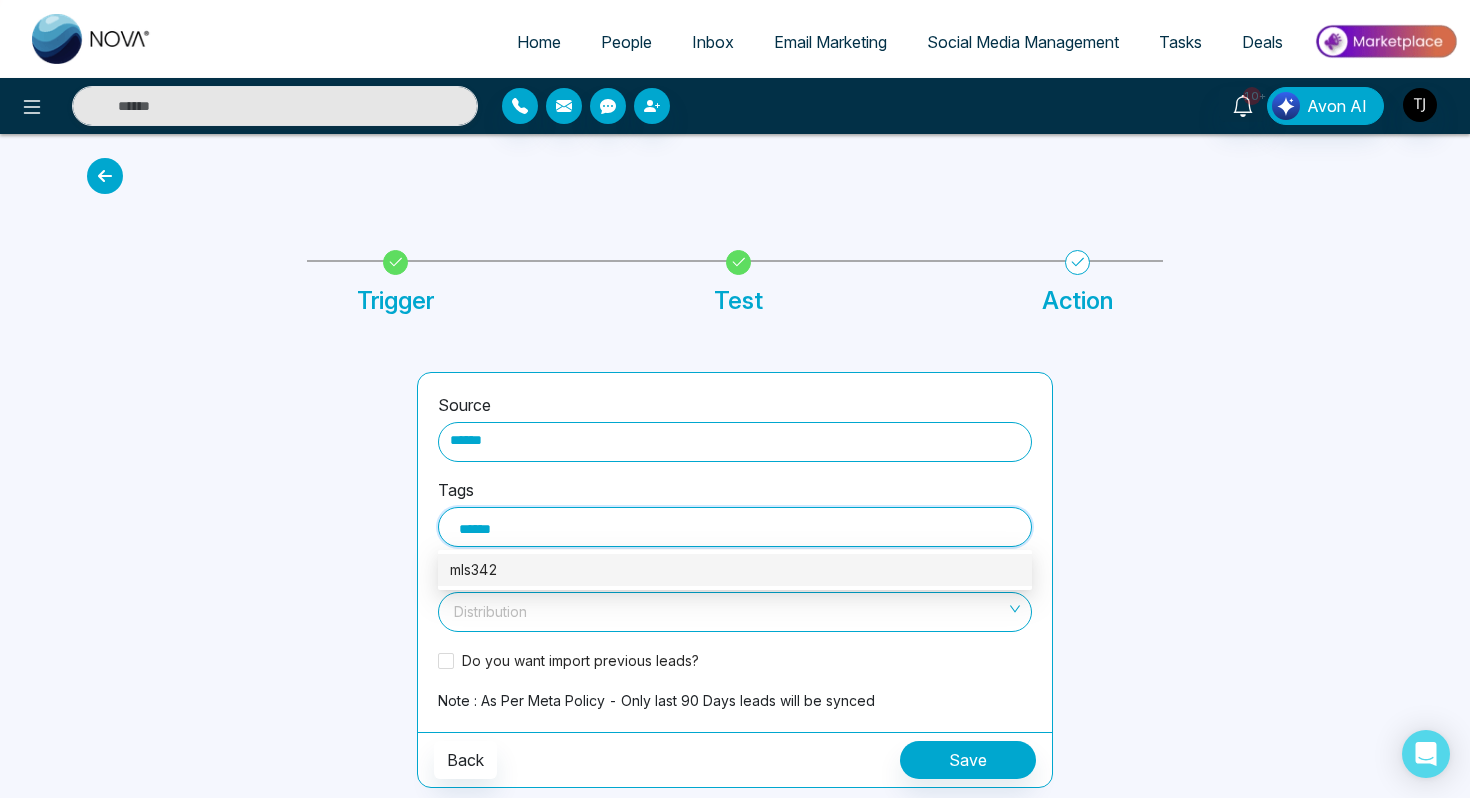 type on "******" 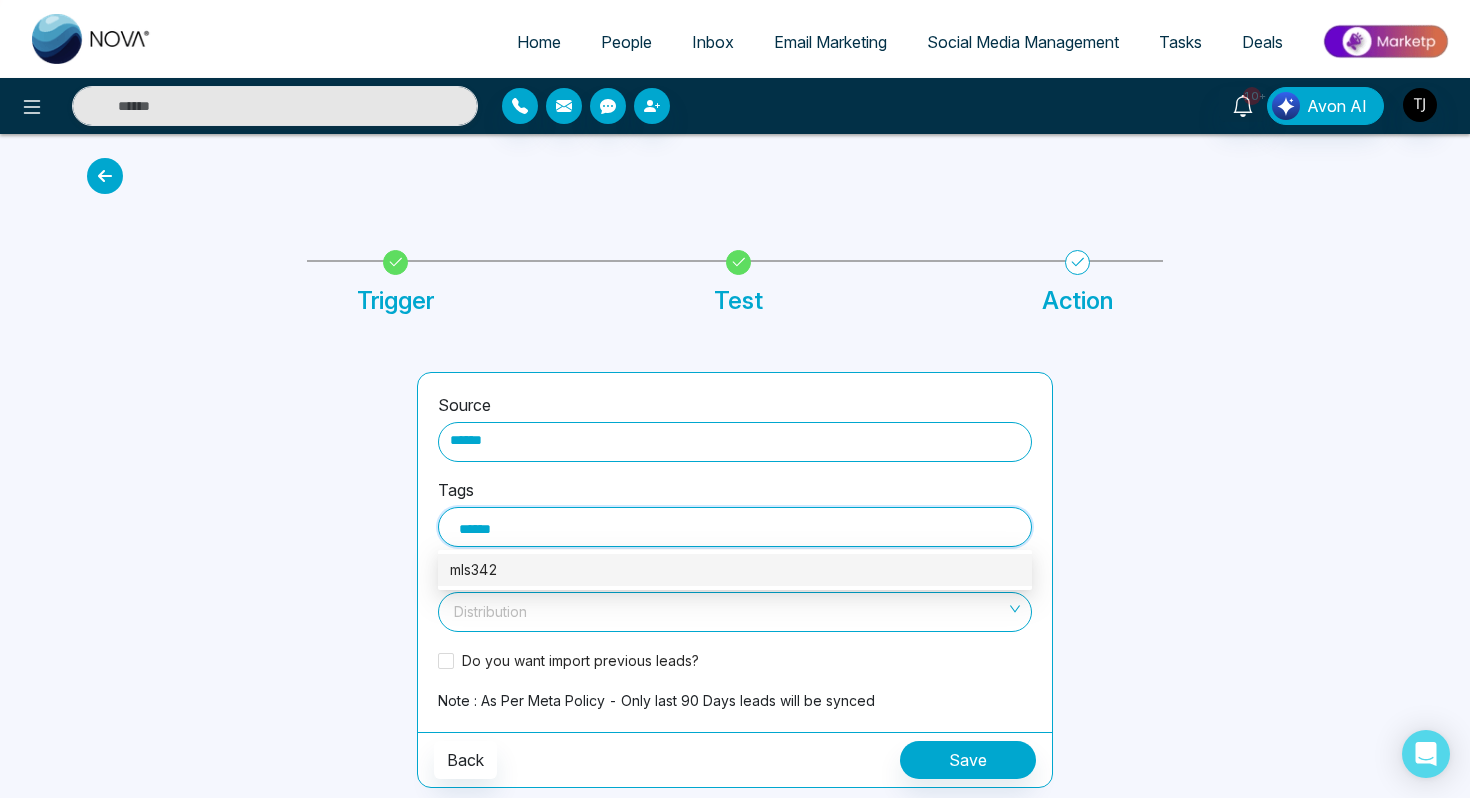 type 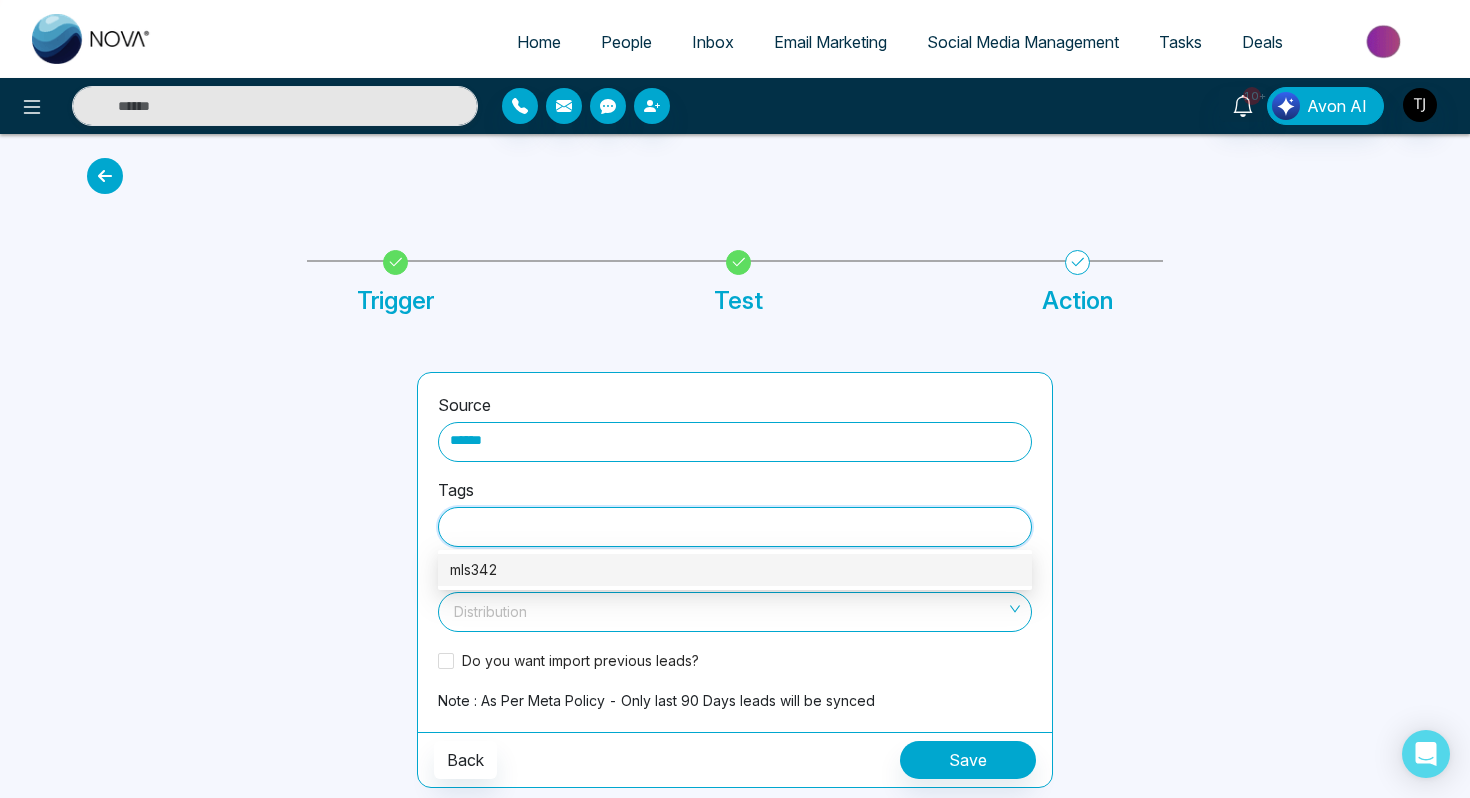 click on "Source ****** Tags mls342   Distribution Distribution  Do you want import previous leads? Note : As Per Meta Policy - Only last 90 Days leads will be synced Back Save" at bounding box center (735, 580) 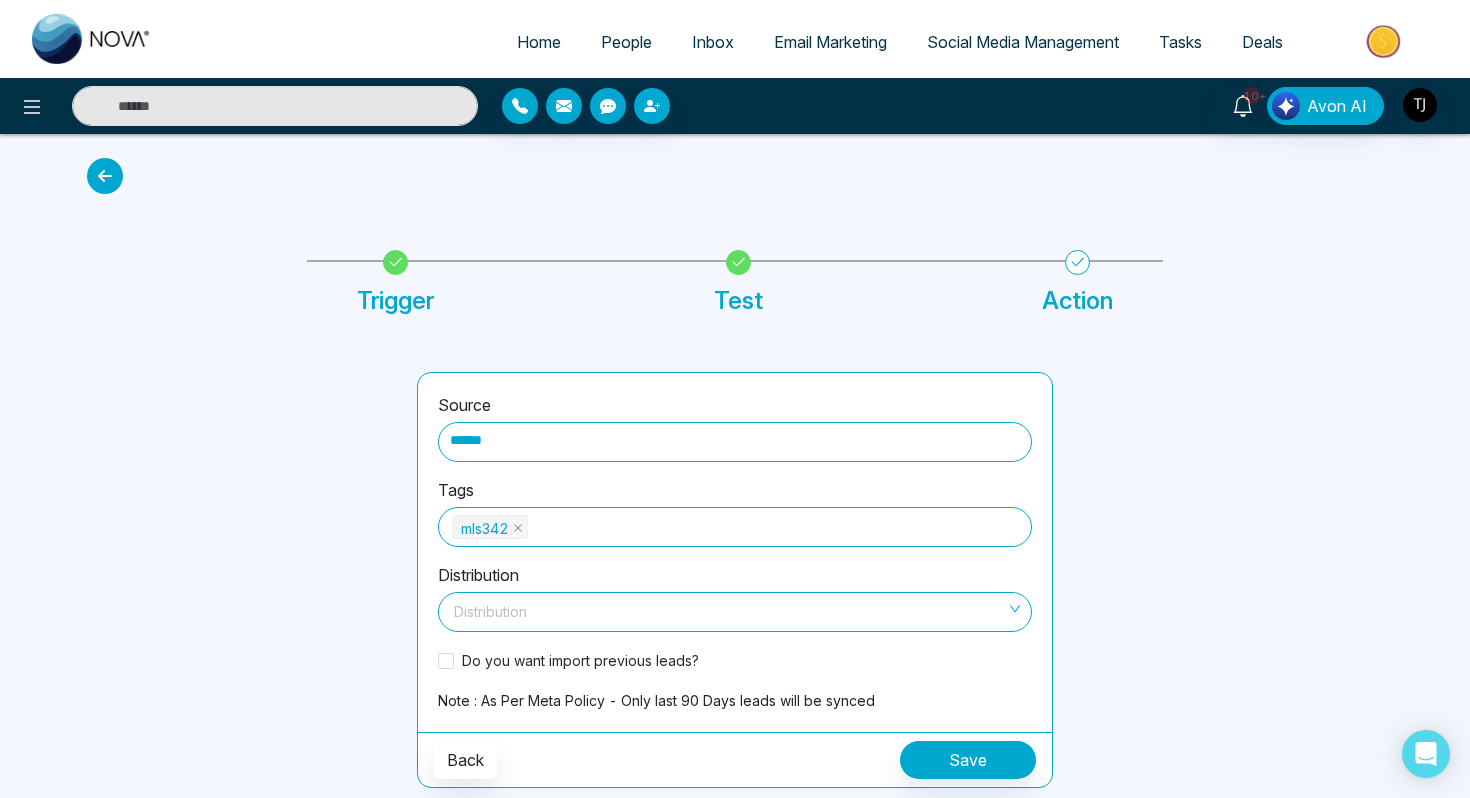 click on "People" at bounding box center [626, 42] 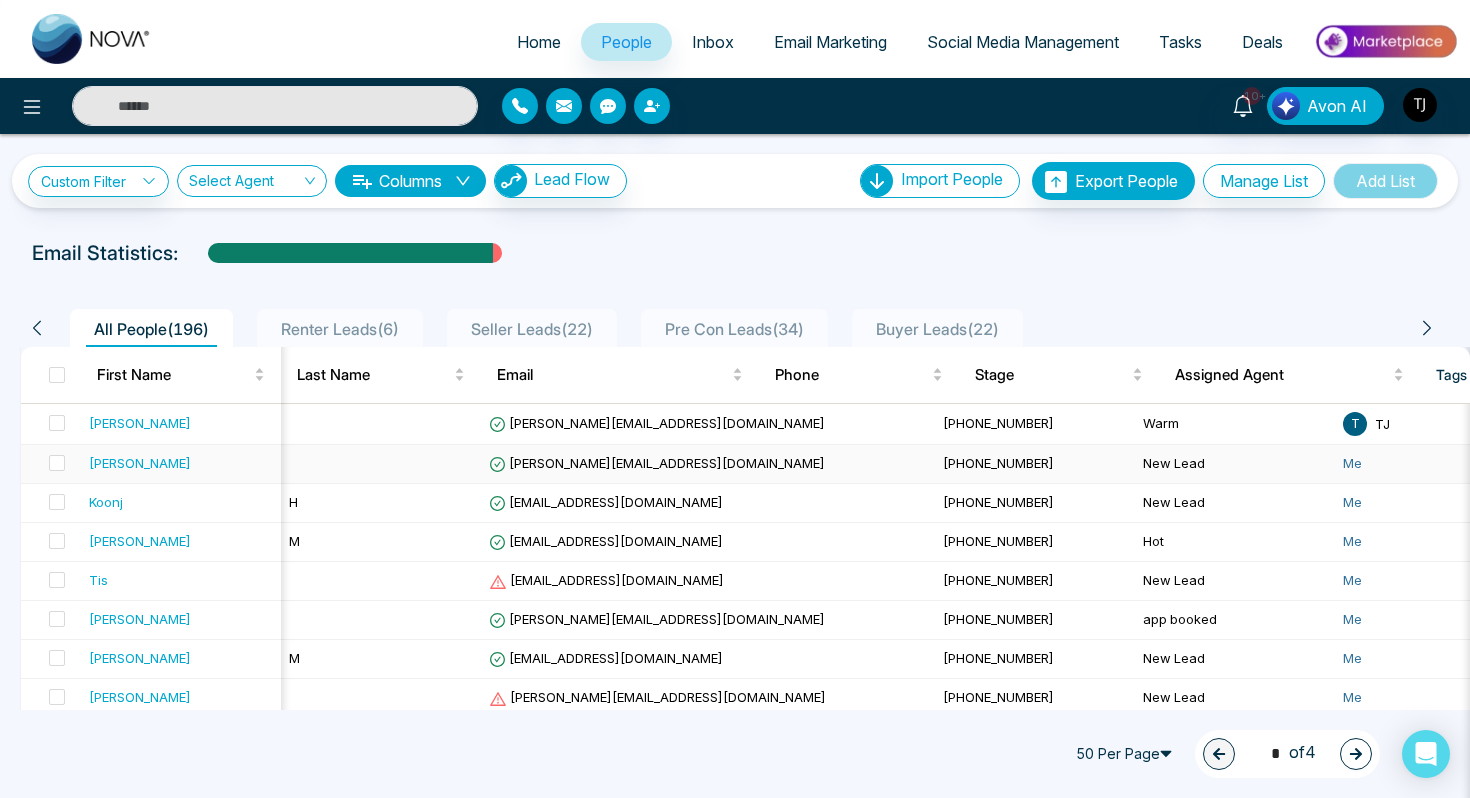 scroll, scrollTop: 0, scrollLeft: 120, axis: horizontal 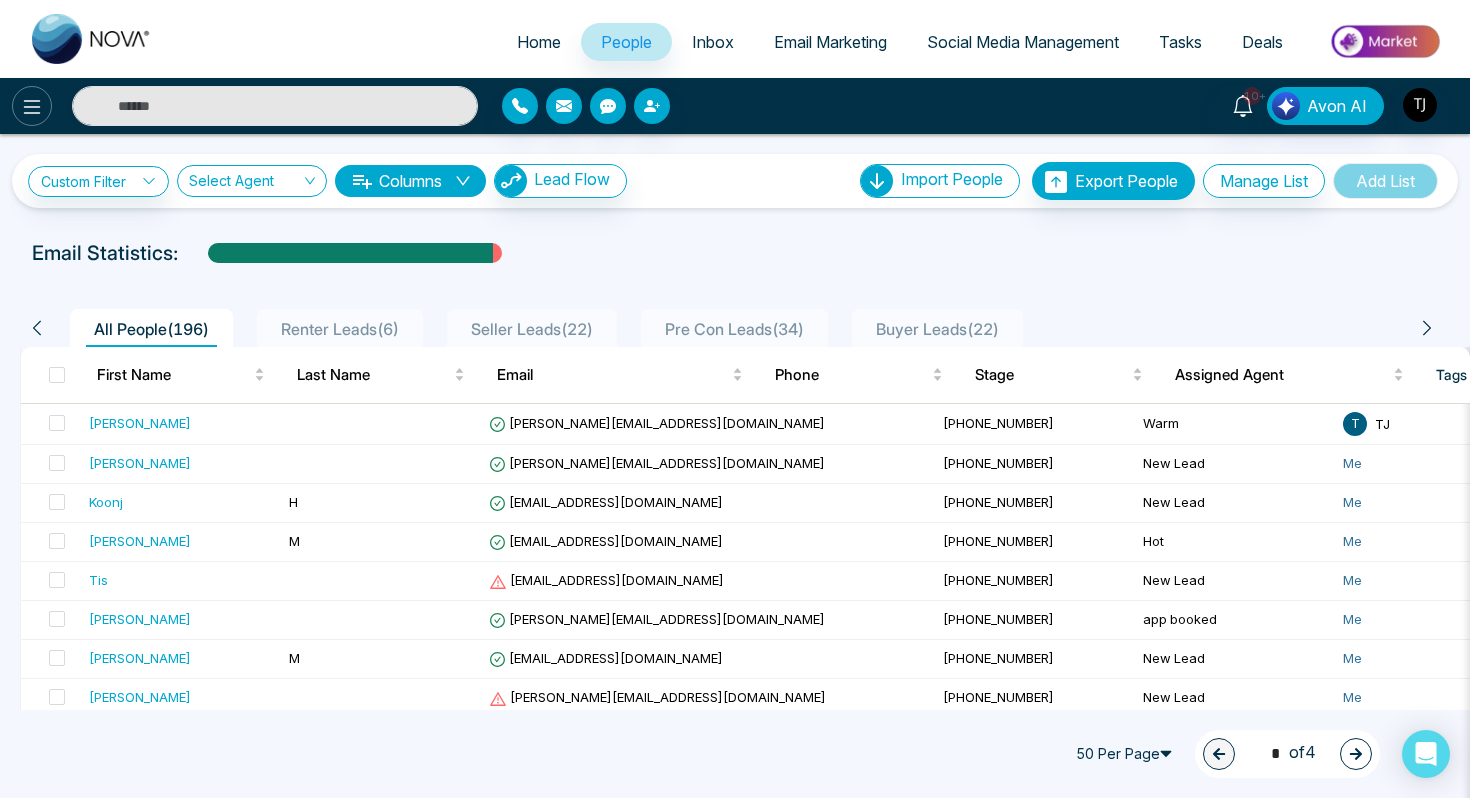 click 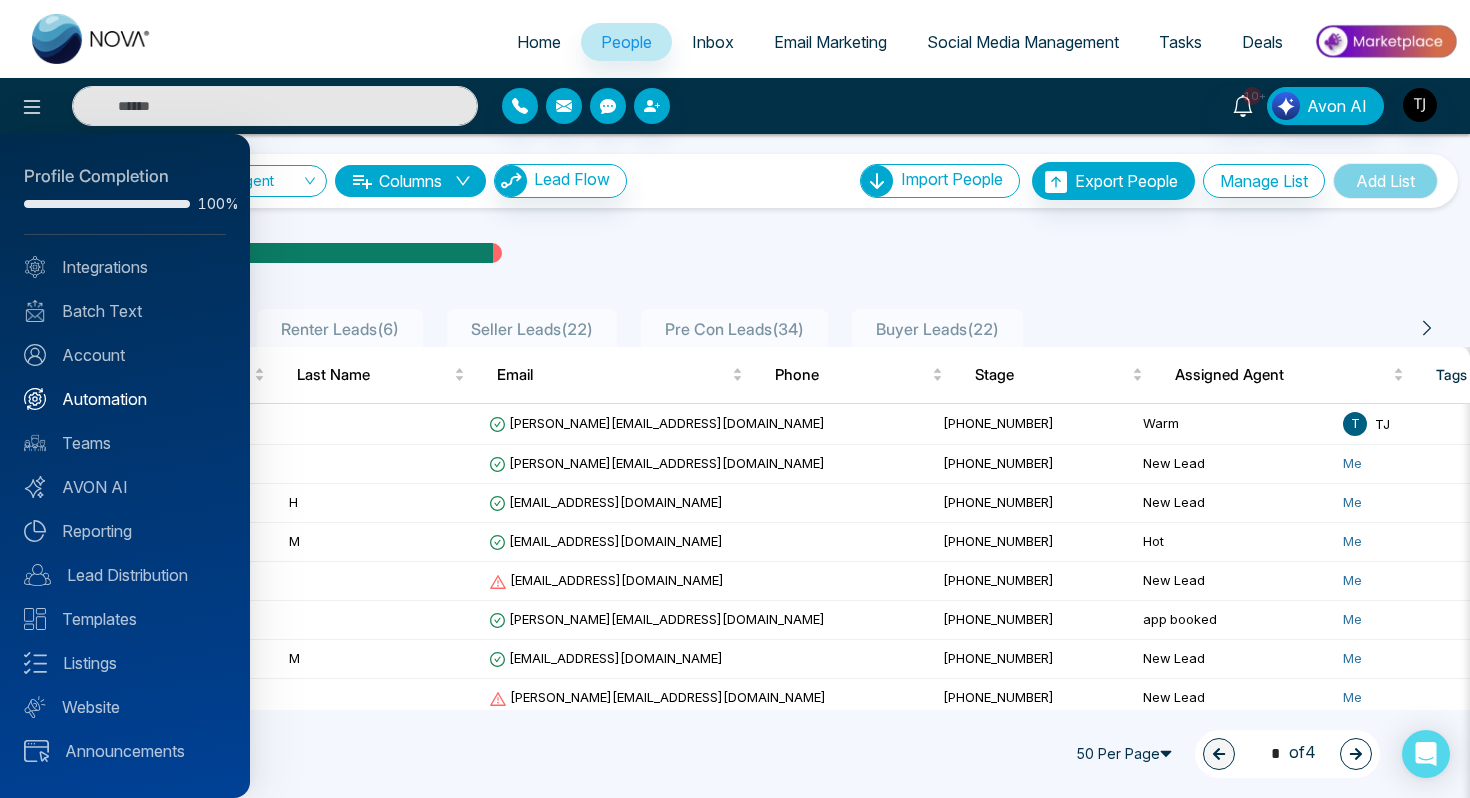 click on "Automation" at bounding box center (125, 399) 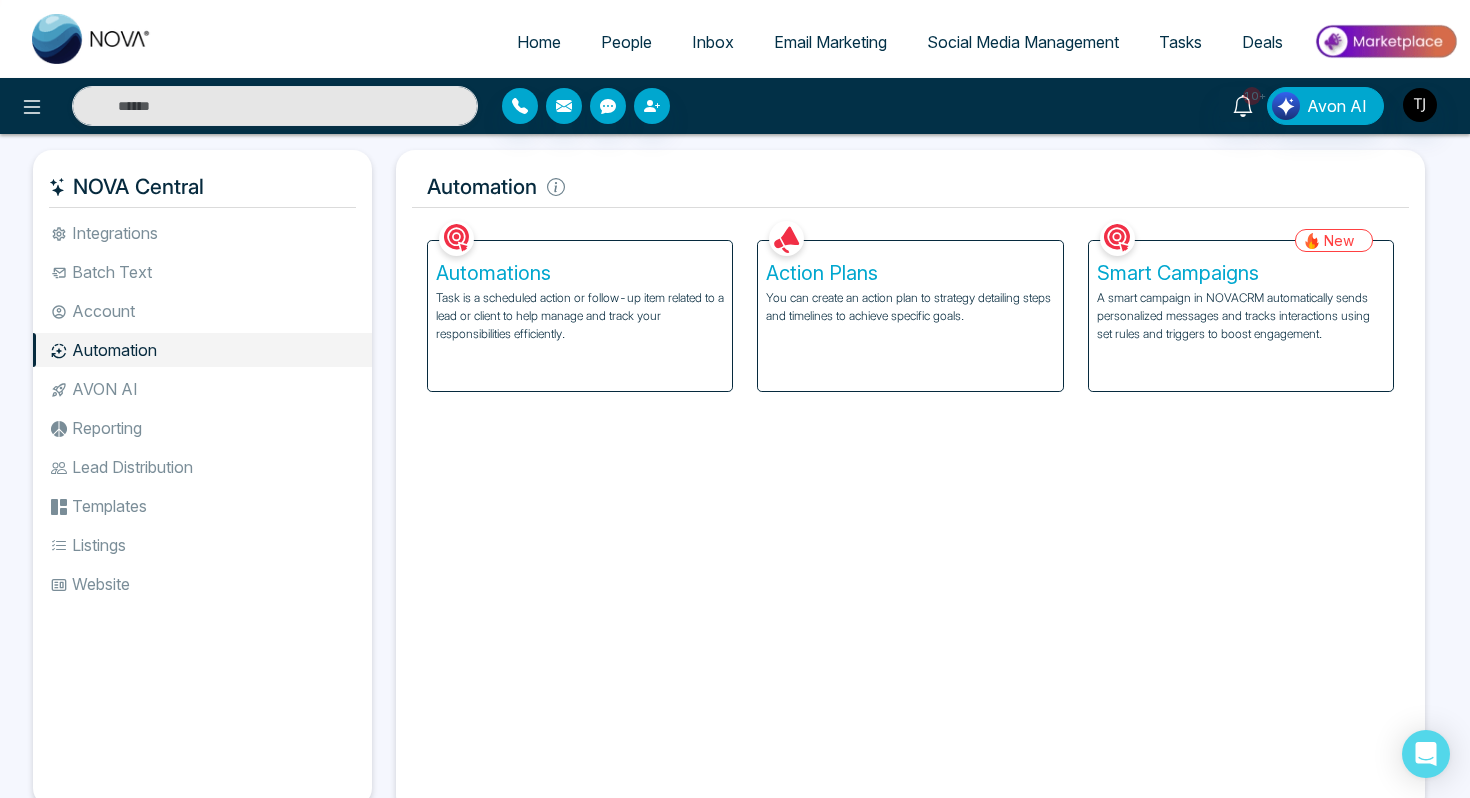 click on "Automations Task is a scheduled action or follow-up item related to a lead or client to help manage and track your responsibilities efficiently." at bounding box center (580, 316) 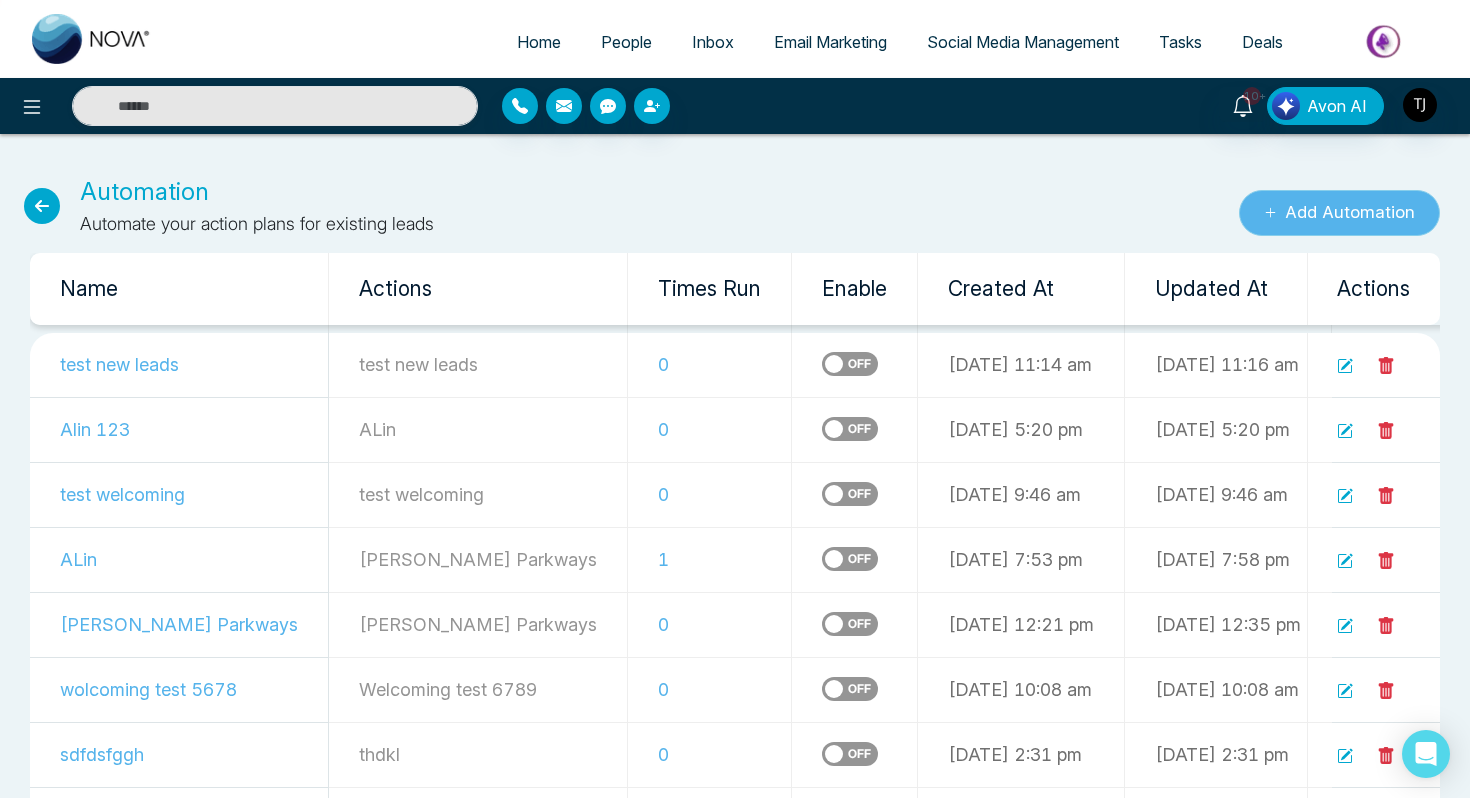 click 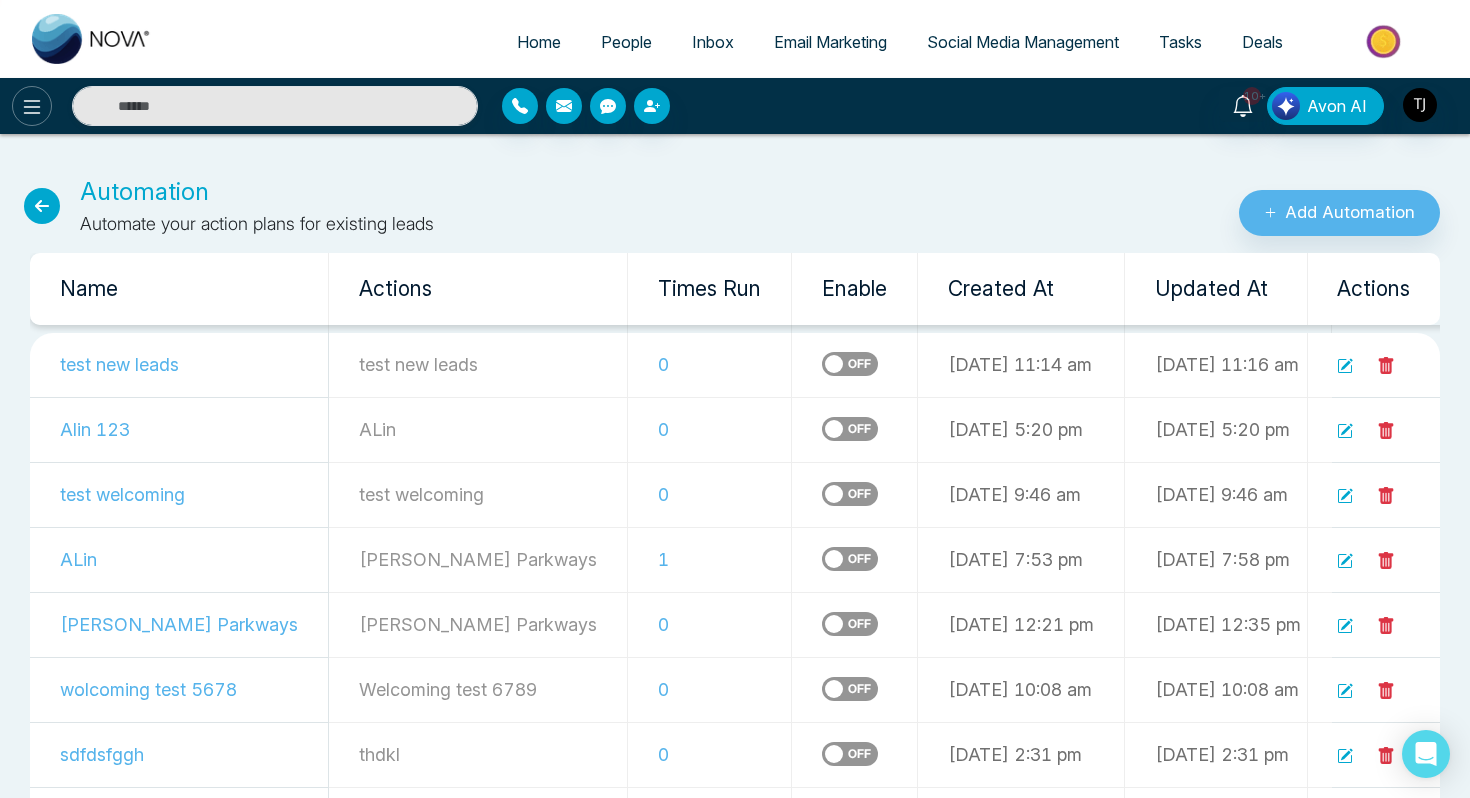 click 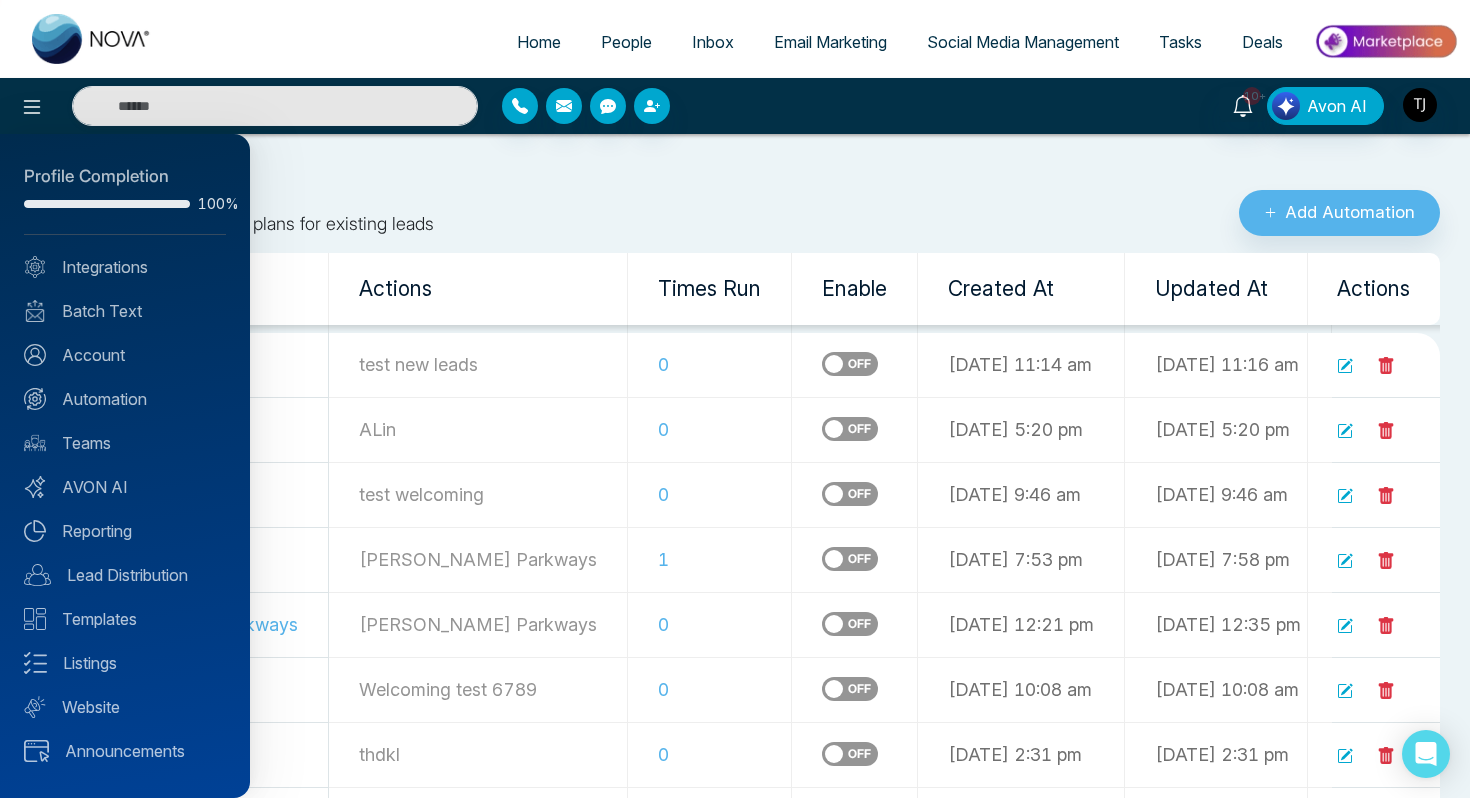 click on "Profile Completion 100% Integrations Batch Text Account Automation Teams AVON AI Reporting Lead Distribution Templates Listings Website Announcements" at bounding box center (125, 466) 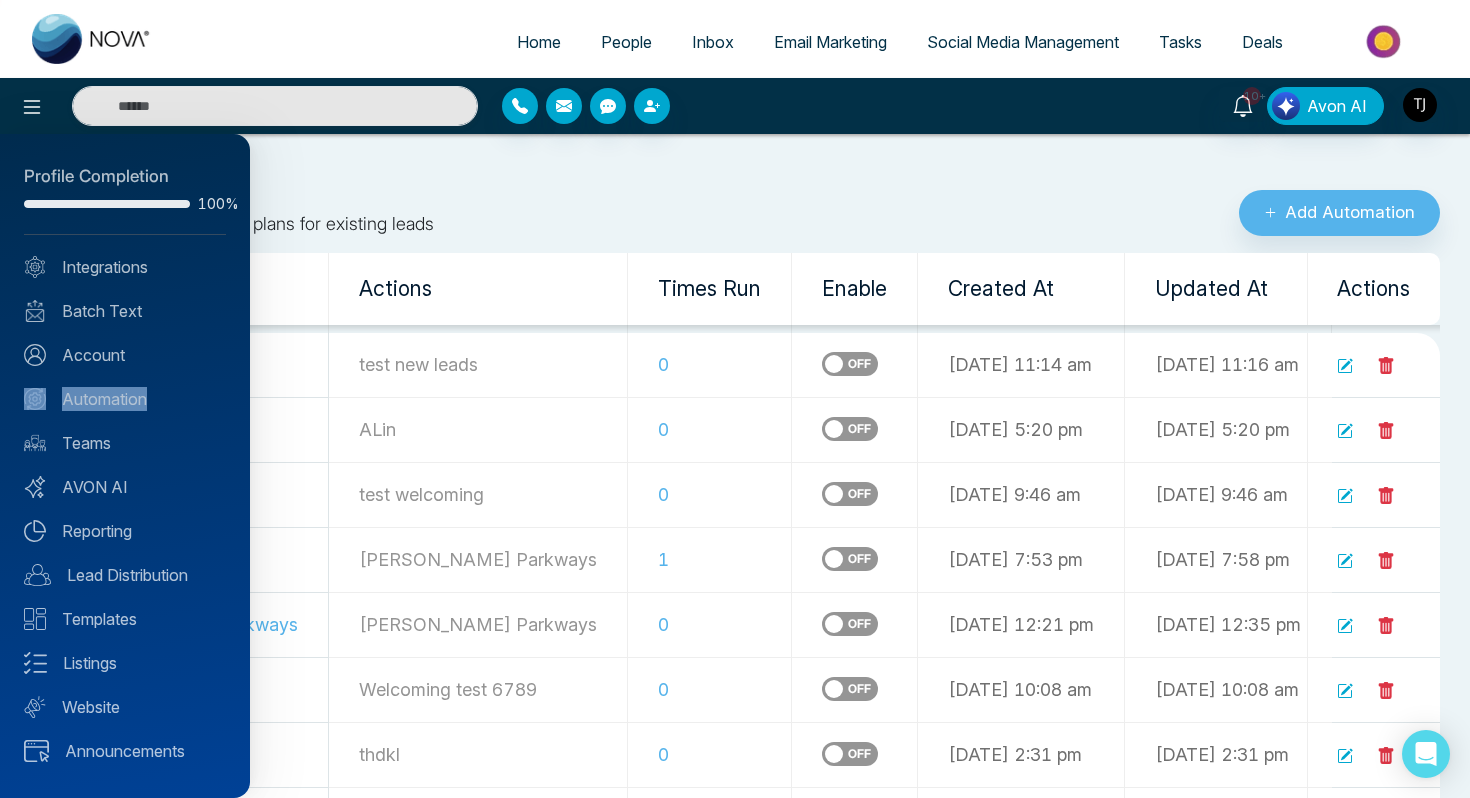 click on "Profile Completion 100% Integrations Batch Text Account Automation Teams AVON AI Reporting Lead Distribution Templates Listings Website Announcements" at bounding box center [125, 466] 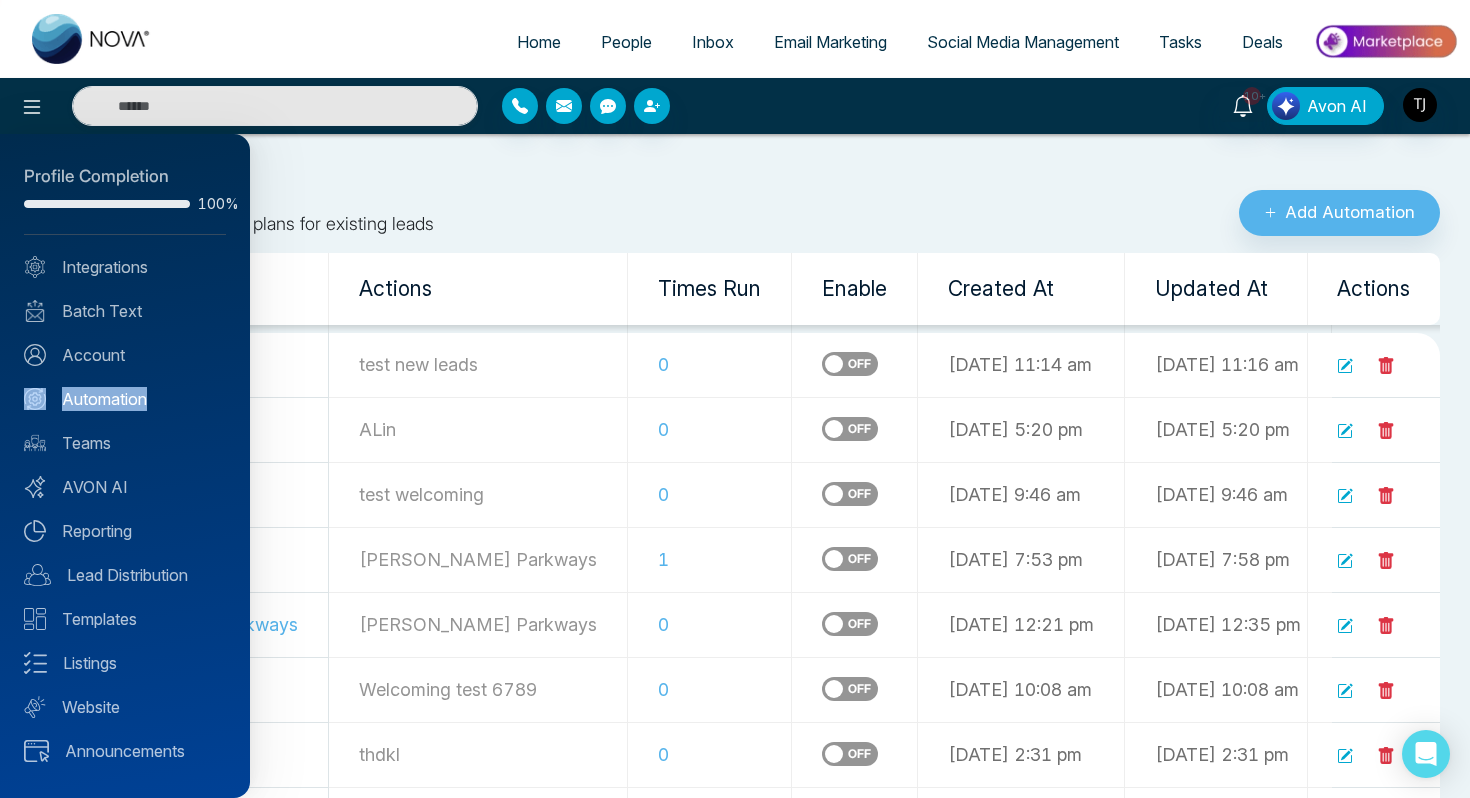 click on "Automation" at bounding box center [125, 399] 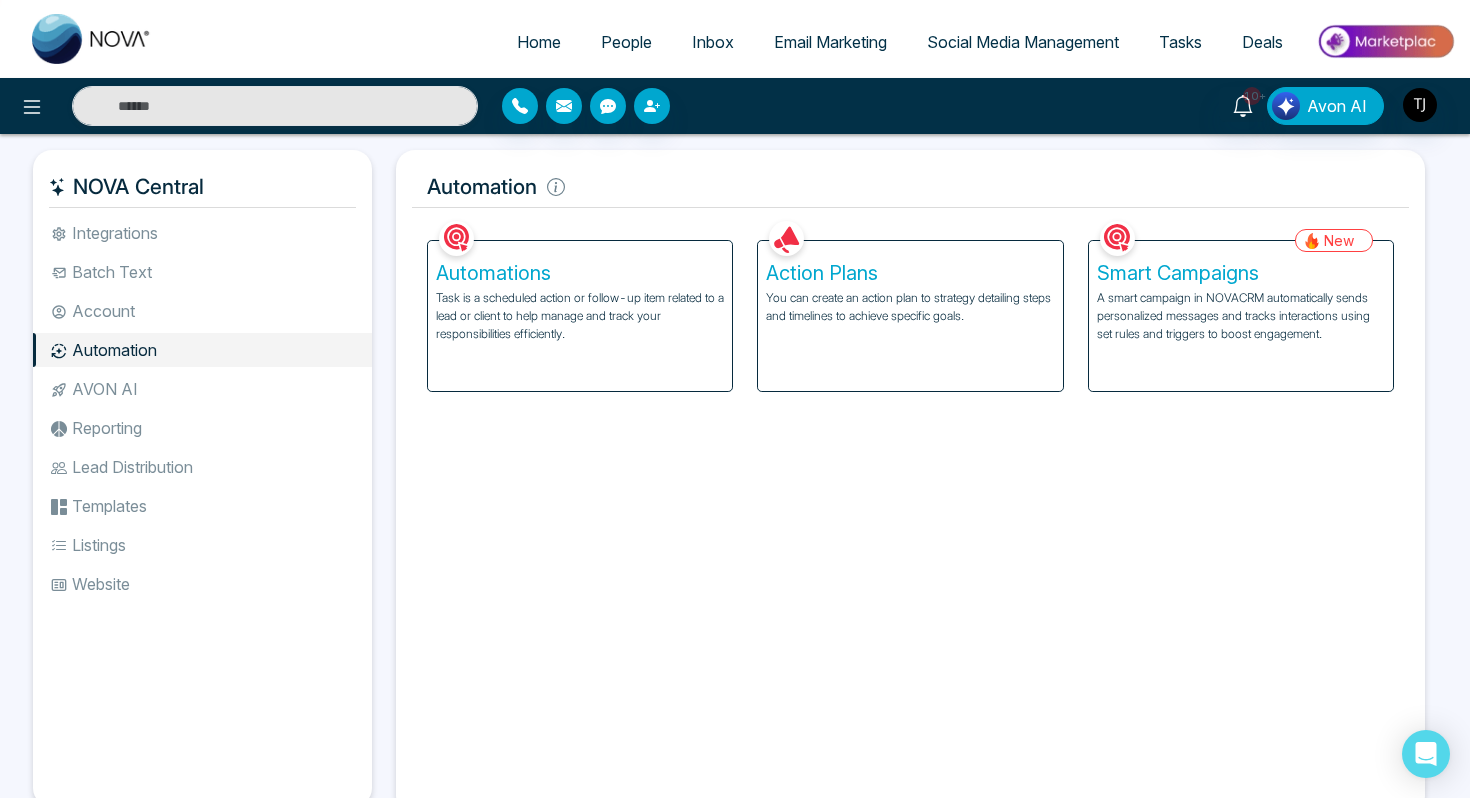 click on "Smart Campaigns" at bounding box center (1241, 273) 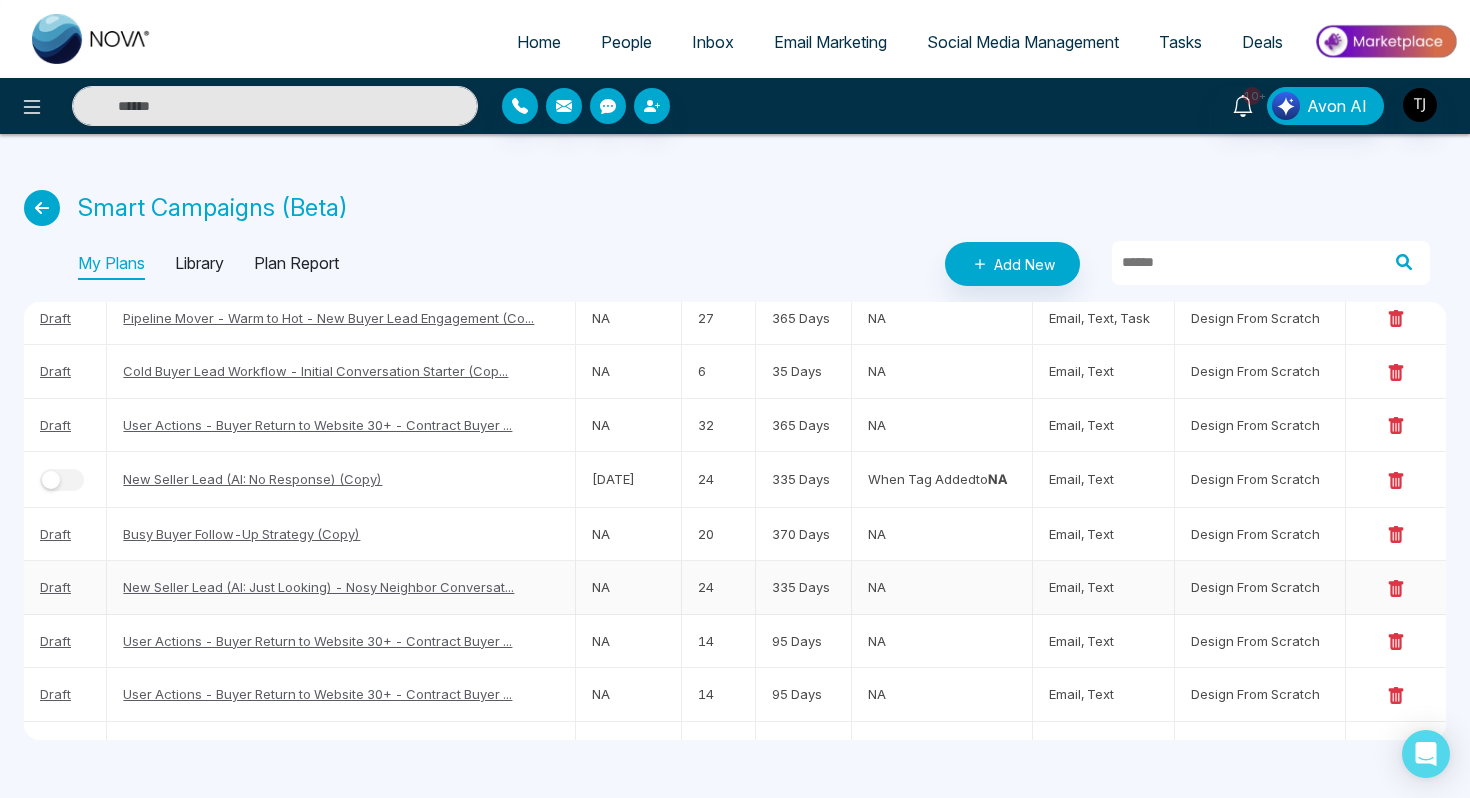 scroll, scrollTop: 153, scrollLeft: 0, axis: vertical 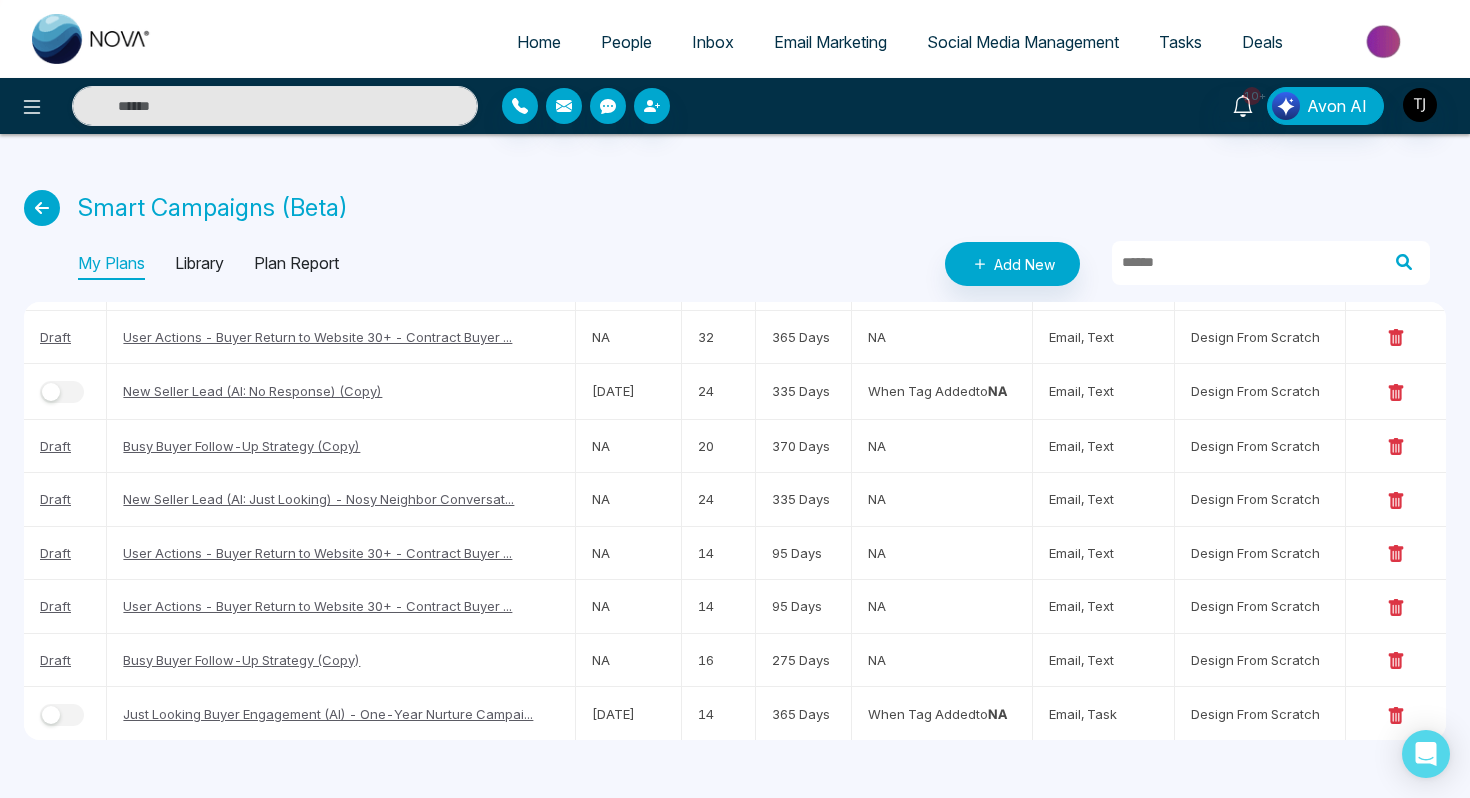 click on "Library" at bounding box center [199, 264] 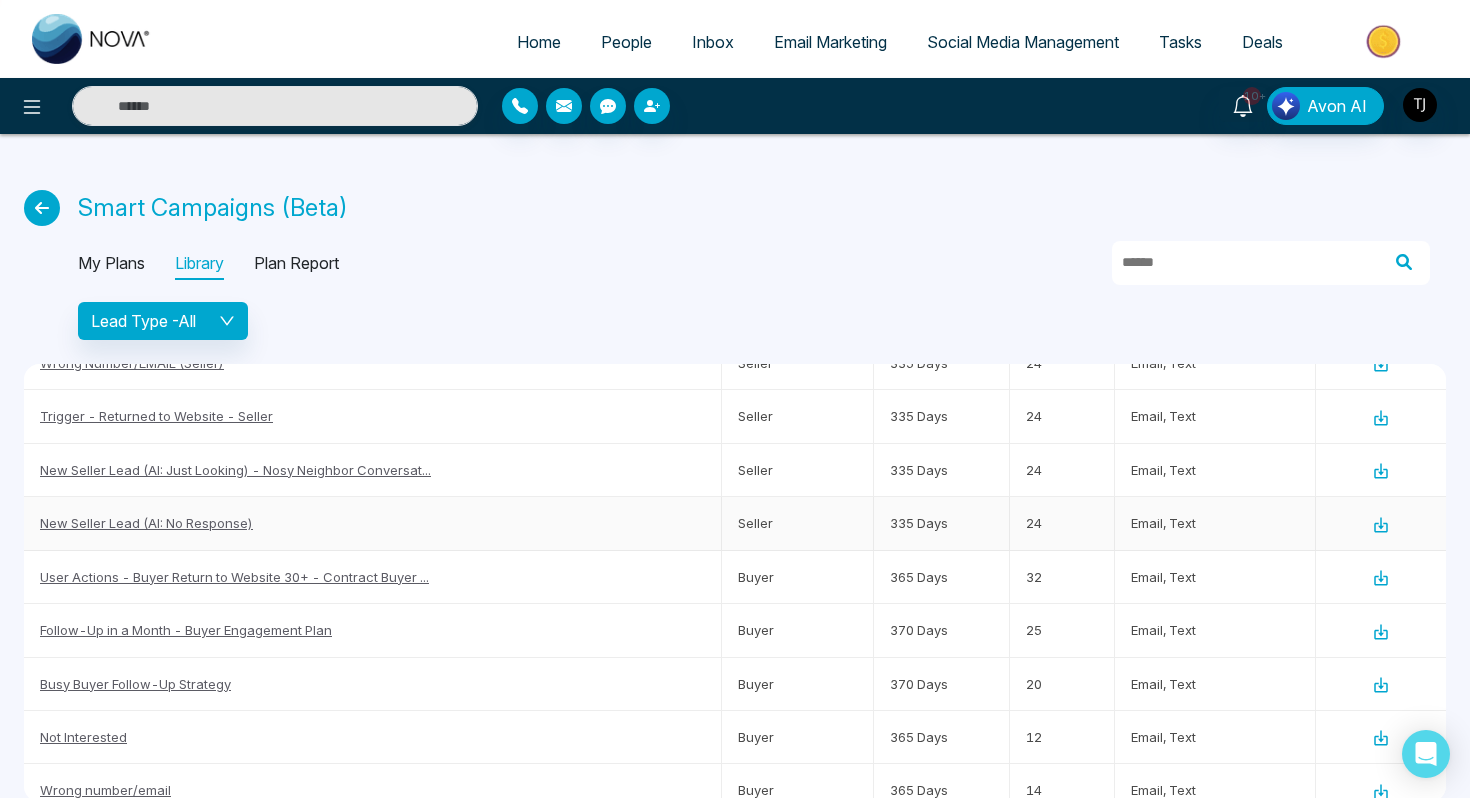 scroll, scrollTop: 951, scrollLeft: 0, axis: vertical 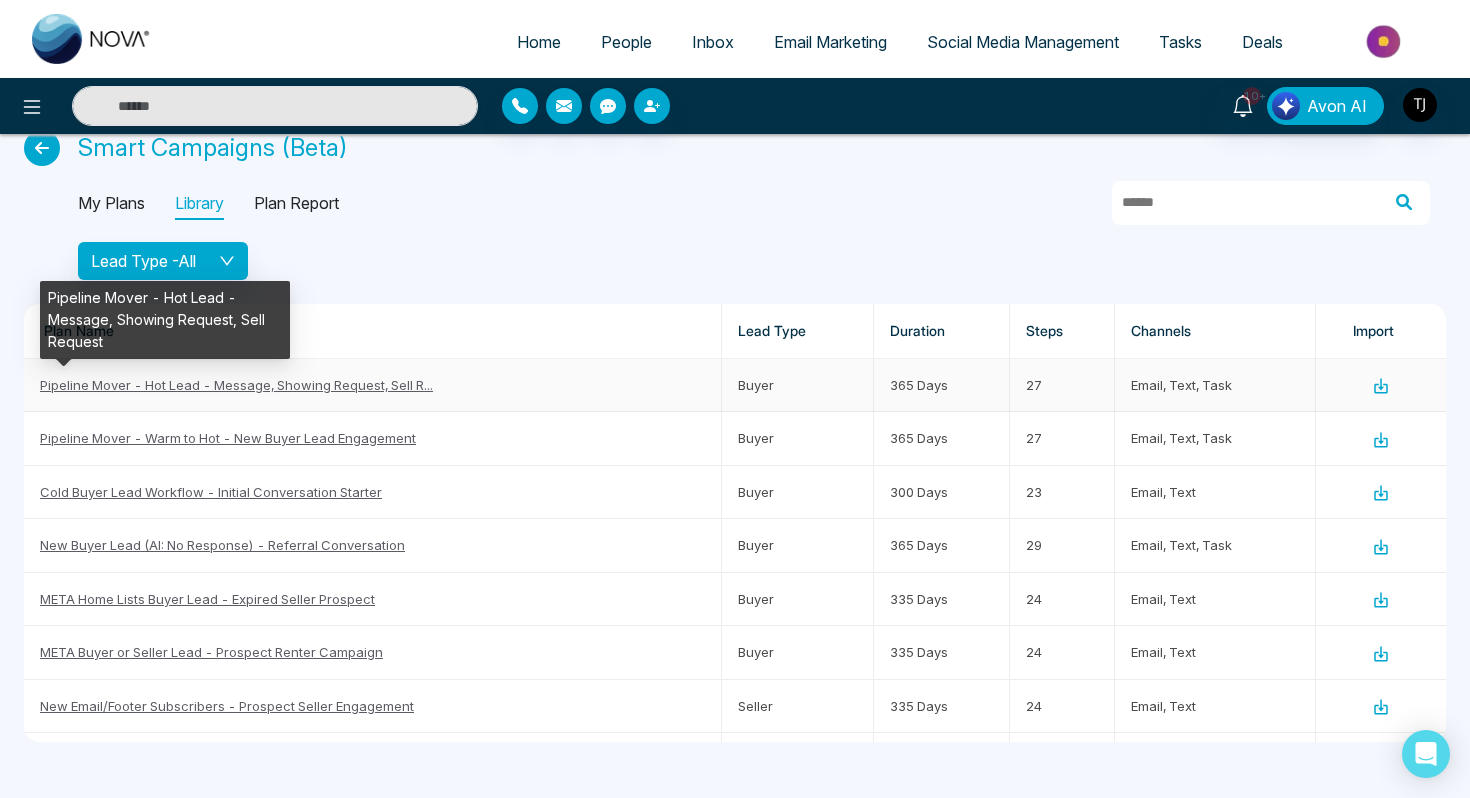 click on "Pipeline Mover - Hot Lead - Message, Showing Request, Sell R..." at bounding box center [236, 385] 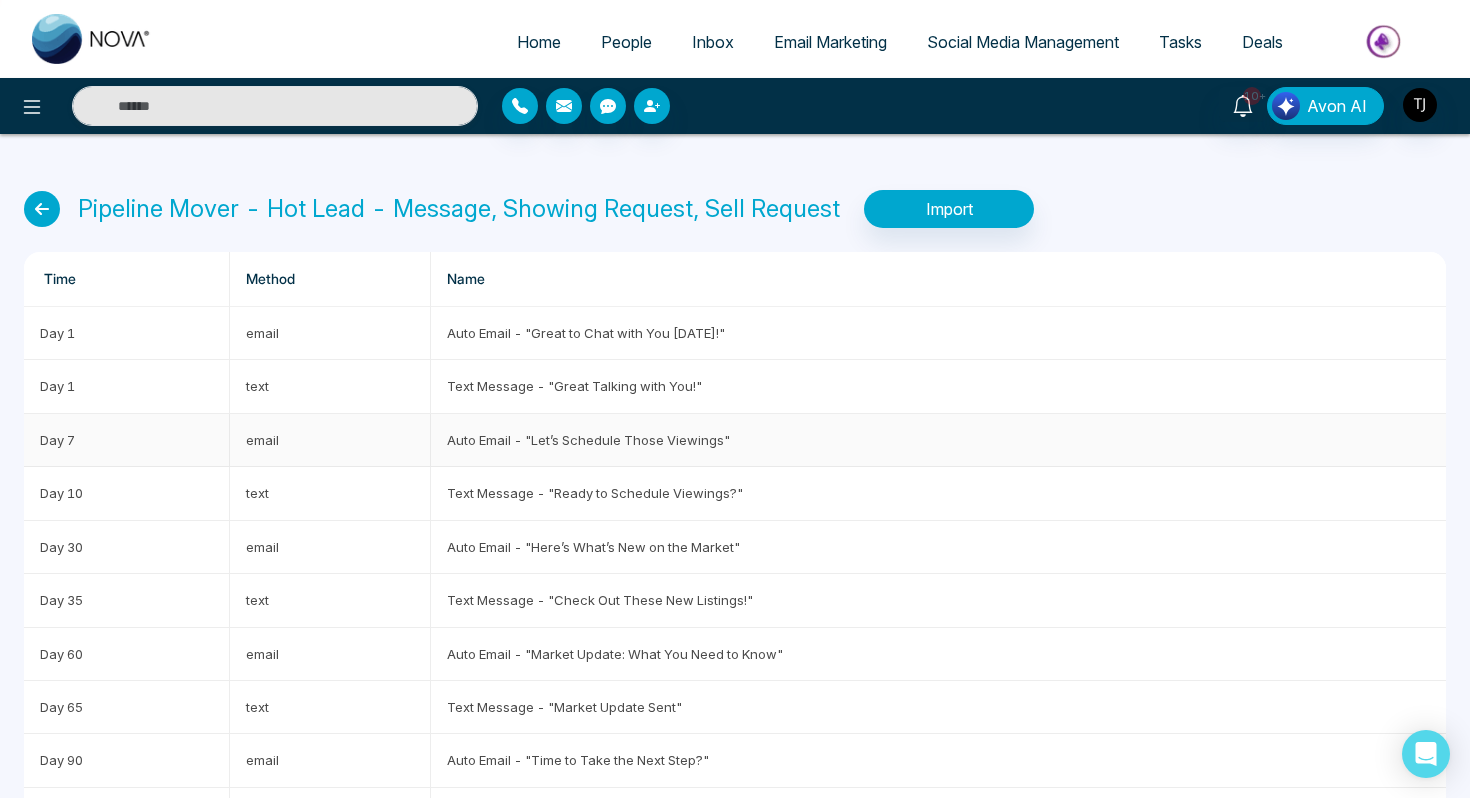 scroll, scrollTop: 148, scrollLeft: 0, axis: vertical 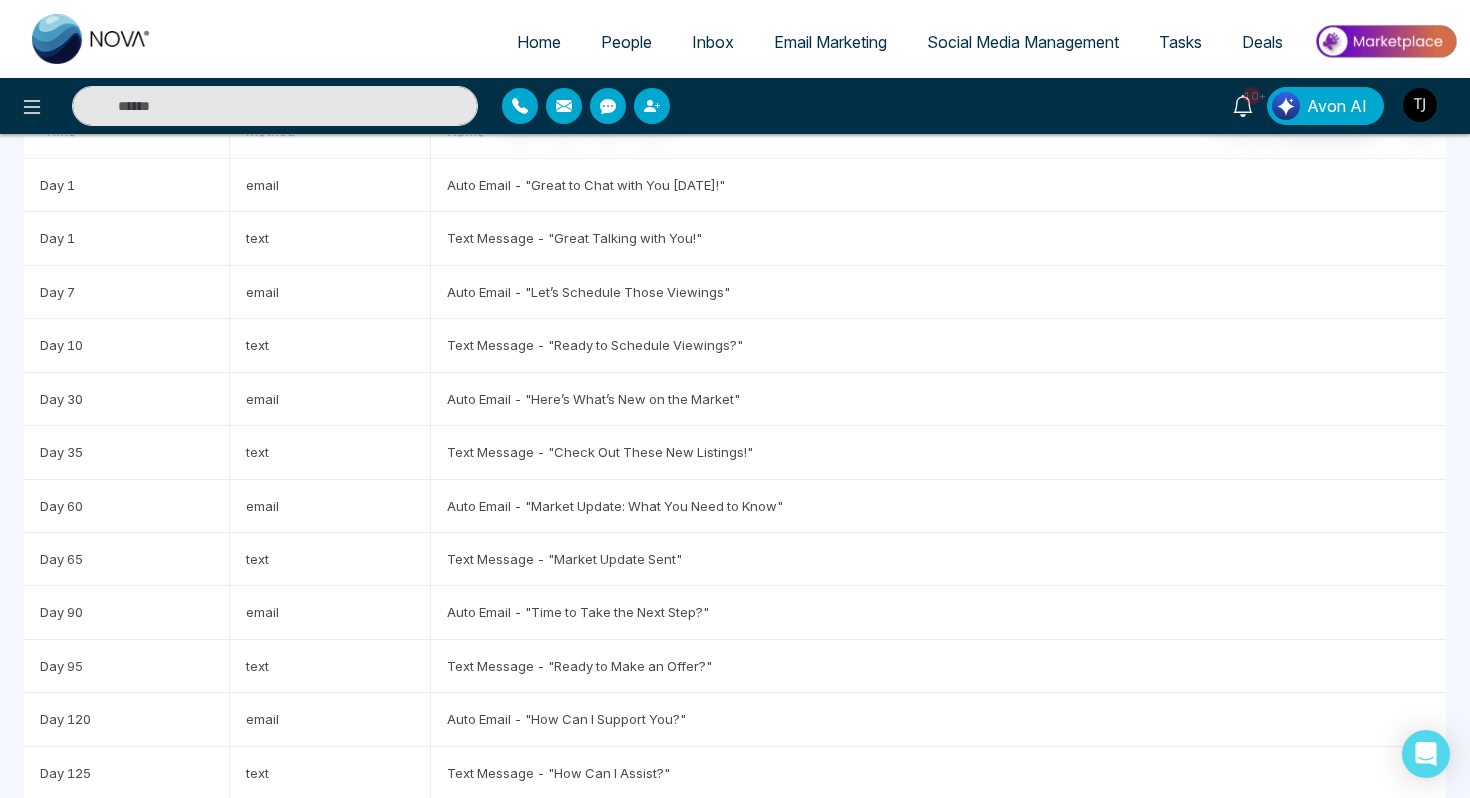 click on "People" at bounding box center [626, 42] 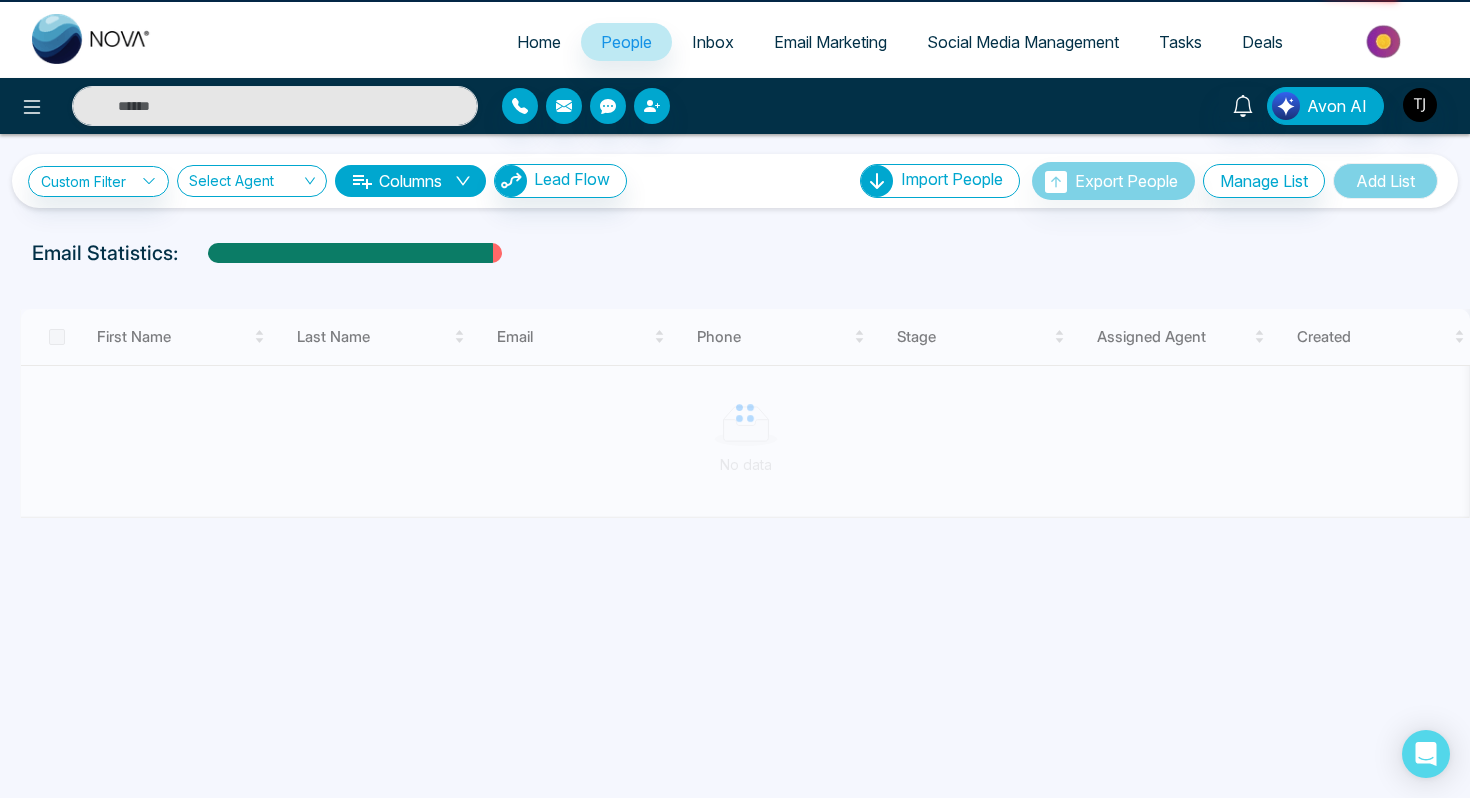 scroll, scrollTop: 0, scrollLeft: 0, axis: both 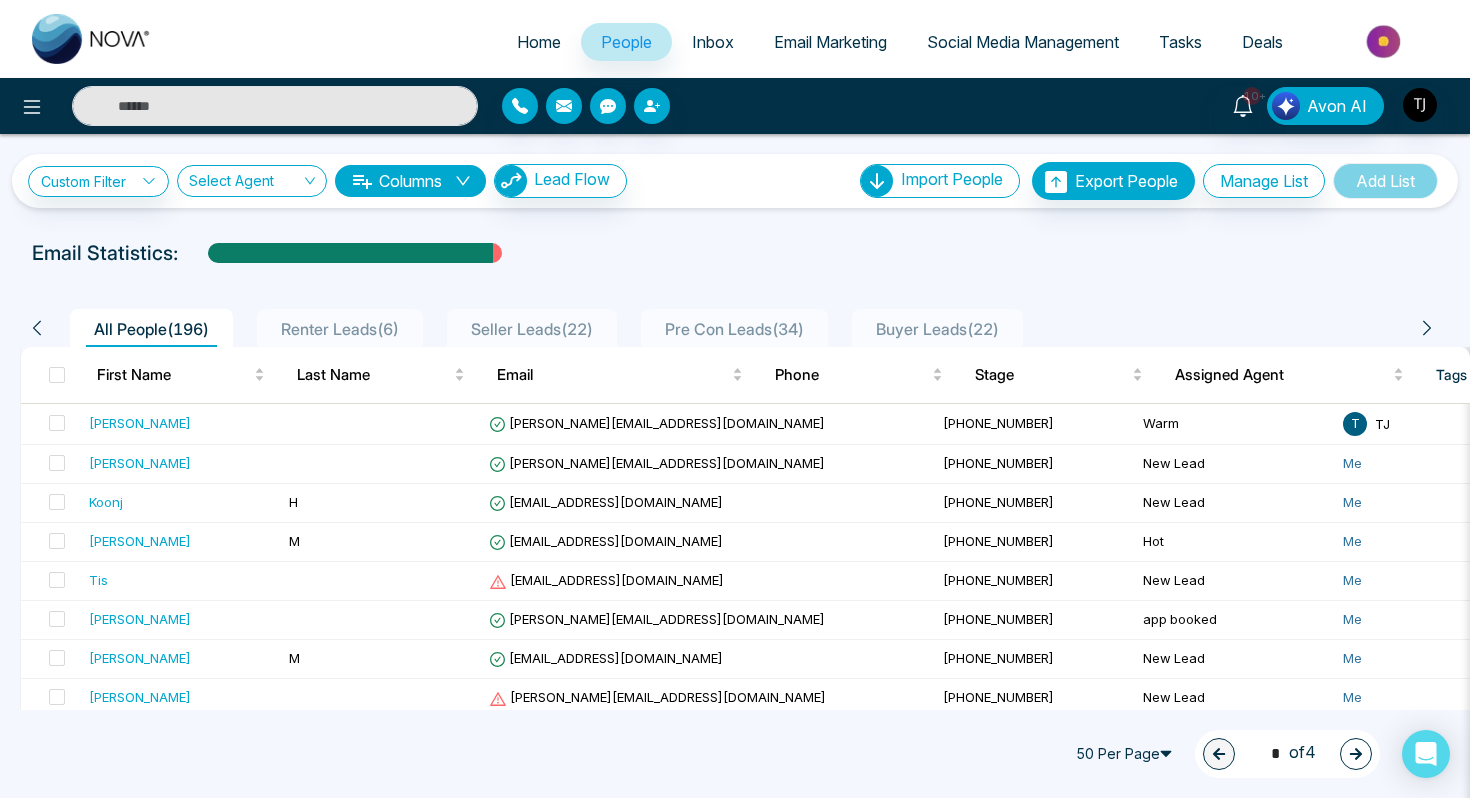 click at bounding box center [1385, 41] 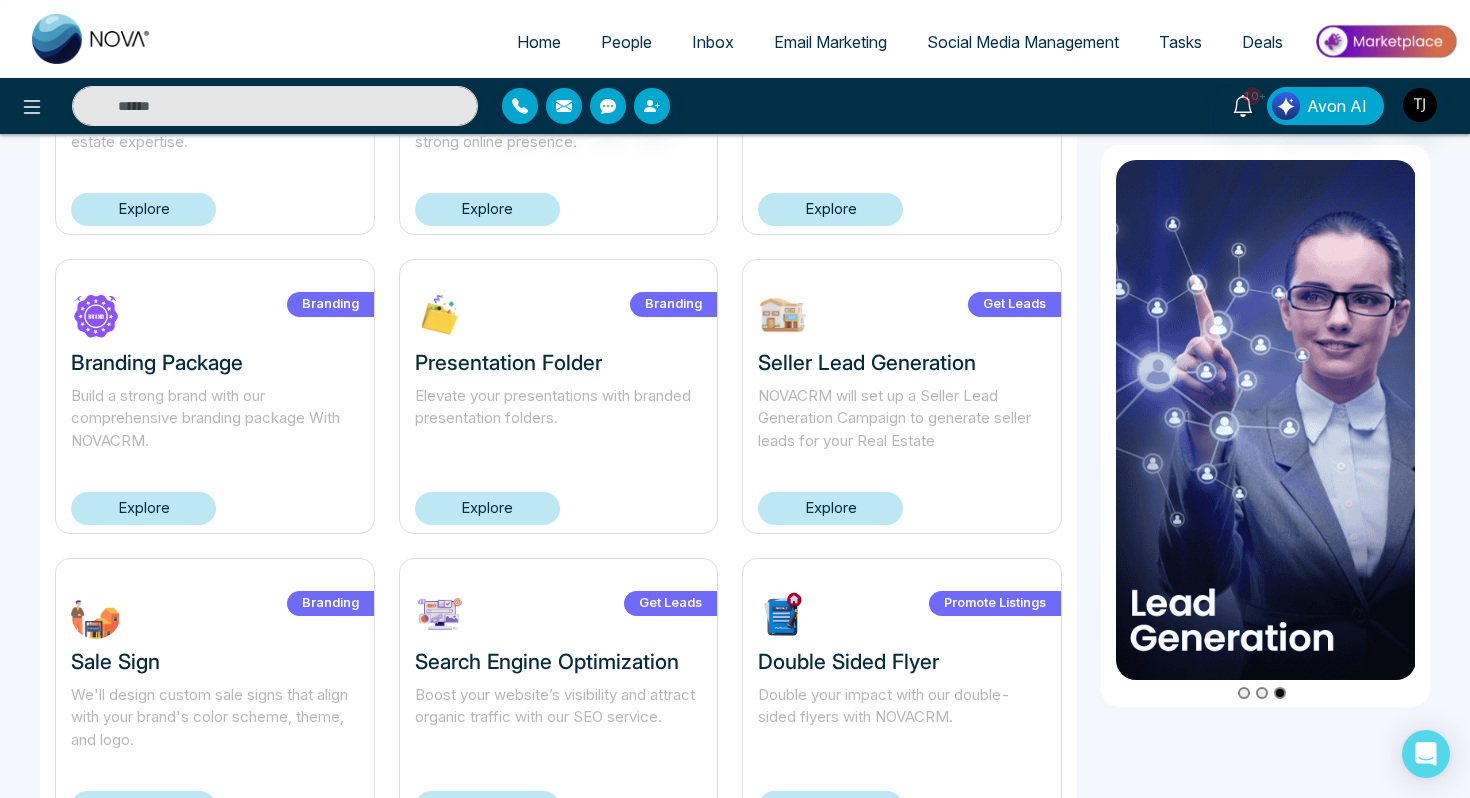 scroll, scrollTop: 0, scrollLeft: 0, axis: both 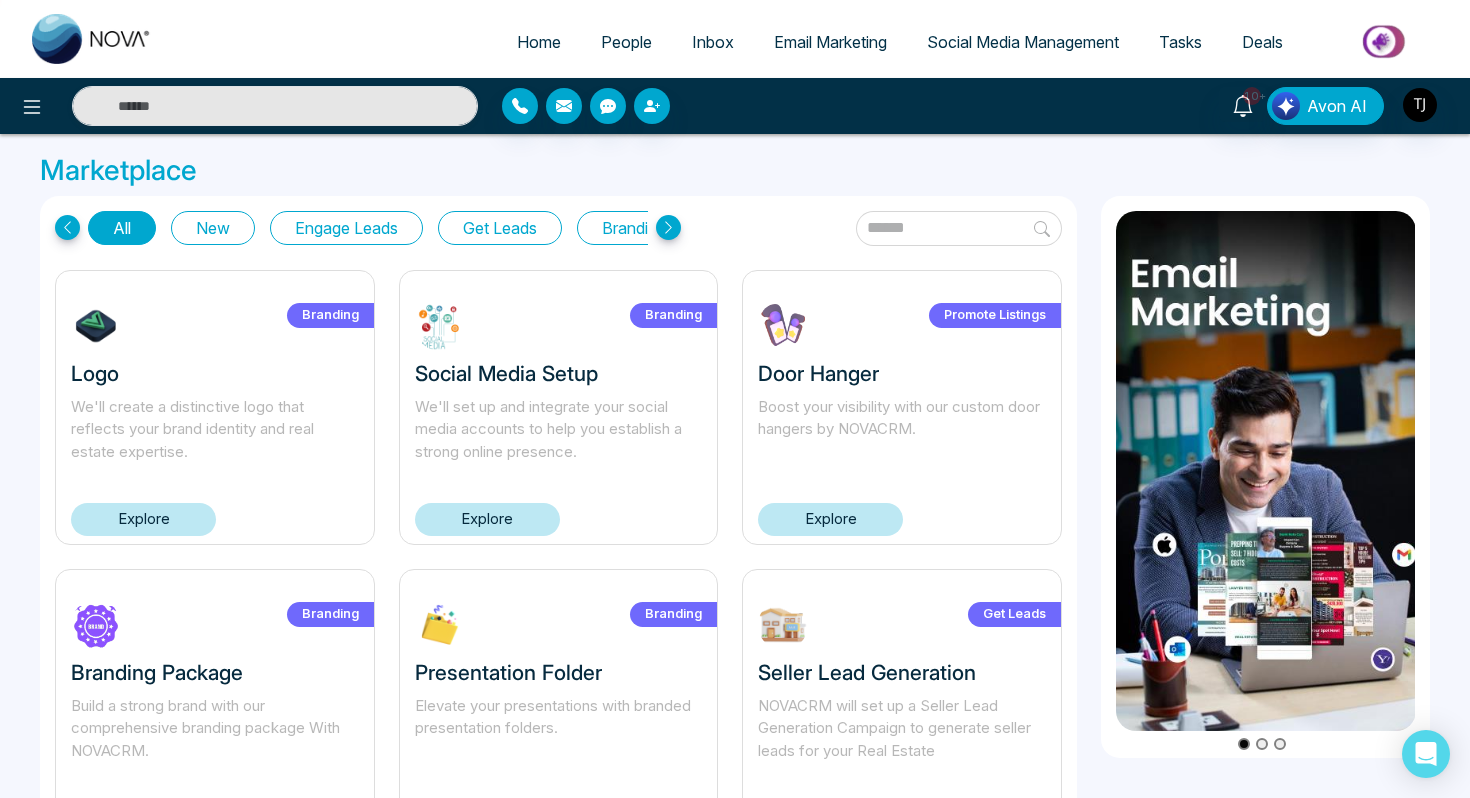 click on "Get Leads" at bounding box center (500, 228) 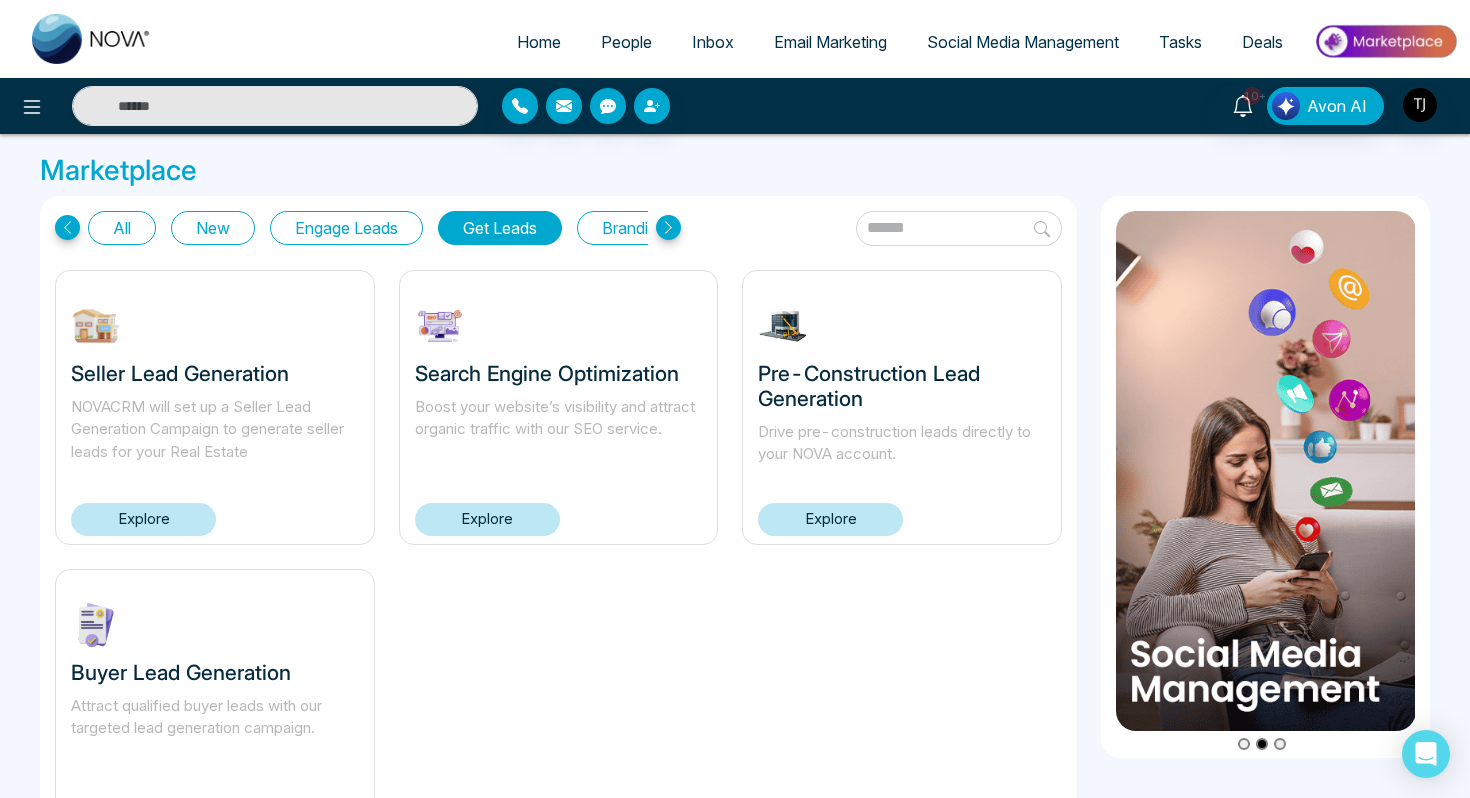 scroll, scrollTop: 104, scrollLeft: 0, axis: vertical 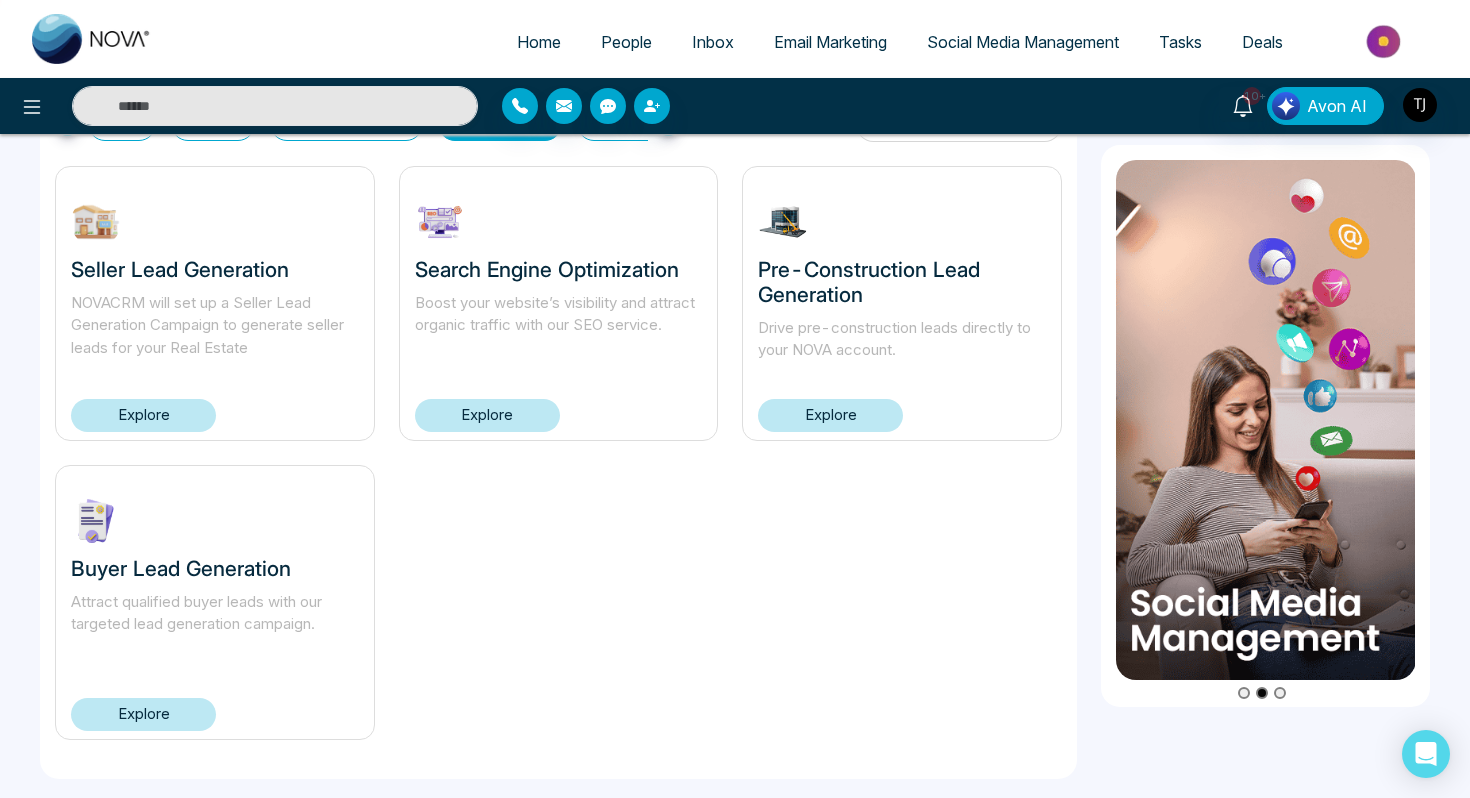 click on "Explore" at bounding box center (143, 714) 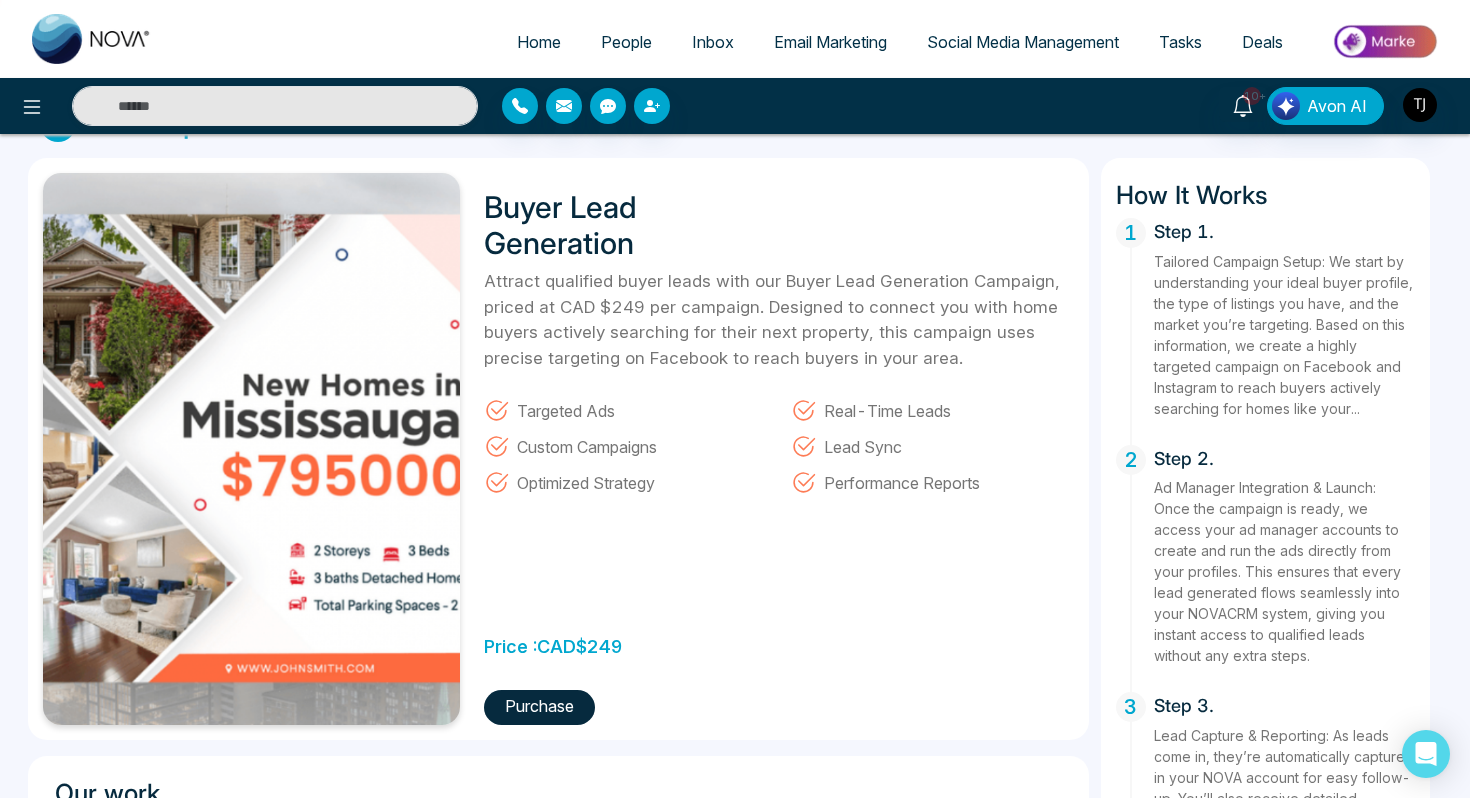 scroll, scrollTop: 49, scrollLeft: 0, axis: vertical 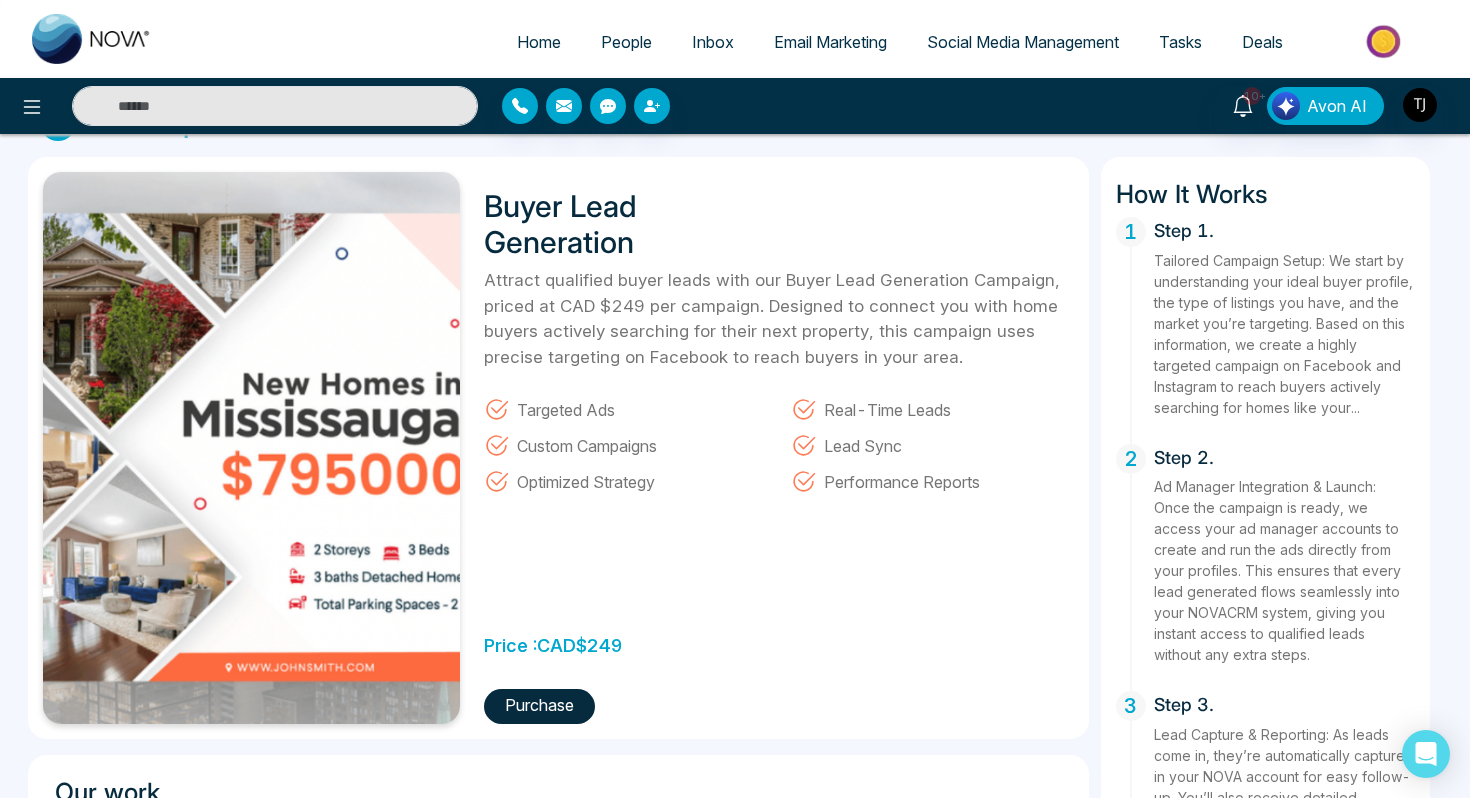 click on "Email Marketing" at bounding box center [830, 42] 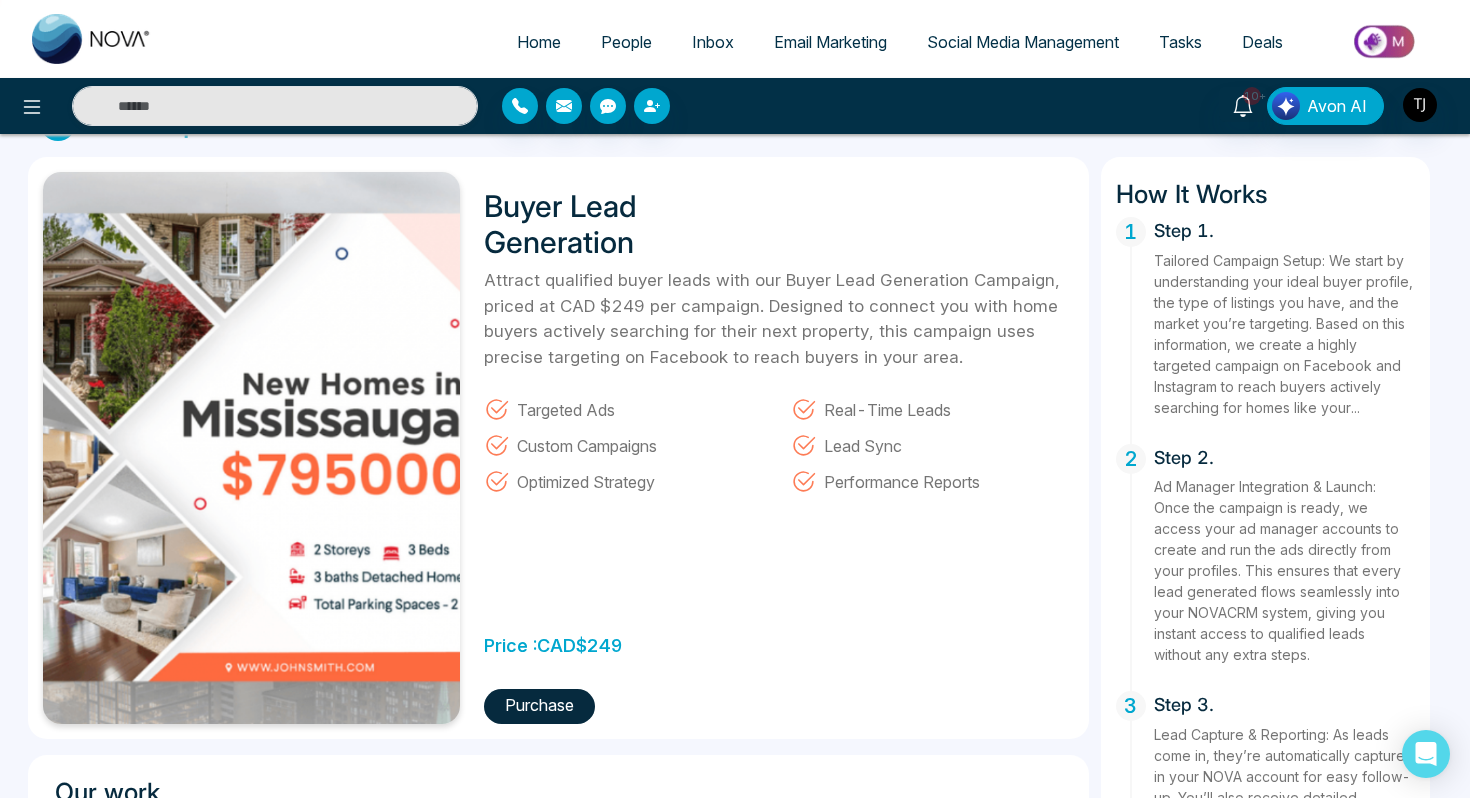 scroll, scrollTop: 0, scrollLeft: 0, axis: both 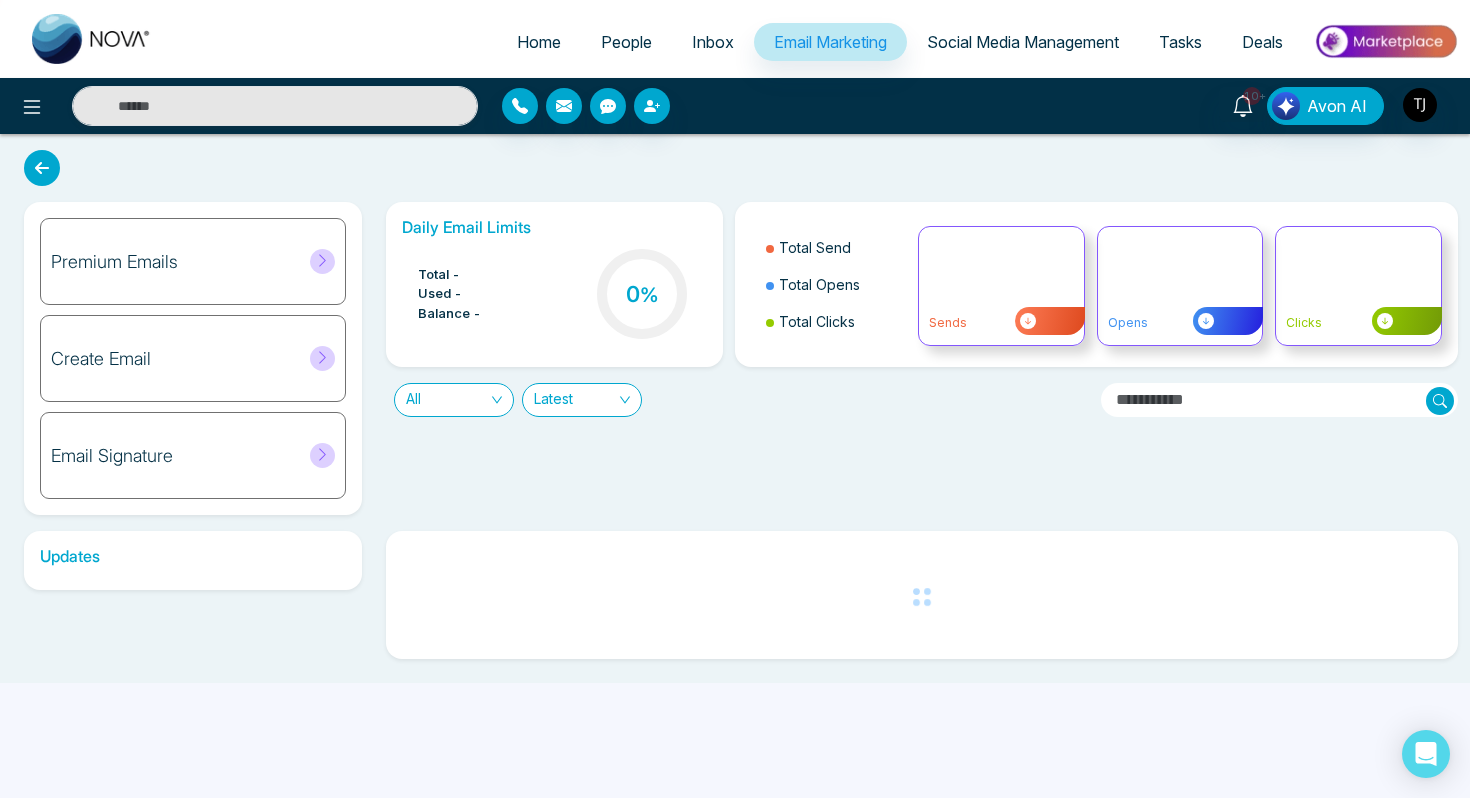 click on "Premium Emails" at bounding box center [193, 261] 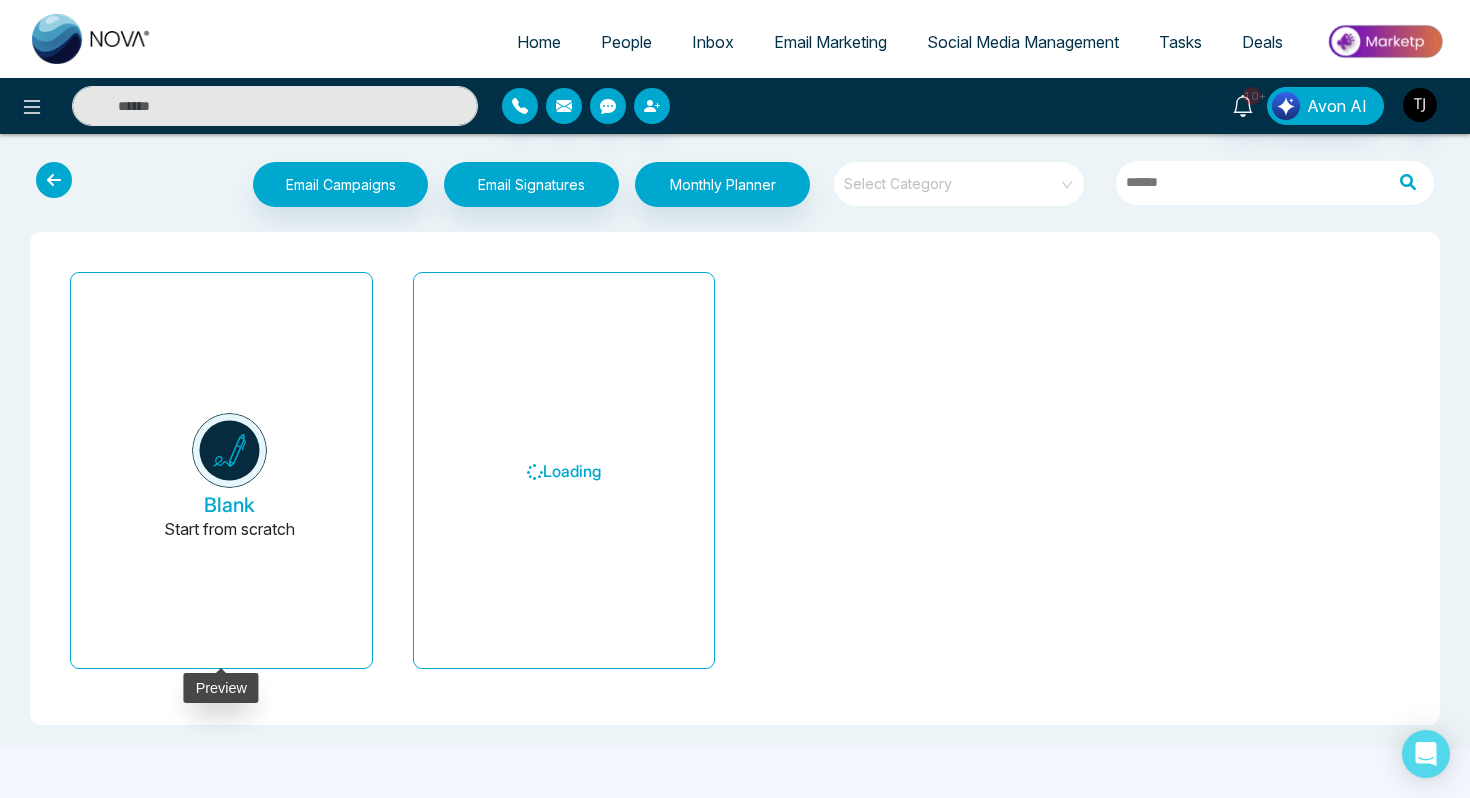 click on "Blank Start from scratch" at bounding box center [229, 478] 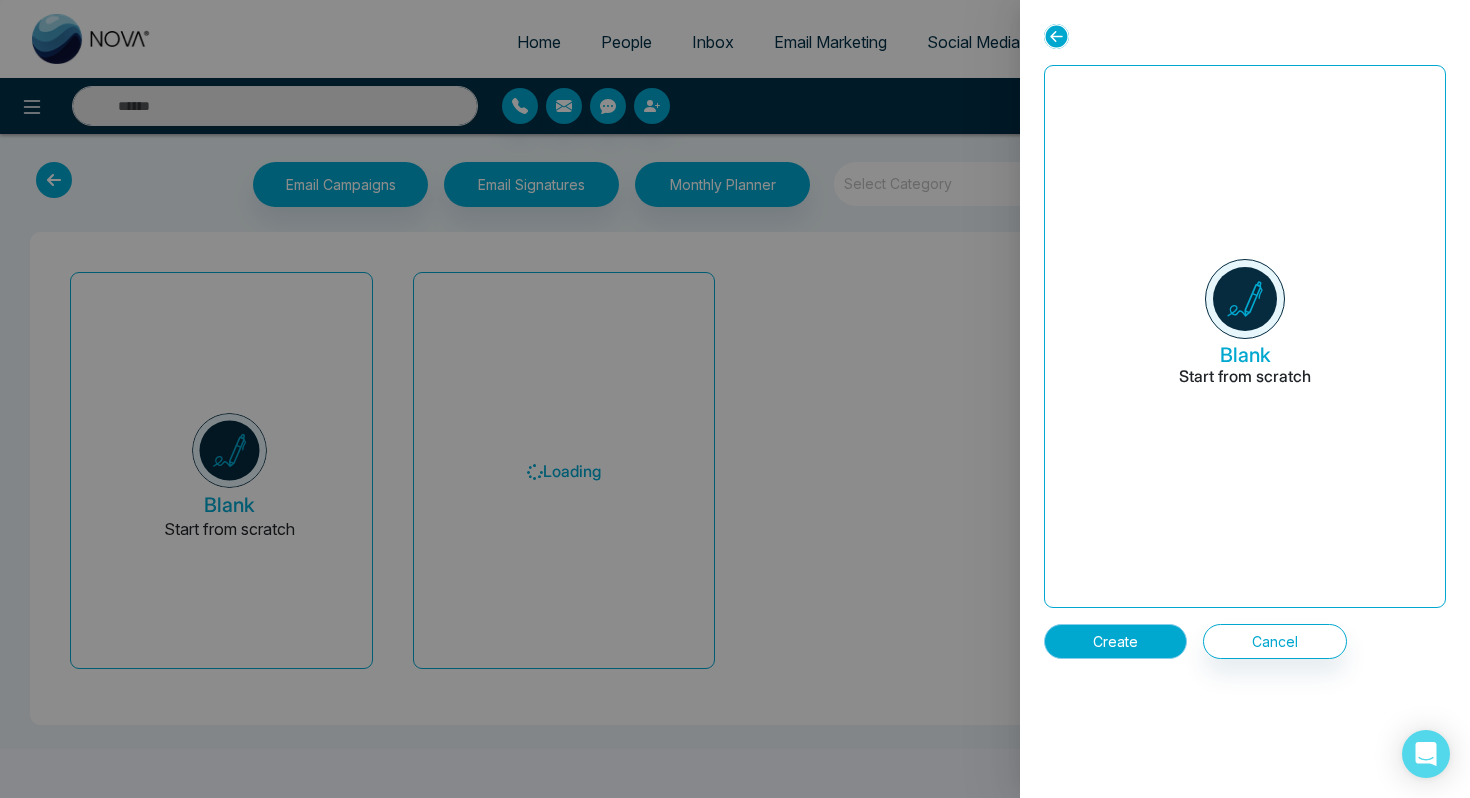 click on "Create" at bounding box center [1115, 641] 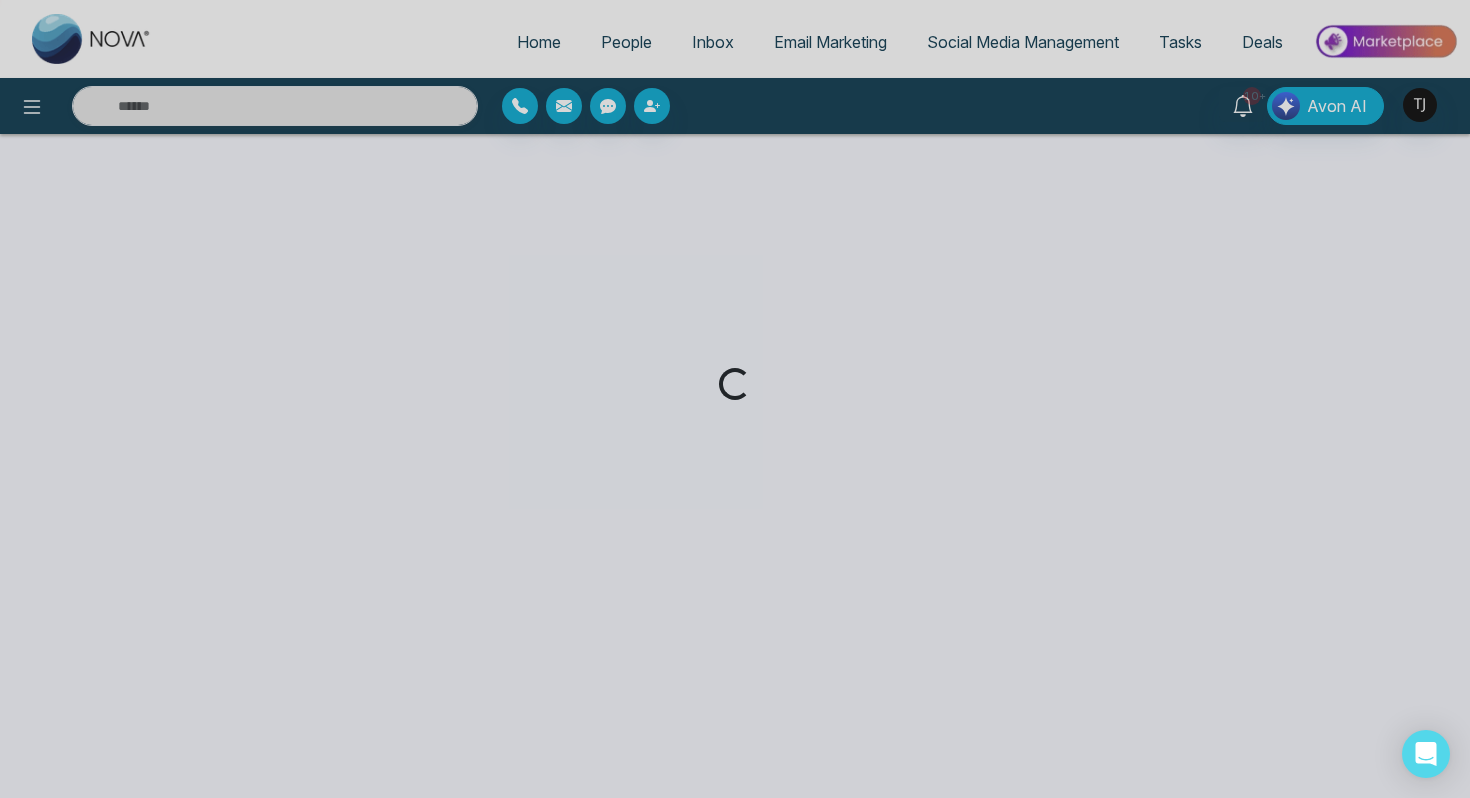 click on "People" at bounding box center [626, 42] 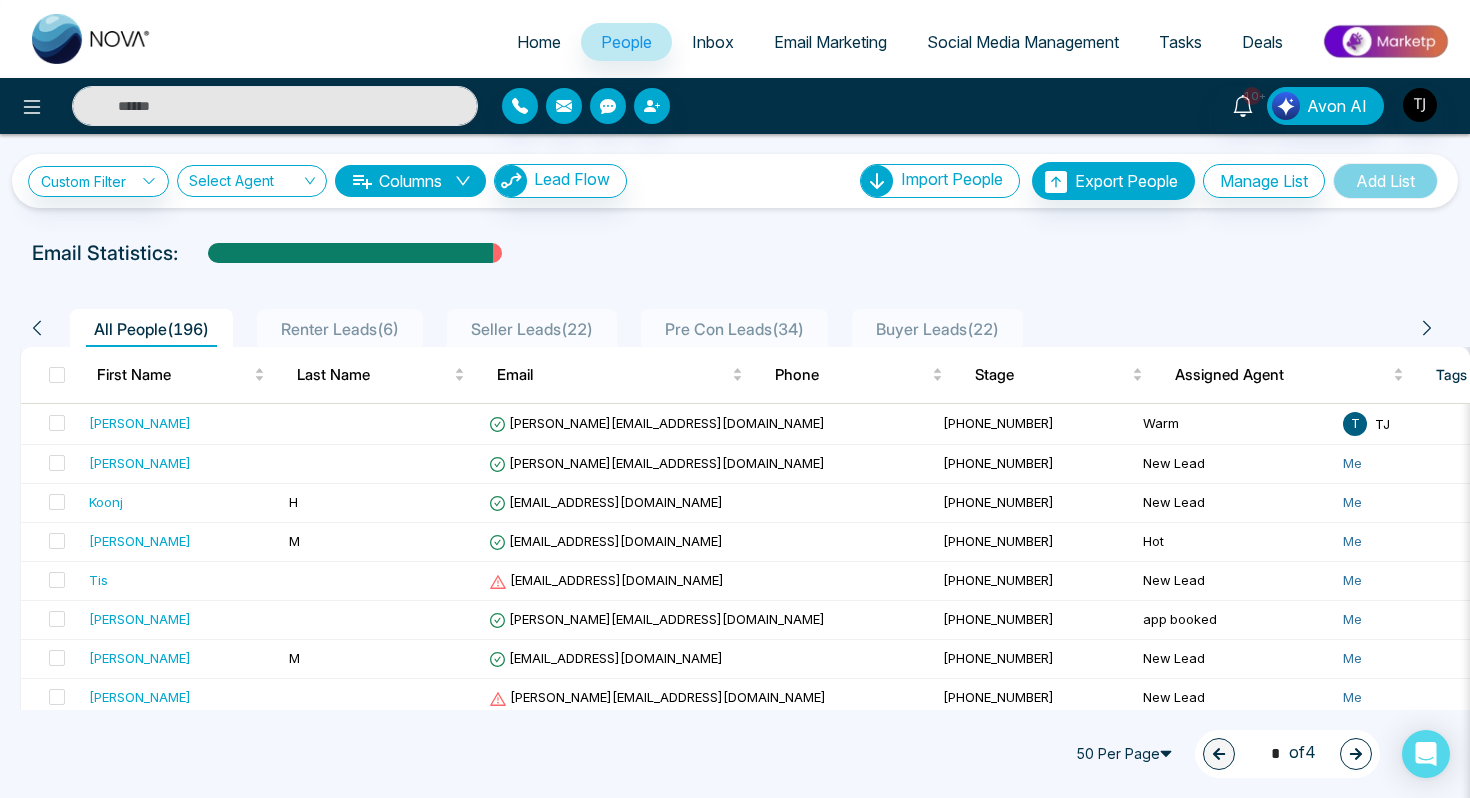 click on "Email Marketing" at bounding box center (830, 42) 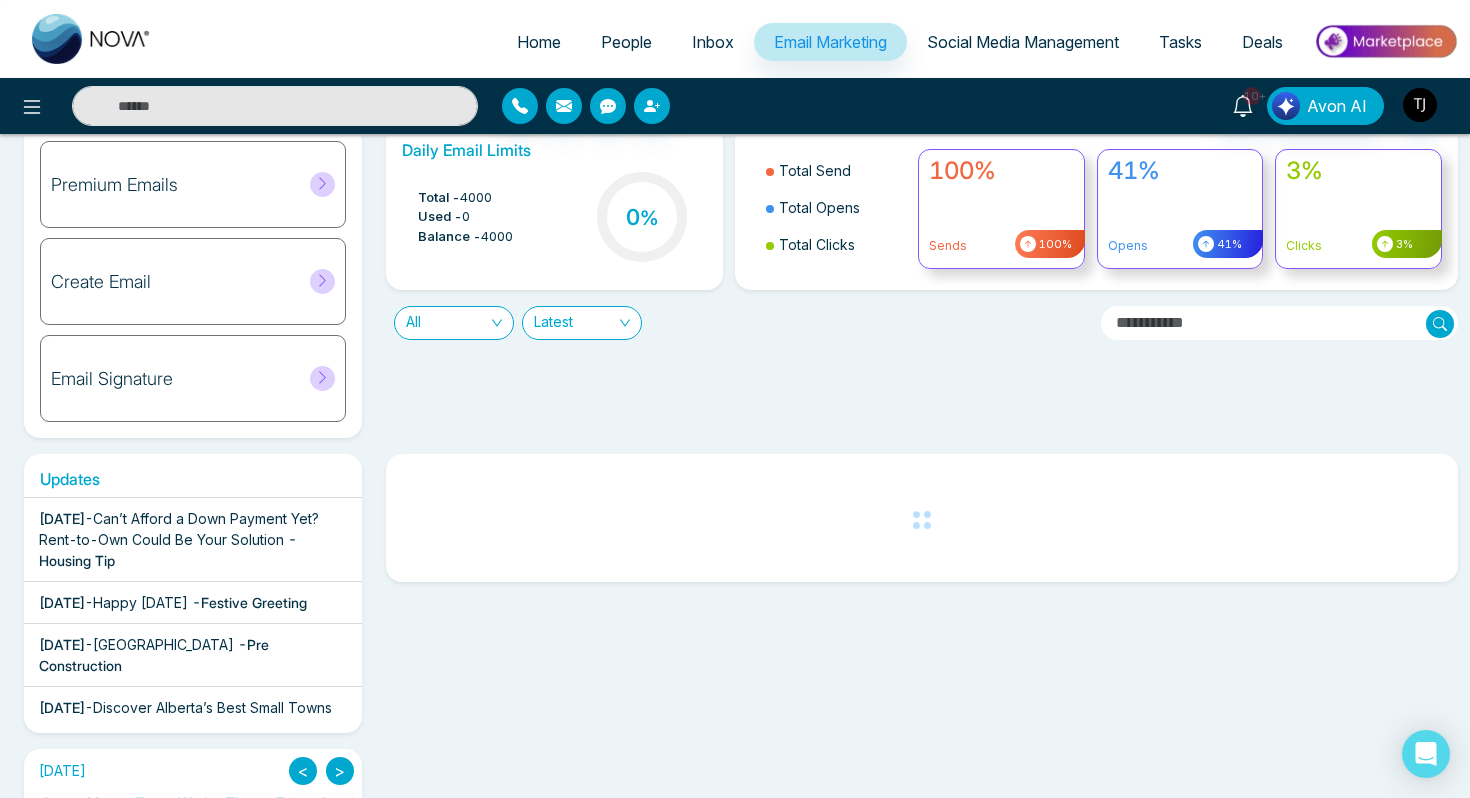 scroll, scrollTop: 0, scrollLeft: 0, axis: both 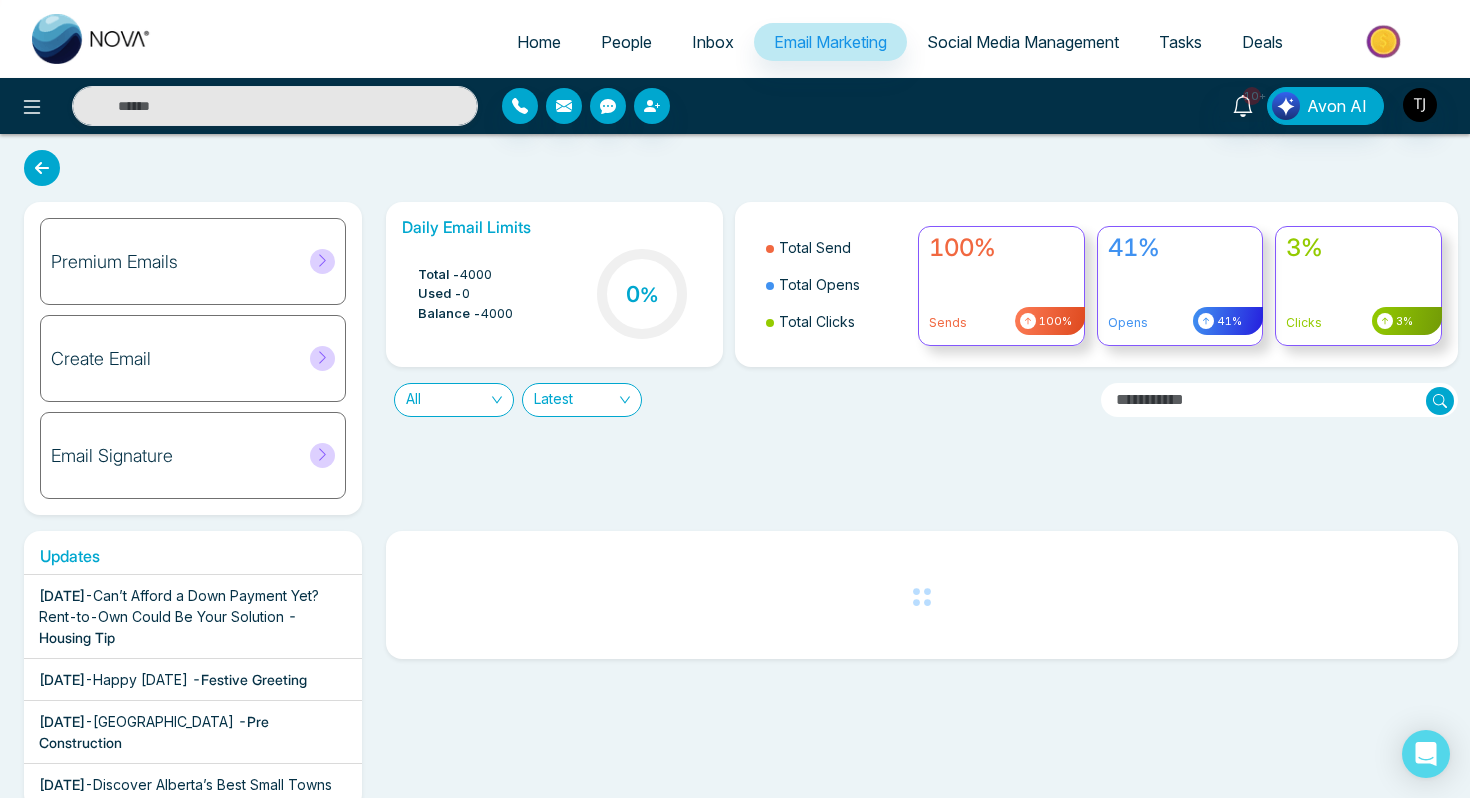 click on "Email Marketing" at bounding box center [830, 42] 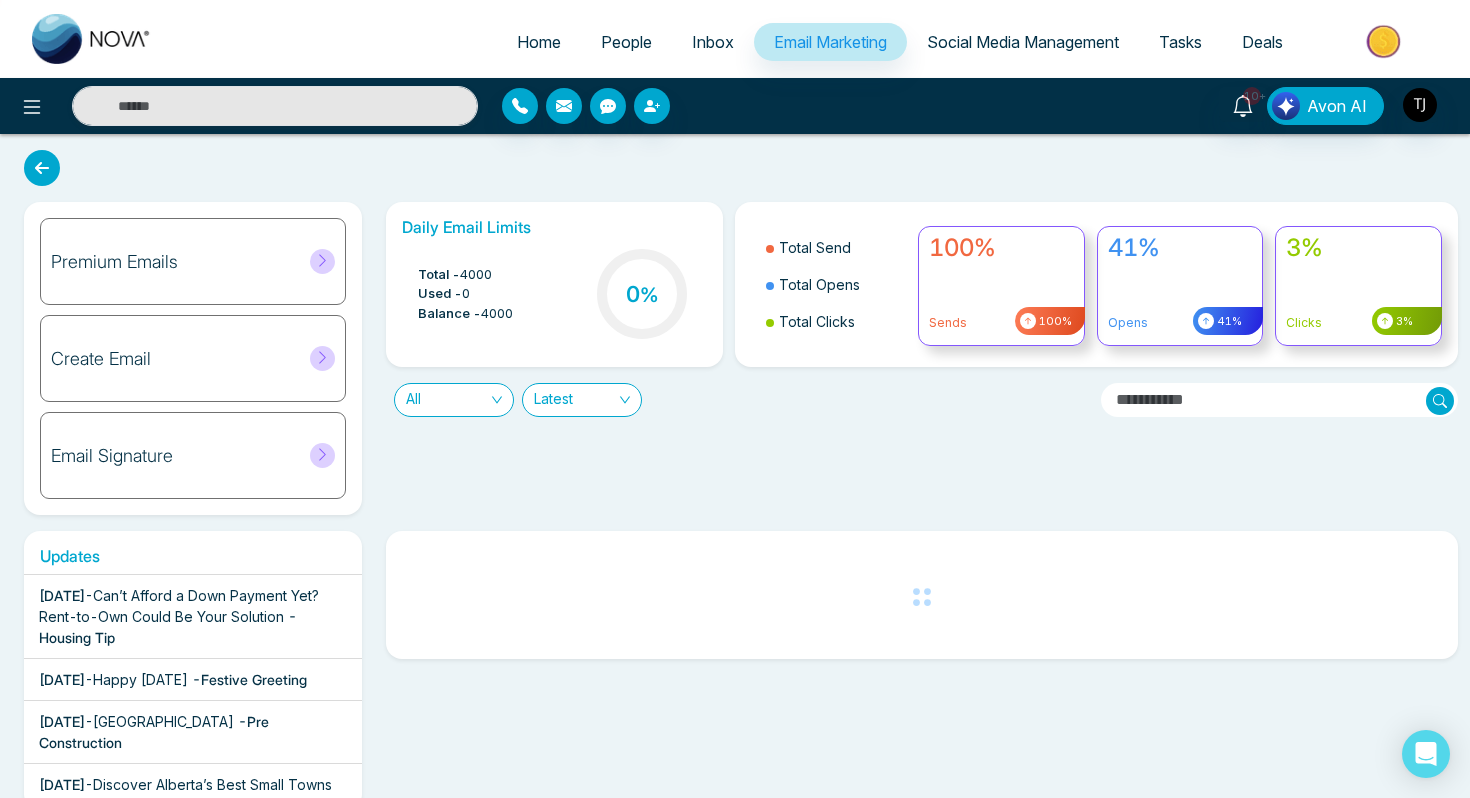 scroll, scrollTop: 331, scrollLeft: 0, axis: vertical 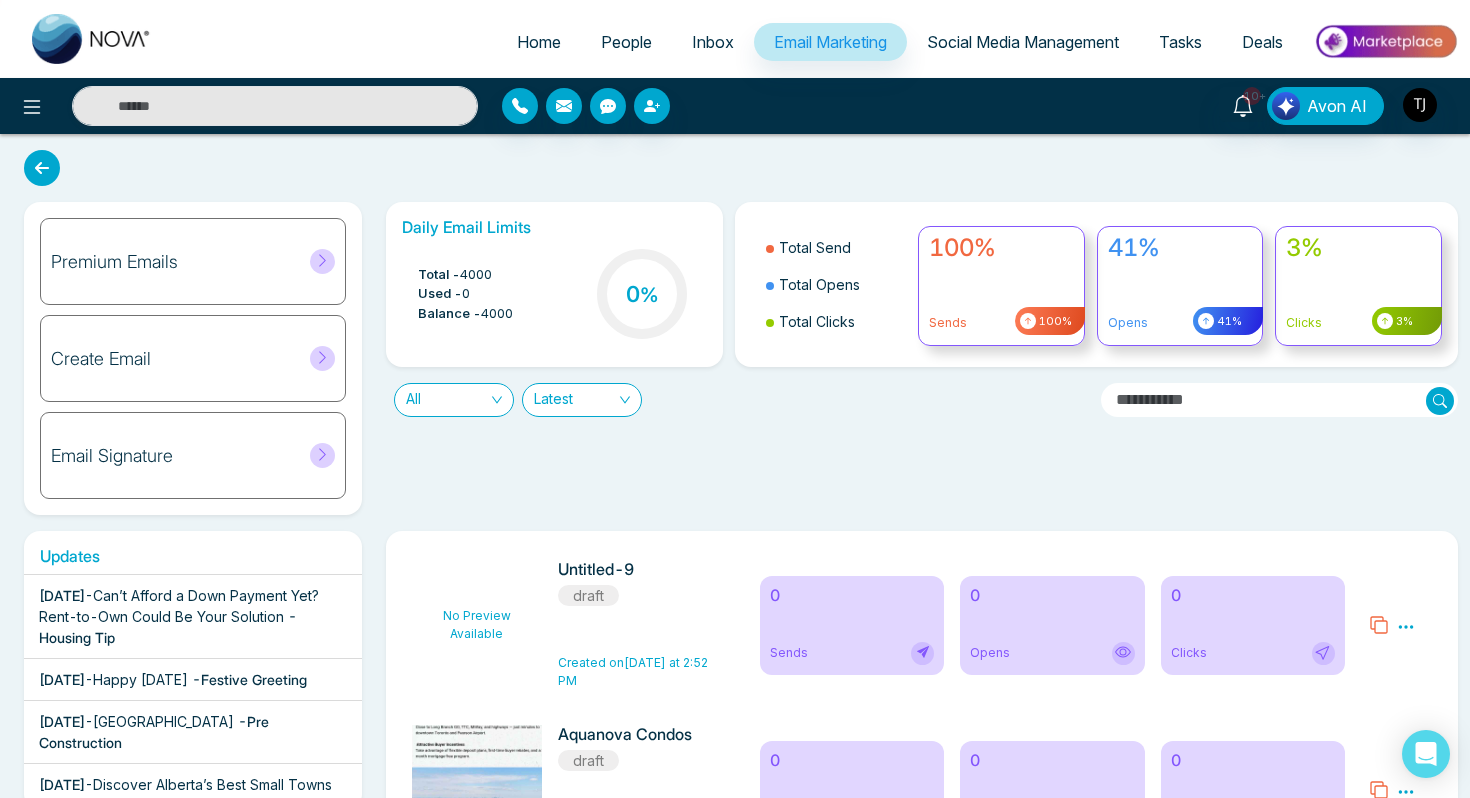 click on "Create Email" at bounding box center (101, 359) 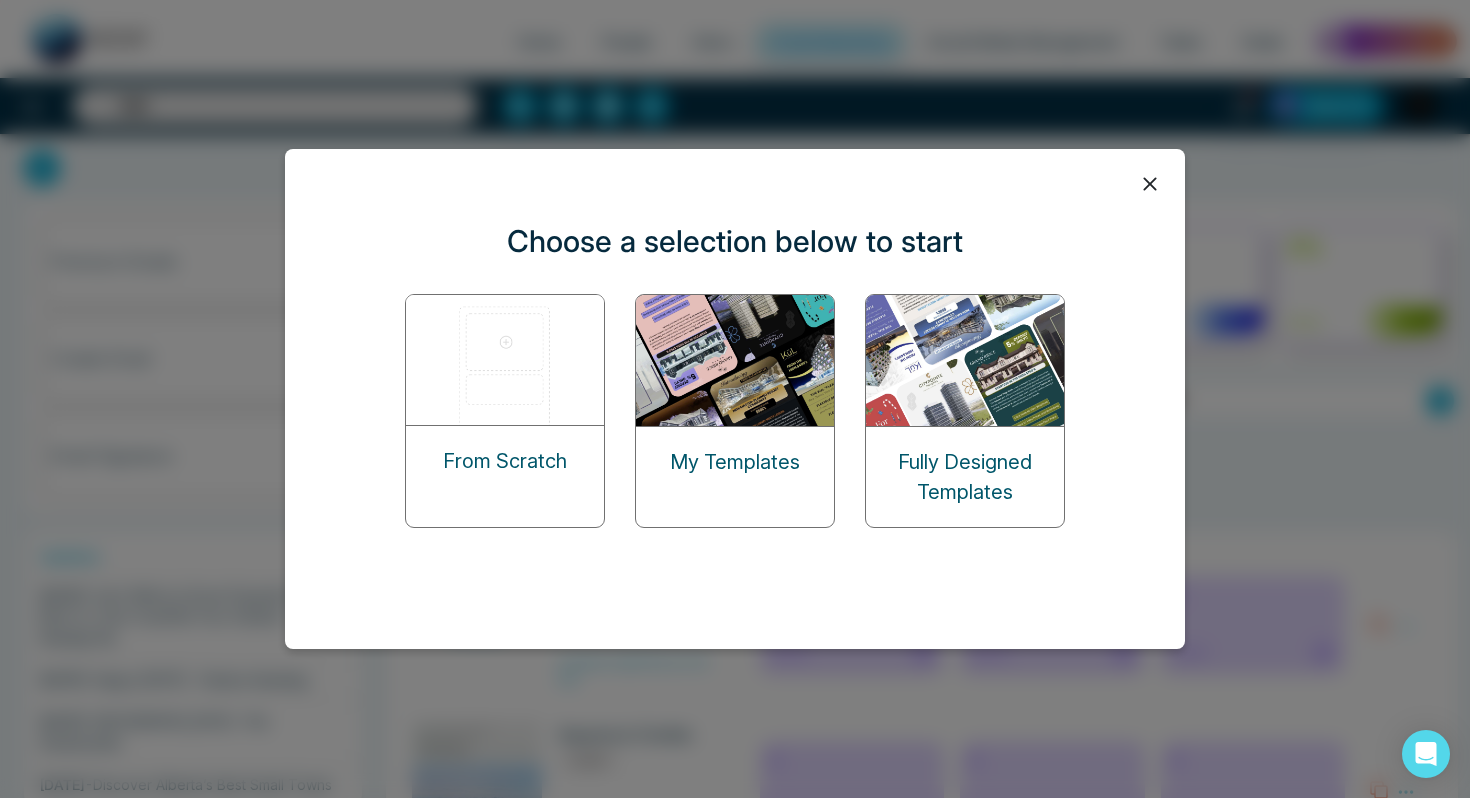 click at bounding box center [506, 360] 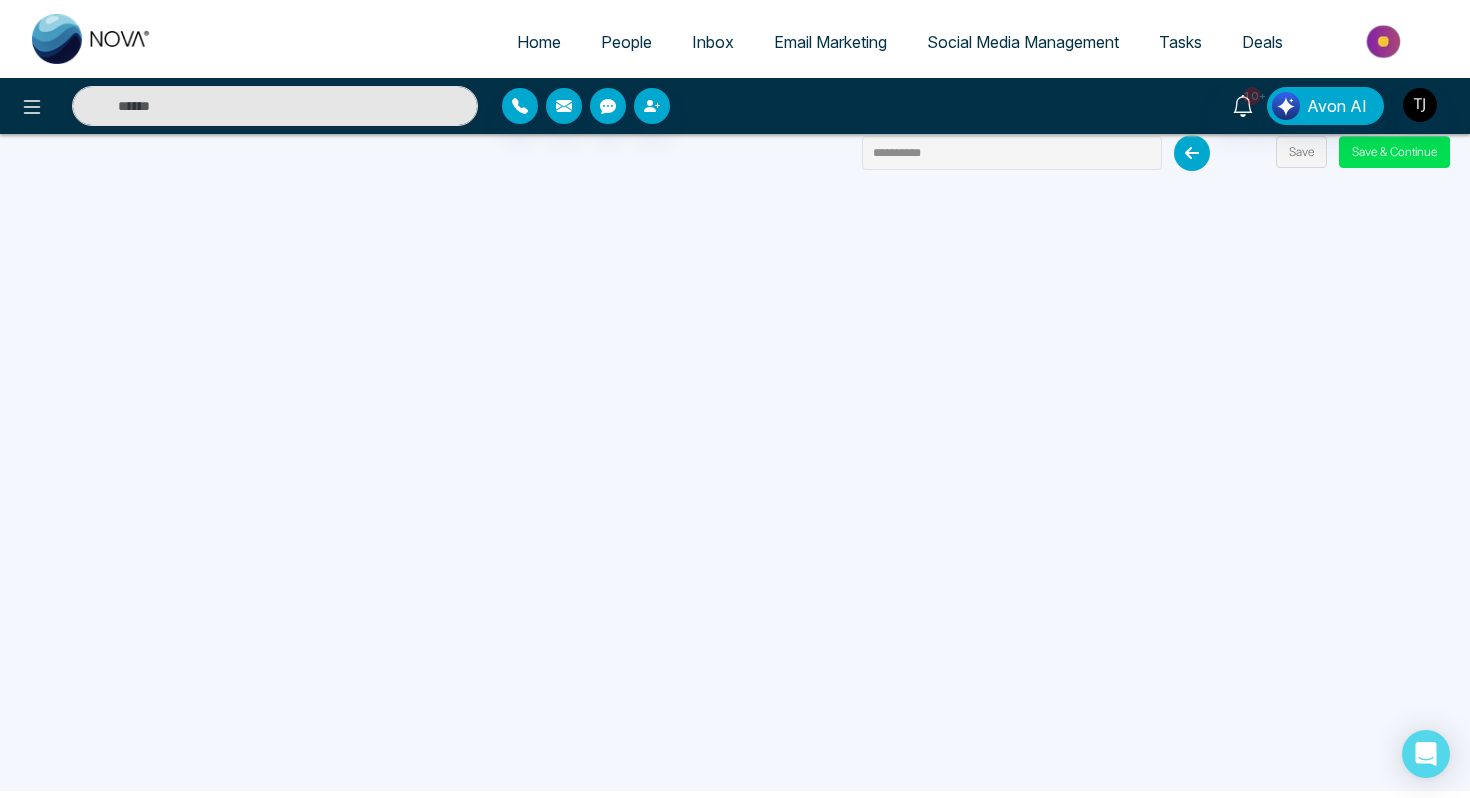scroll, scrollTop: 0, scrollLeft: 0, axis: both 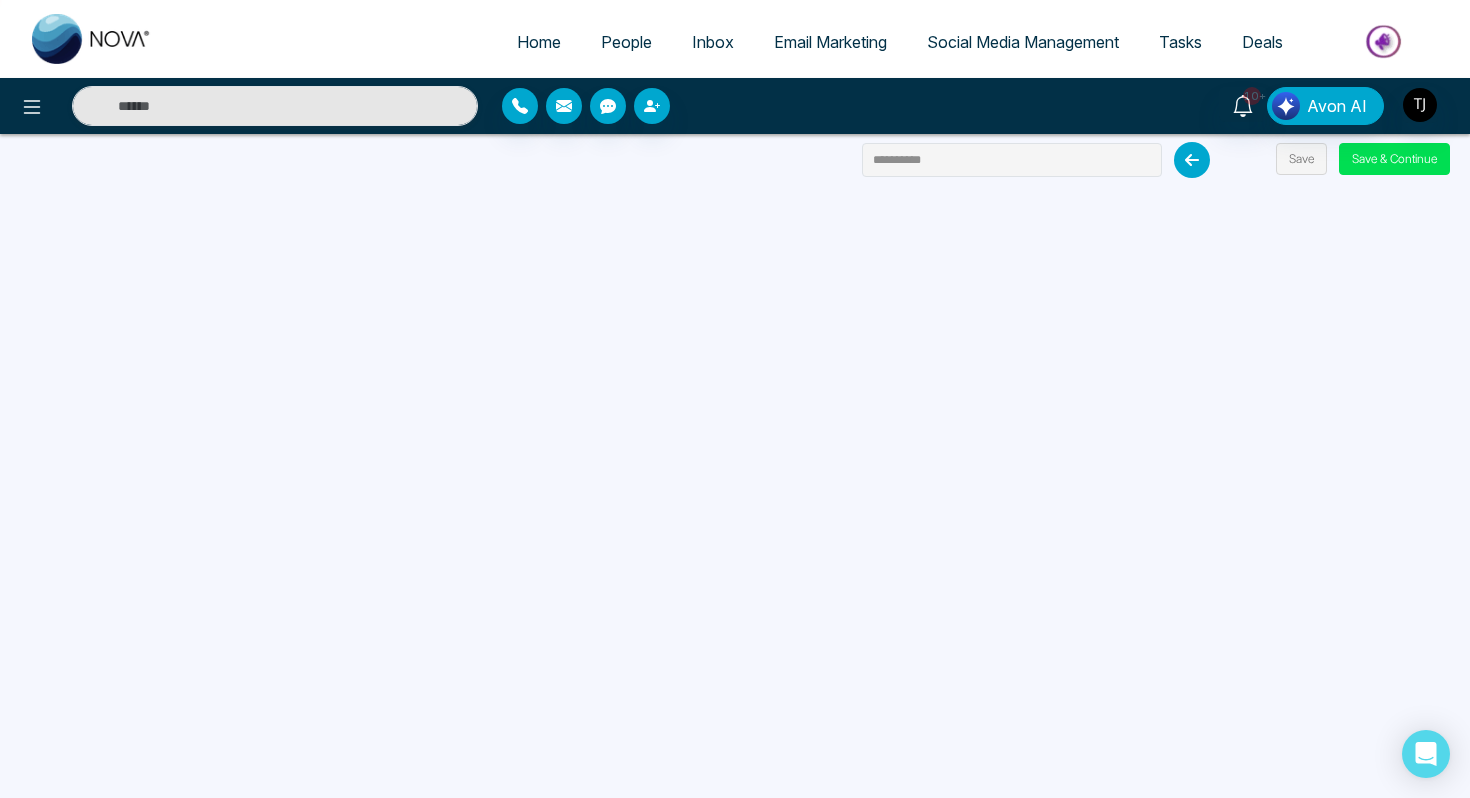 click on "Home" at bounding box center (539, 42) 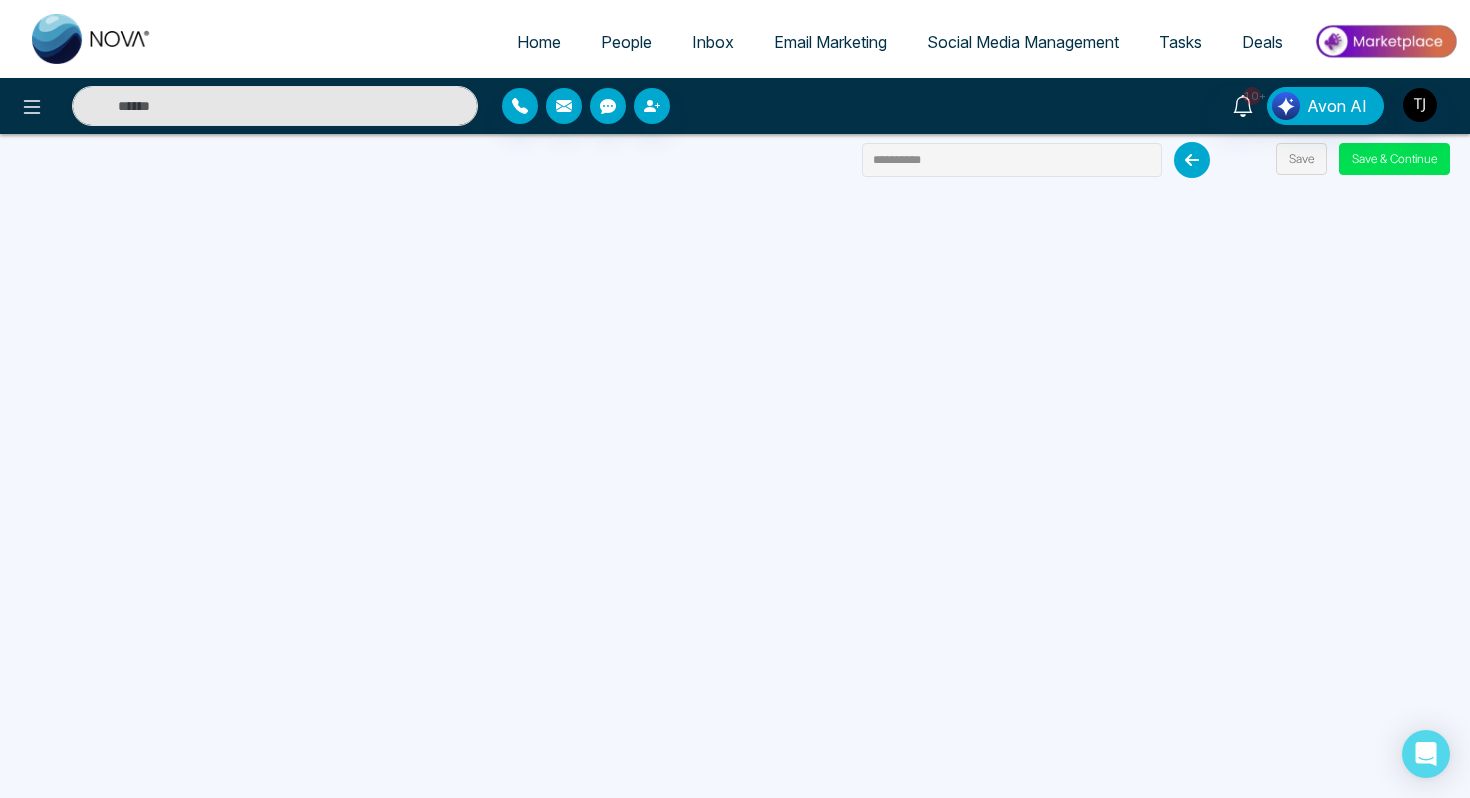 select on "*" 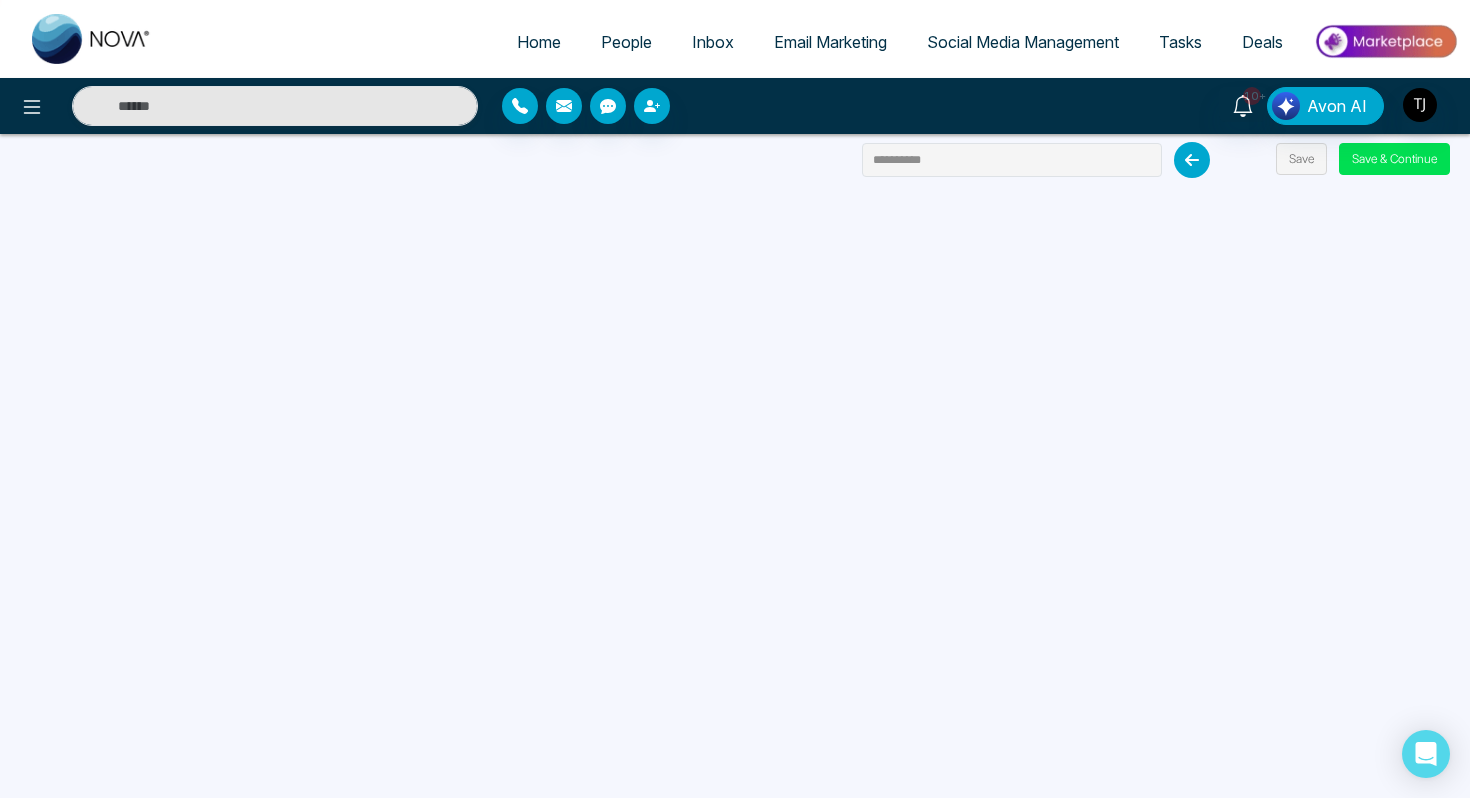 select on "*" 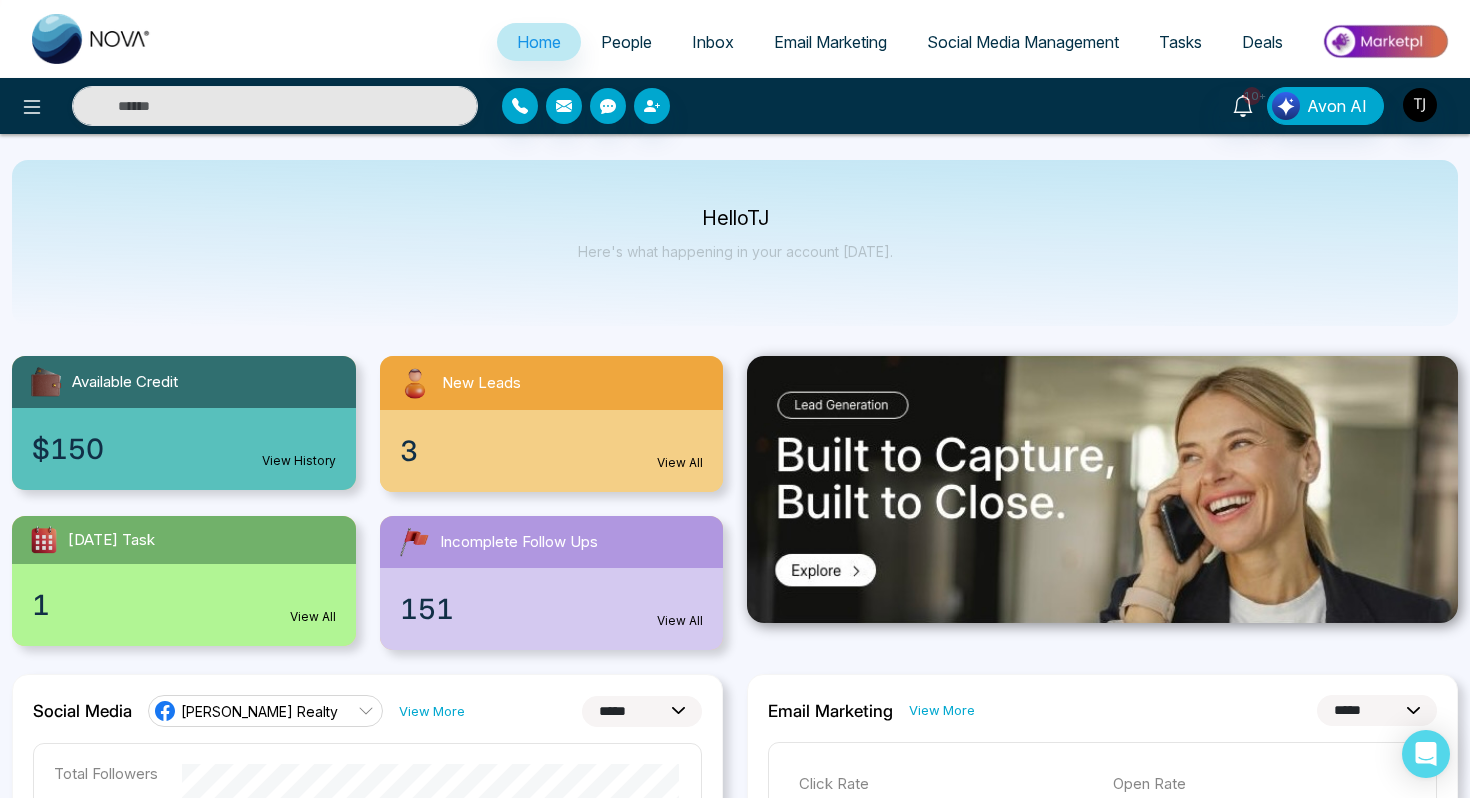 click at bounding box center [1385, 41] 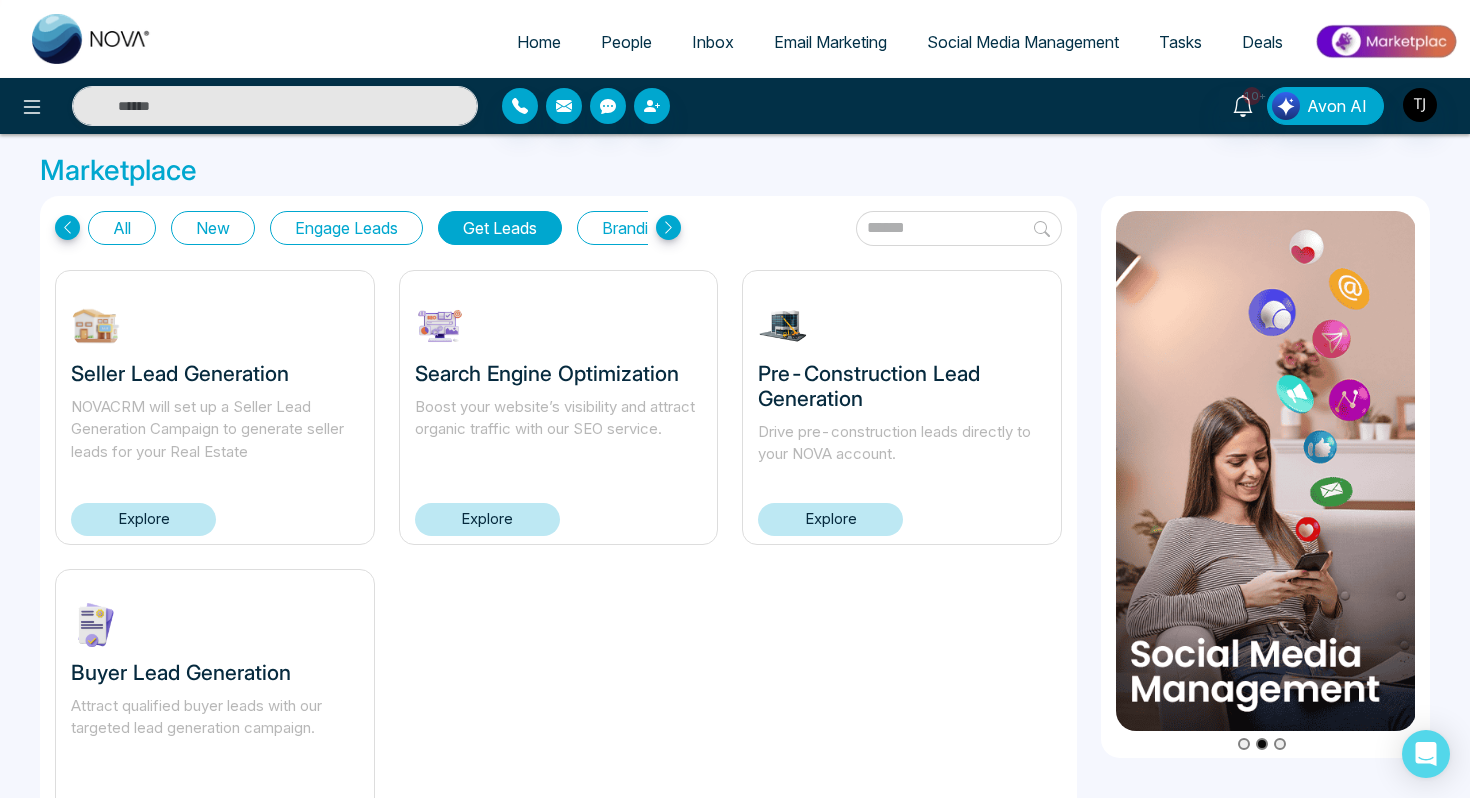 scroll, scrollTop: 104, scrollLeft: 0, axis: vertical 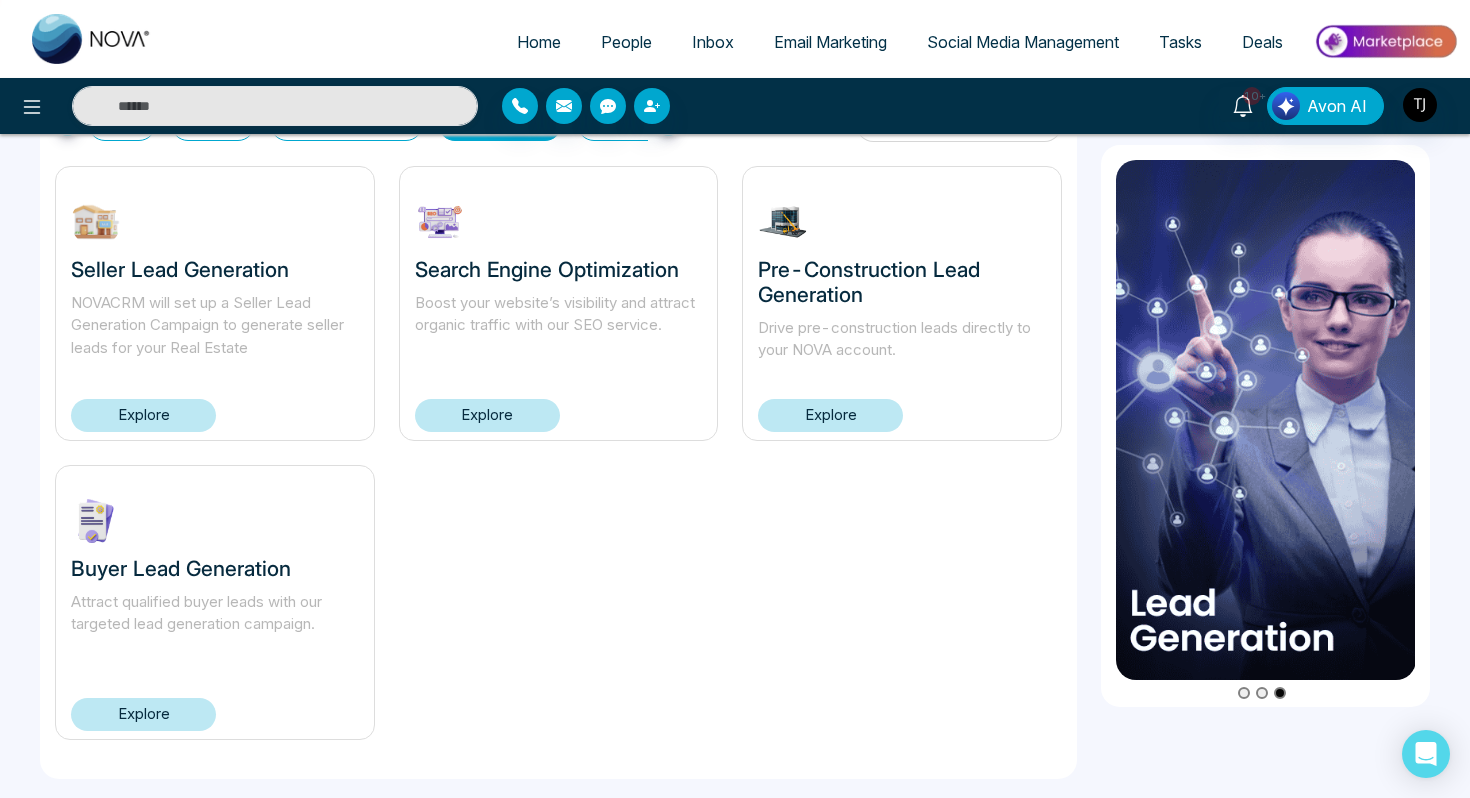 click on "Explore" at bounding box center [143, 714] 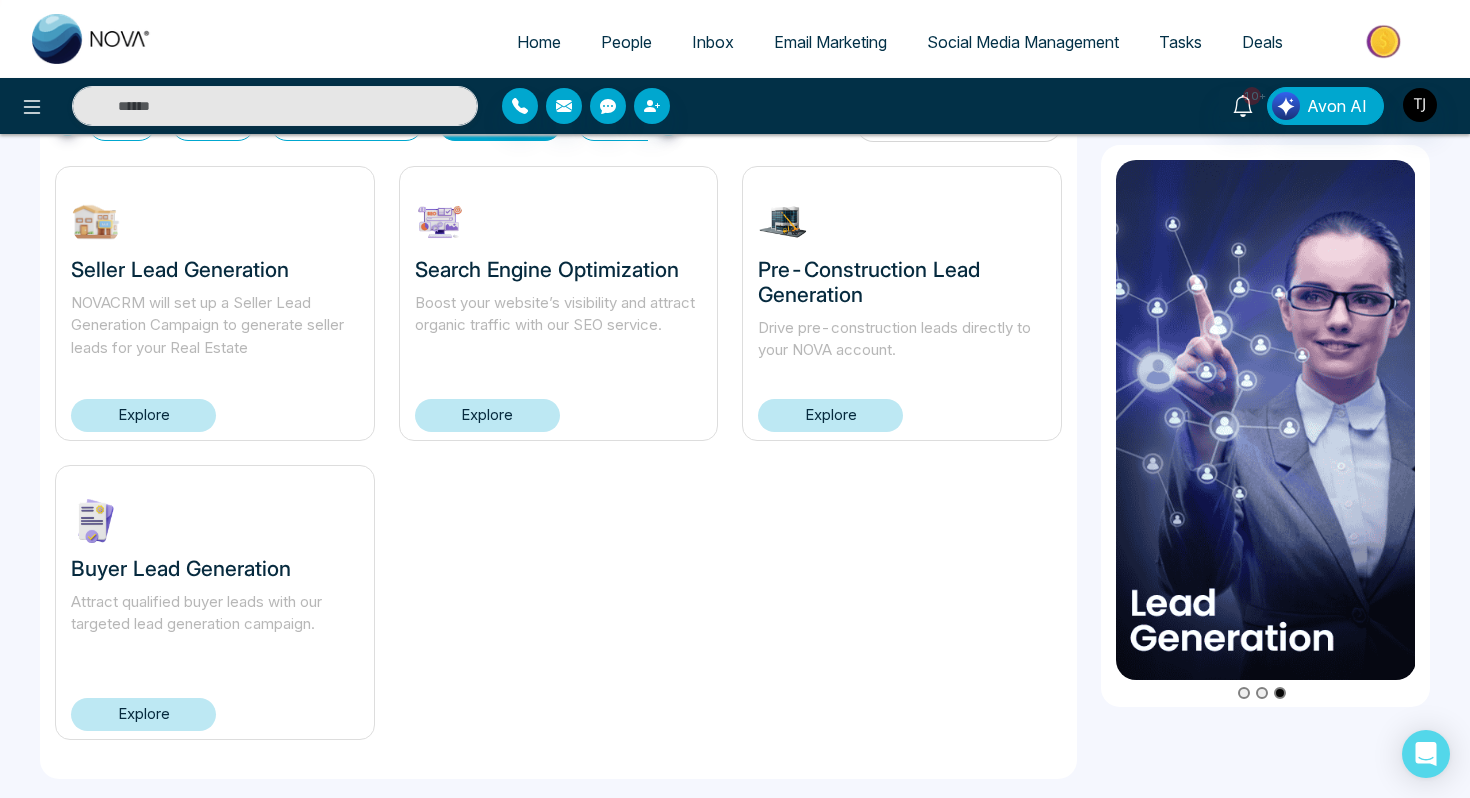 scroll, scrollTop: 0, scrollLeft: 0, axis: both 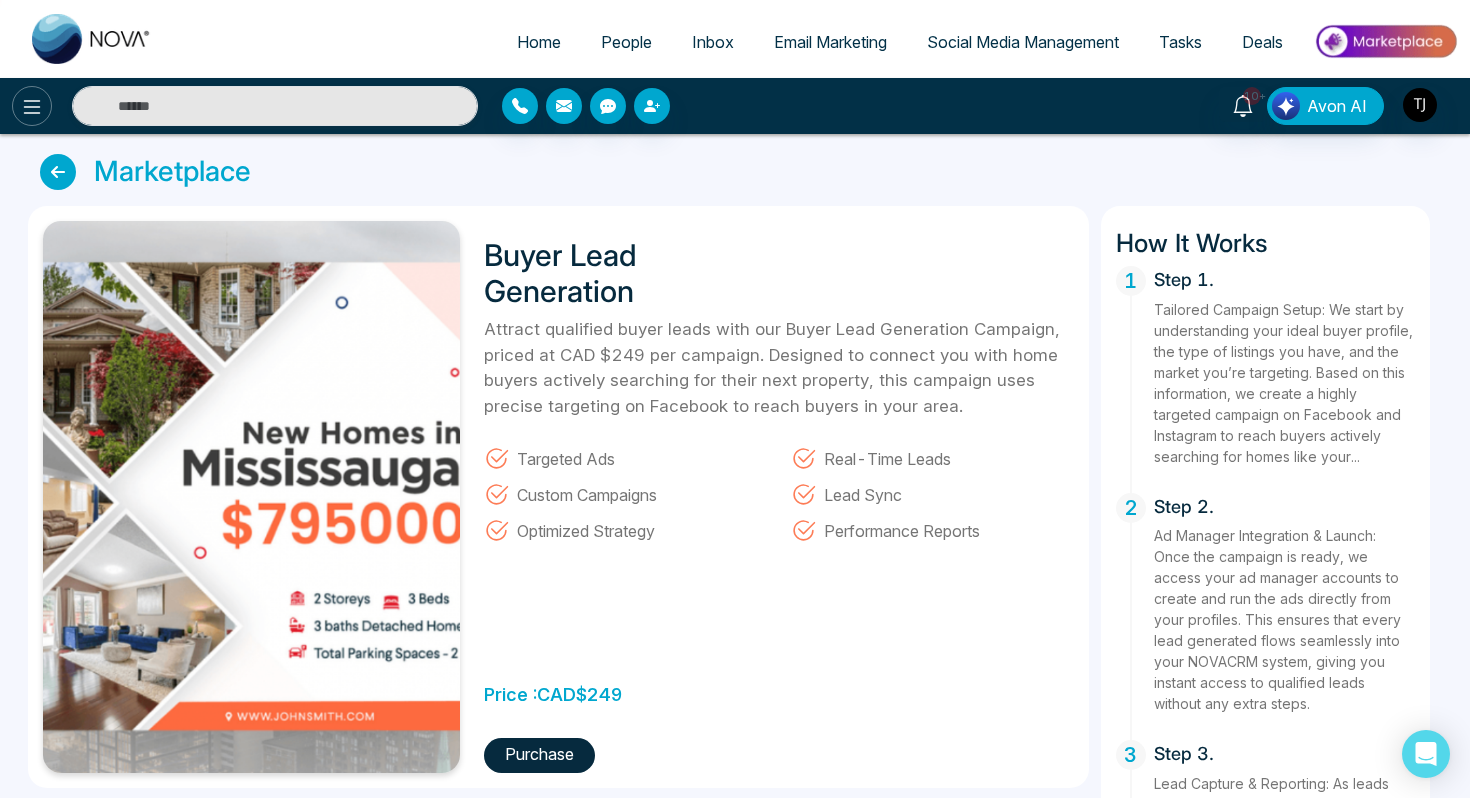 click 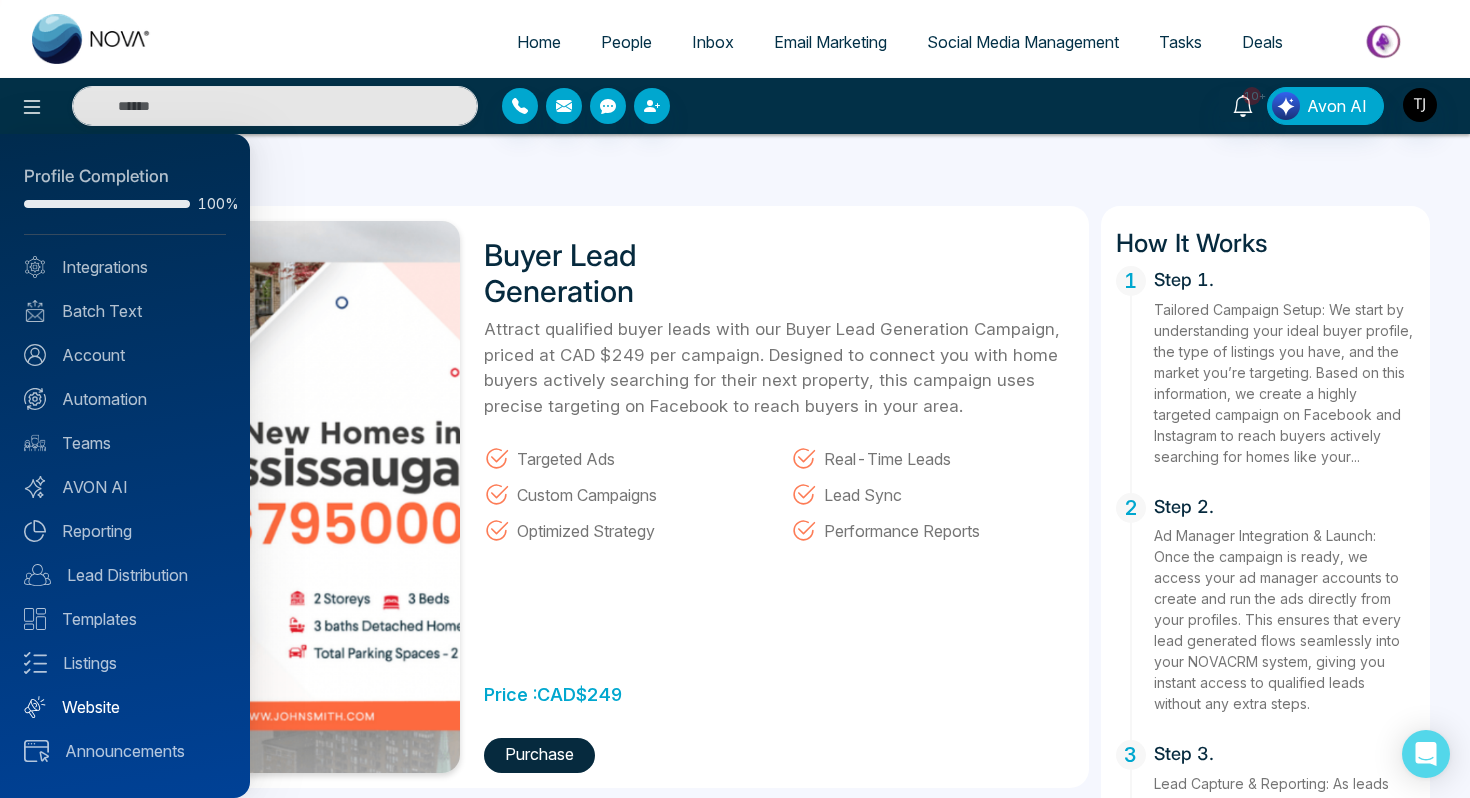 click on "Website" at bounding box center (125, 707) 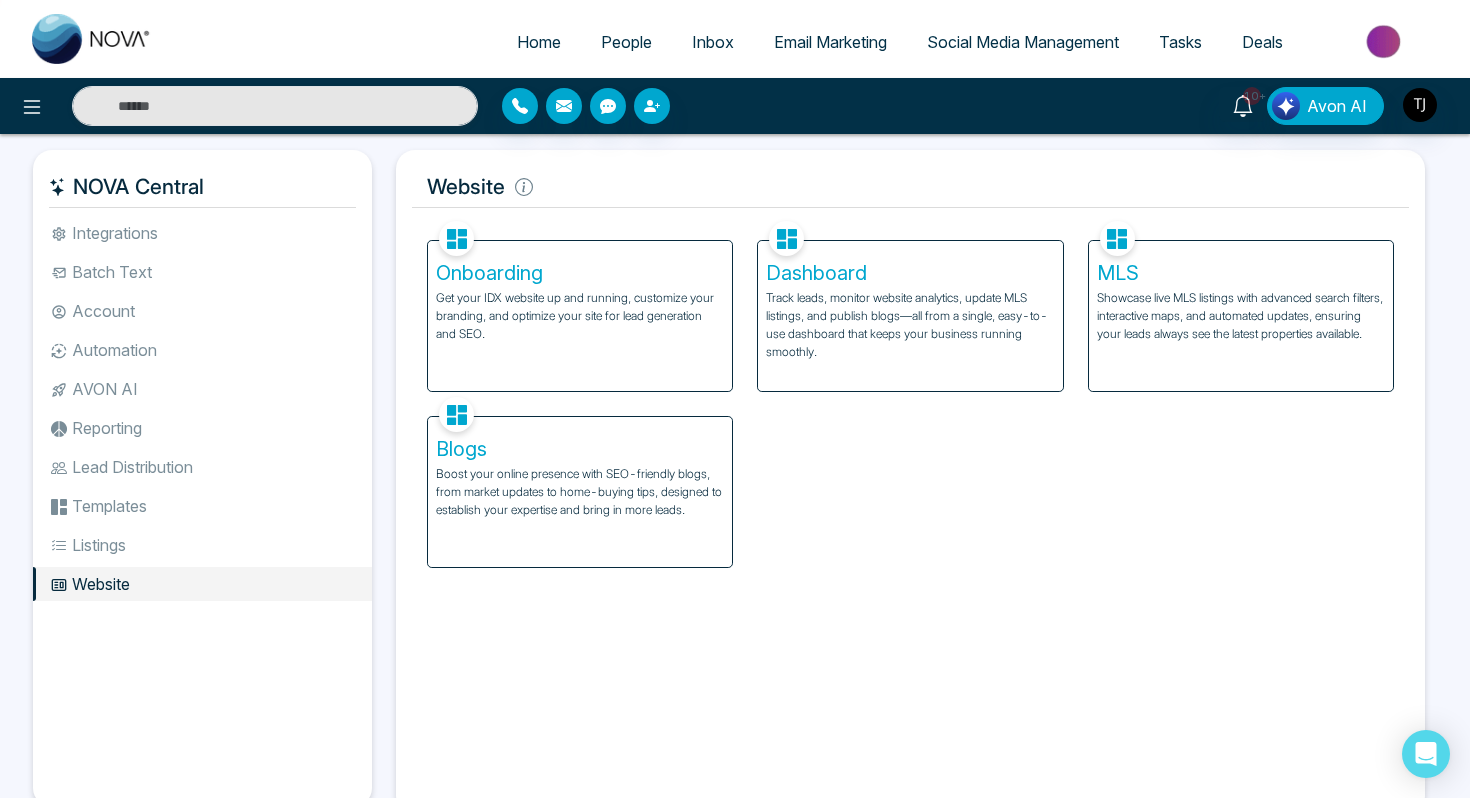 click on "Dashboard Track leads, monitor website analytics, update MLS listings, and publish blogs—all from a single, easy-to-use dashboard that keeps your business running smoothly." at bounding box center (910, 316) 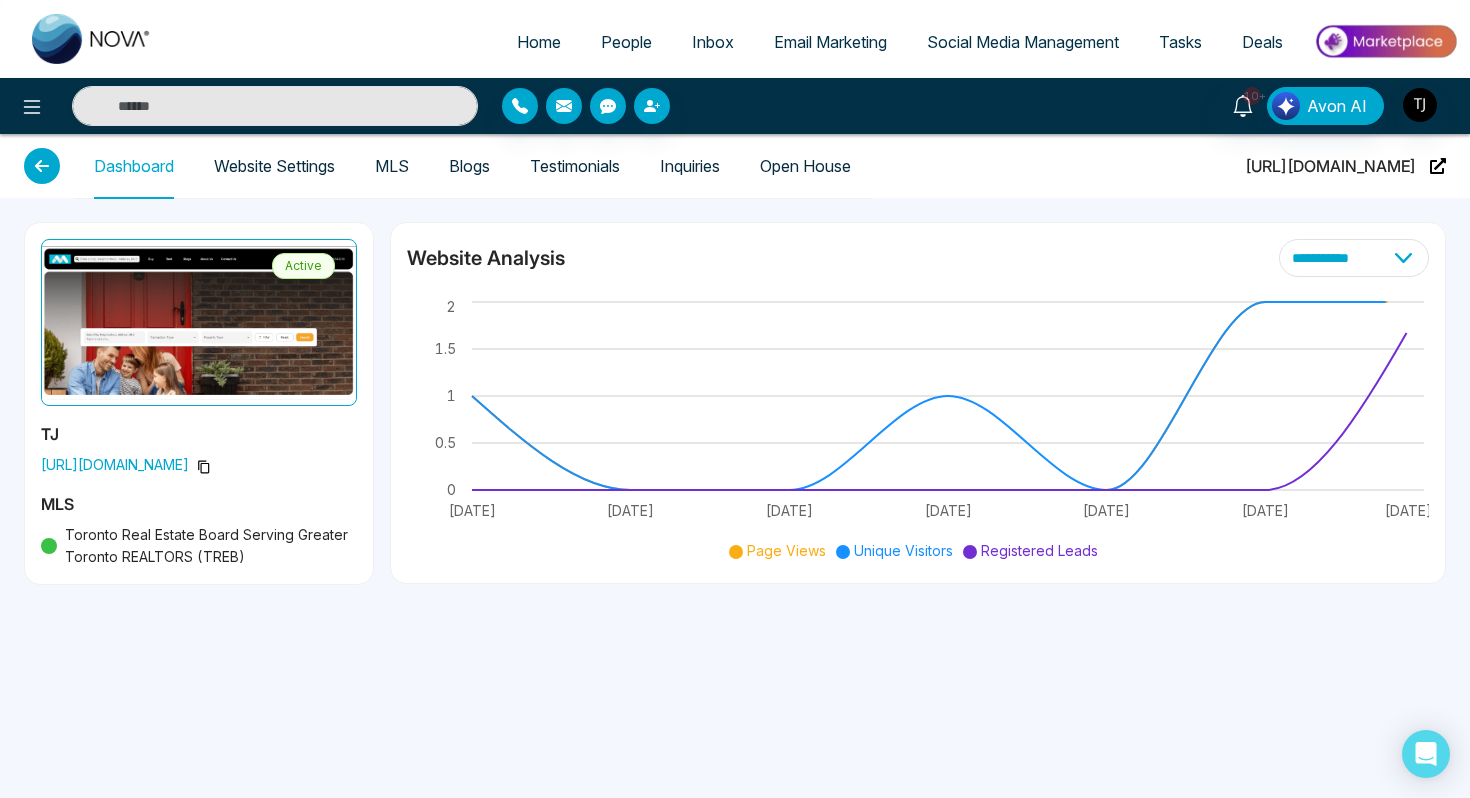 click 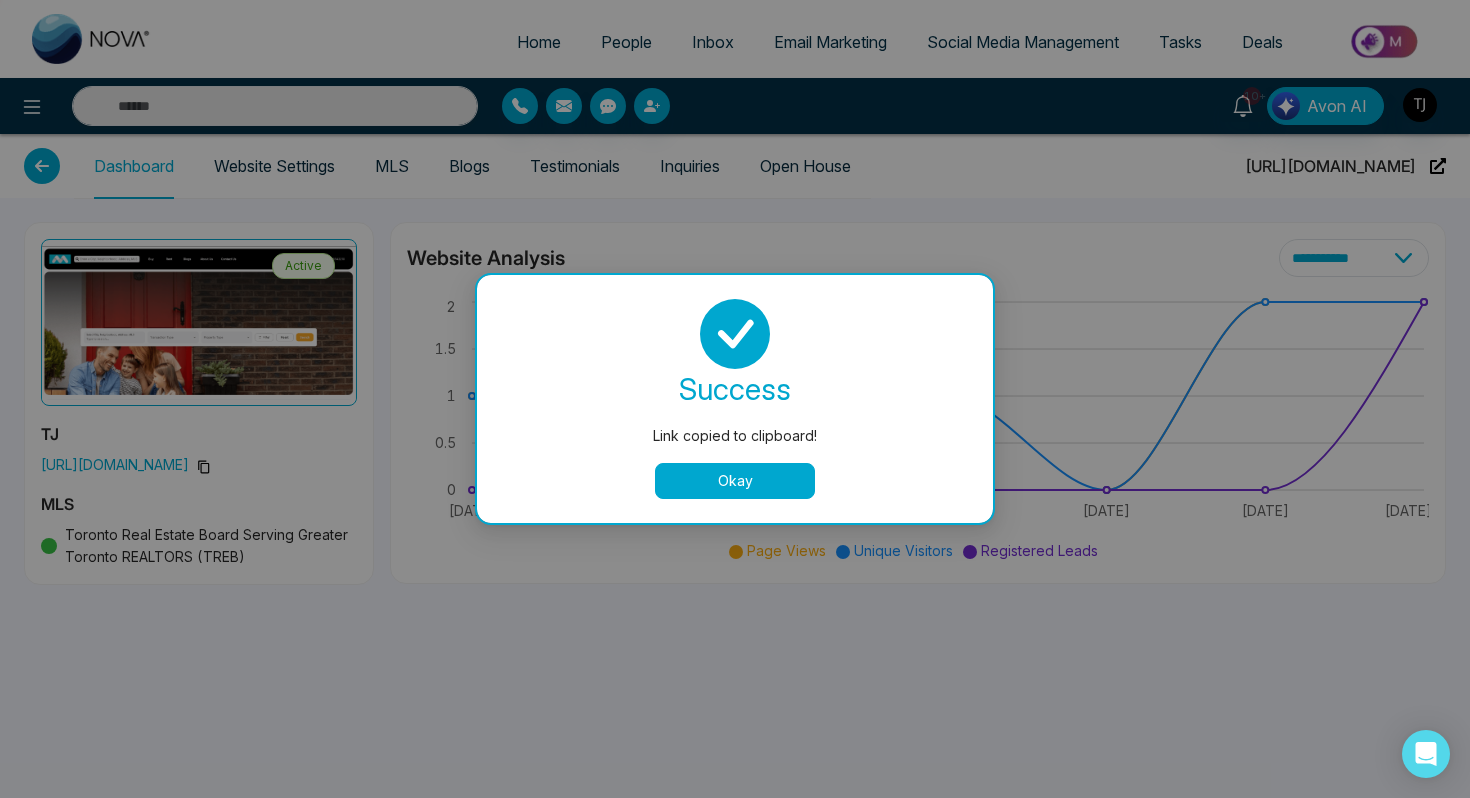click on "Okay" at bounding box center (735, 481) 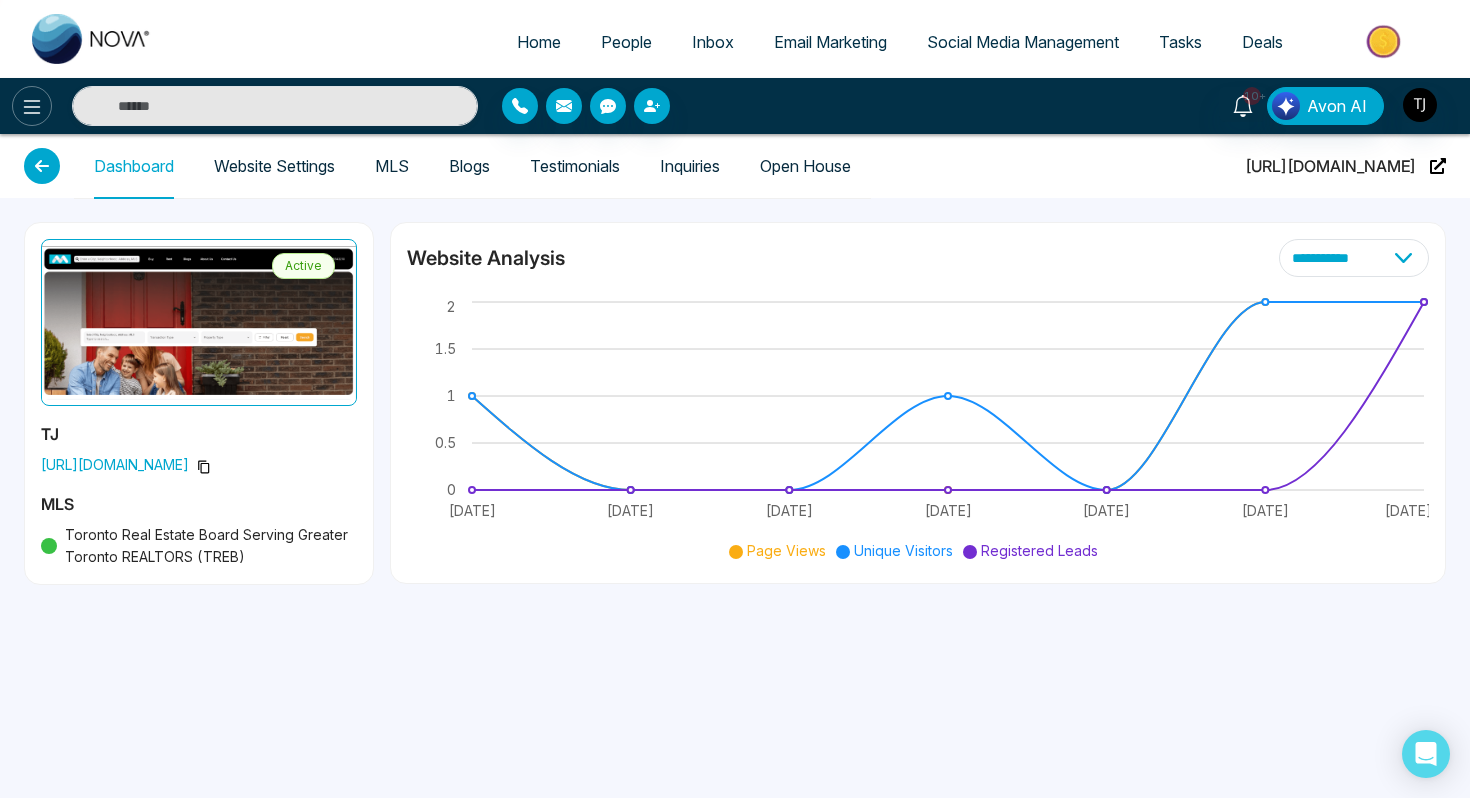 click 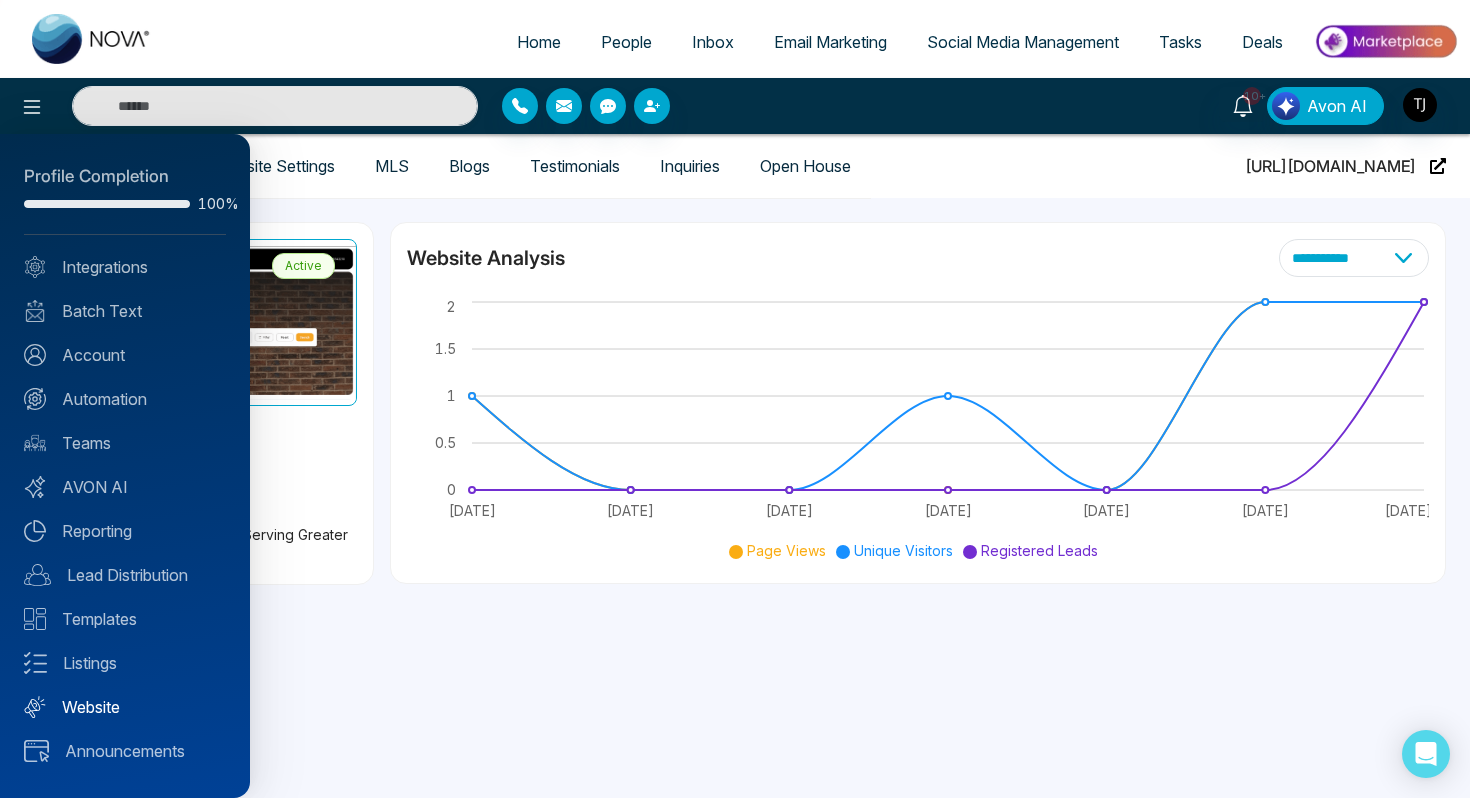 click on "Website" at bounding box center [125, 707] 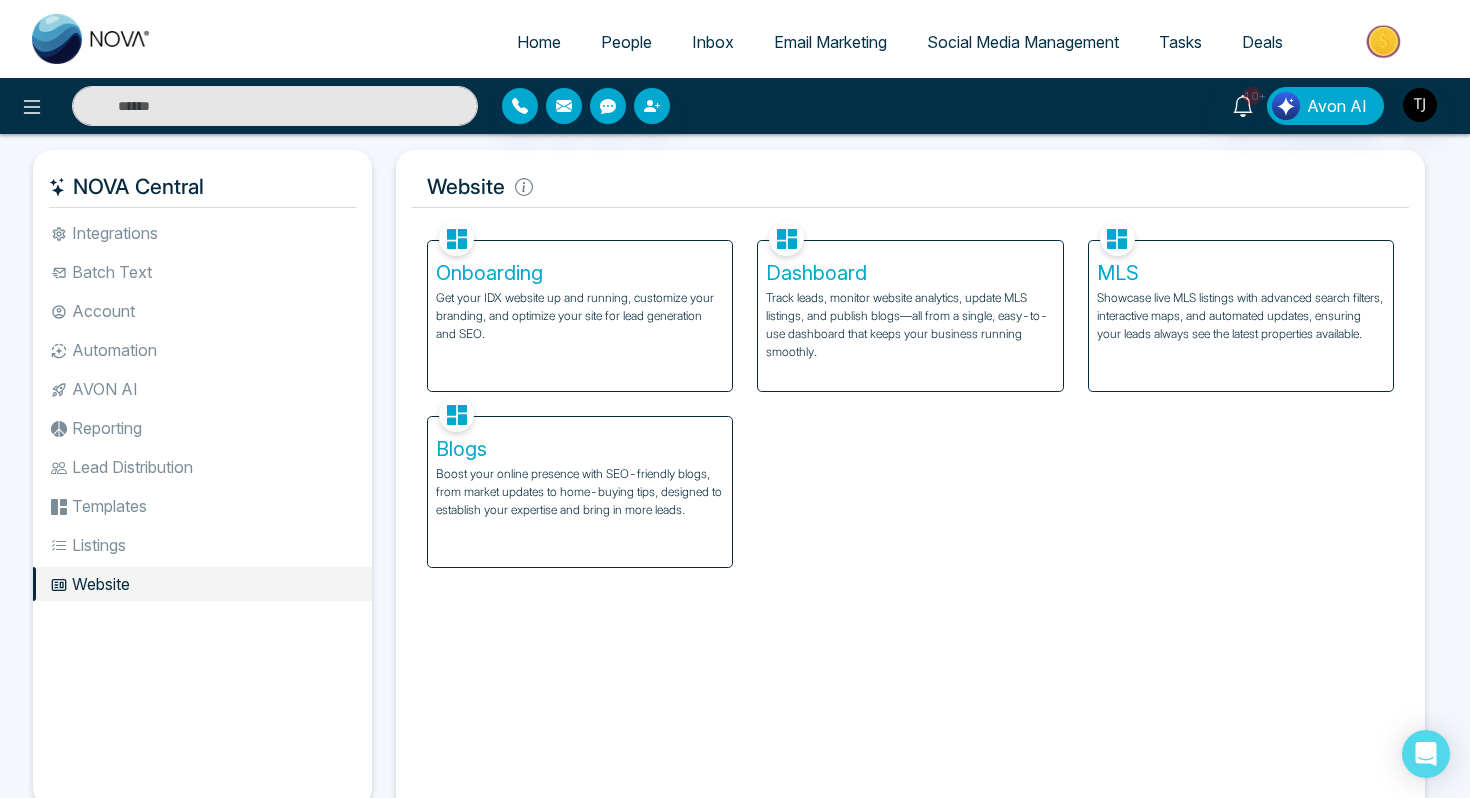 click on "Dashboard" at bounding box center [910, 273] 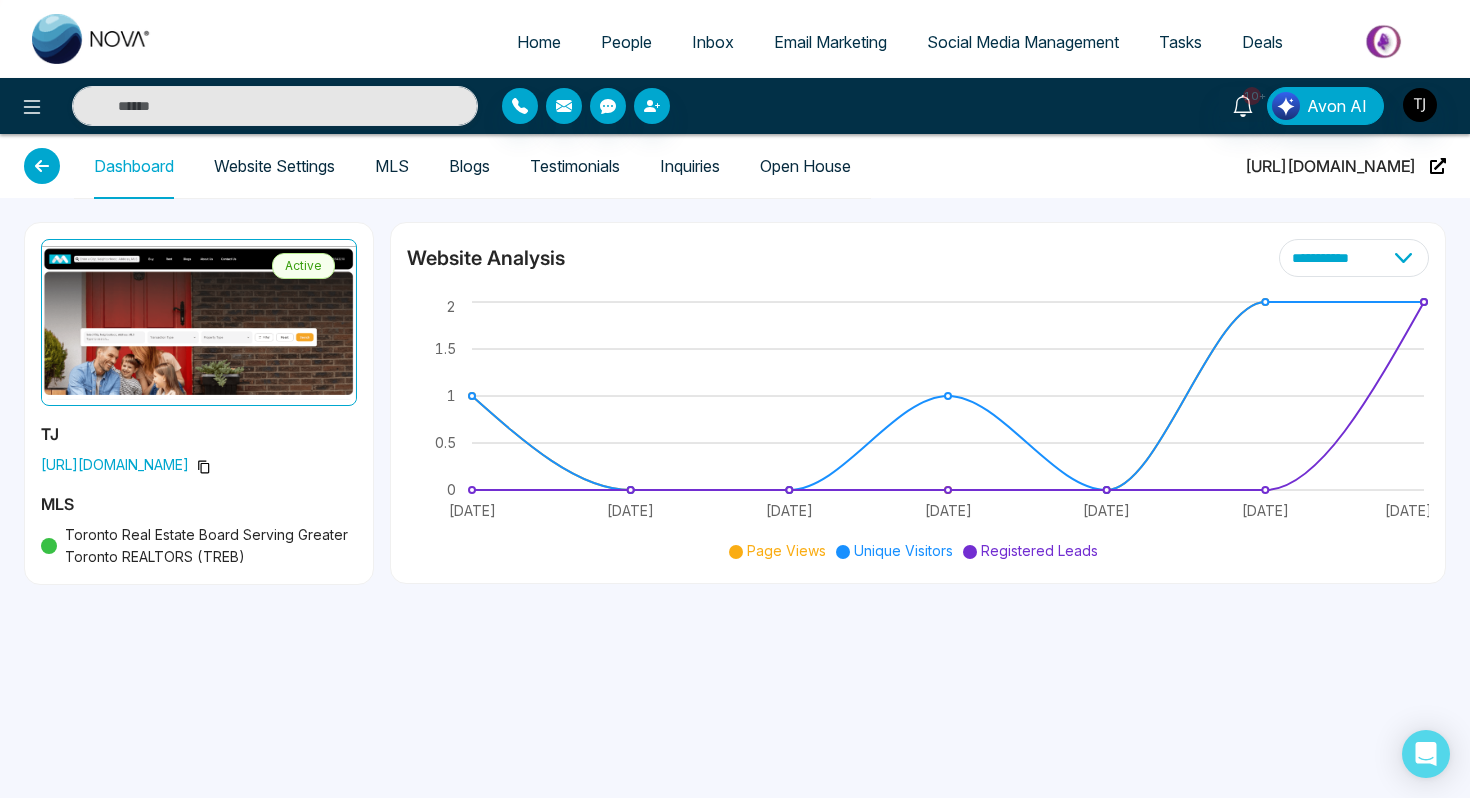 click on "Website Settings" at bounding box center [274, 166] 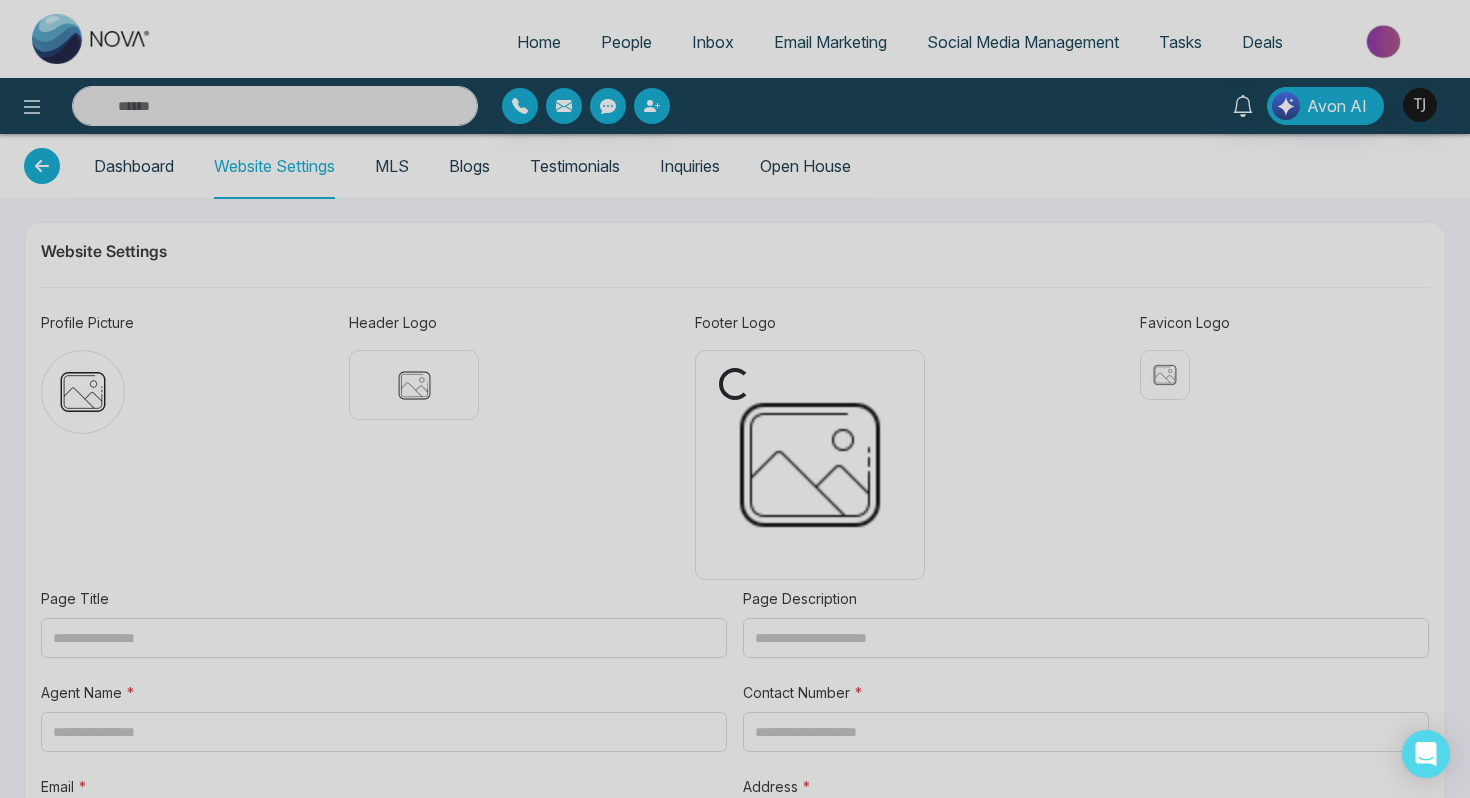 type on "**********" 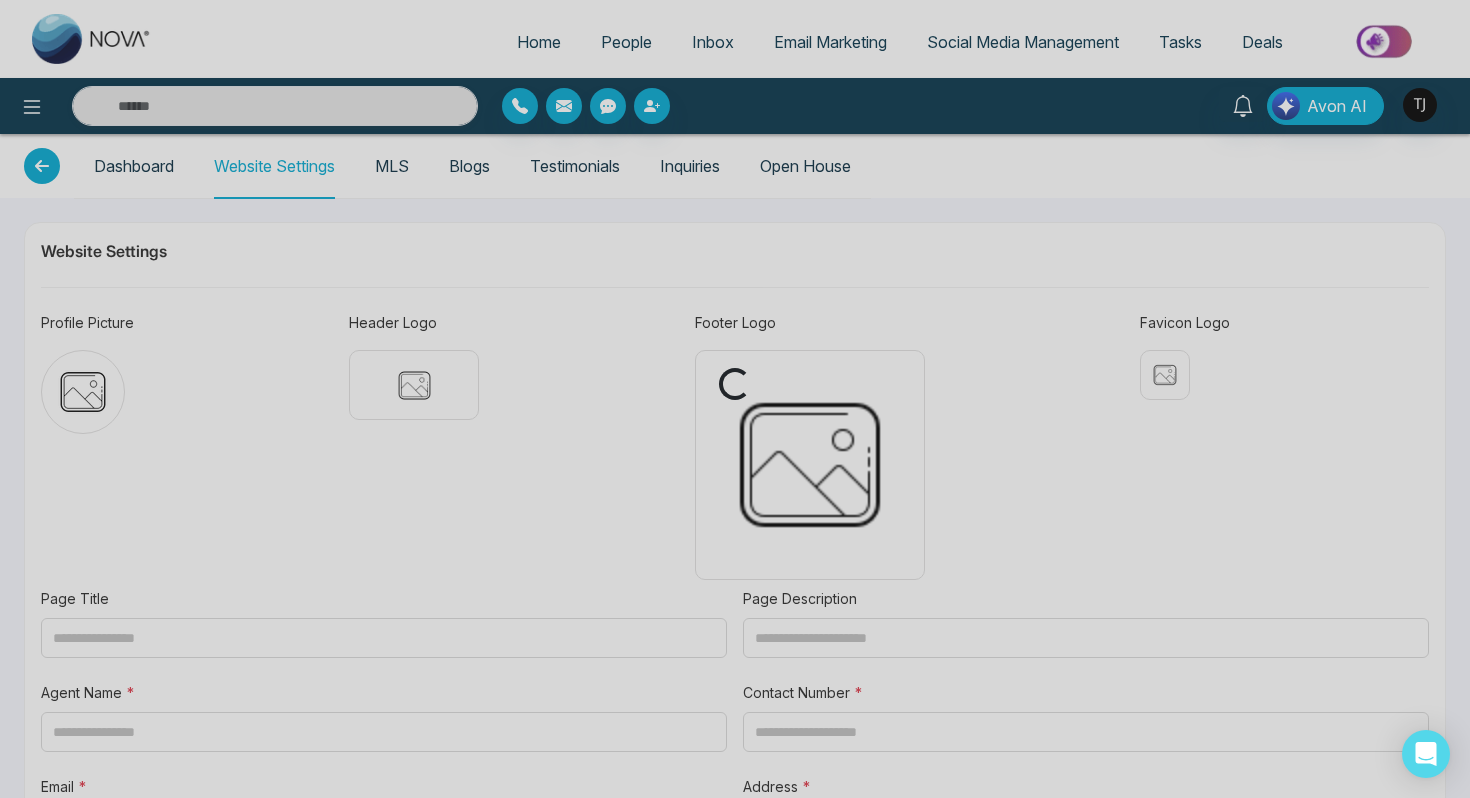 type on "**********" 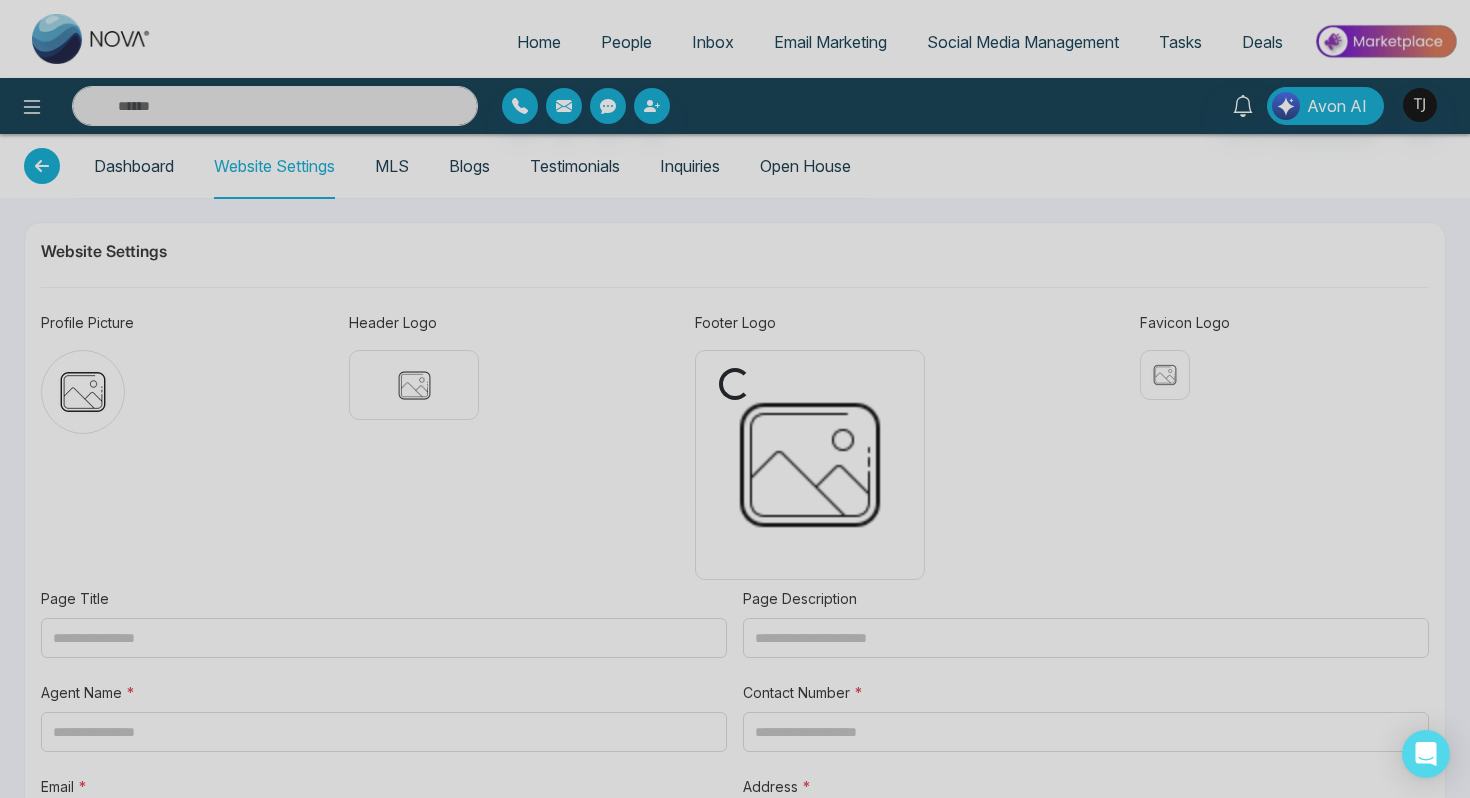 type on "**********" 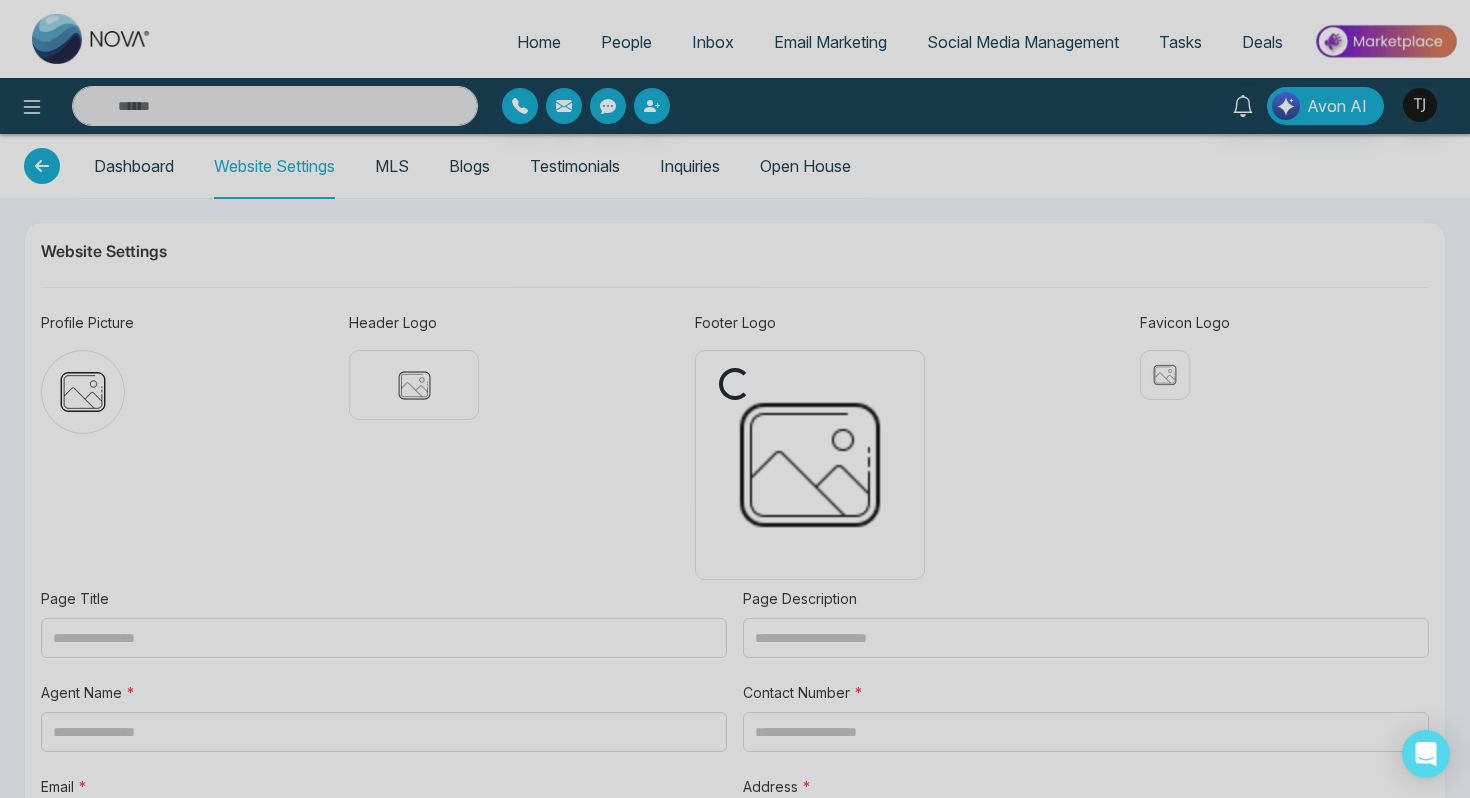 type on "**********" 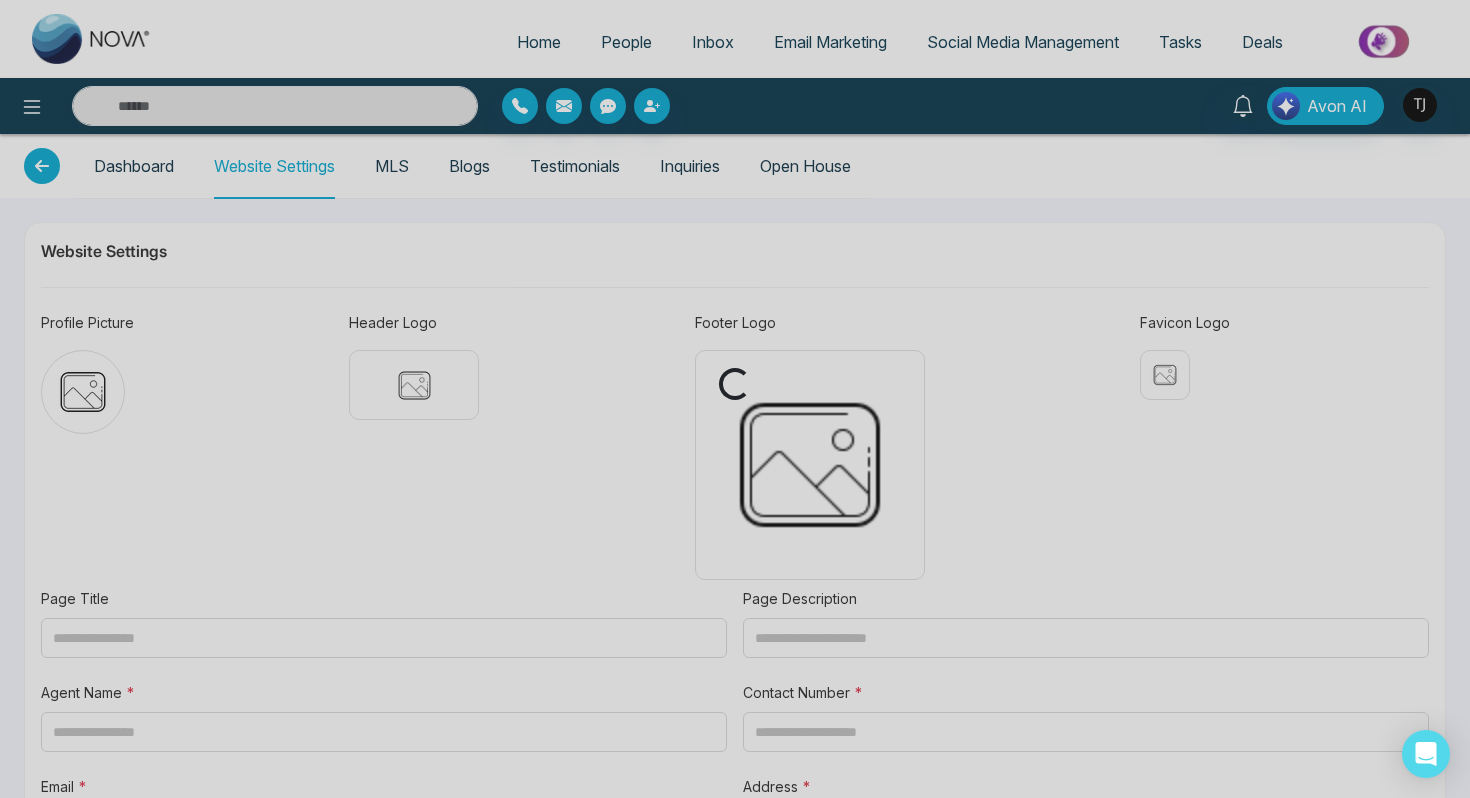 type on "**********" 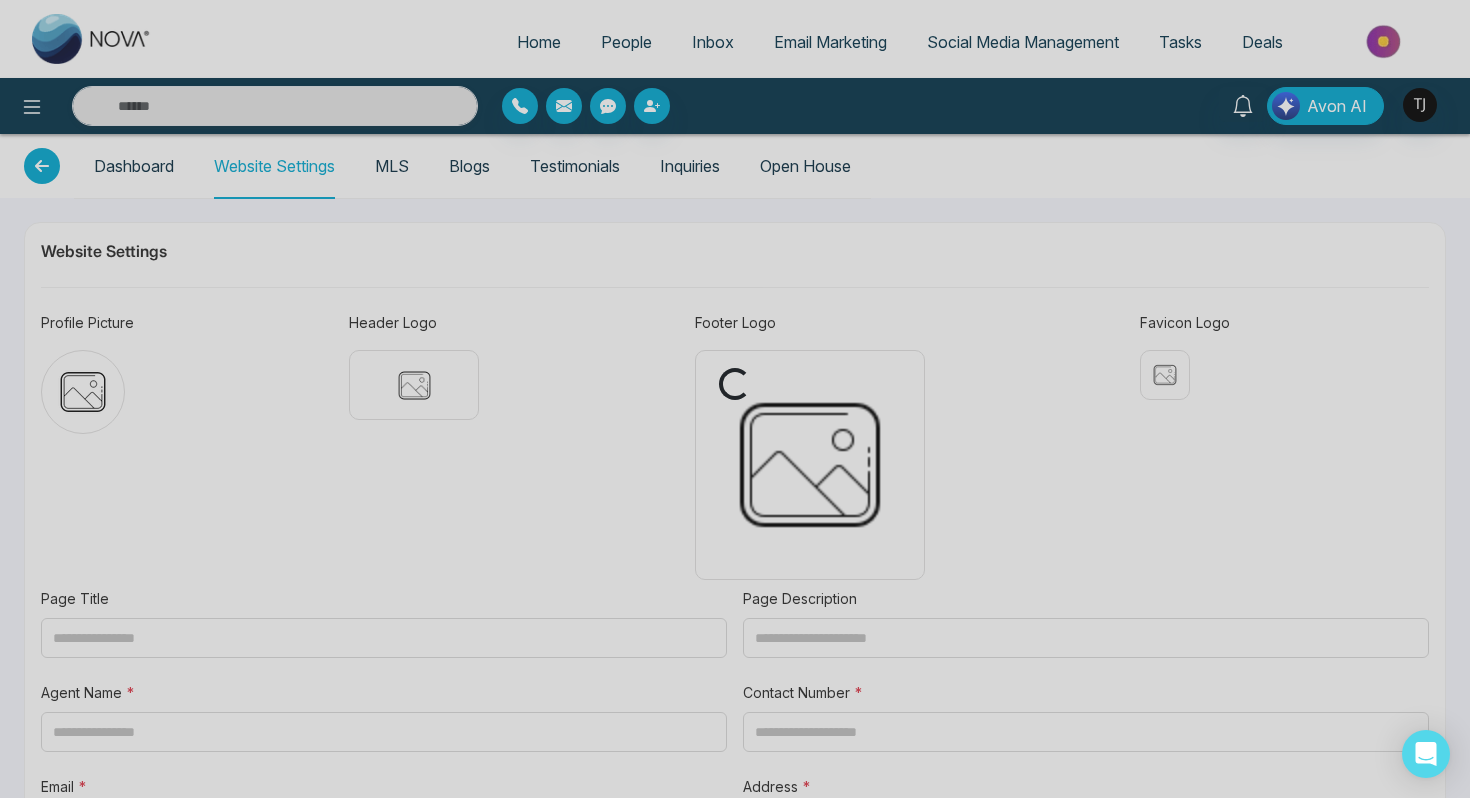 type on "**********" 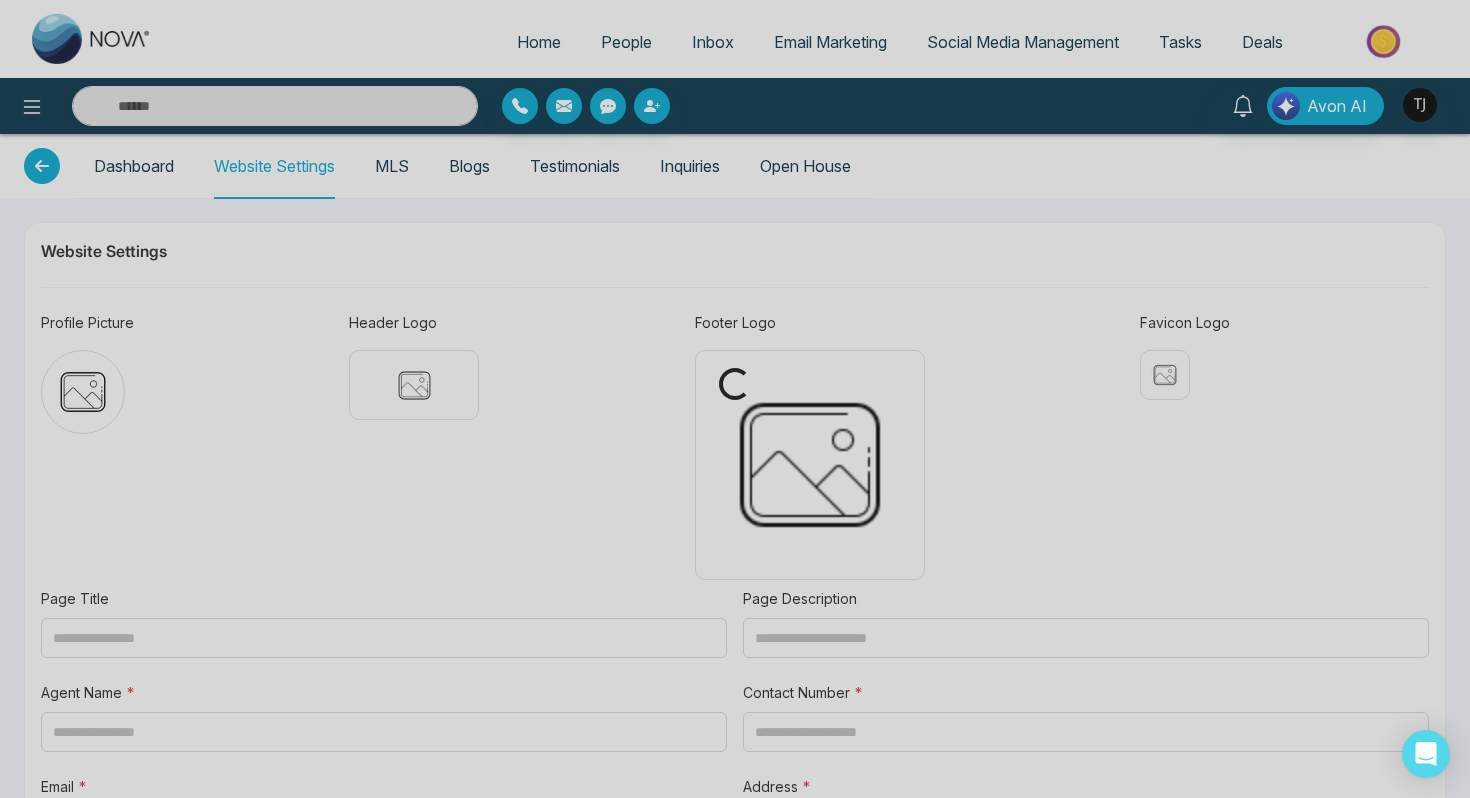 type on "**********" 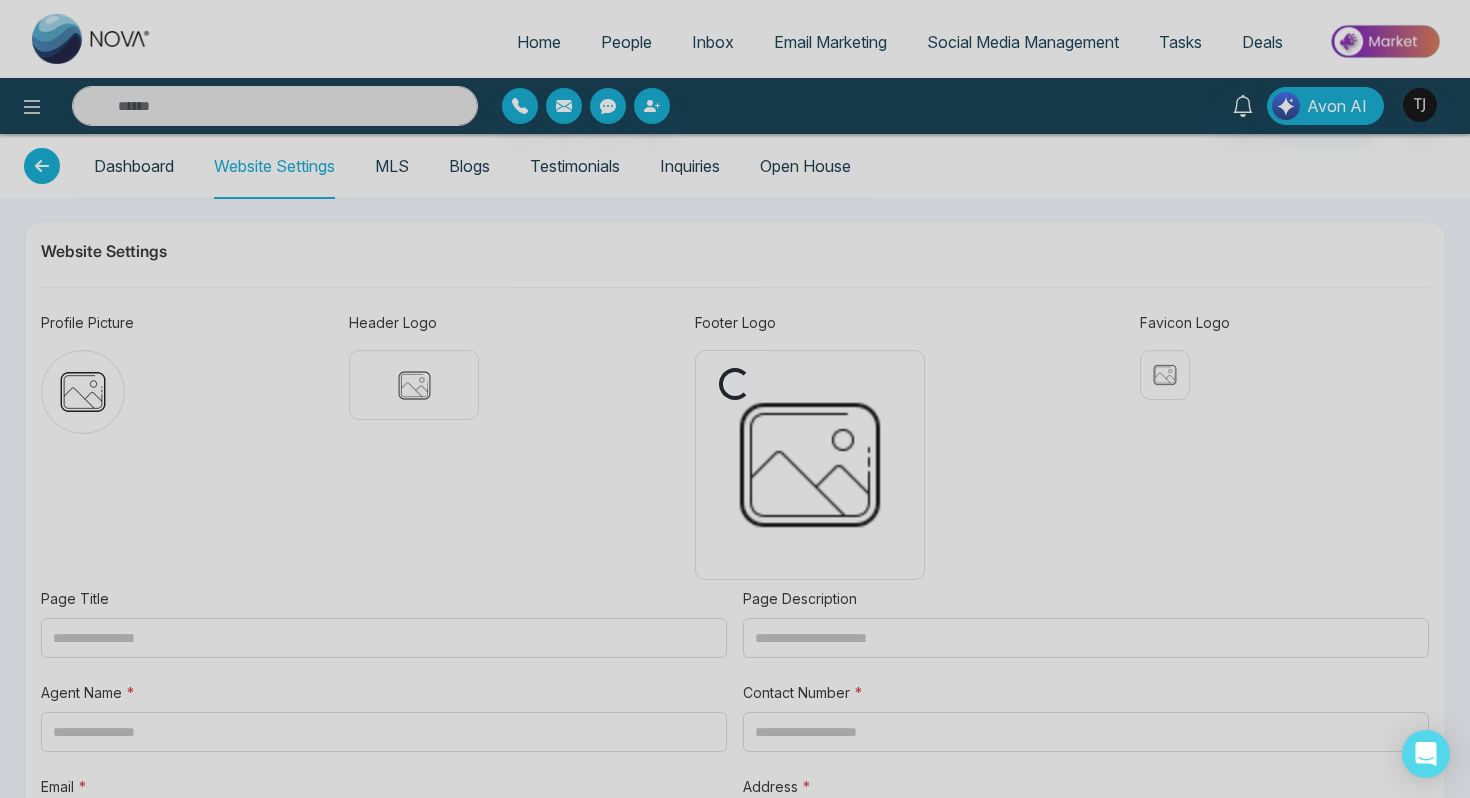 type on "********" 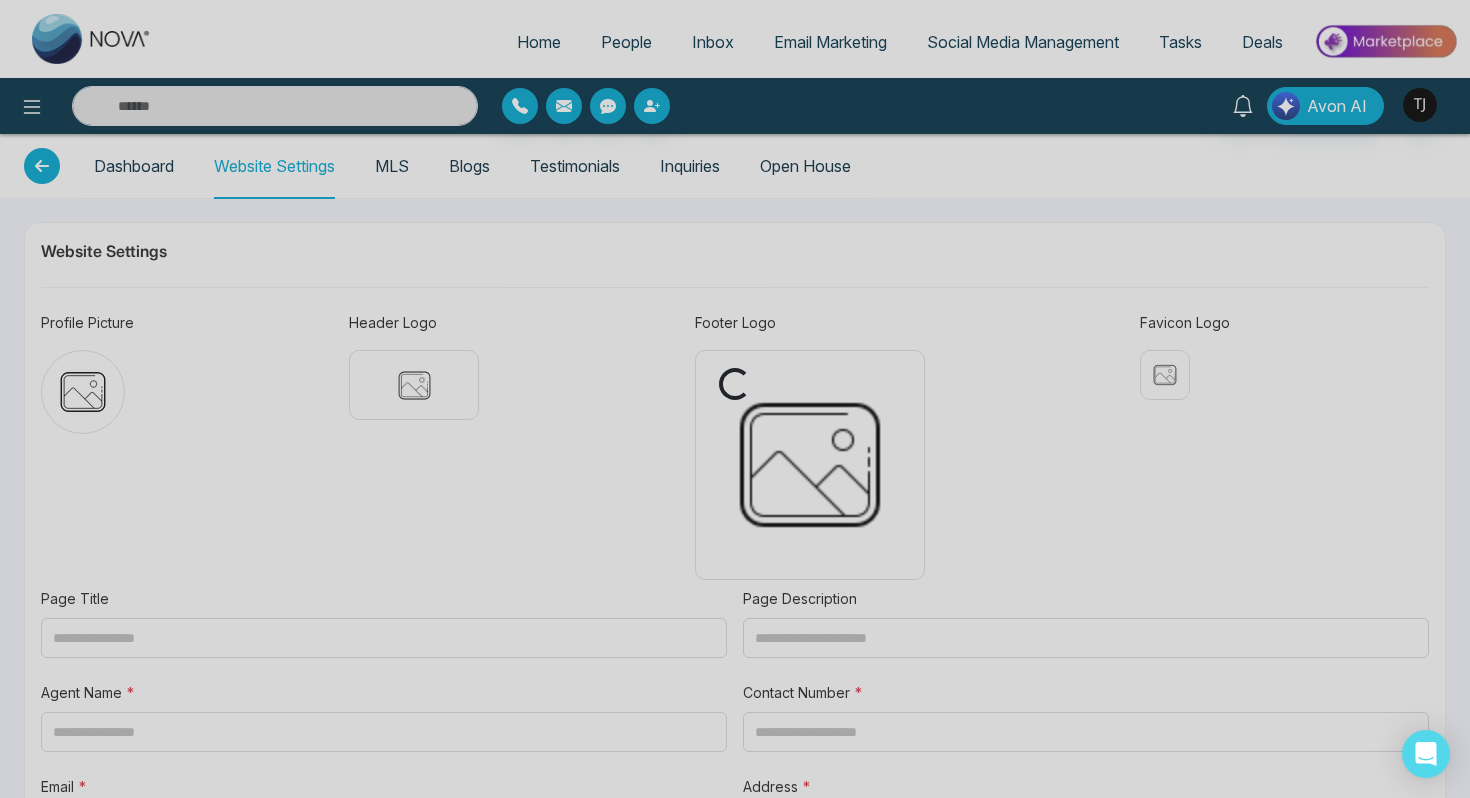 type on "**********" 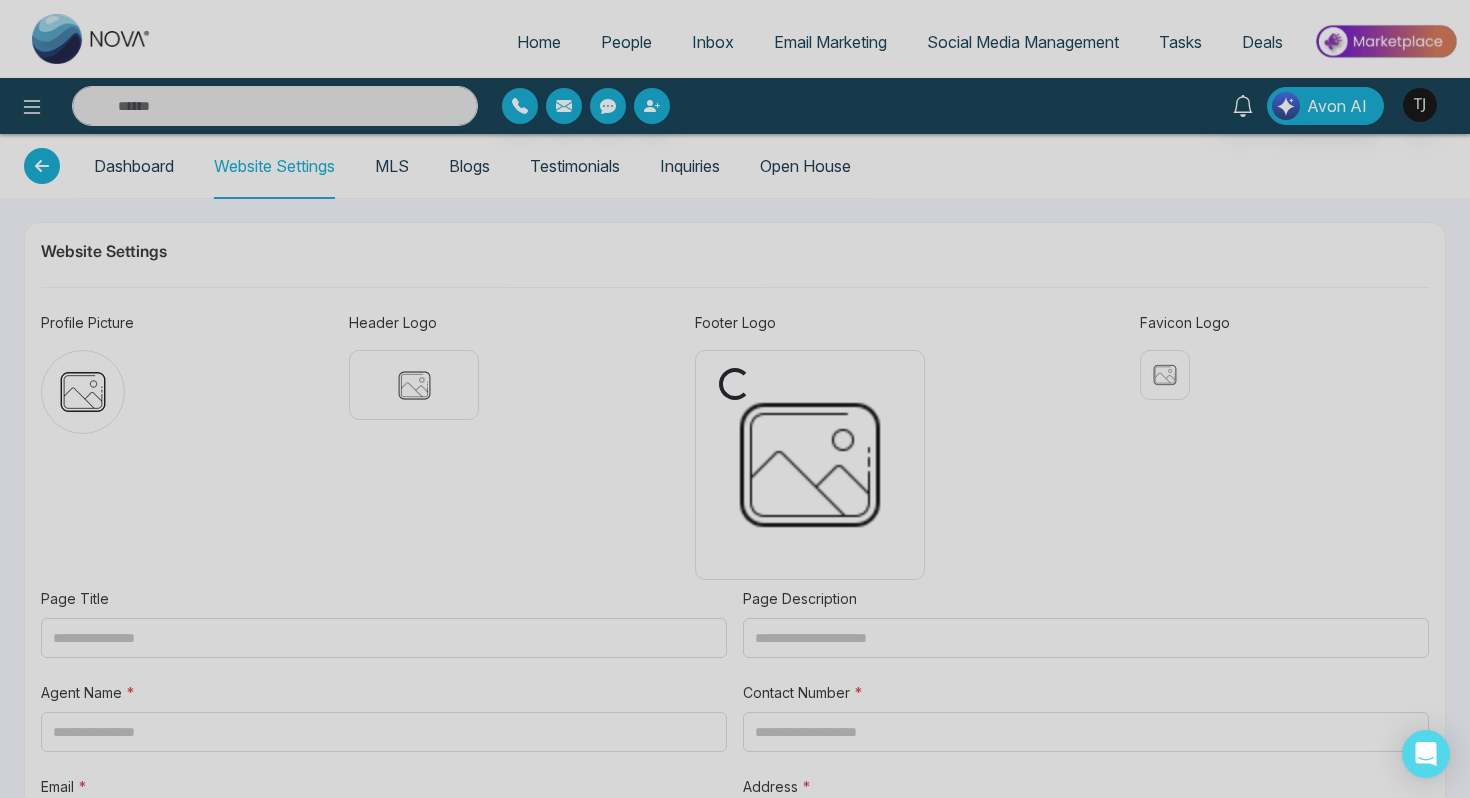 type on "**********" 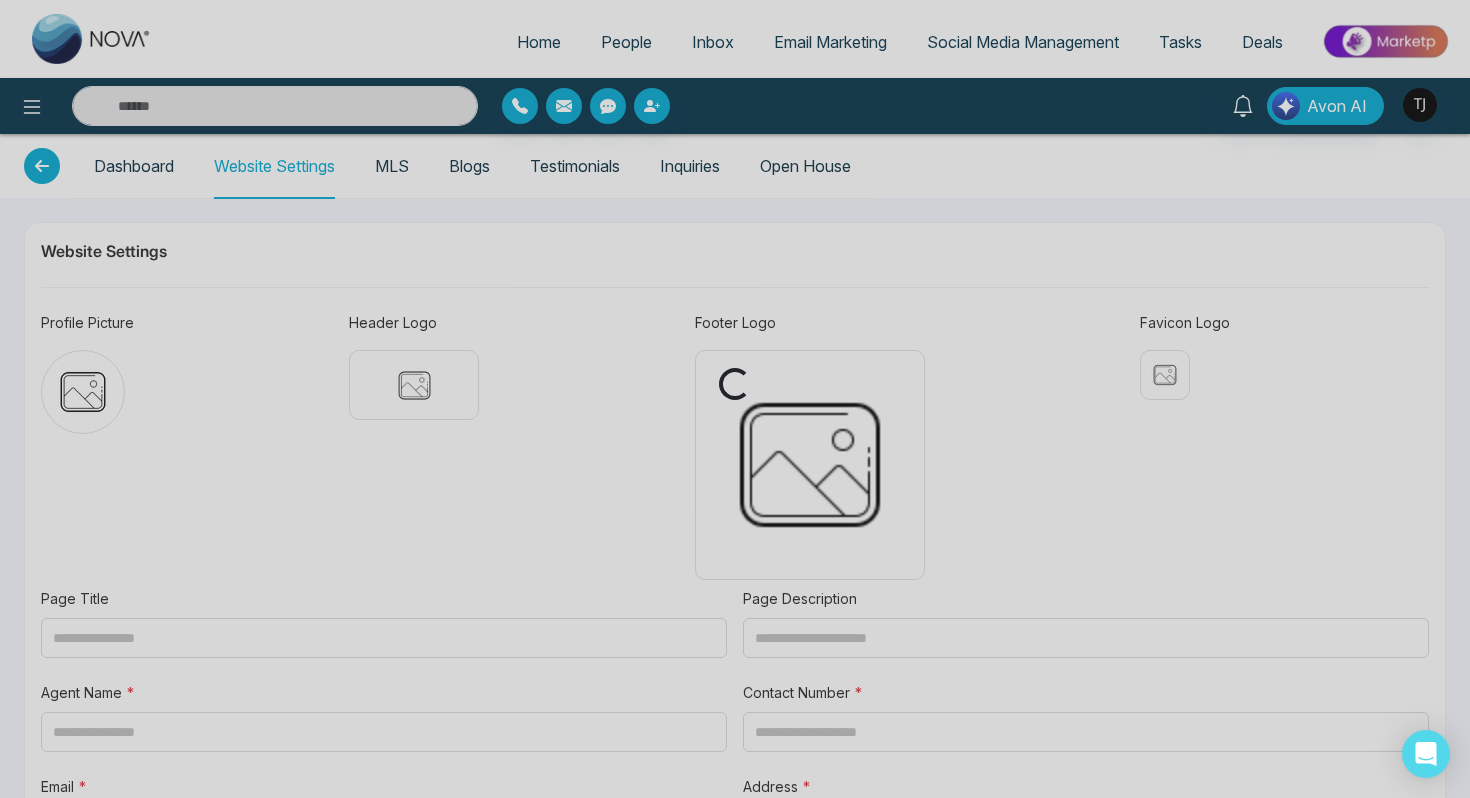 type on "**********" 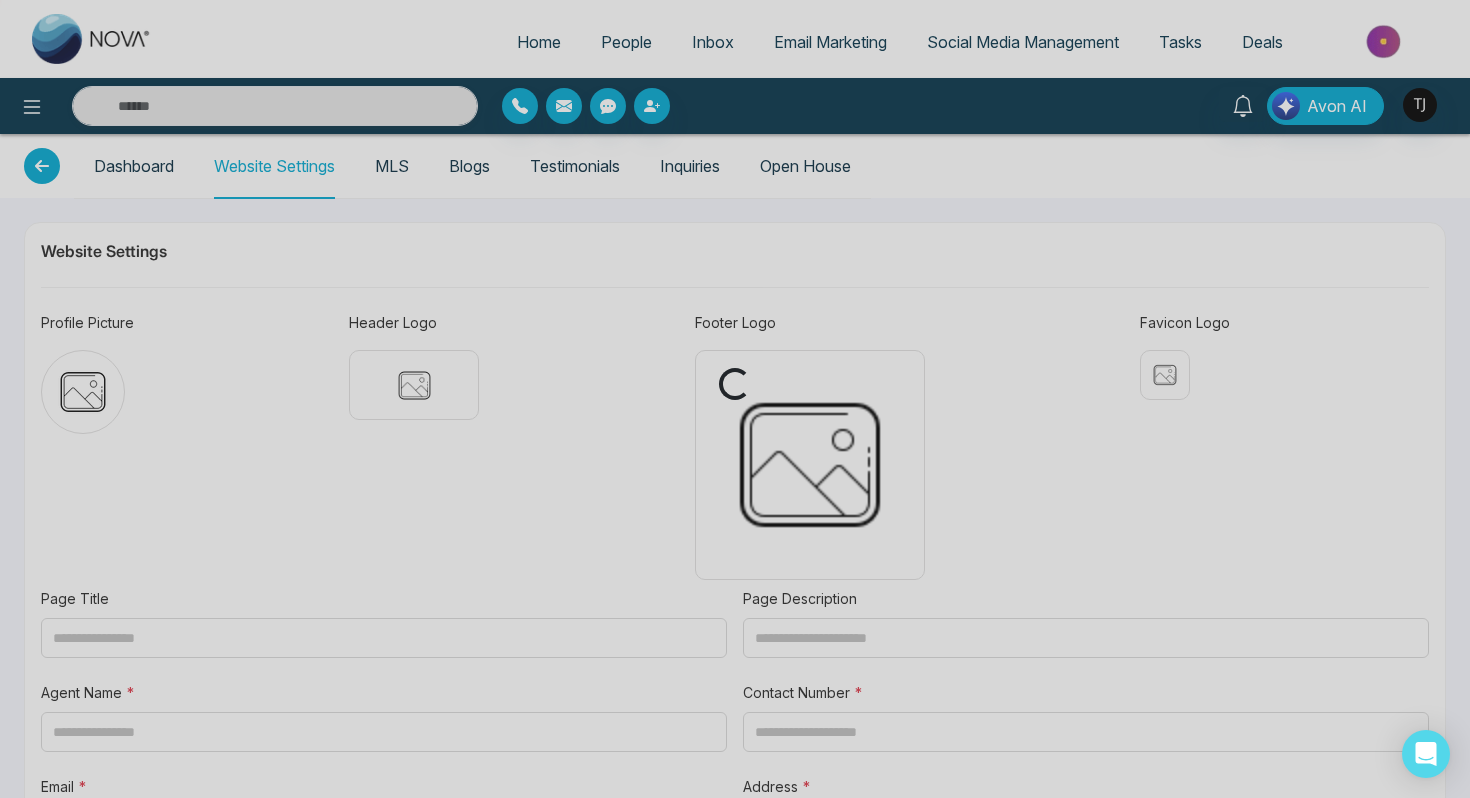type on "**********" 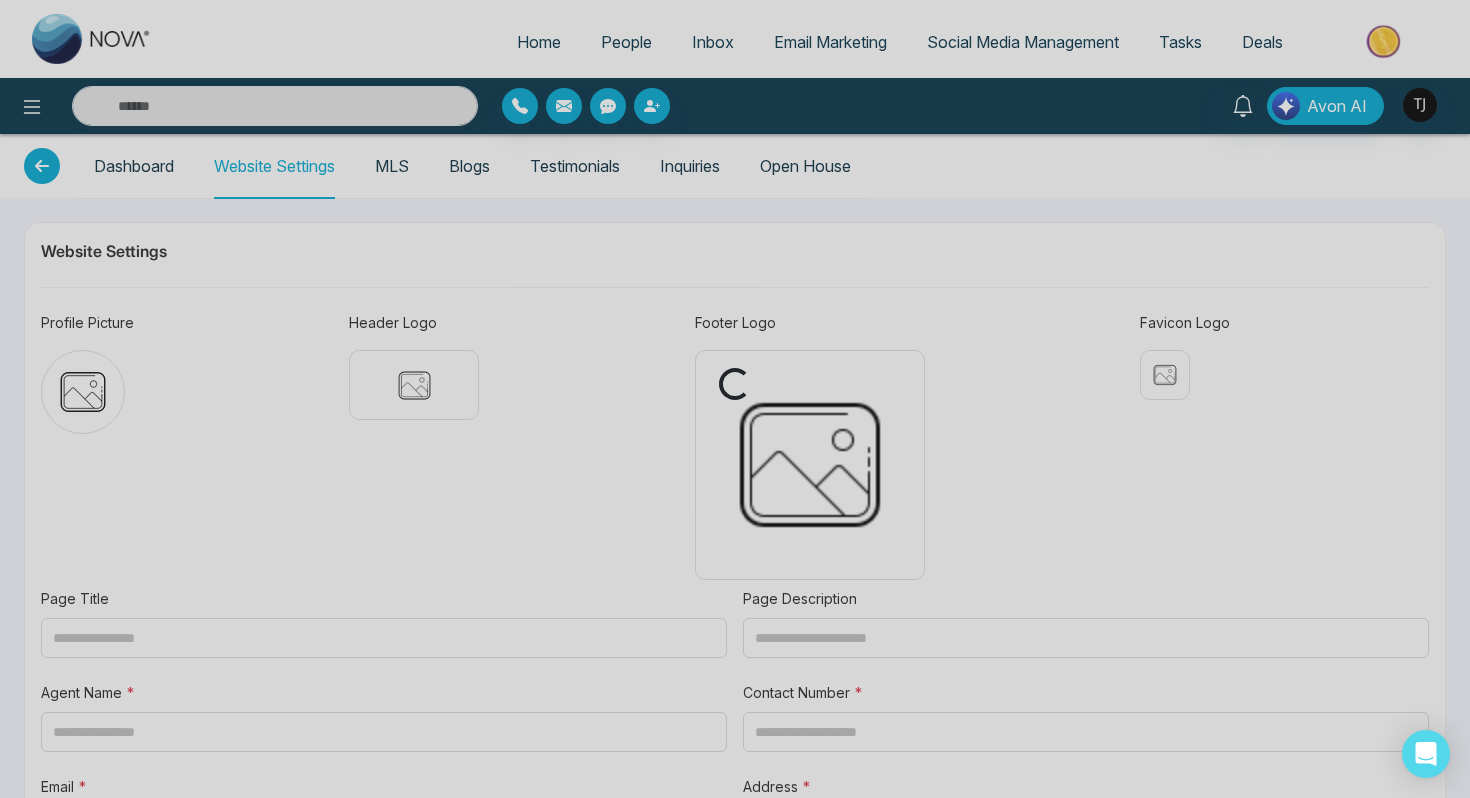 type on "**********" 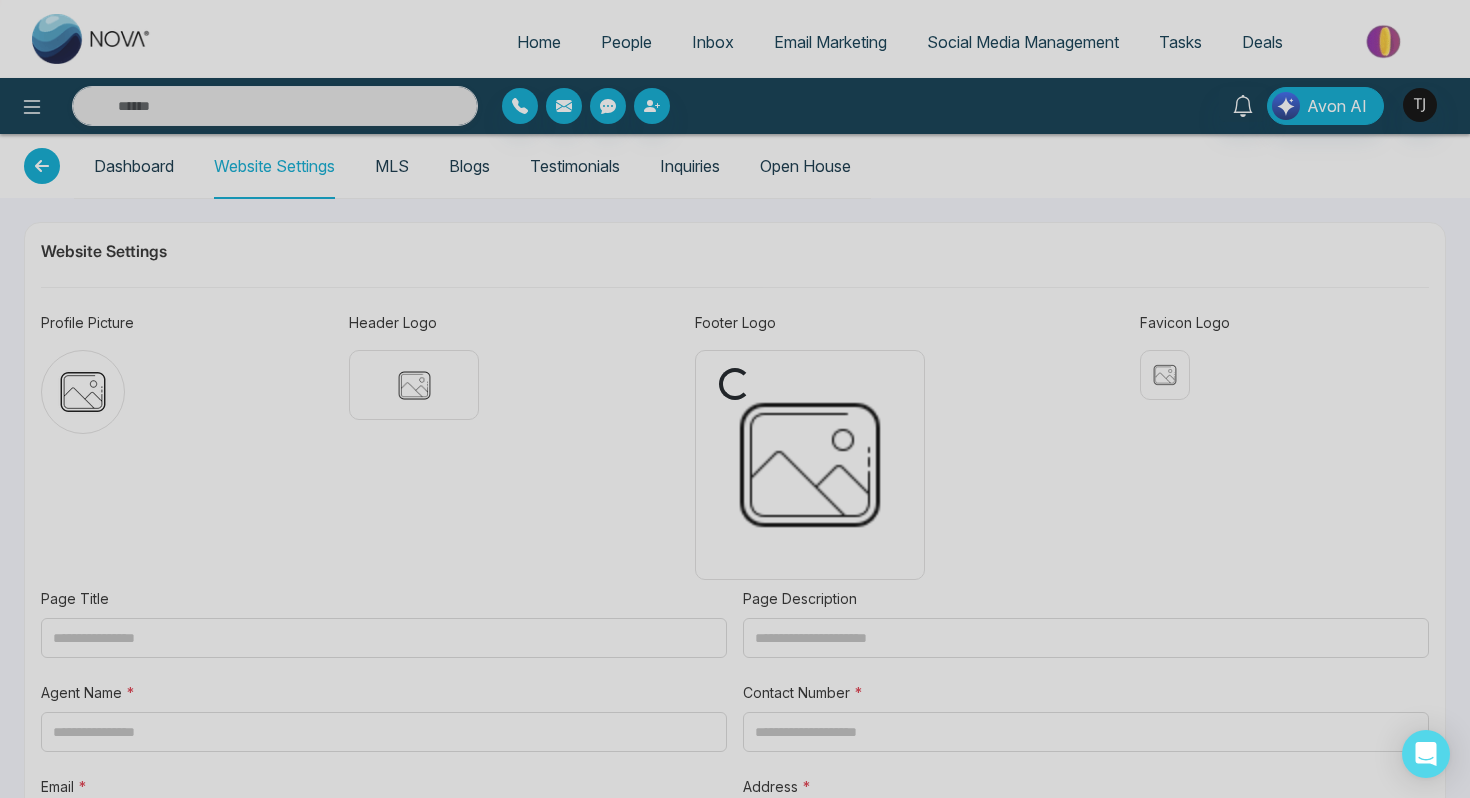 type on "**********" 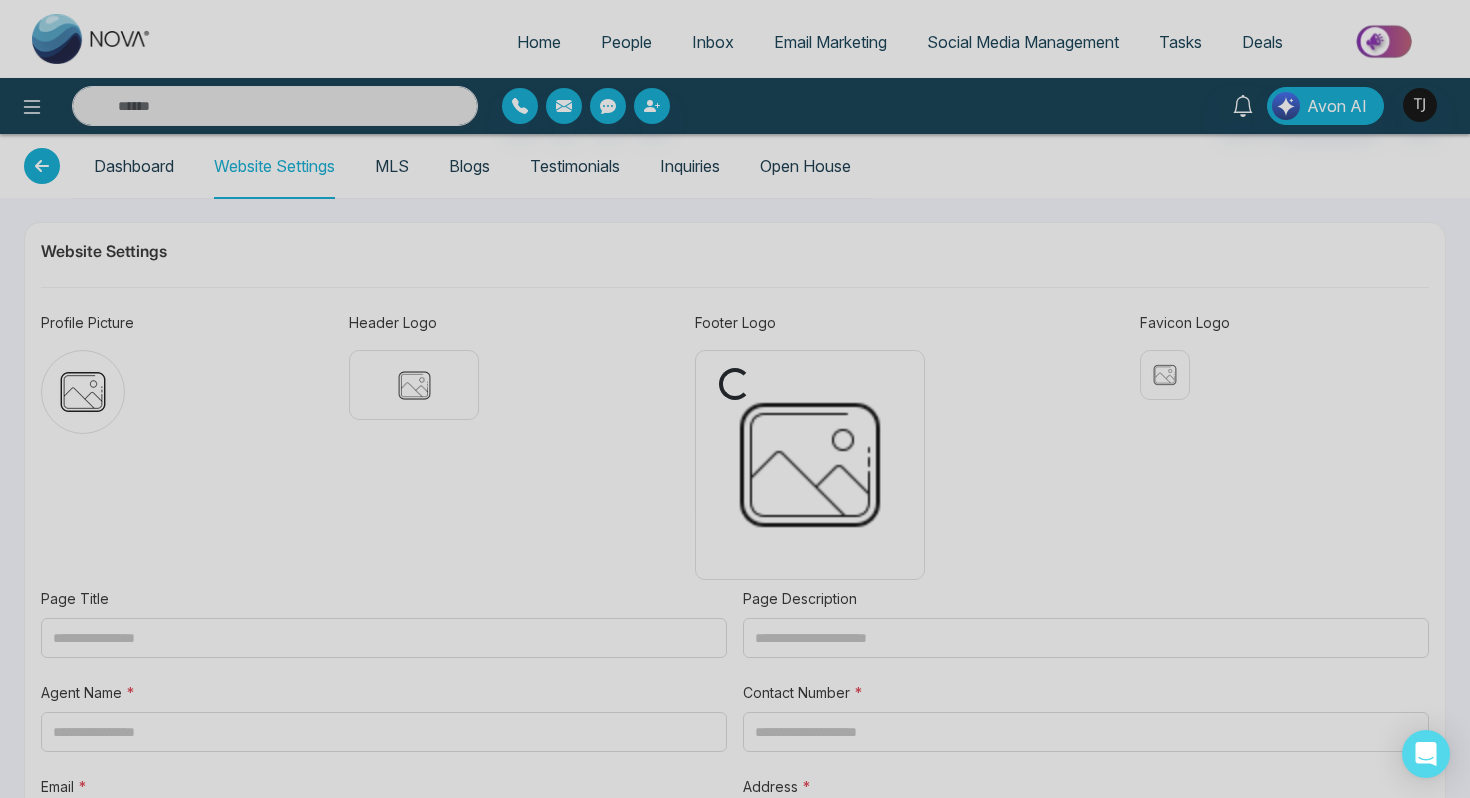 type on "**********" 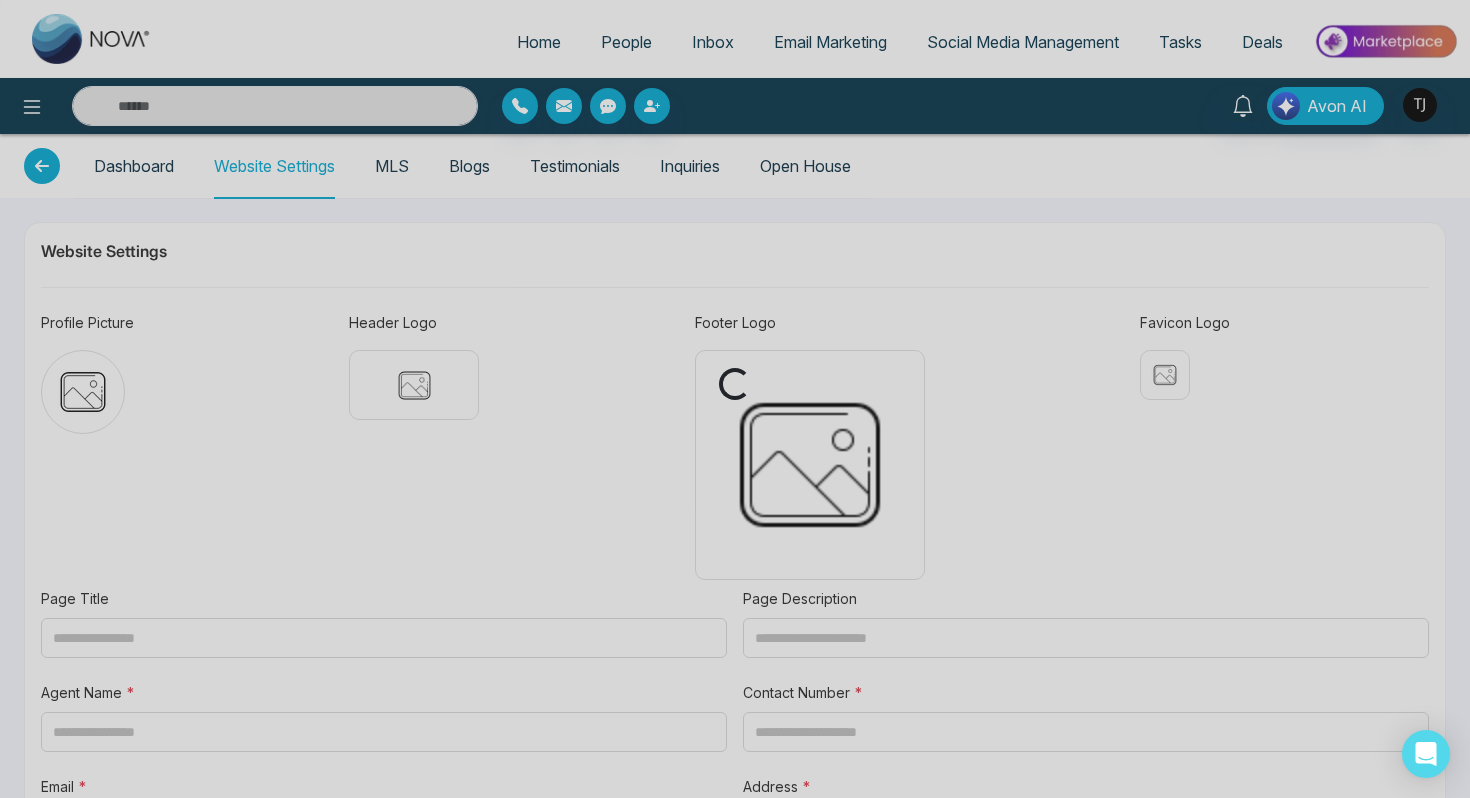 type on "**********" 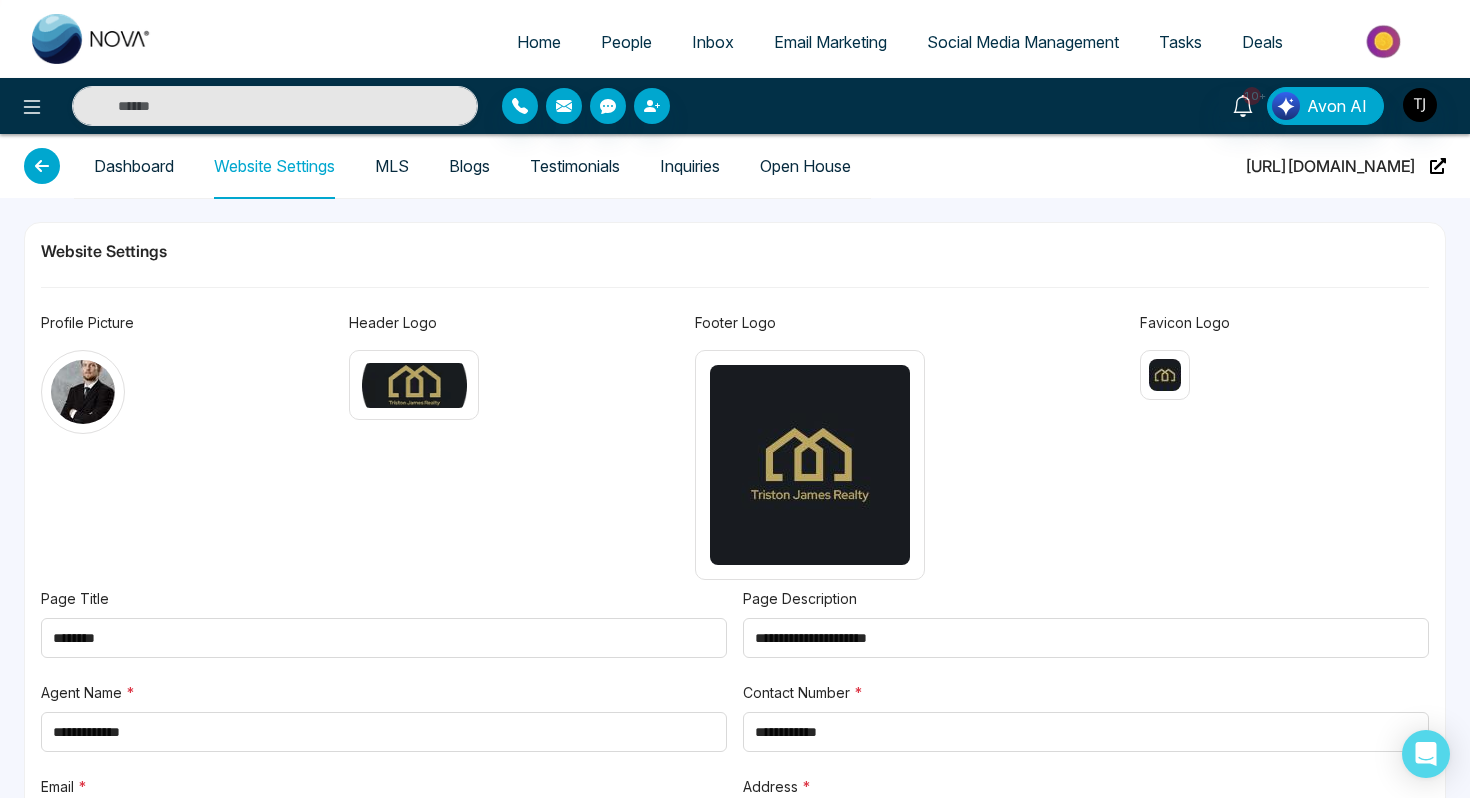 click on "Dashboard" at bounding box center [134, 166] 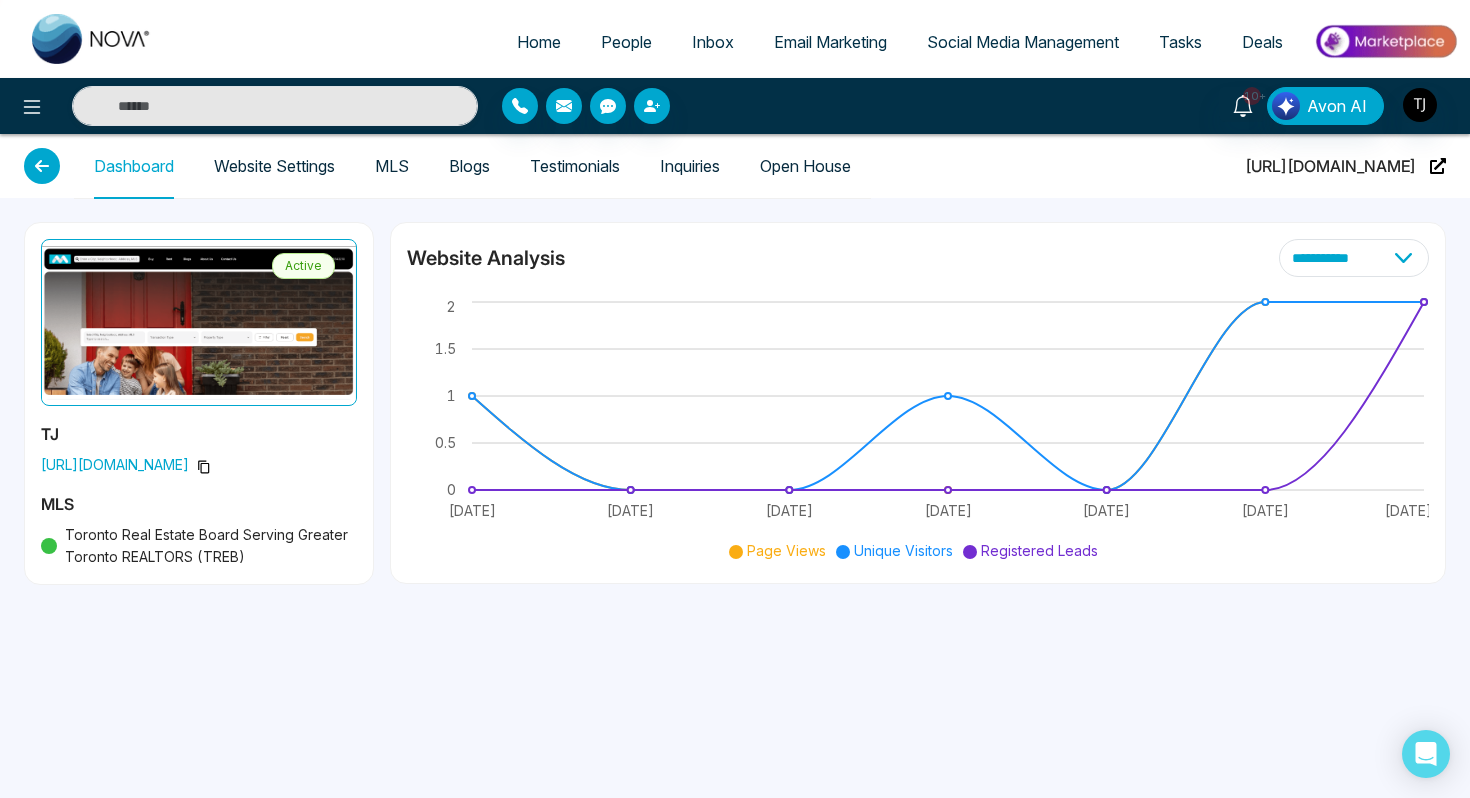 click on "People" at bounding box center [626, 42] 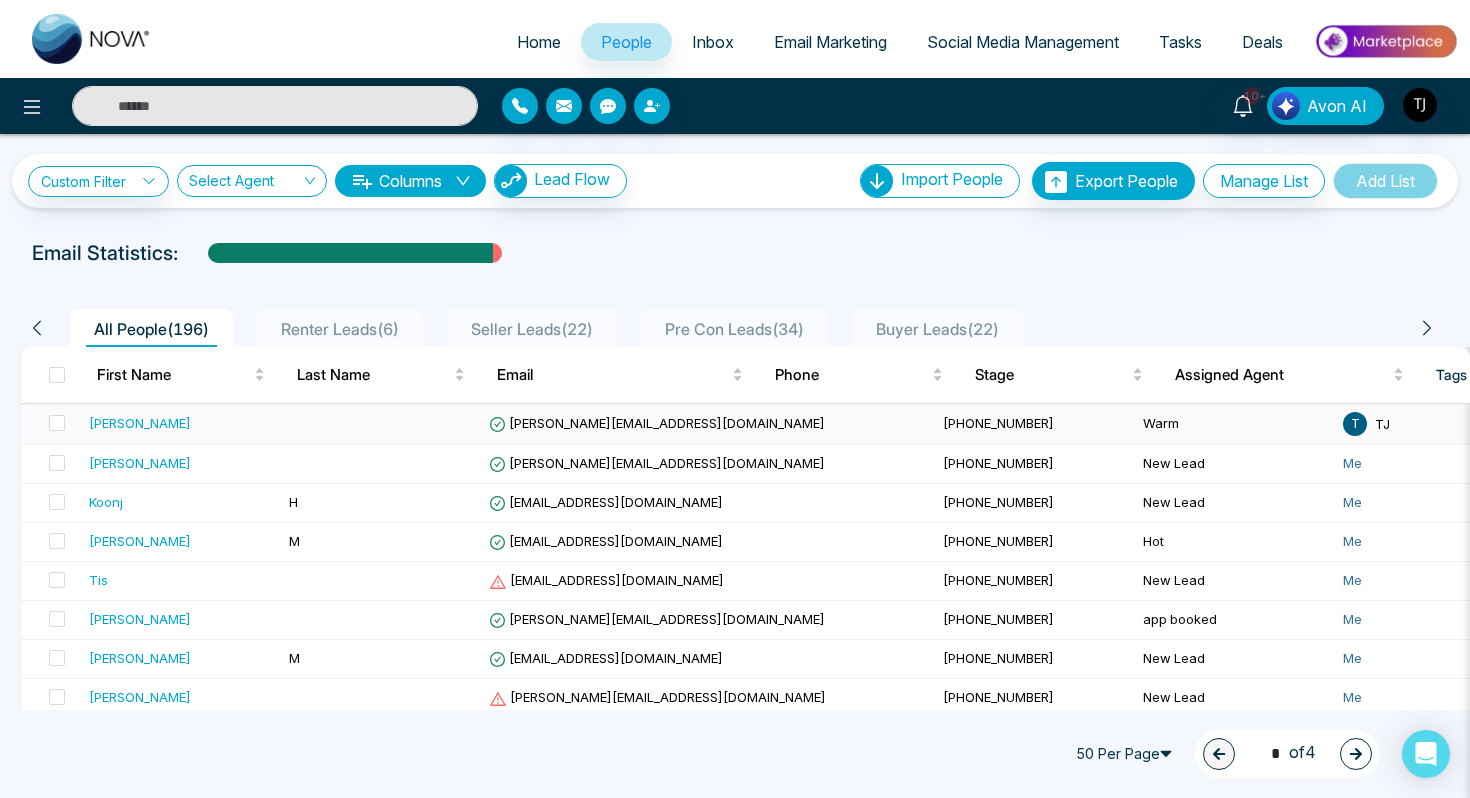 click on "[PHONE_NUMBER]" at bounding box center (998, 423) 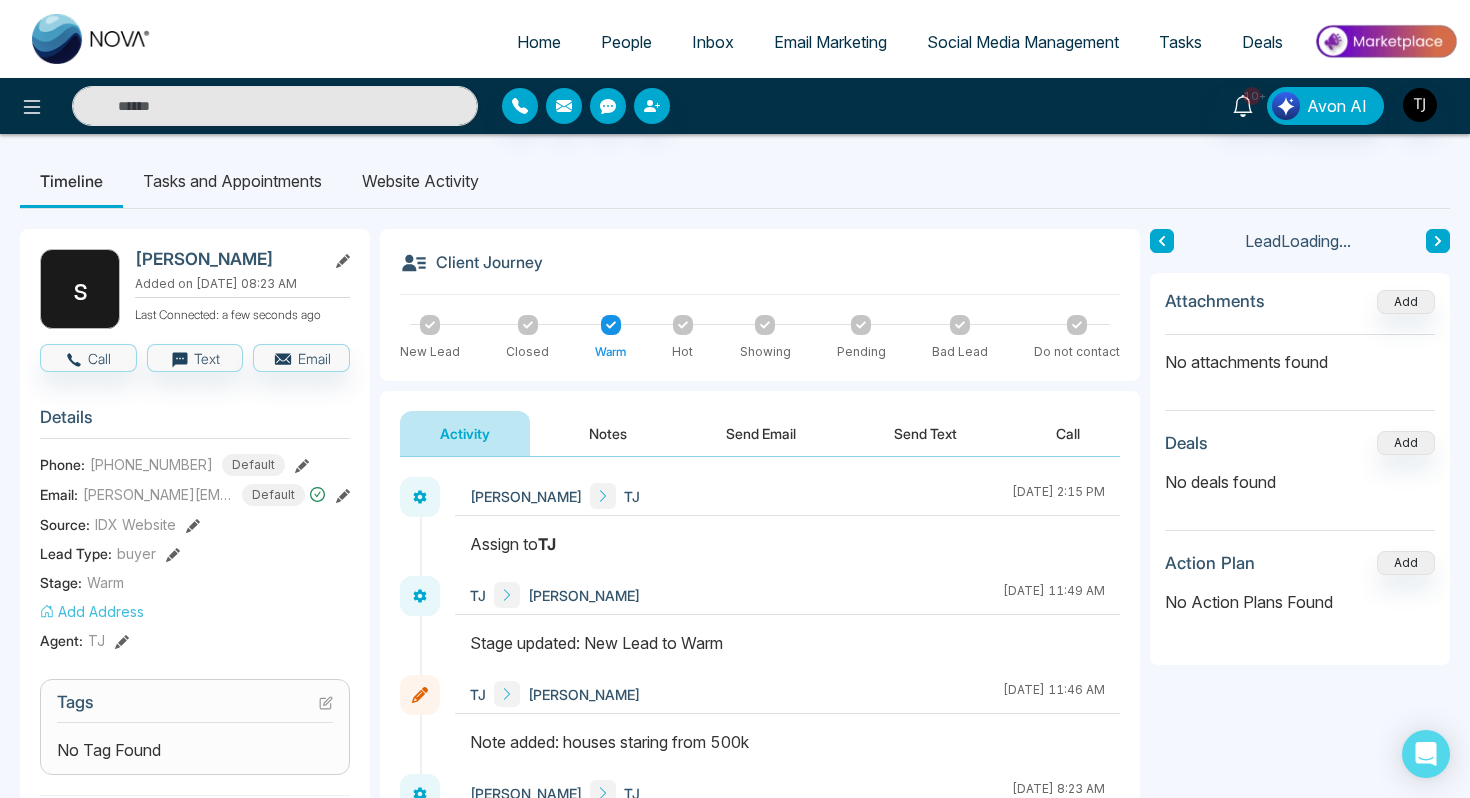 click on "Website Activity" at bounding box center [420, 181] 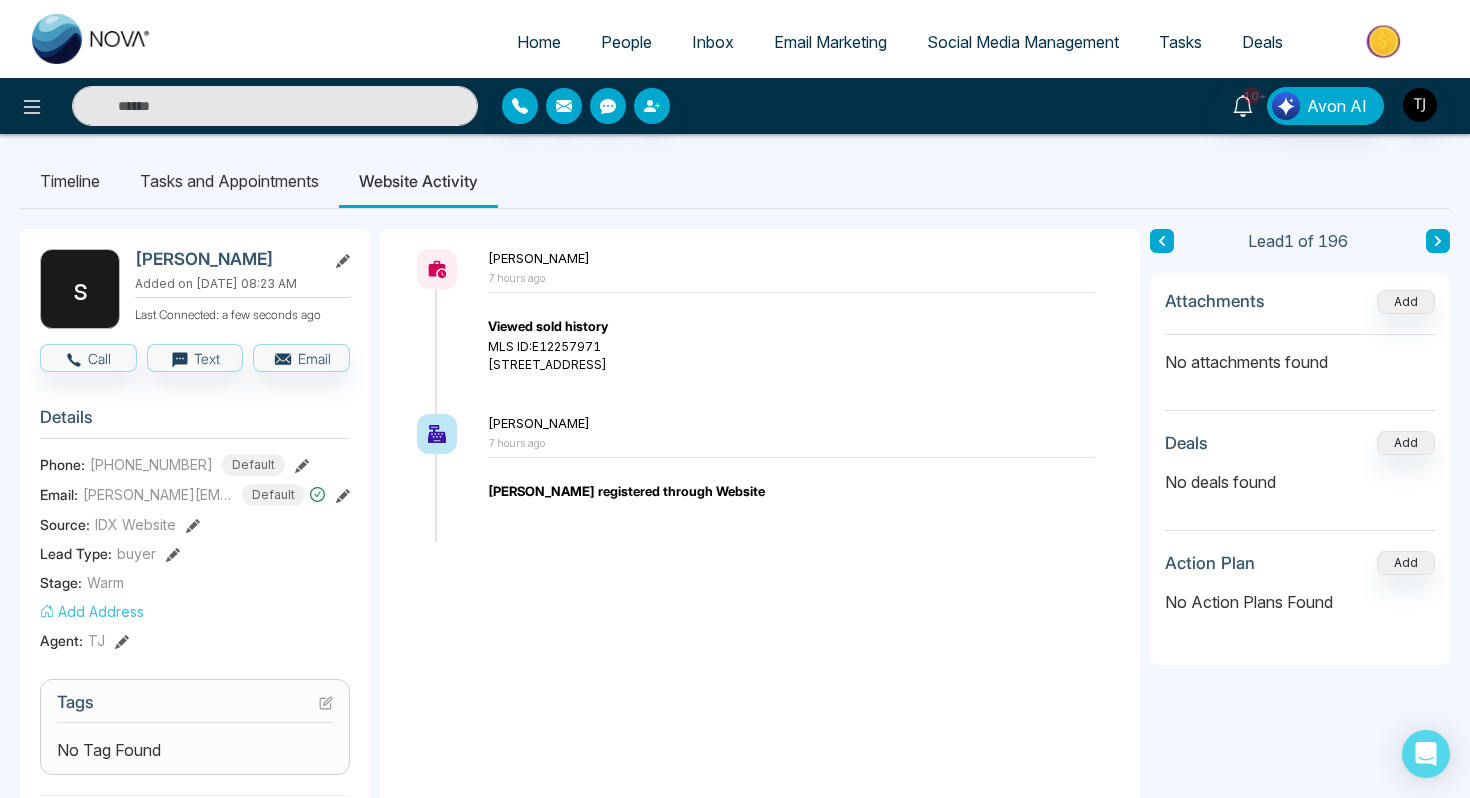 click on "Home" at bounding box center (539, 42) 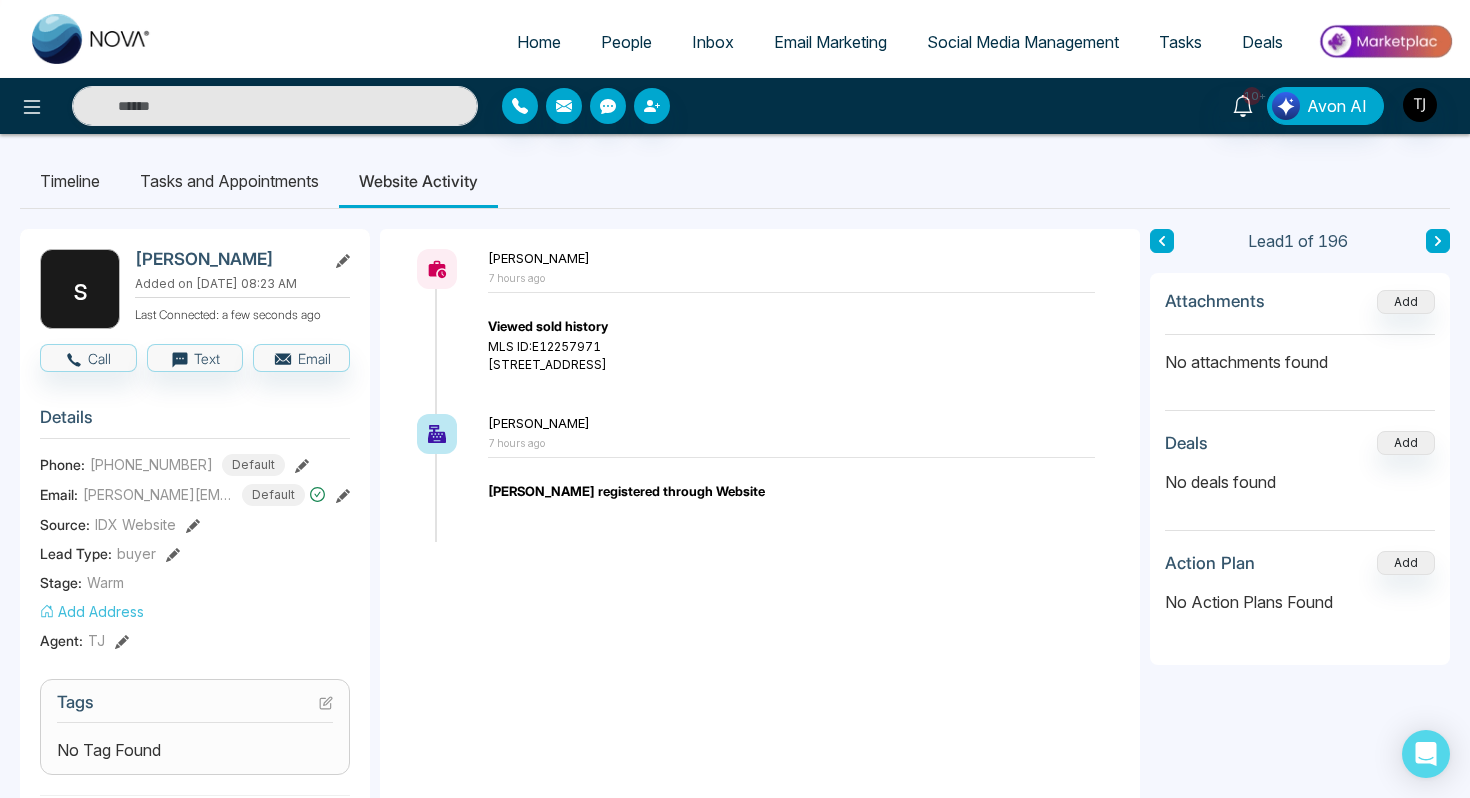 select on "*" 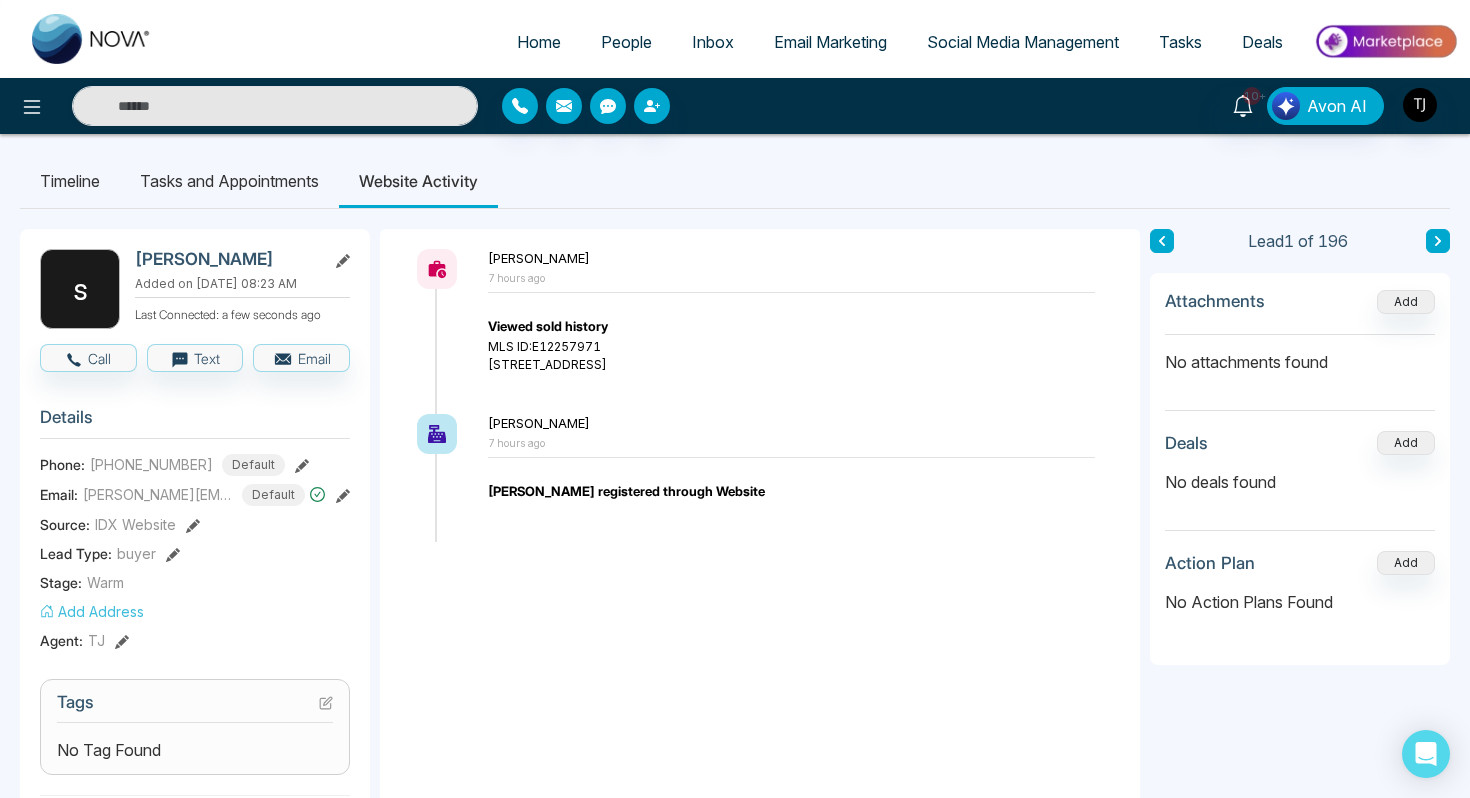 select on "*" 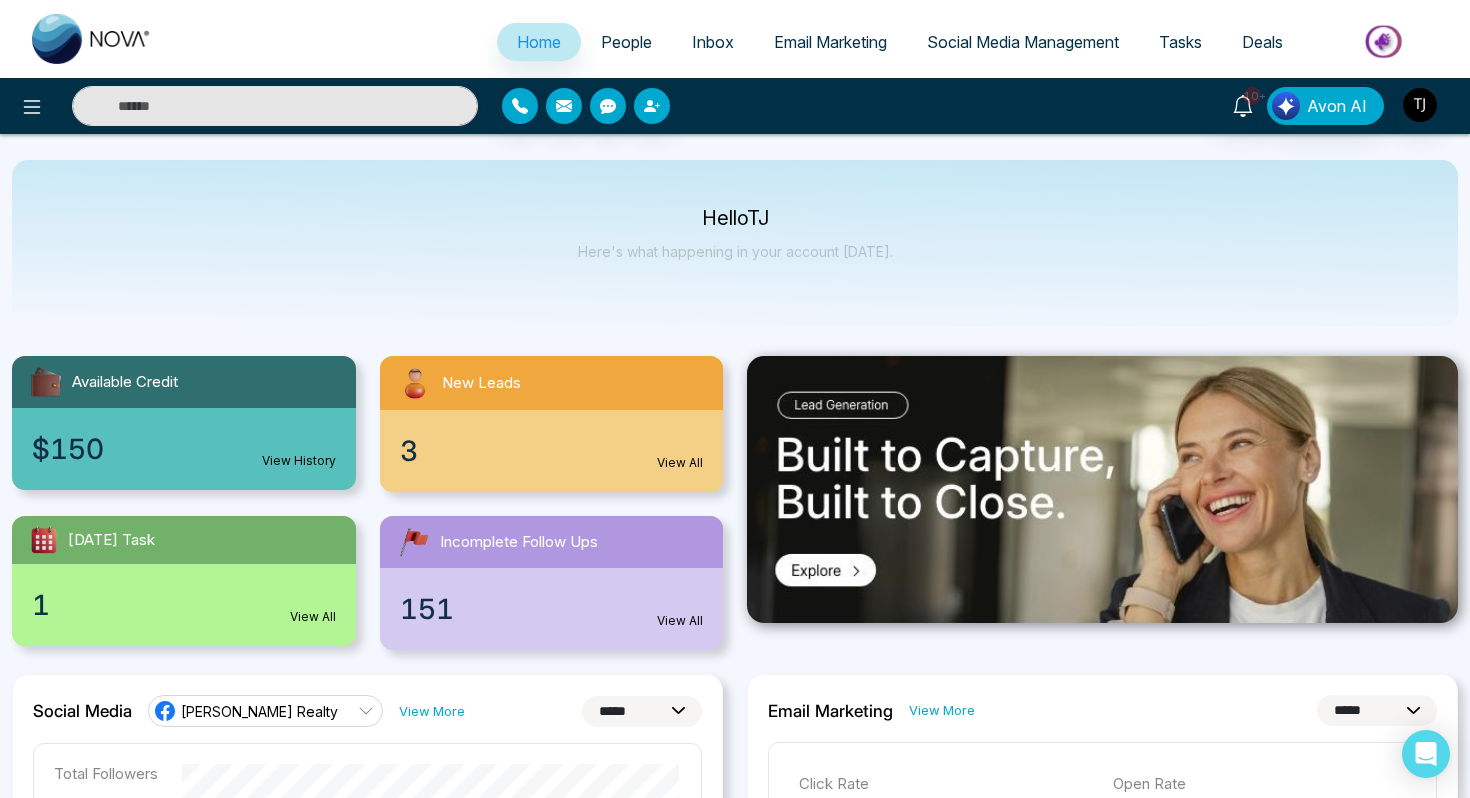 click on "Social Media Management" at bounding box center [1023, 42] 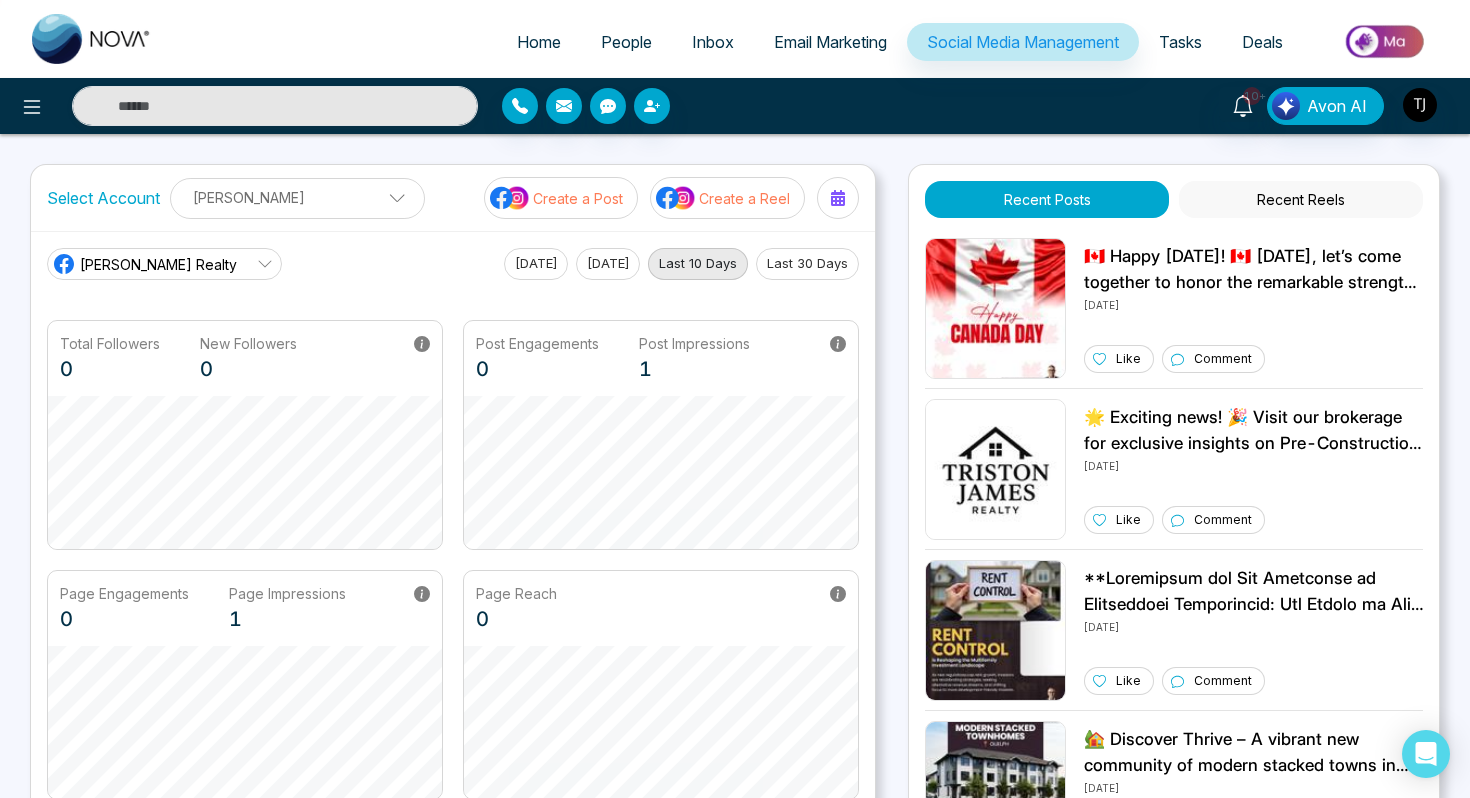 click on "Email Marketing" at bounding box center (830, 42) 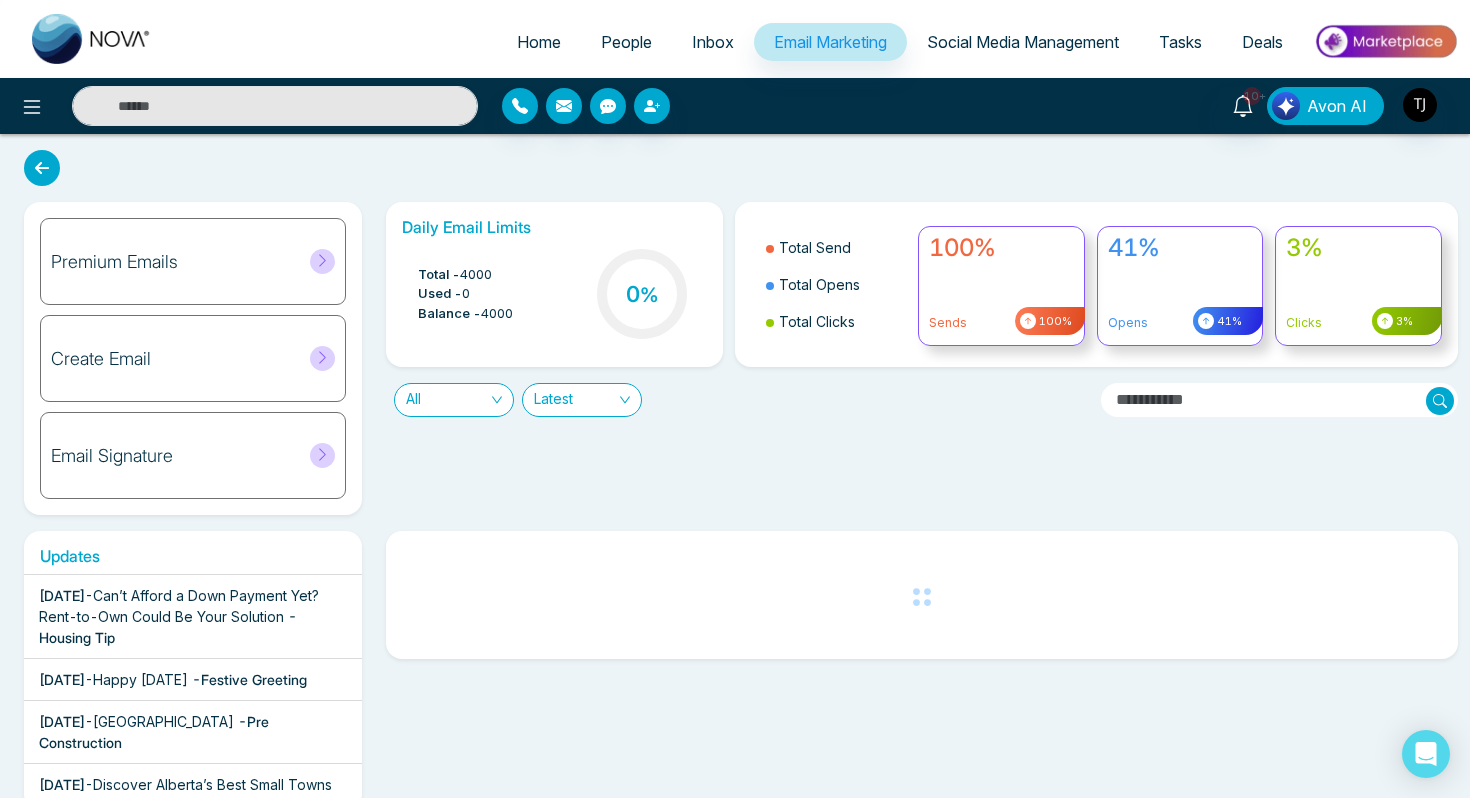 click on "Avon AI" at bounding box center (1337, 106) 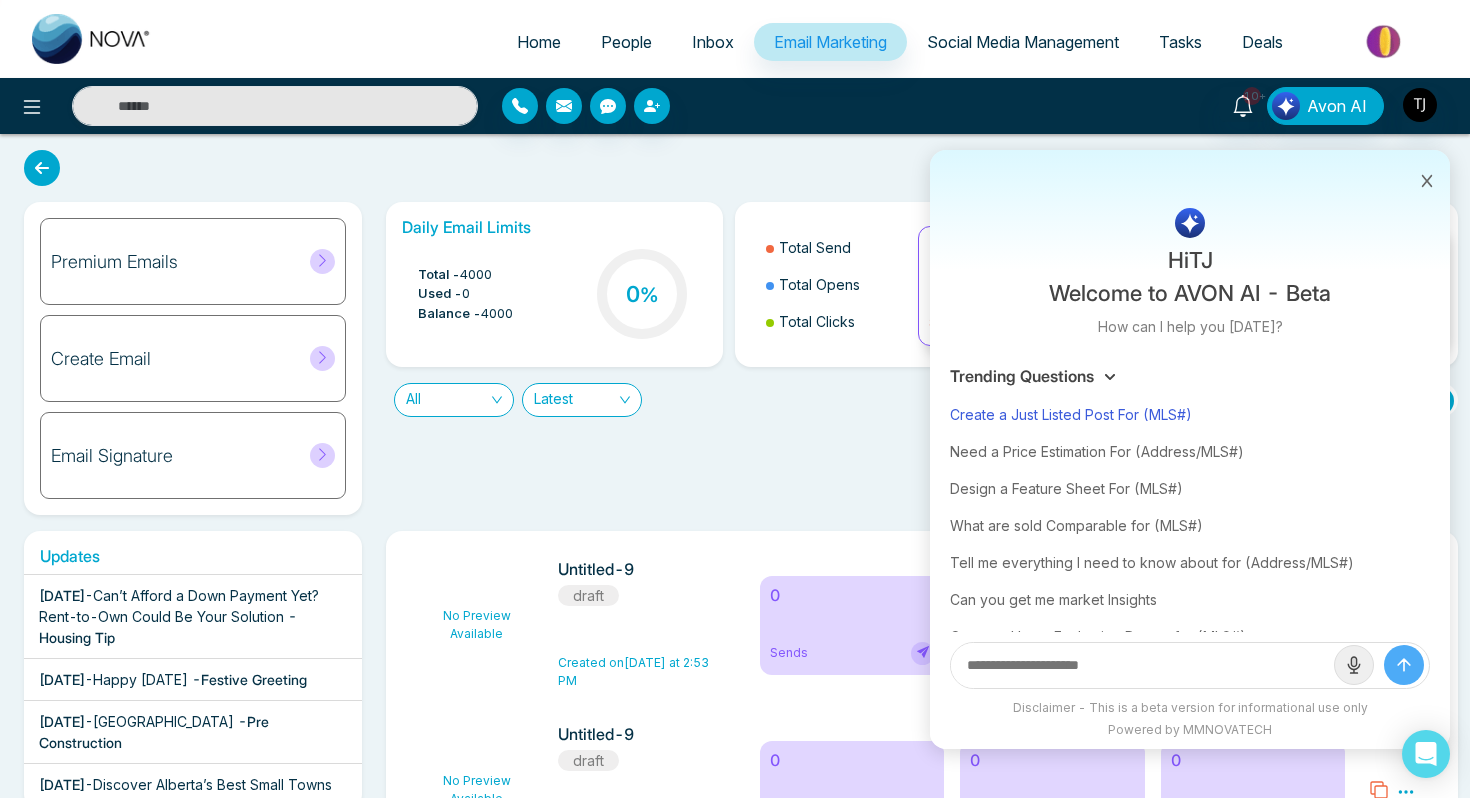 click on "Create a Just Listed Post For (MLS#)" at bounding box center [1190, 414] 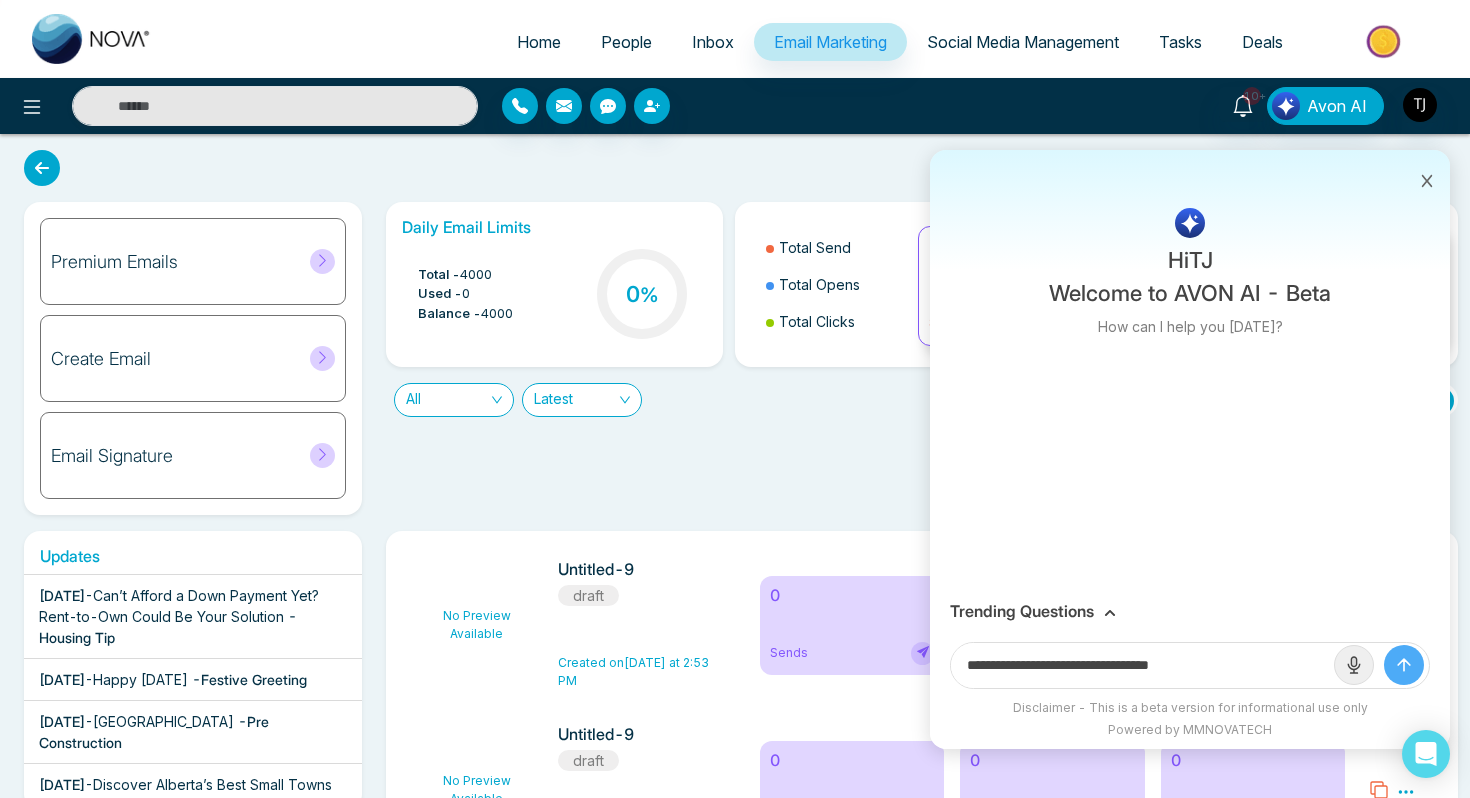 drag, startPoint x: 1162, startPoint y: 665, endPoint x: 1255, endPoint y: 659, distance: 93.193344 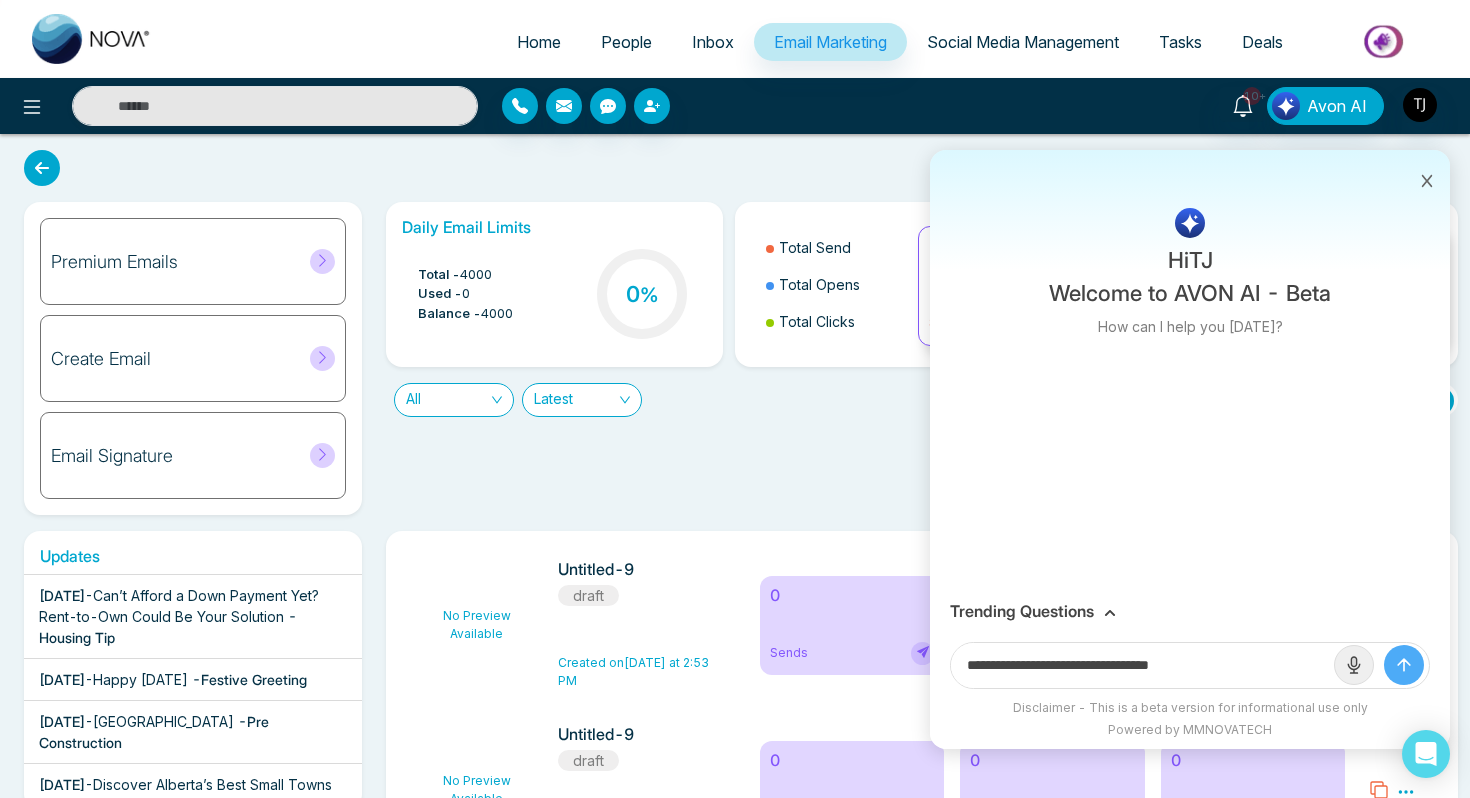 click on "**********" at bounding box center (1142, 665) 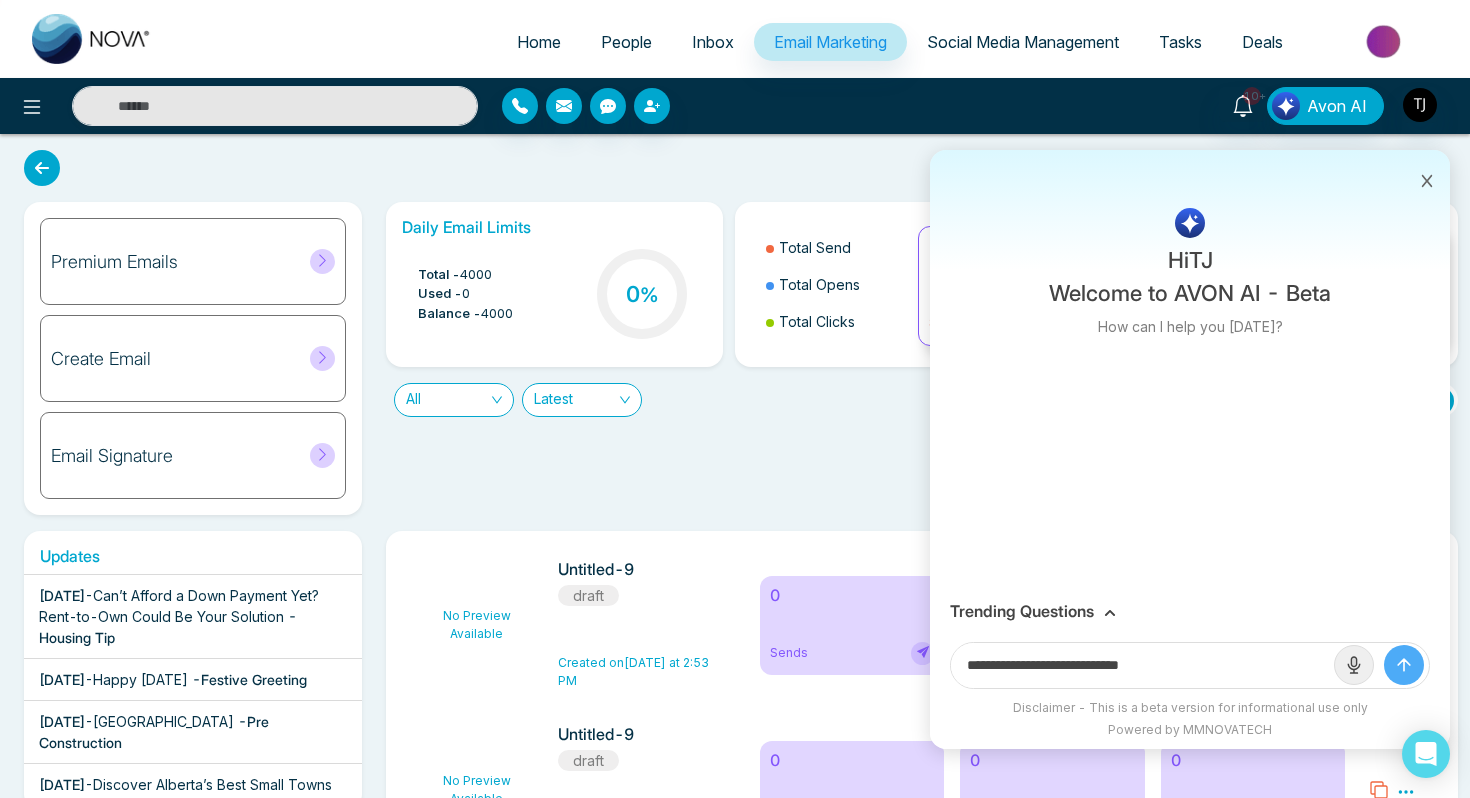 paste on "**********" 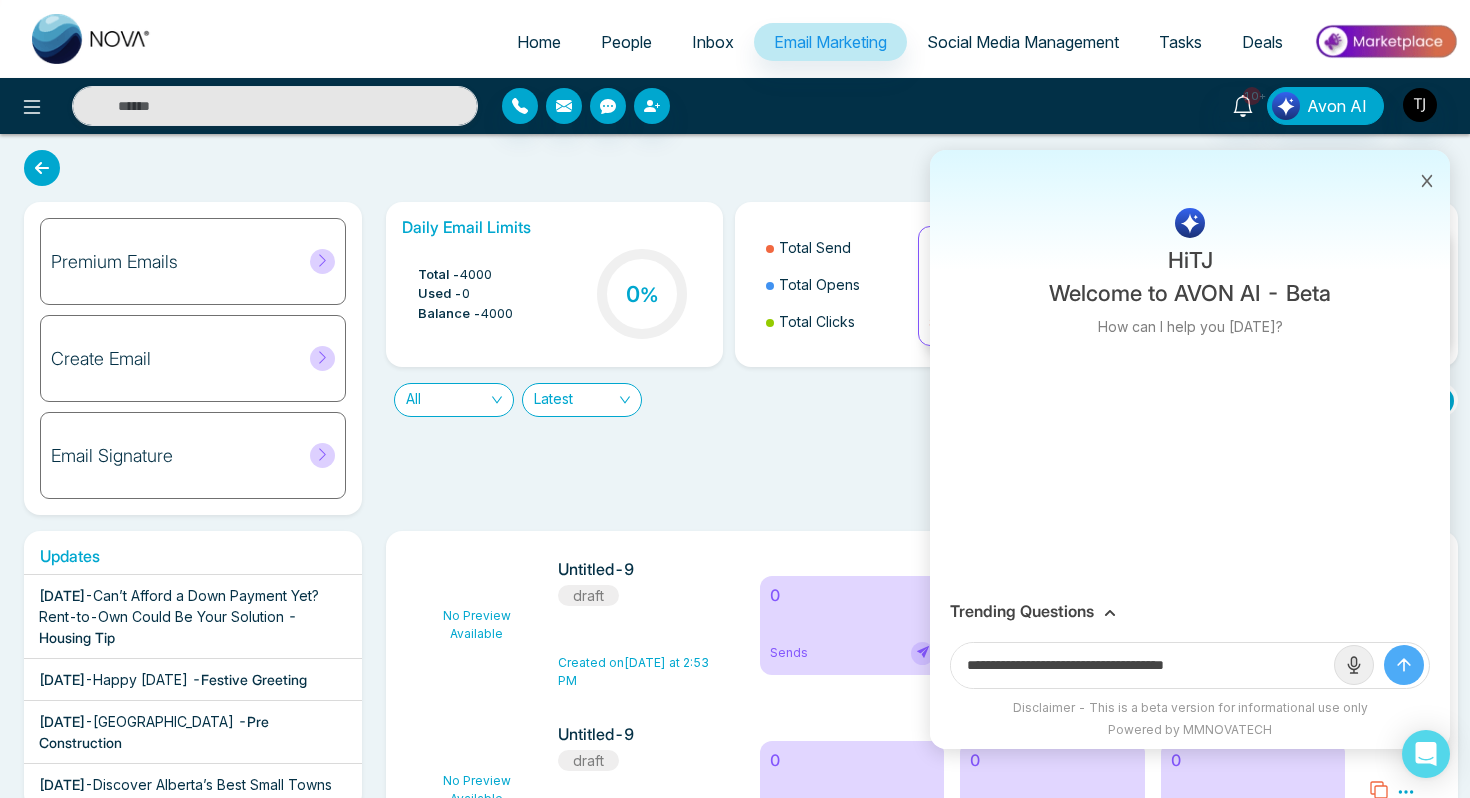 type on "**********" 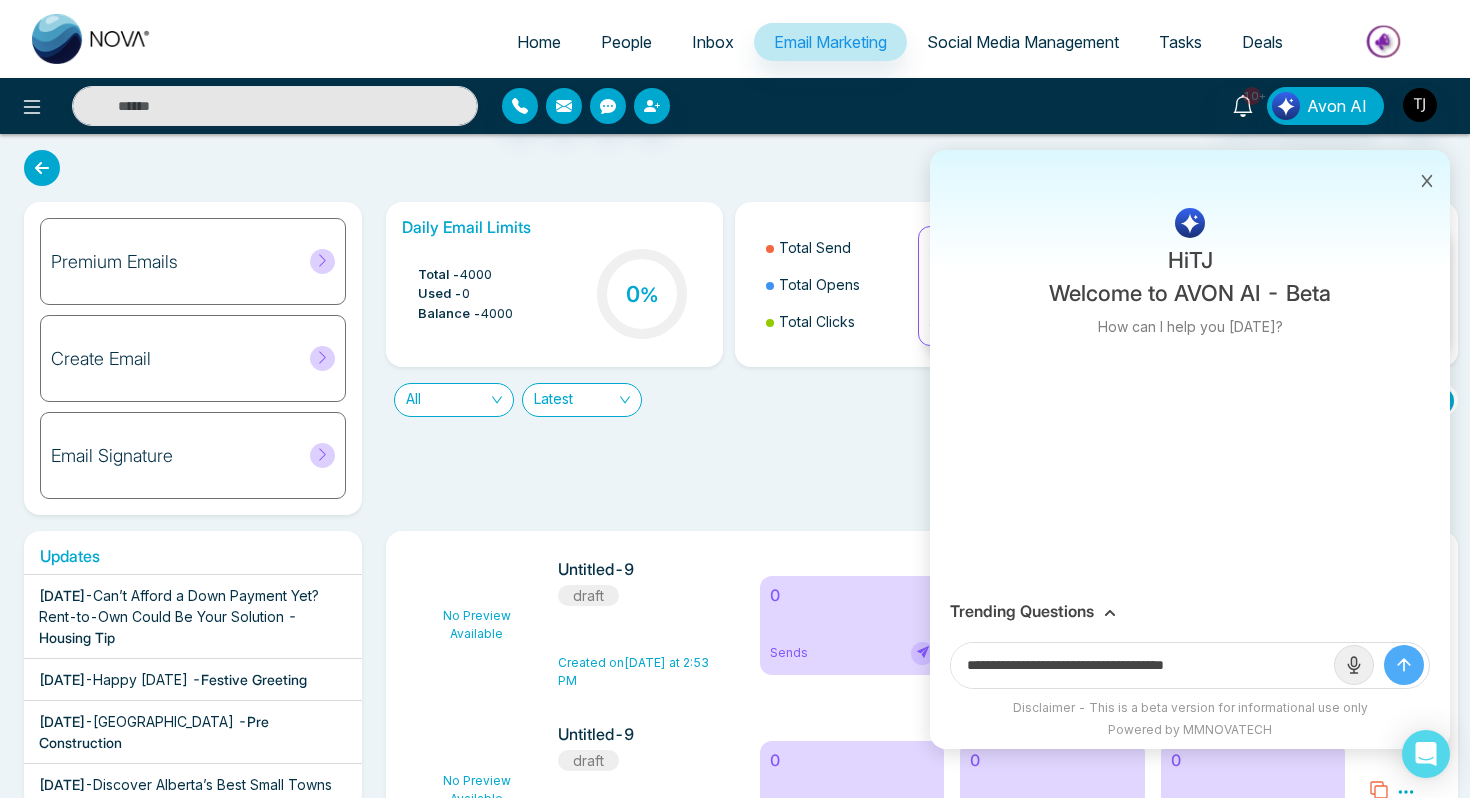 click at bounding box center [1404, 665] 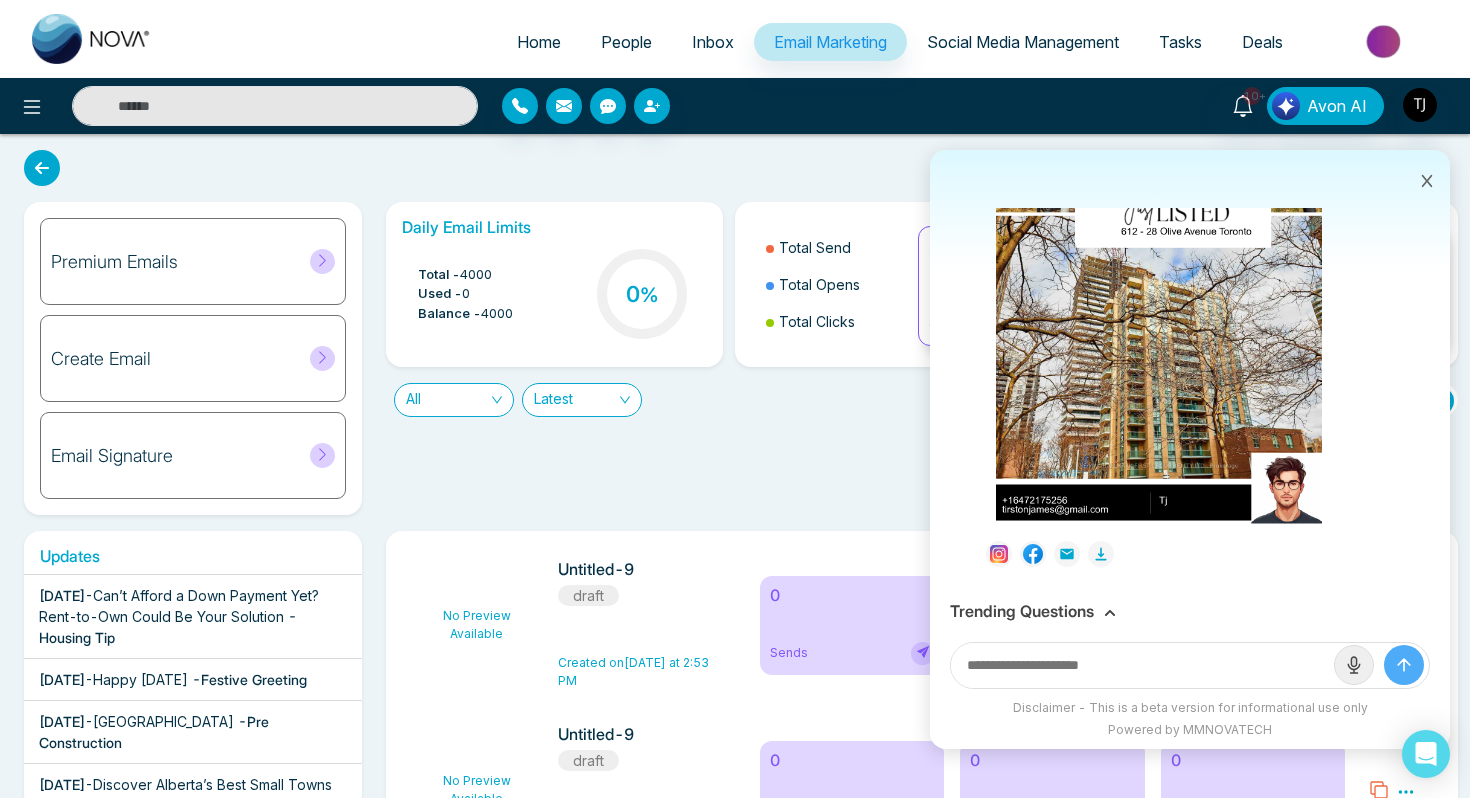 scroll, scrollTop: 468, scrollLeft: 0, axis: vertical 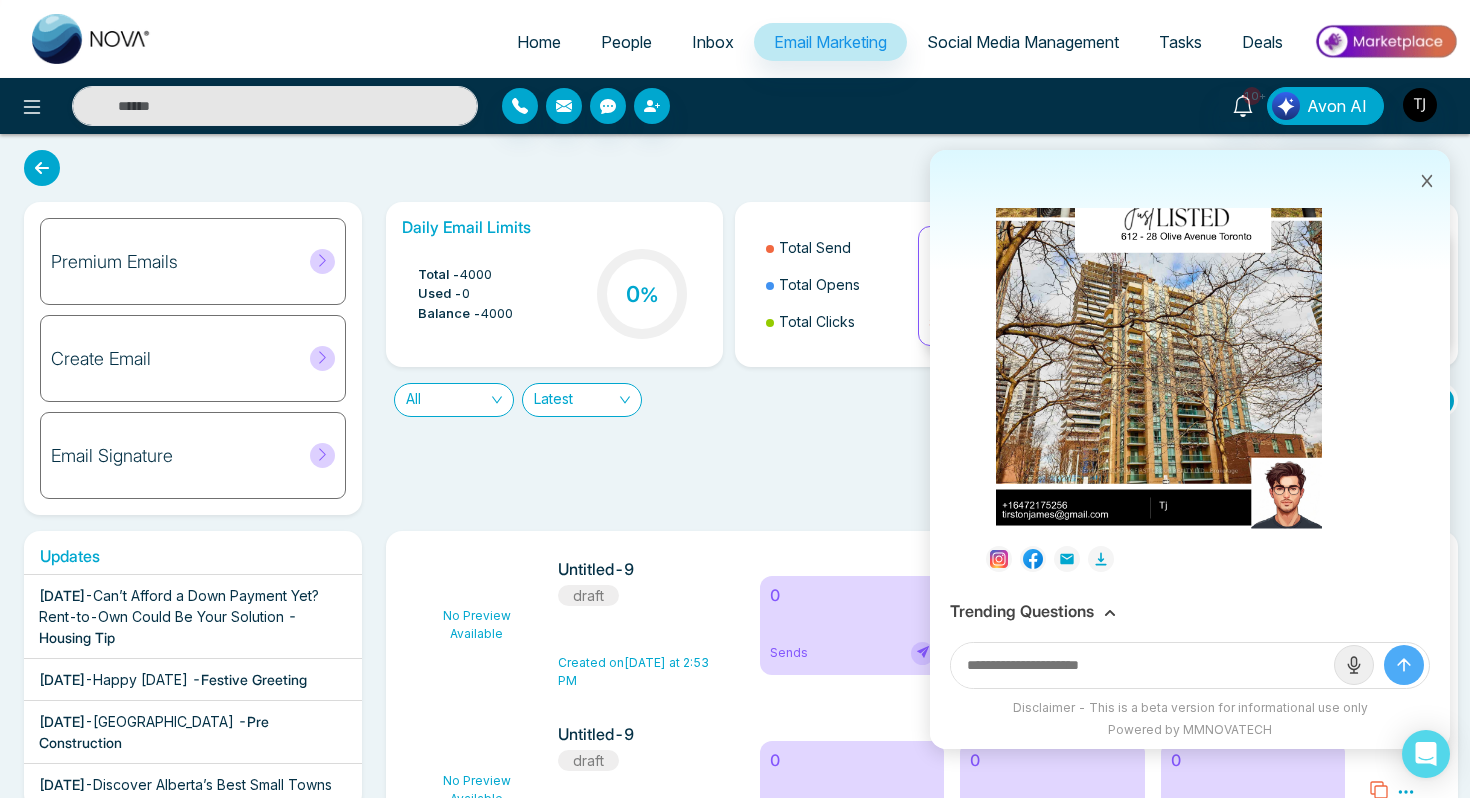 click at bounding box center (1101, 559) 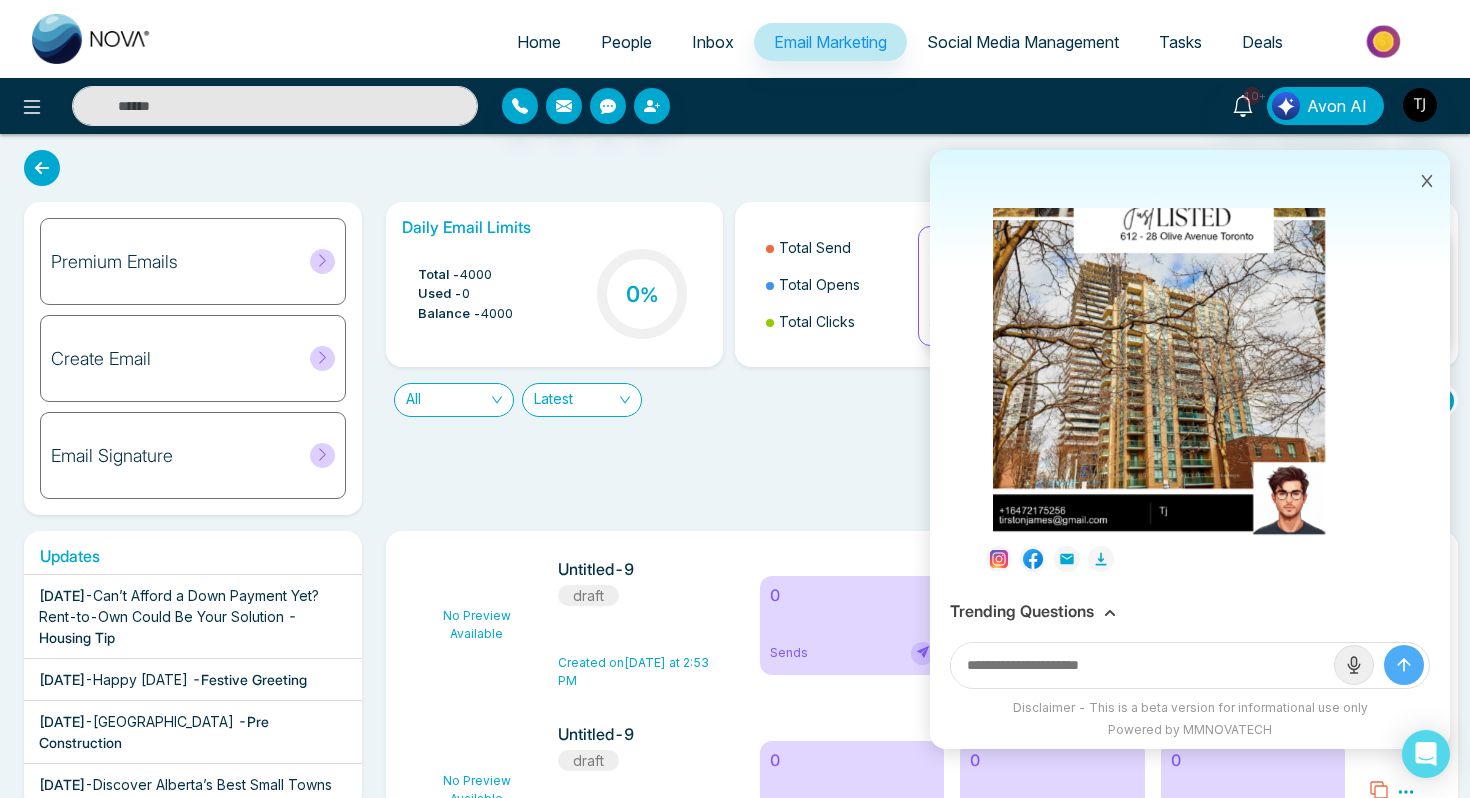 scroll, scrollTop: 473, scrollLeft: 0, axis: vertical 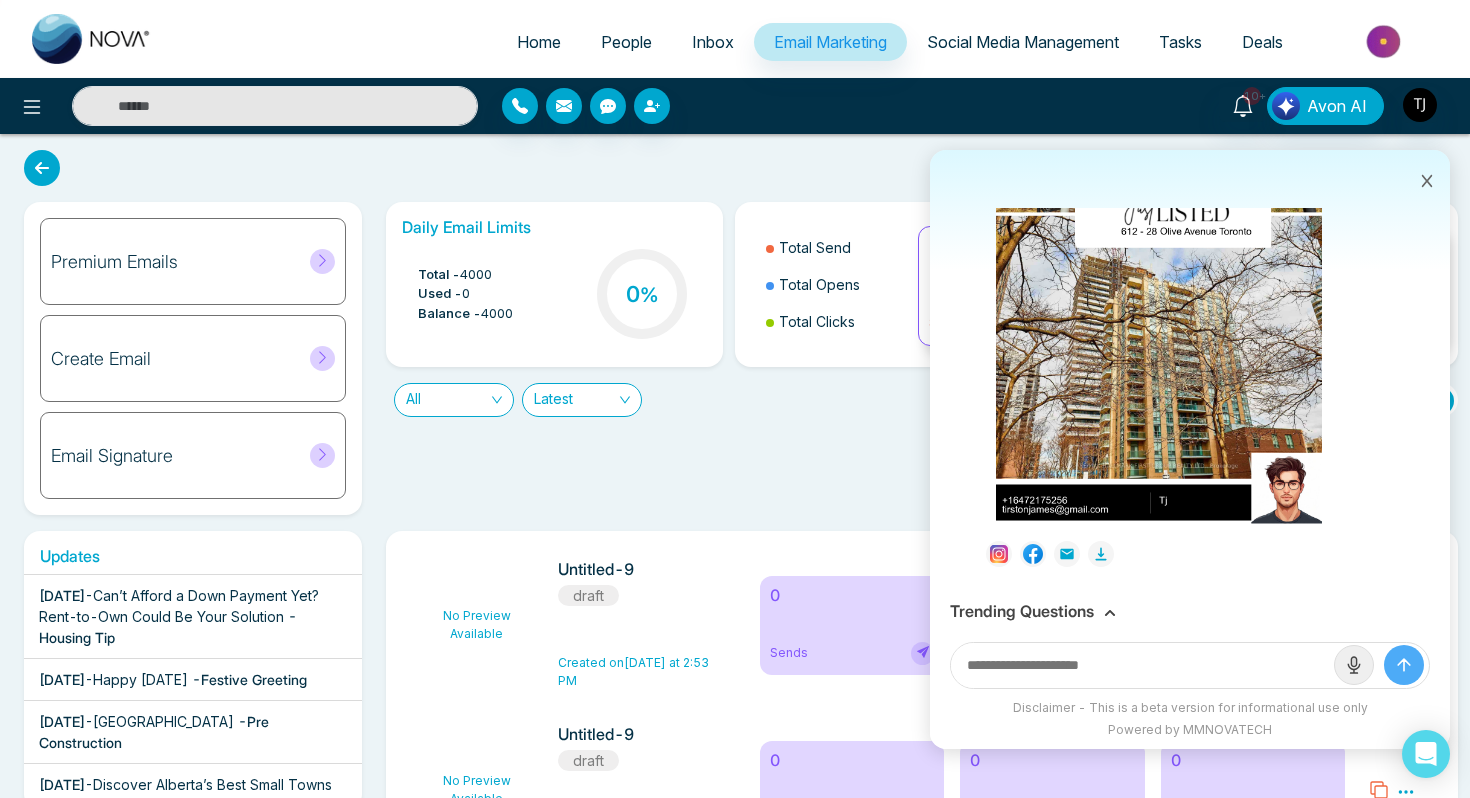 click on "Trending Questions" at bounding box center [1022, 611] 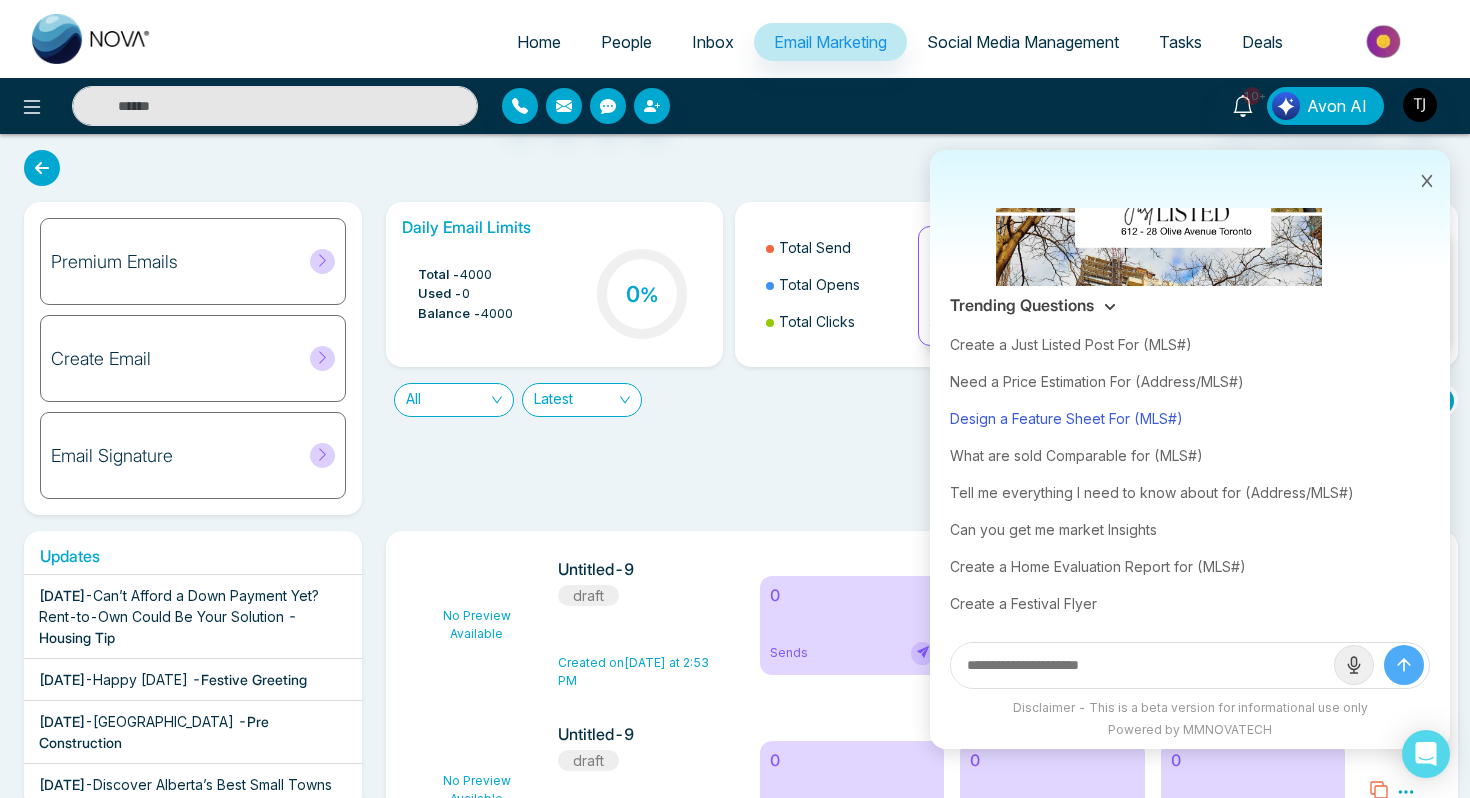 click on "Design a Feature Sheet For (MLS#)" at bounding box center (1190, 418) 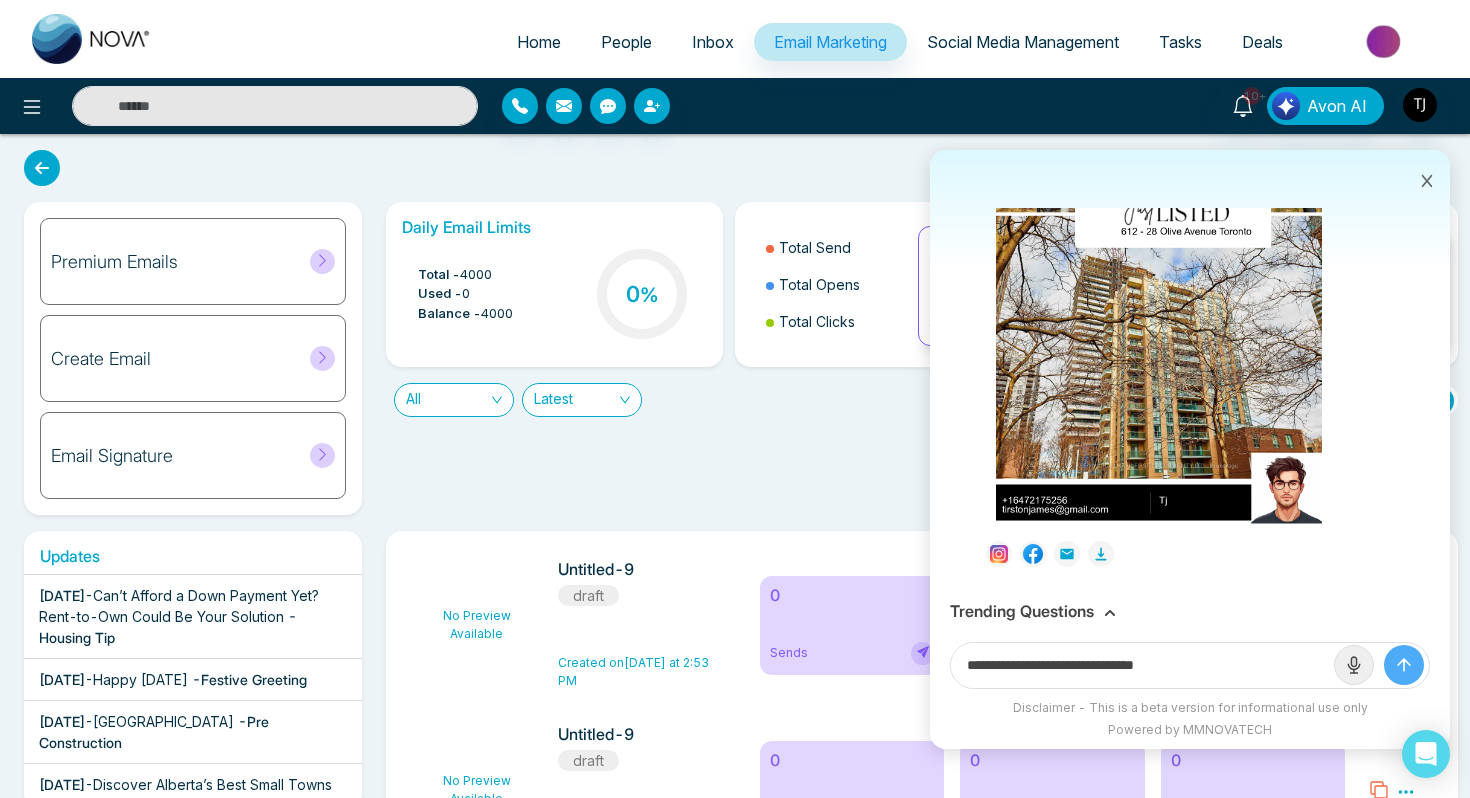 drag, startPoint x: 1150, startPoint y: 663, endPoint x: 1232, endPoint y: 648, distance: 83.360664 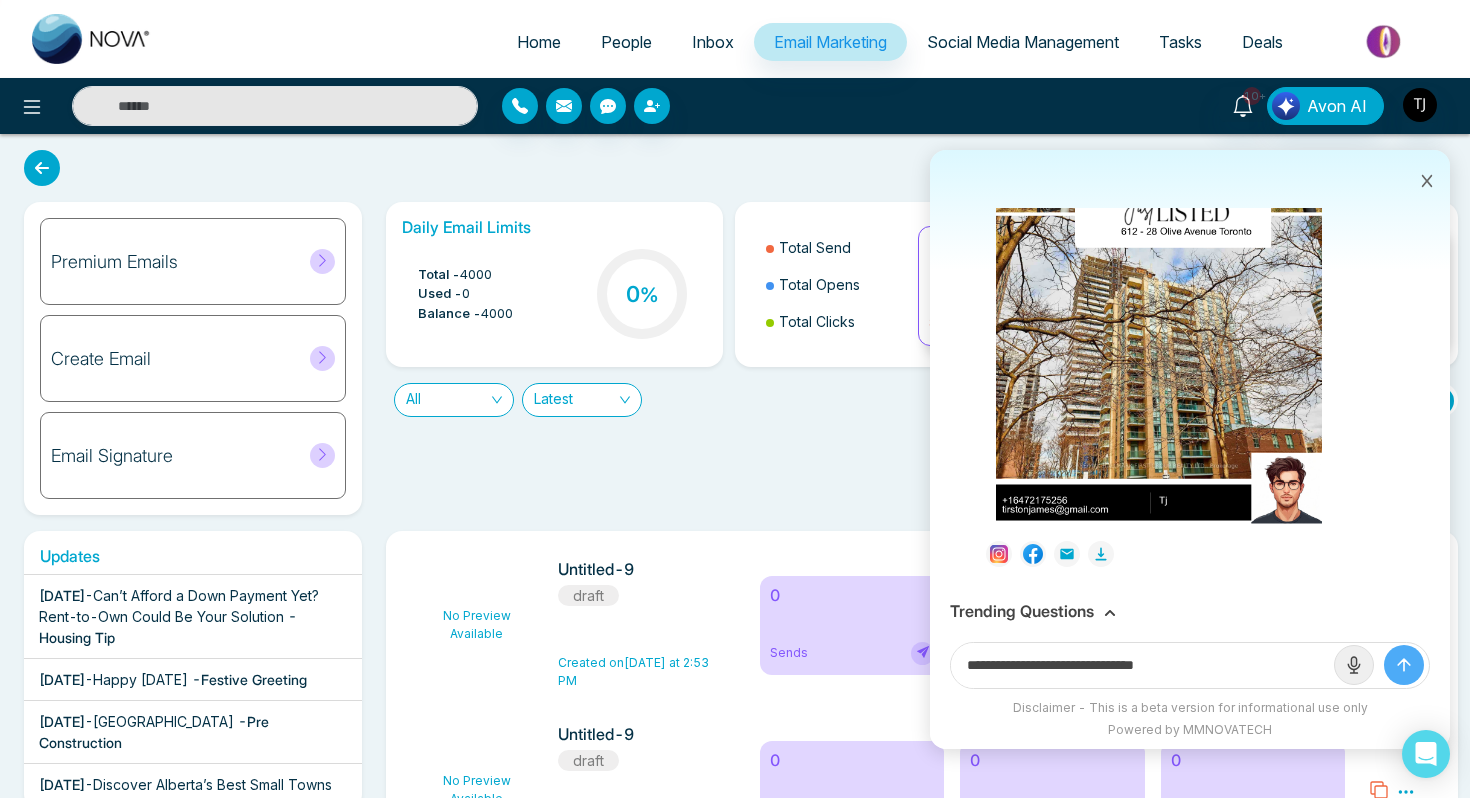 click on "**********" at bounding box center (1142, 665) 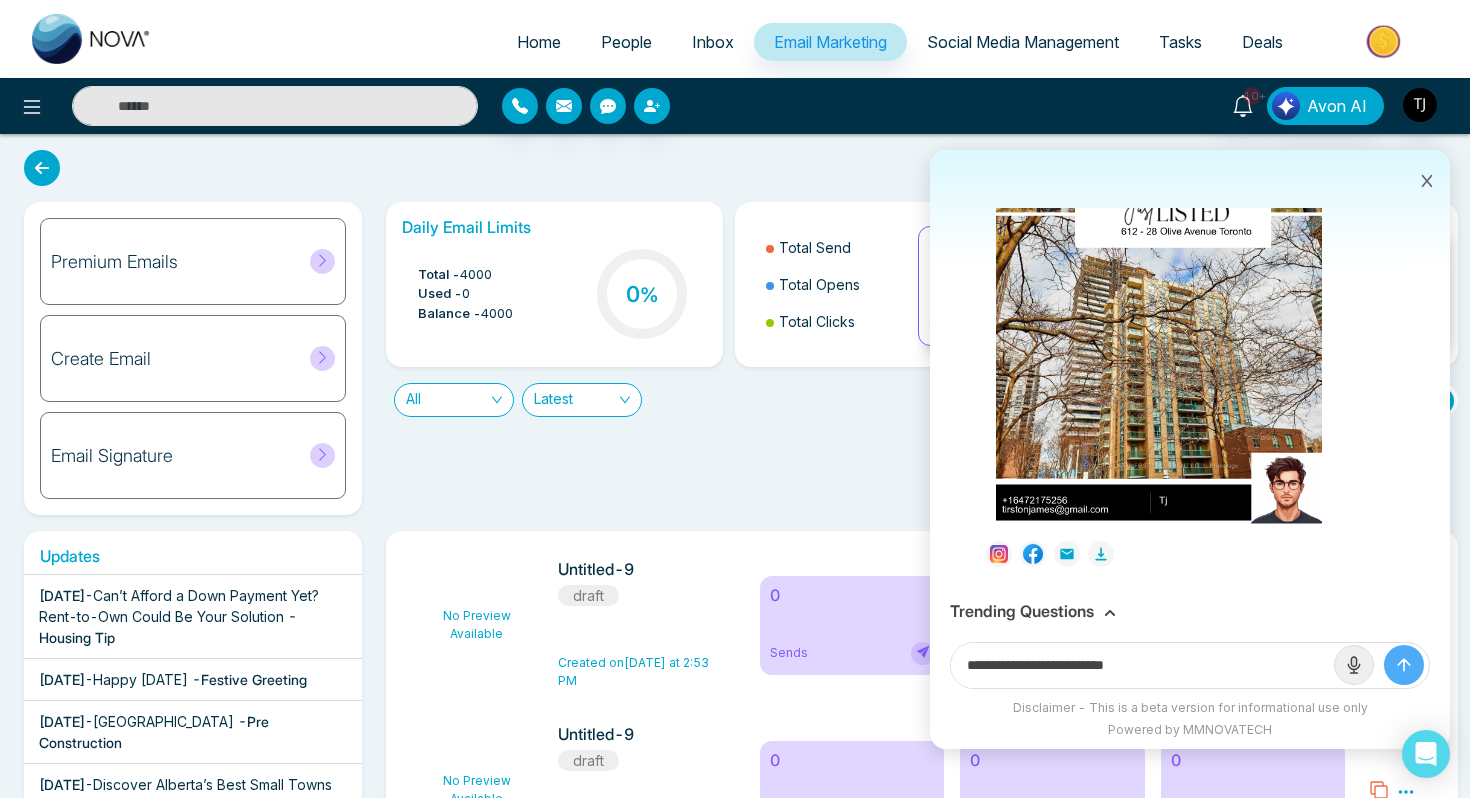 paste on "**********" 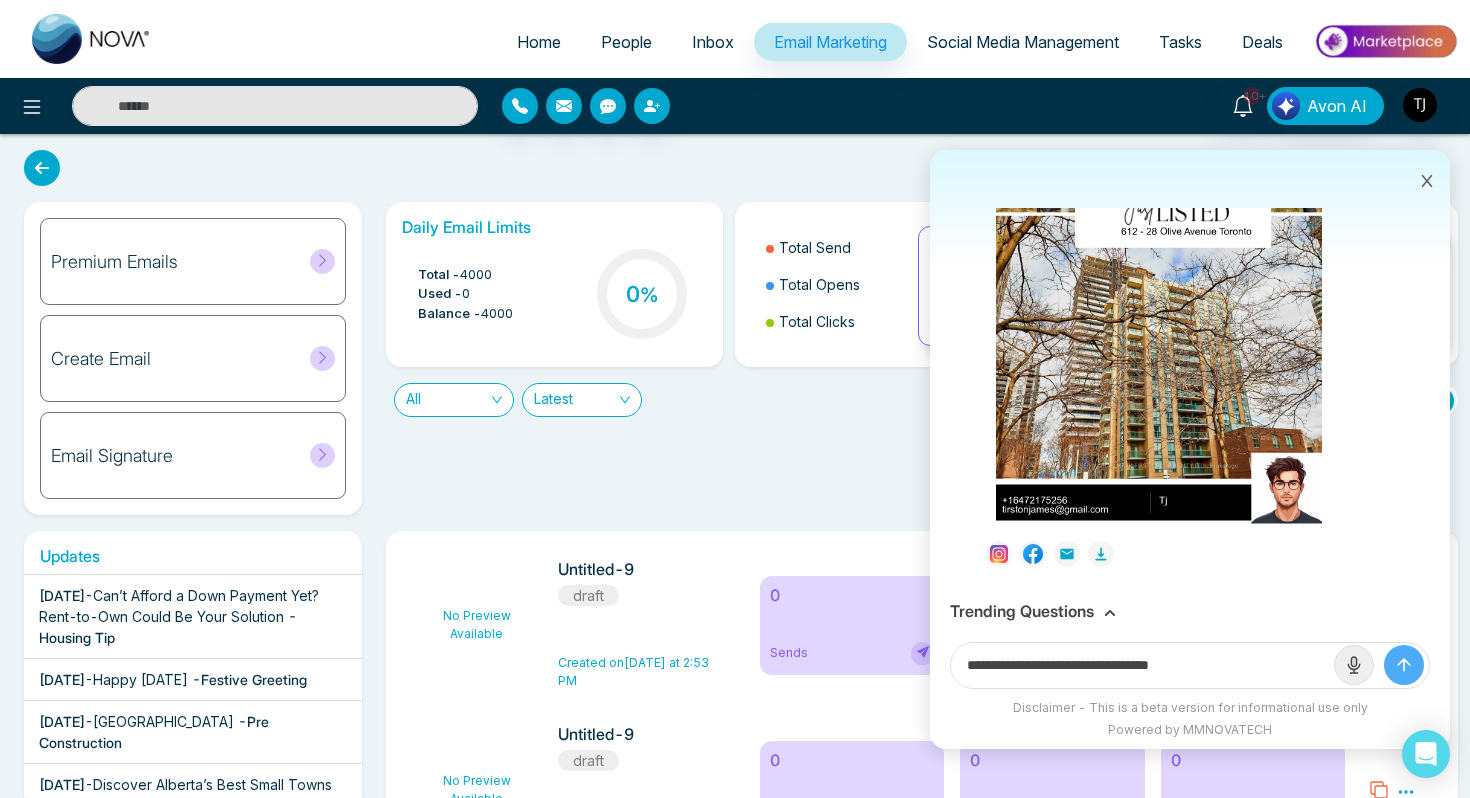 type on "**********" 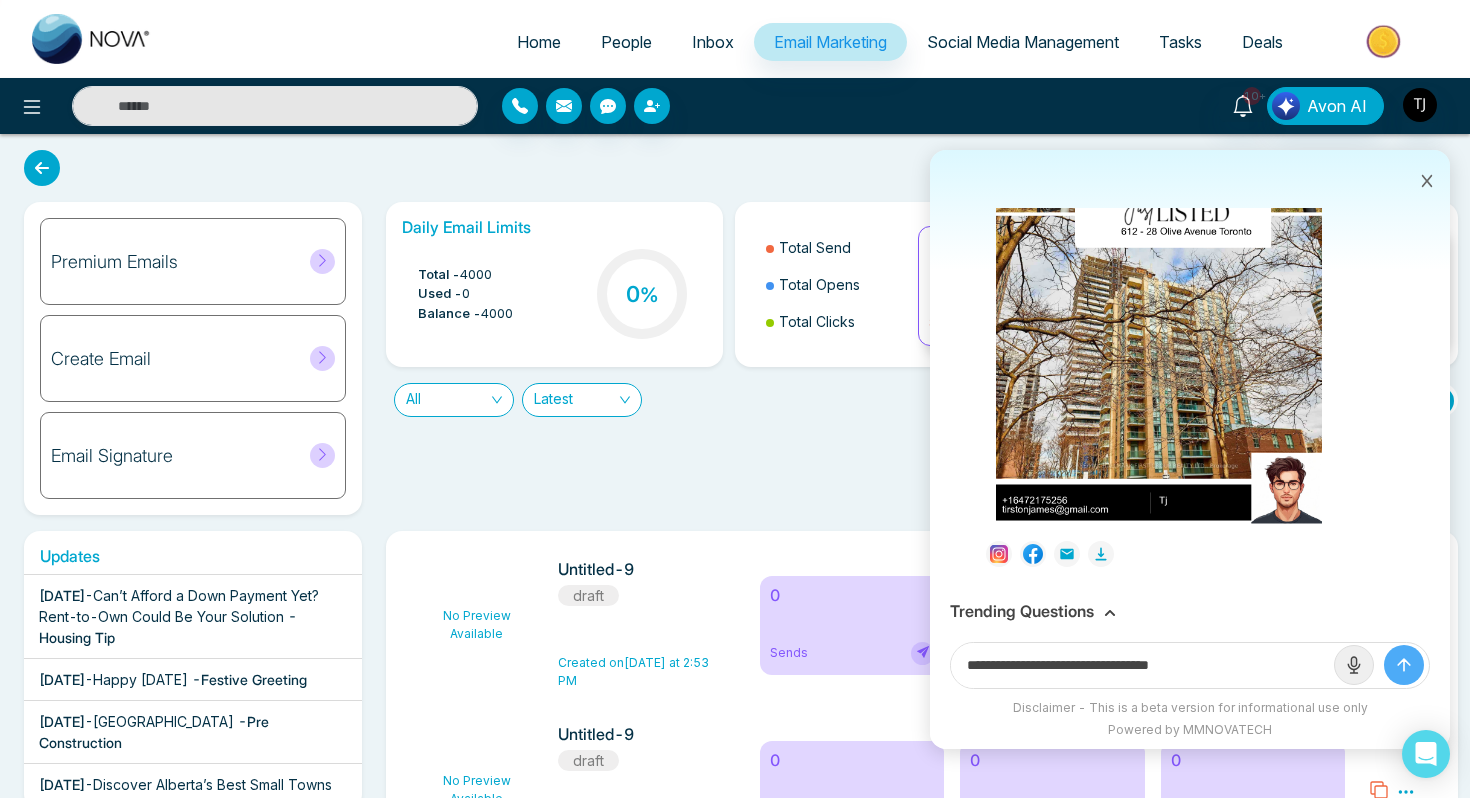 click at bounding box center [1404, 665] 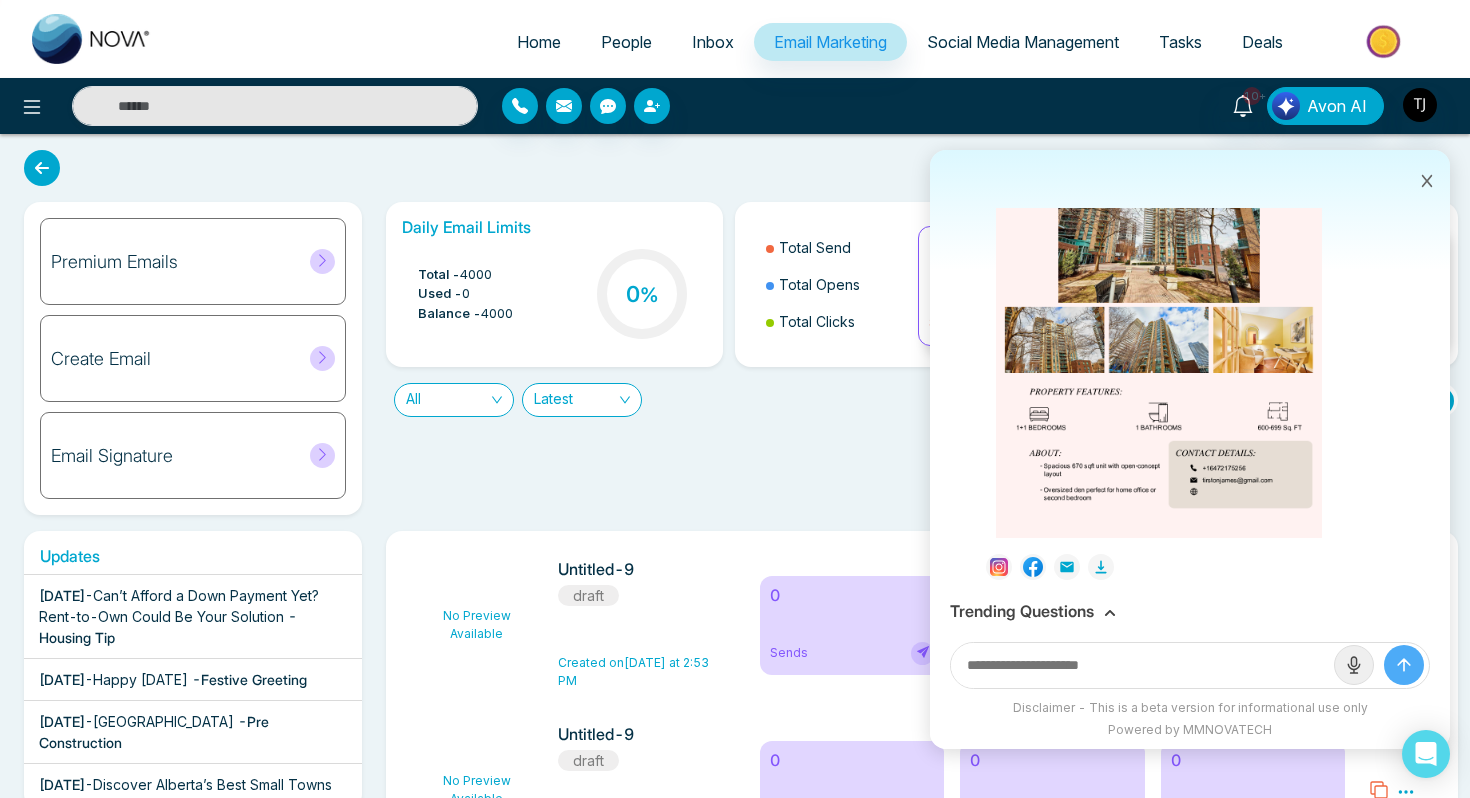 scroll, scrollTop: 1130, scrollLeft: 0, axis: vertical 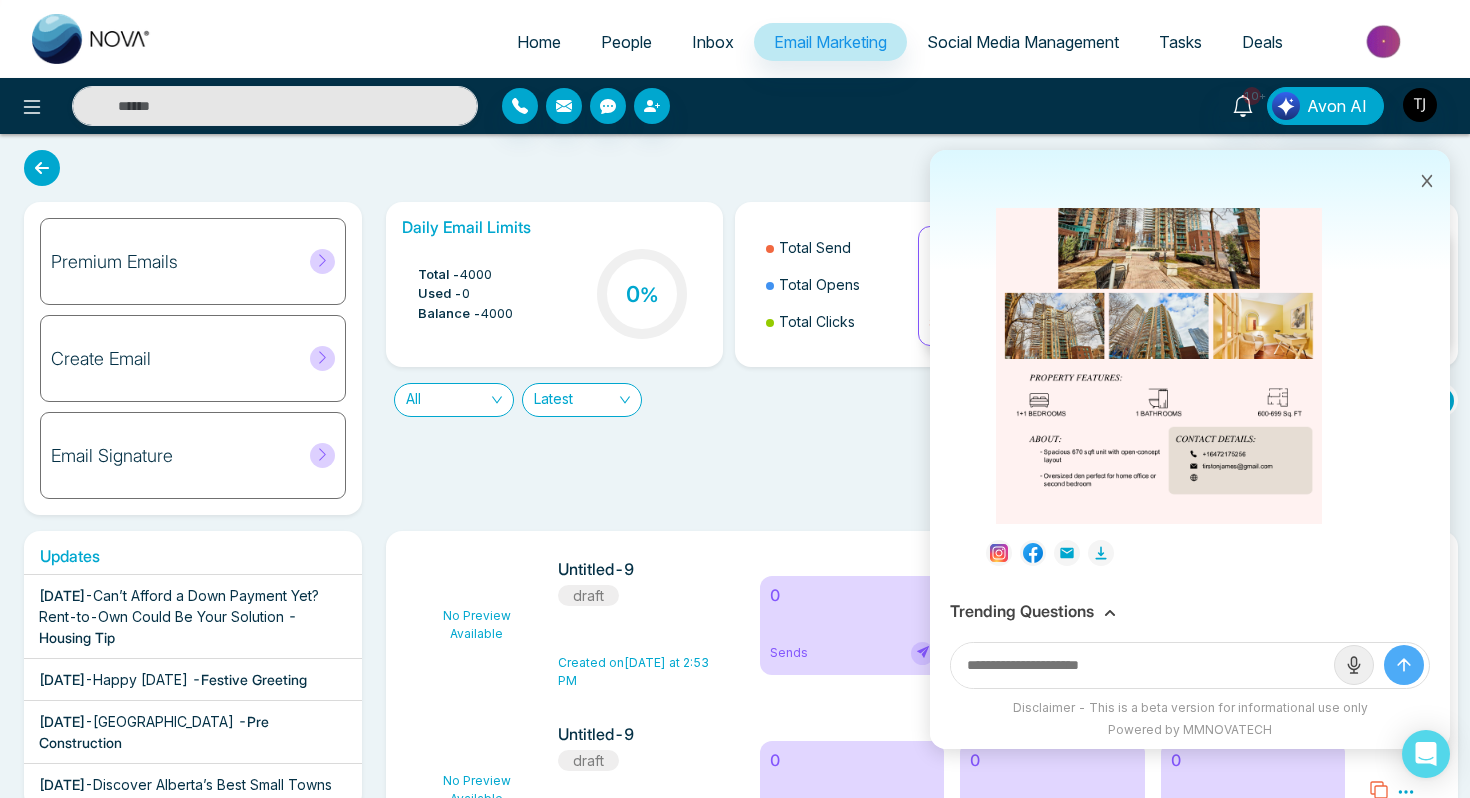 click on "Trending Questions" at bounding box center (1022, 611) 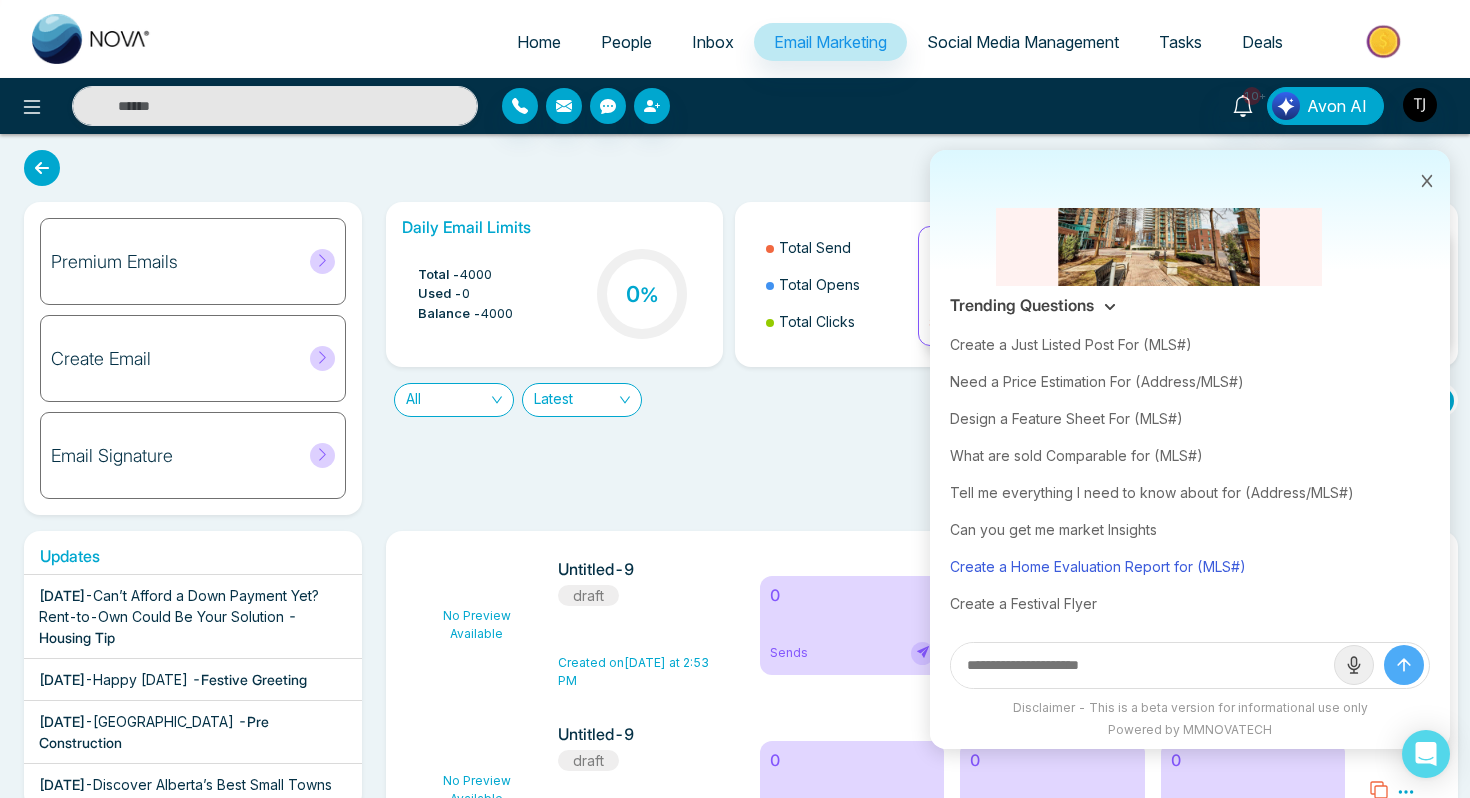 click on "Create a Home Evaluation Report for (MLS#)" at bounding box center [1190, 566] 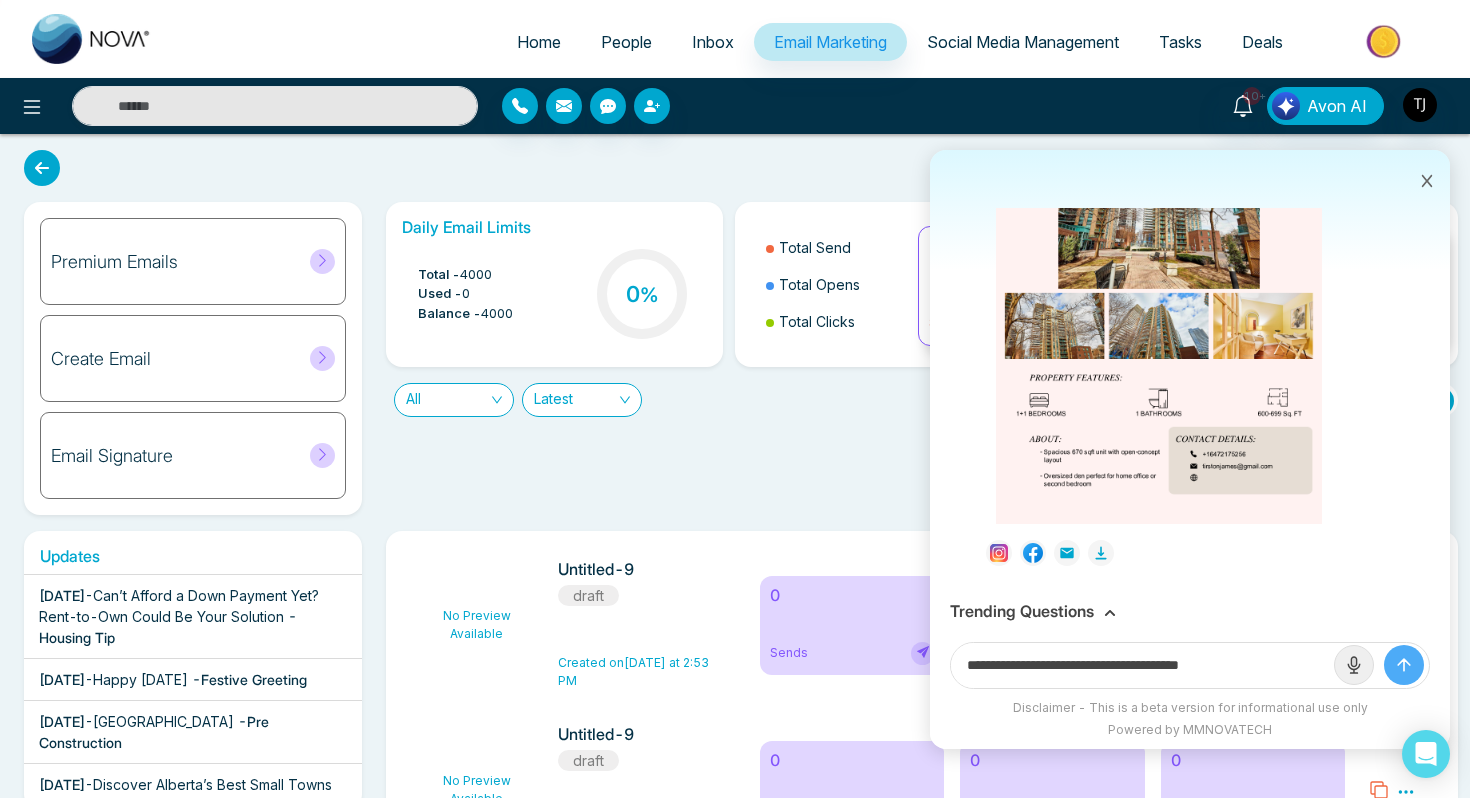 drag, startPoint x: 1212, startPoint y: 666, endPoint x: 1405, endPoint y: 643, distance: 194.36563 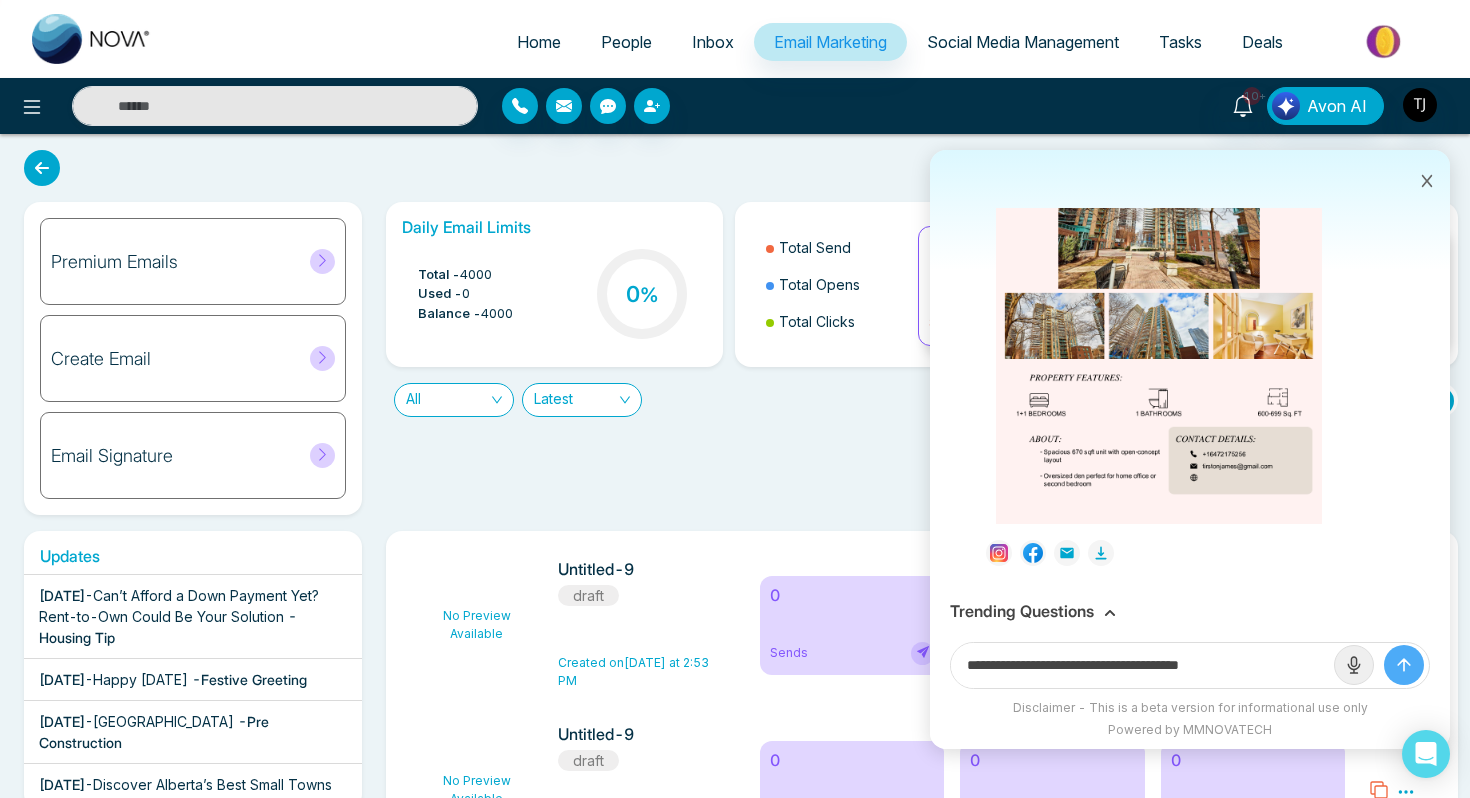 click on "**********" at bounding box center (1190, 665) 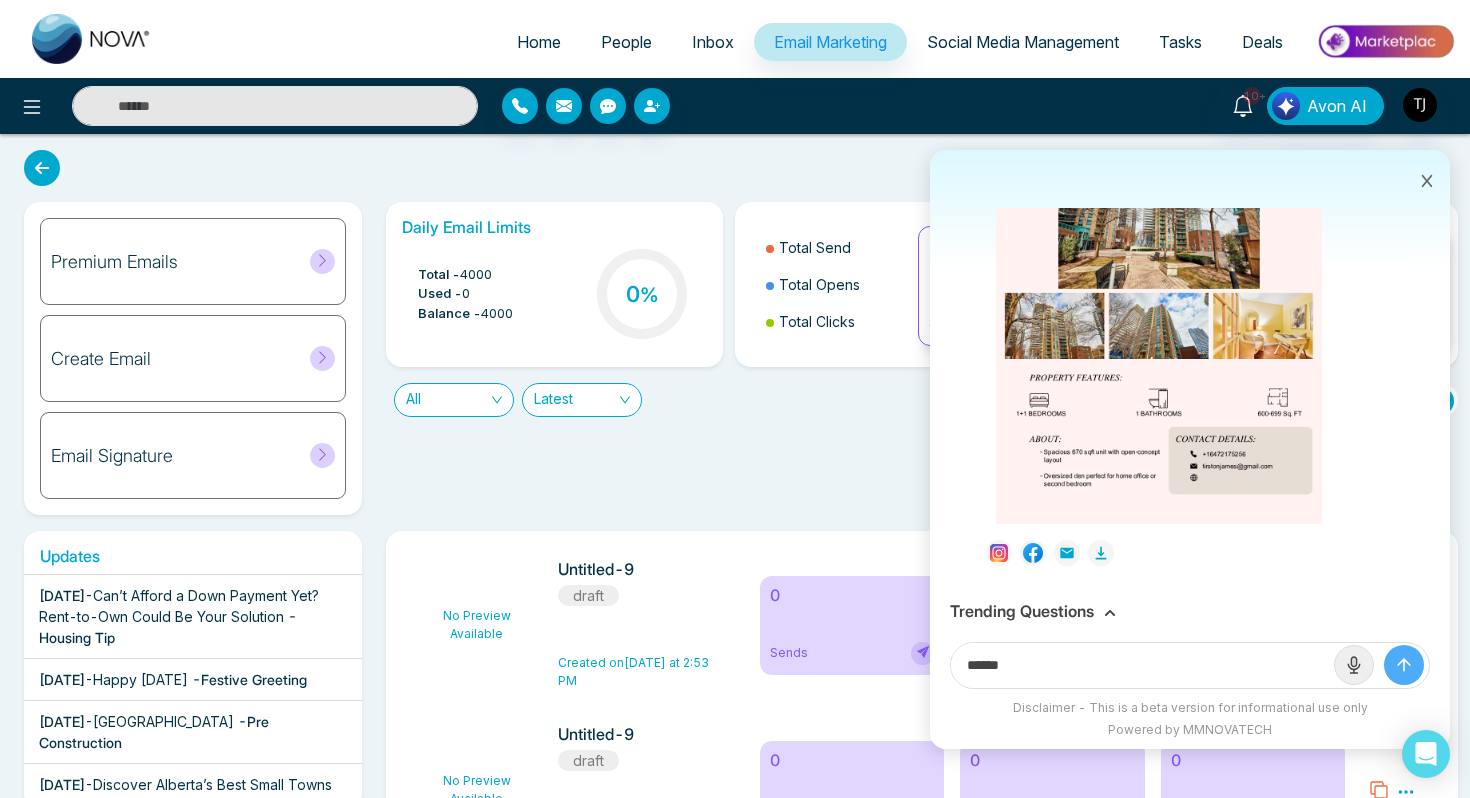 click on "Trending Questions" at bounding box center (1190, 611) 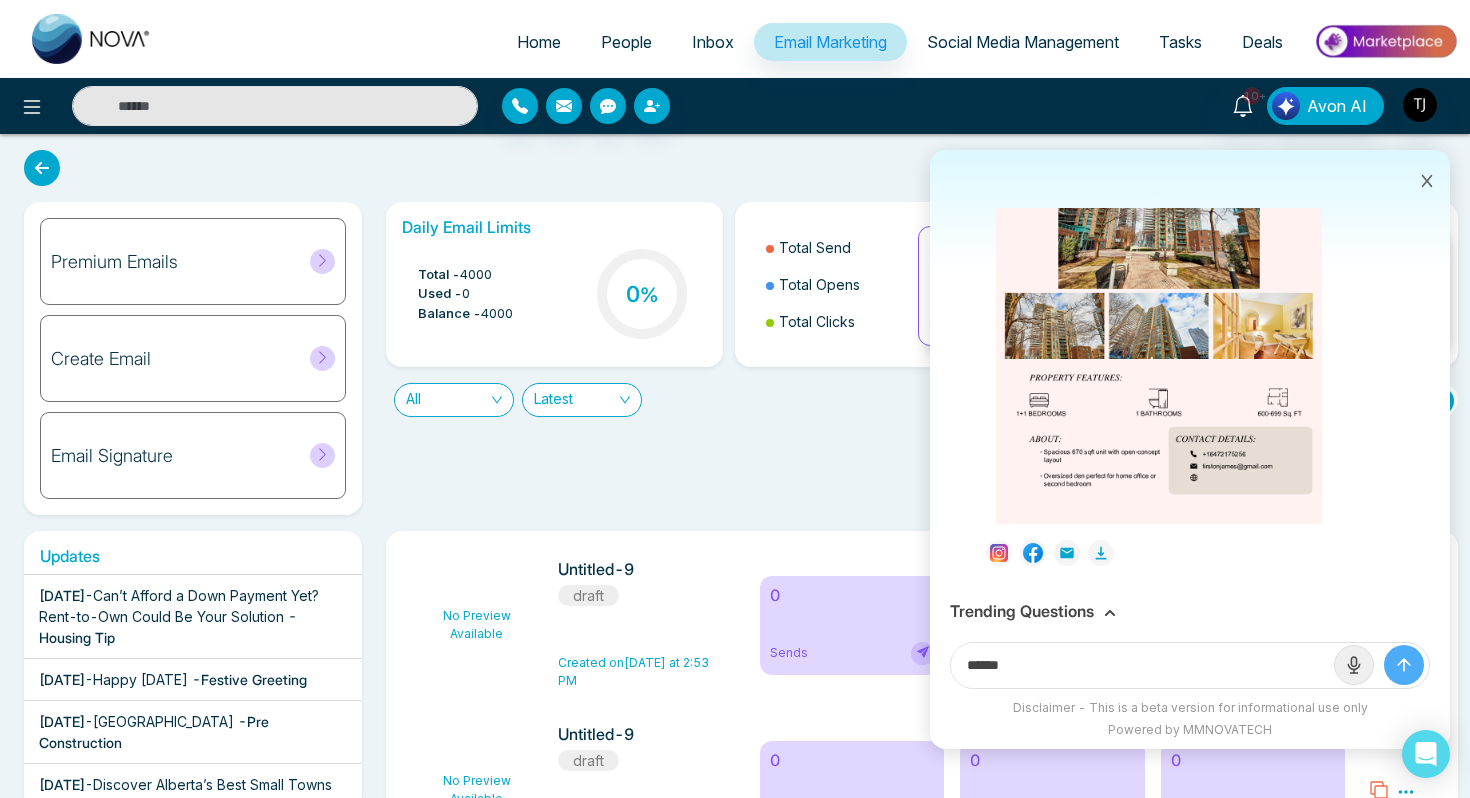 click on "Trending Questions" at bounding box center (1190, 611) 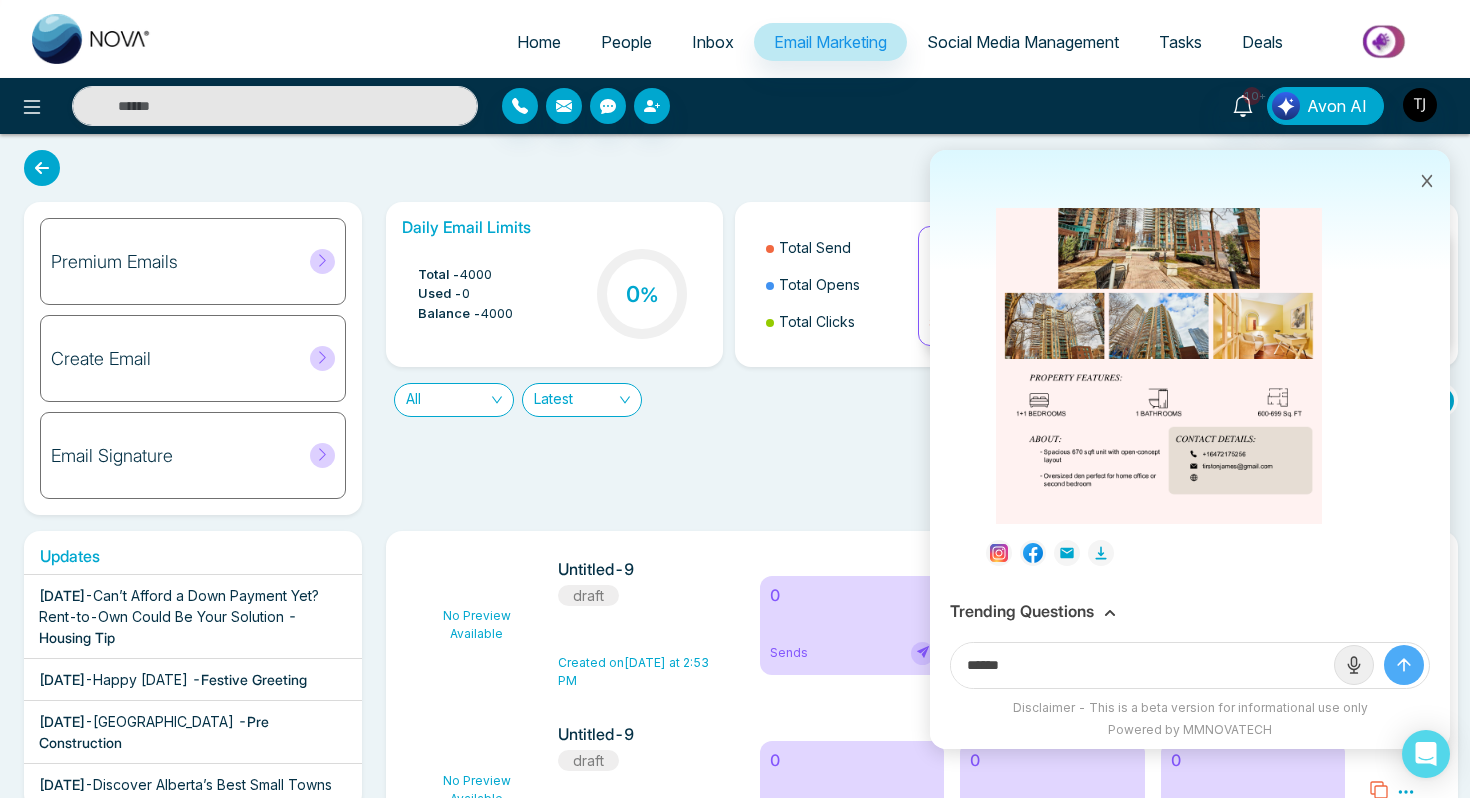 click on "Trending Questions" at bounding box center [1022, 611] 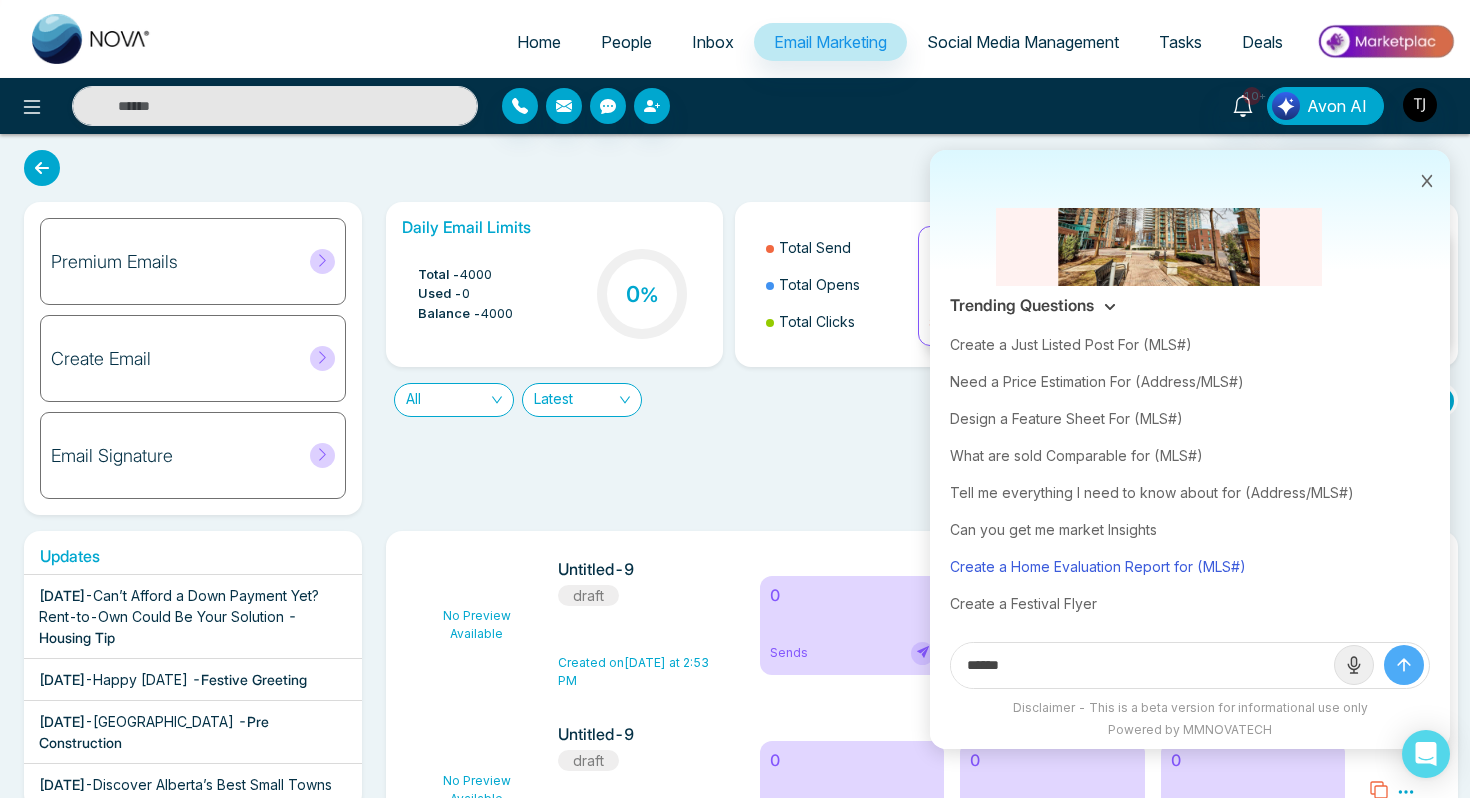 click on "Create a Home Evaluation Report for (MLS#)" at bounding box center [1190, 566] 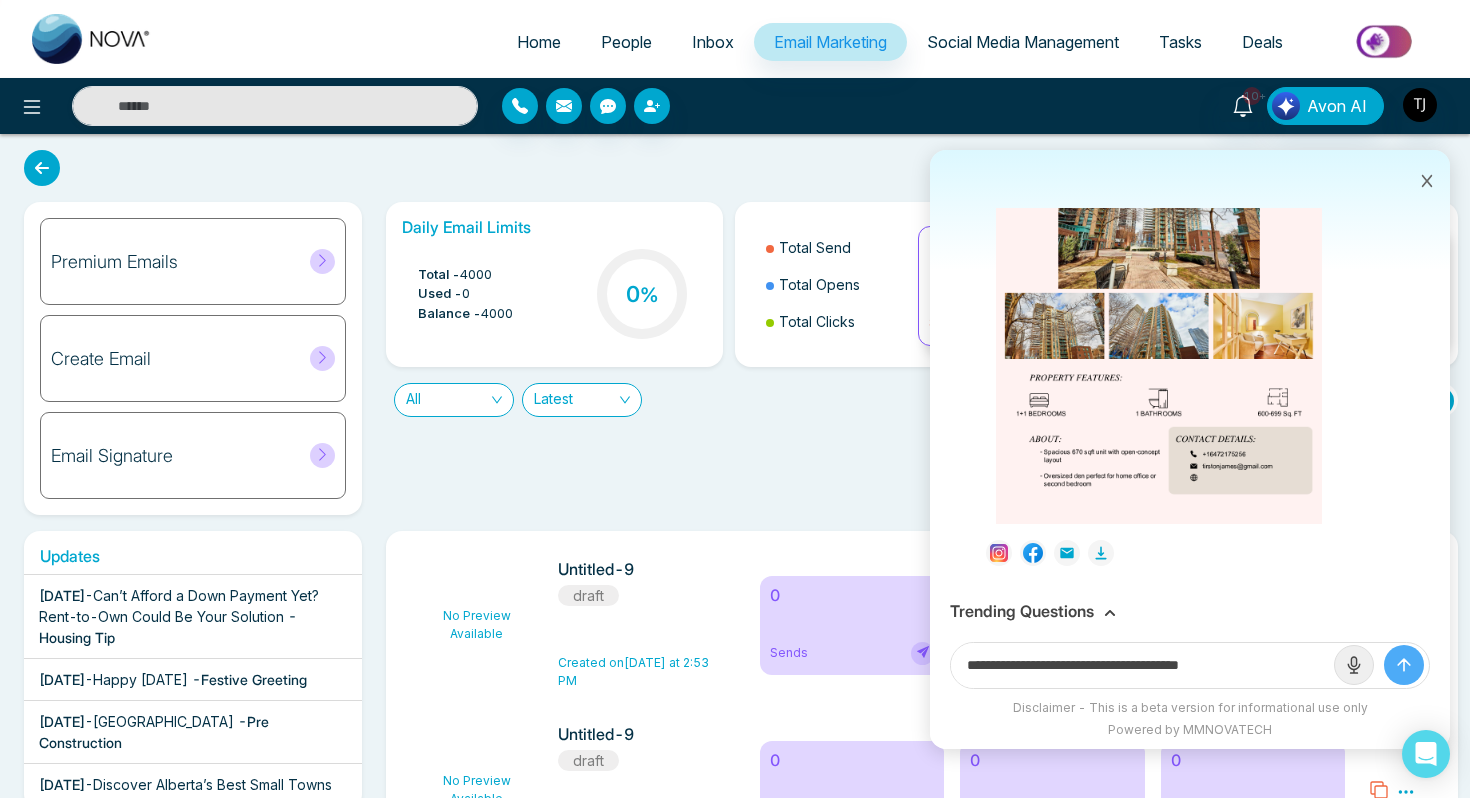 drag, startPoint x: 1207, startPoint y: 664, endPoint x: 1293, endPoint y: 660, distance: 86.09297 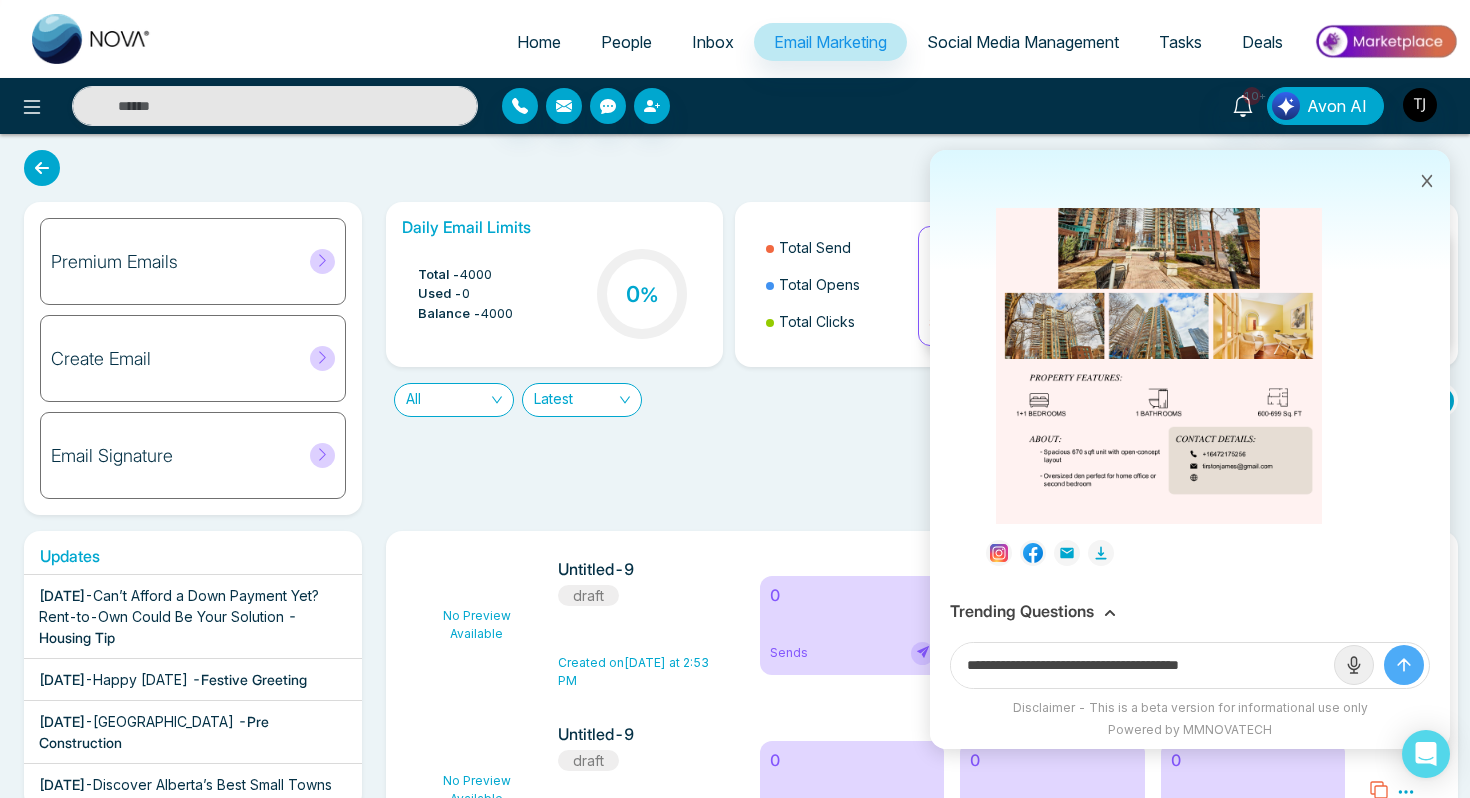 click on "**********" at bounding box center (1142, 665) 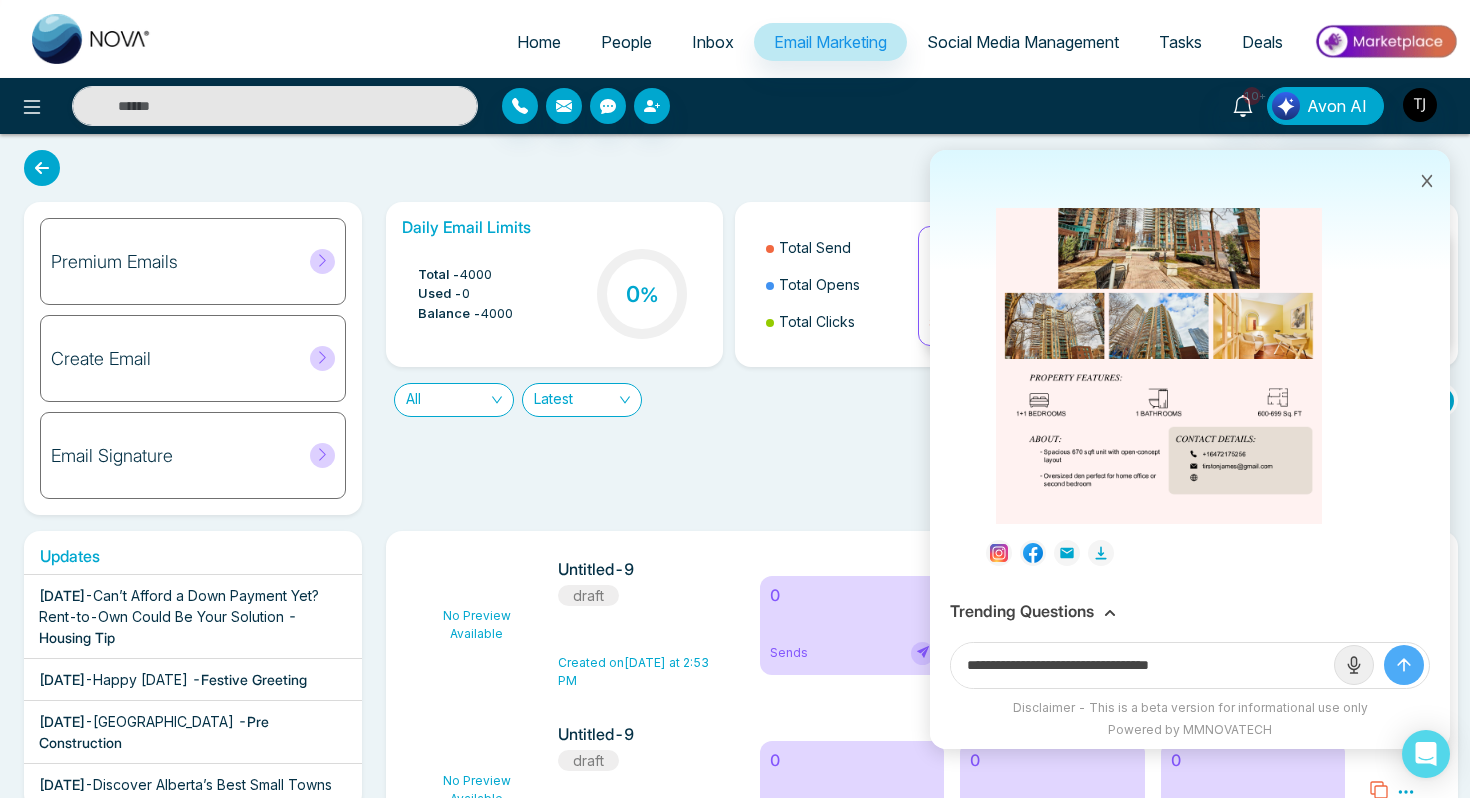 paste on "**********" 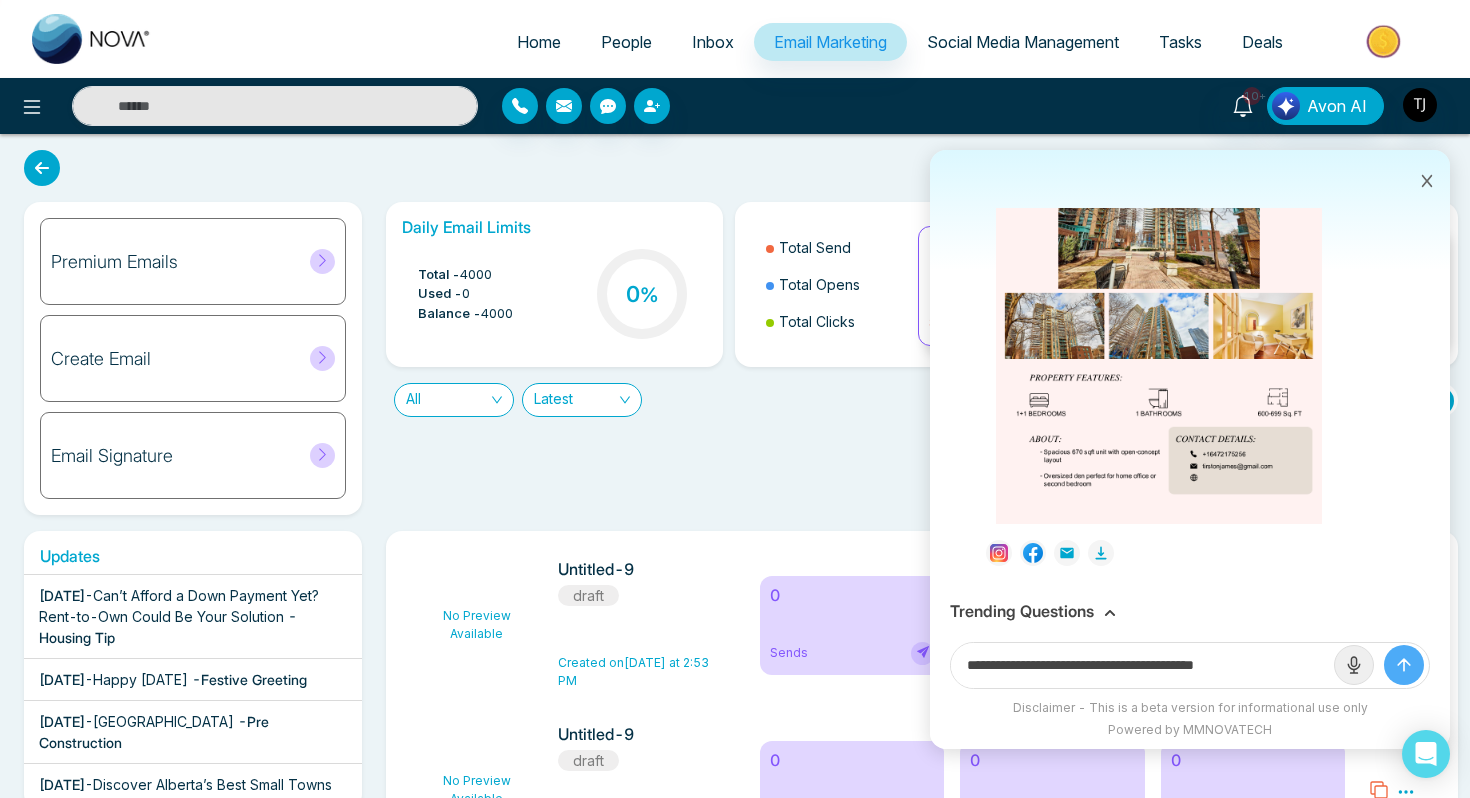 type on "**********" 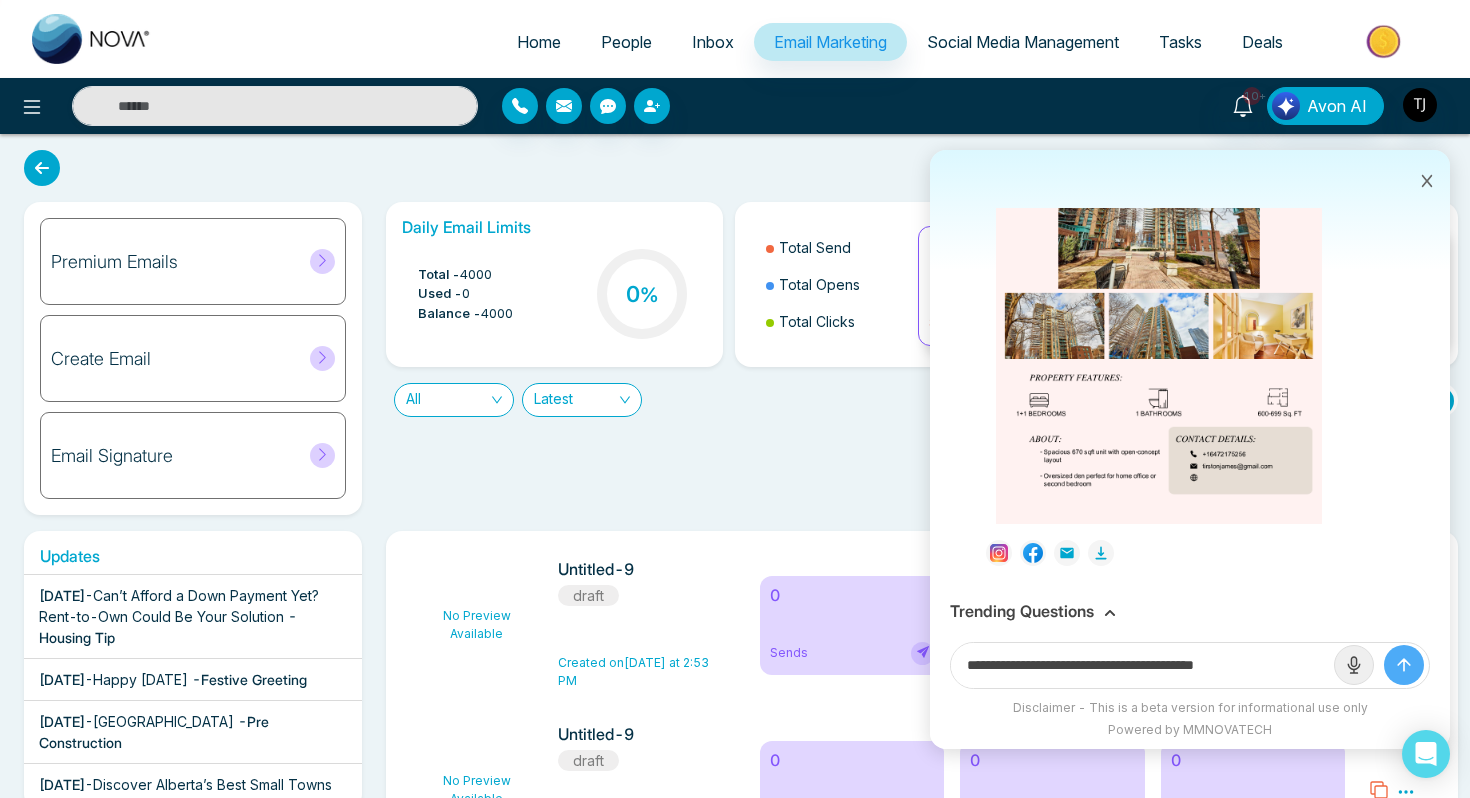 click at bounding box center [1404, 665] 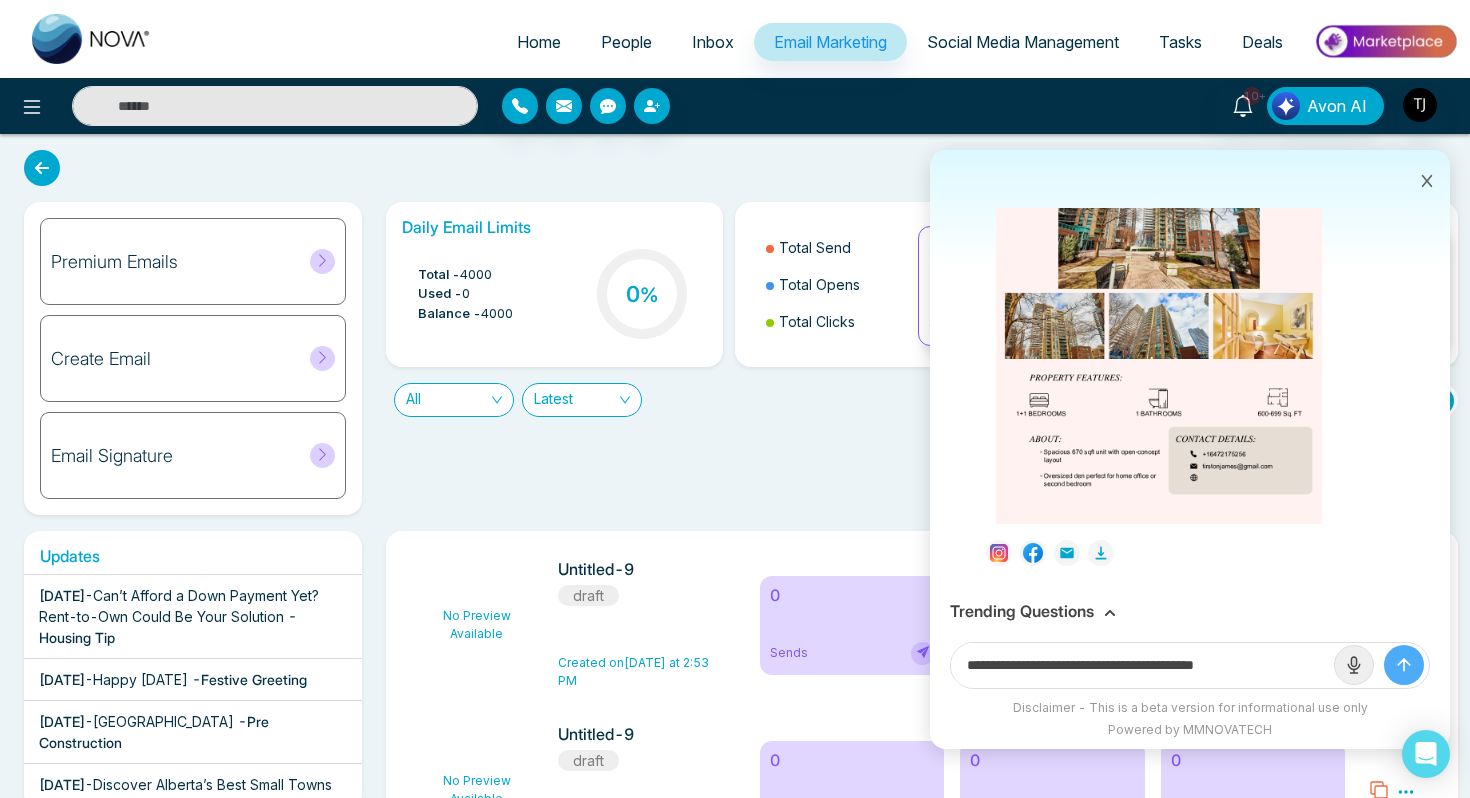 type 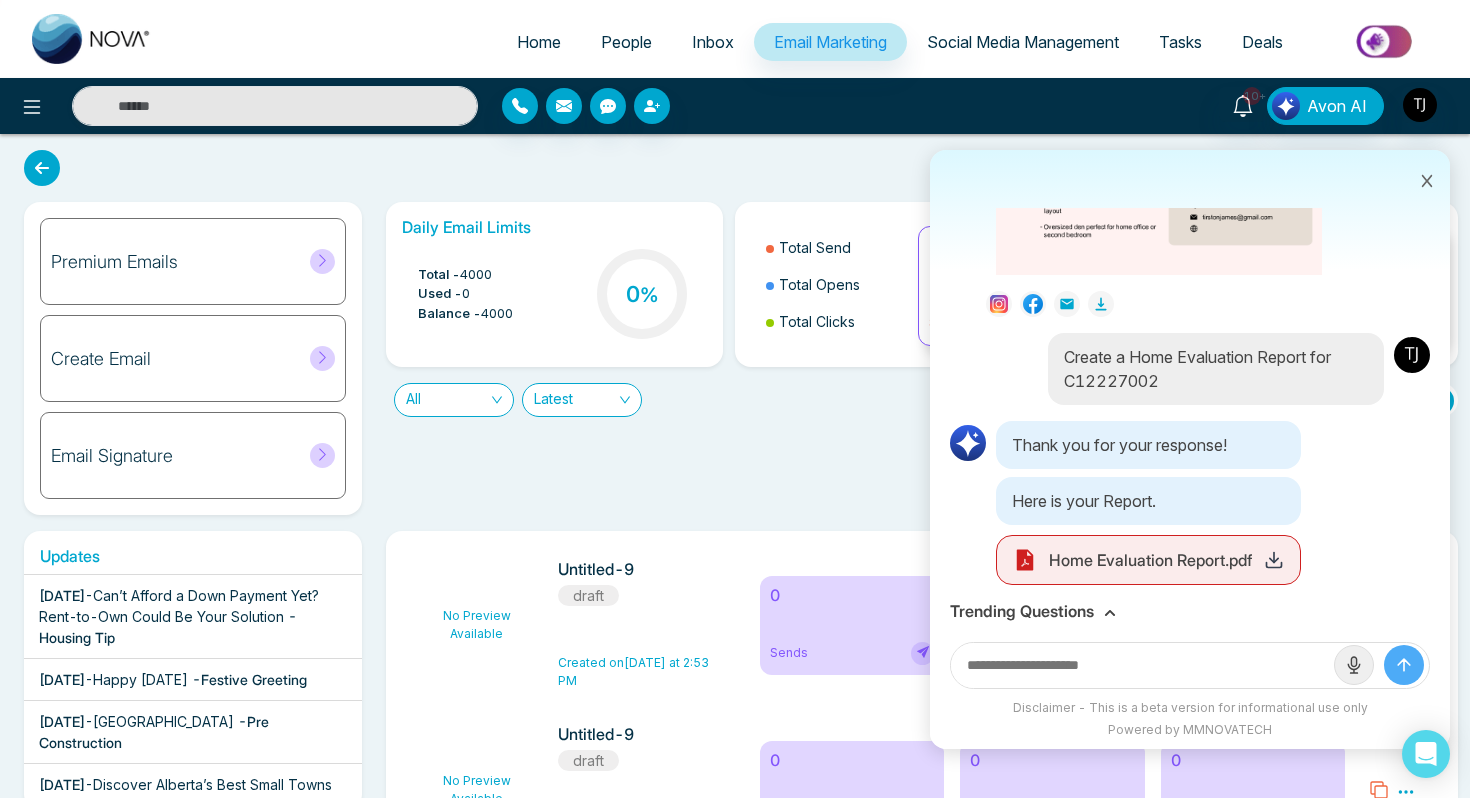 scroll, scrollTop: 1388, scrollLeft: 0, axis: vertical 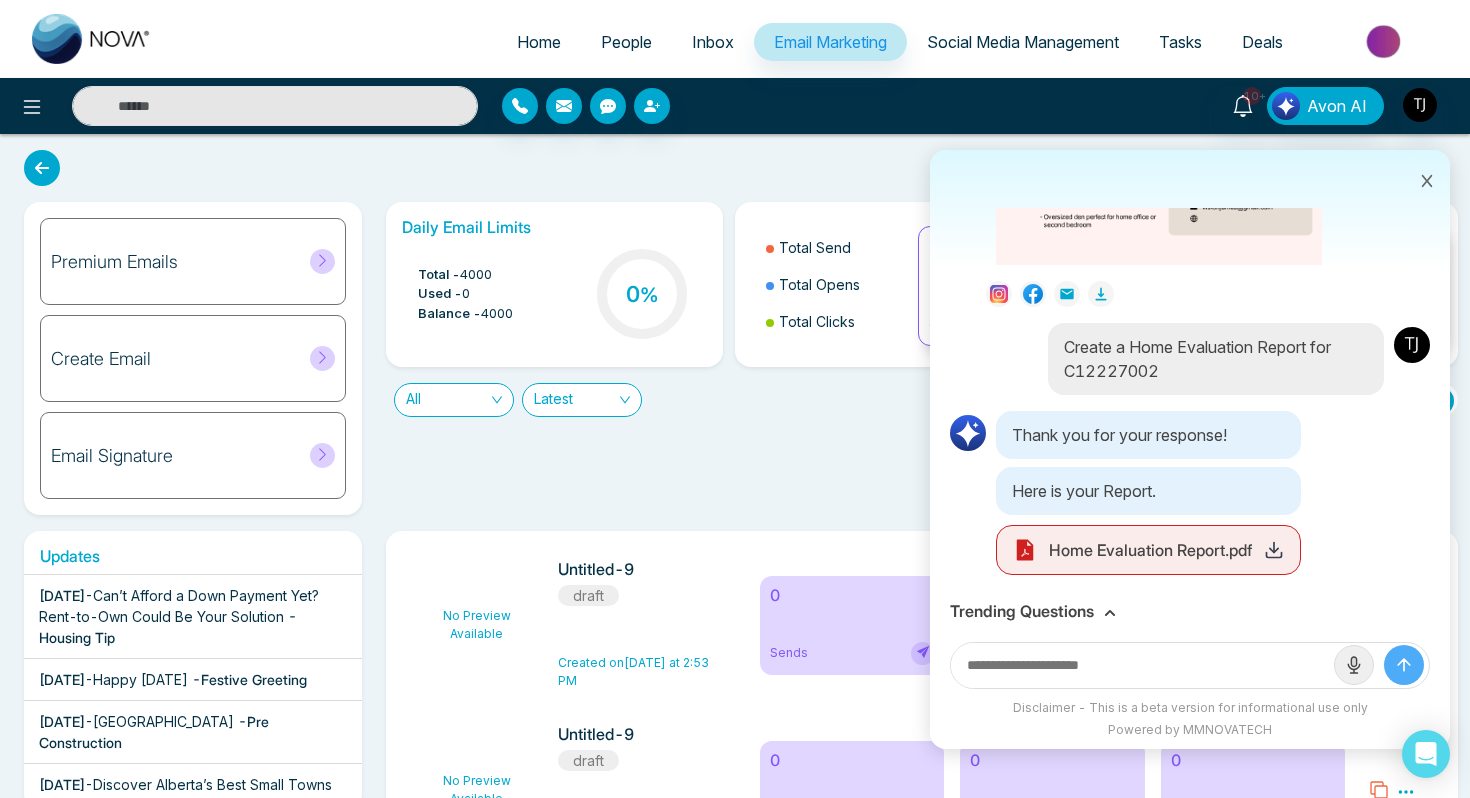 click 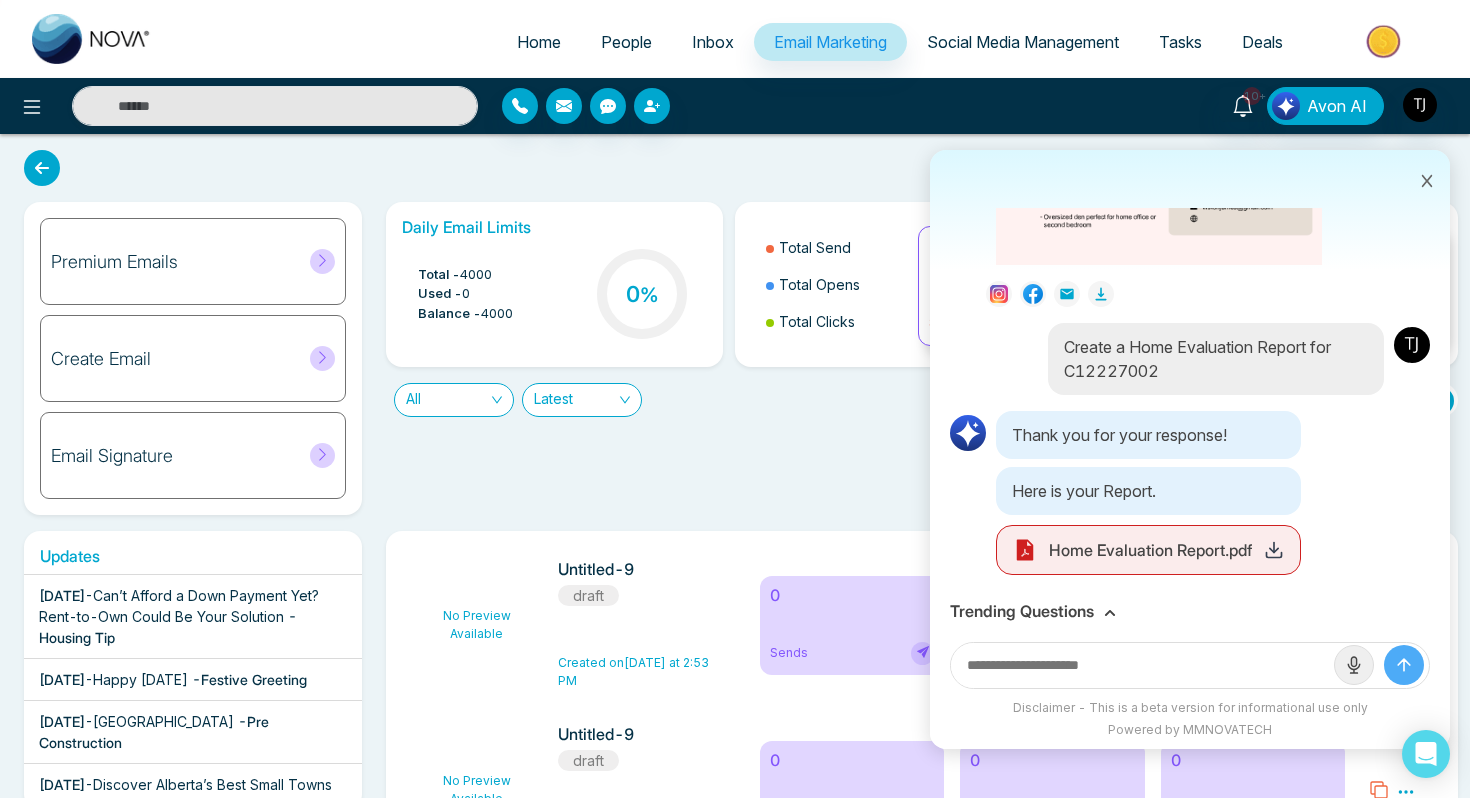 click on "Premium Emails Create Email Email Signature Daily Email Limits Total -  4000 Used -  0 Balance -  4000 0 %  Total Send  Total Opens  Total Clicks 100% Sends 100% 41% Opens 41% 3% Clicks 3% All Latest Updates [DATE]   -  Can’t Afford a Down Payment Yet? Rent-to-Own Could Be Your Solution    -  Housing Tip [DATE]   -  Happy [DATE]    -  Festive Greeting [DATE]   -  Park & Lake    -  Pre Construction [DATE]   -  Discover [GEOGRAPHIC_DATA]’s Best Small Towns to Call Home    -  Housing Tip [DATE]   -  Could a Bigger GST Rebate Make Buying a New Home Easier?    -  Housing Tip [DATE]   -  [GEOGRAPHIC_DATA] Vue Towns-[GEOGRAPHIC_DATA]    -  Pre Construction [DATE]   -  Mortgage Growth — Good News for [DEMOGRAPHIC_DATA] Homeowners!    -  Housing Tip [DATE]   -  Why One Mortgage Quote Isn’t Enough    -  Housing Tip [DATE]   -  [GEOGRAPHIC_DATA]’s Commercial Real Estate Outlook: Insights You Need Now    -  Housing Tip [DATE]   -  International Yoga Day    -  Festive Greeting   -" at bounding box center (735, 8606) 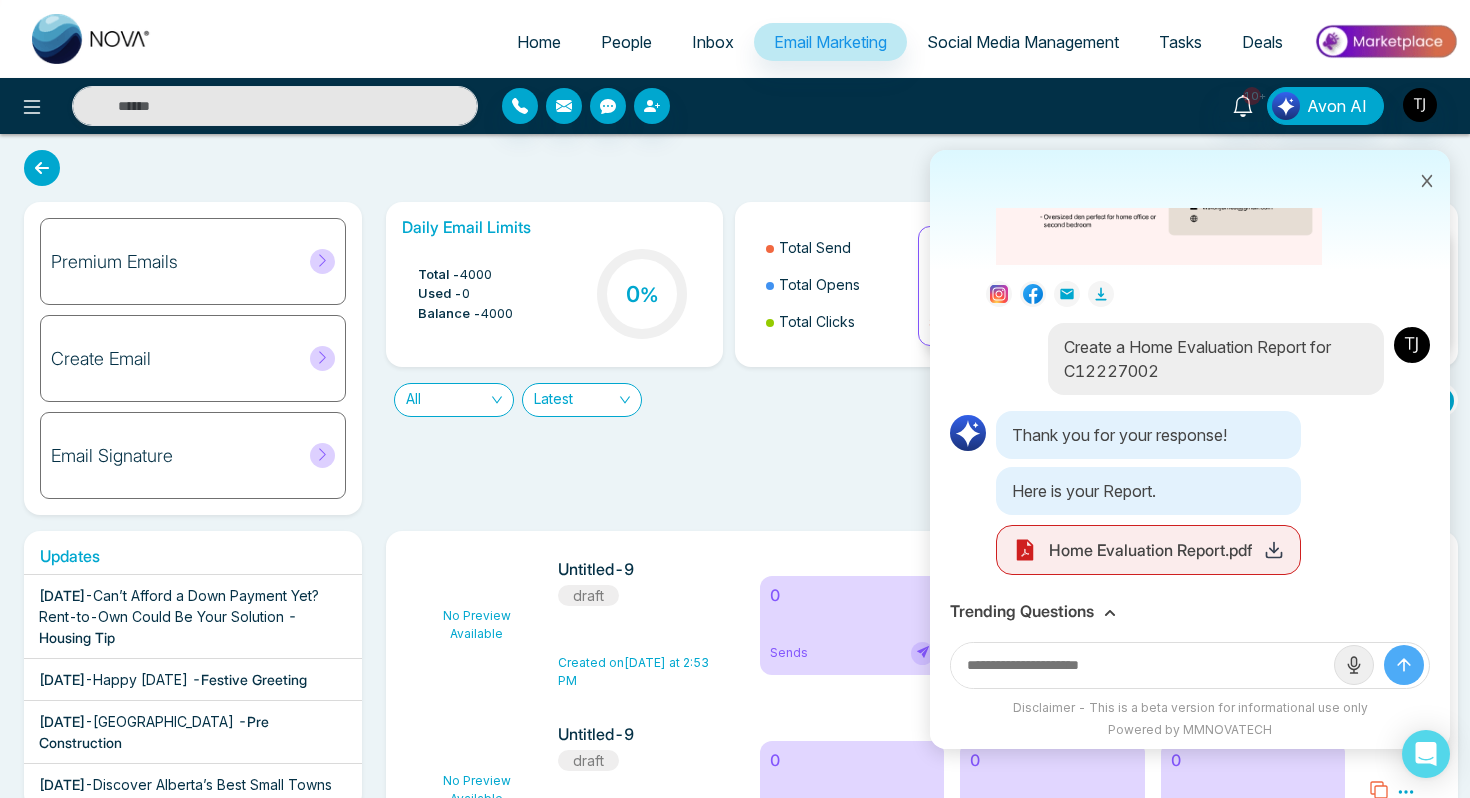 click 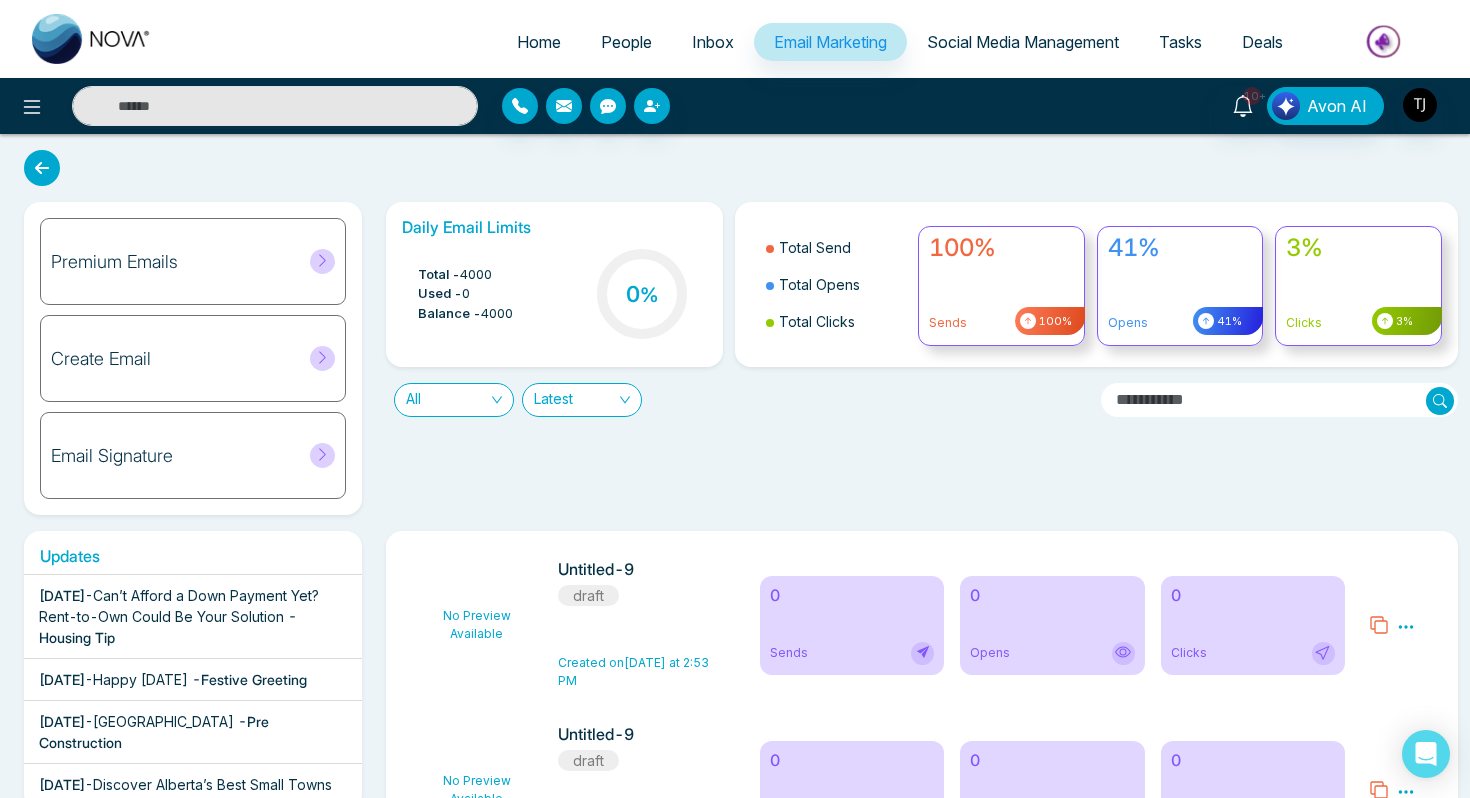 click at bounding box center [1385, 41] 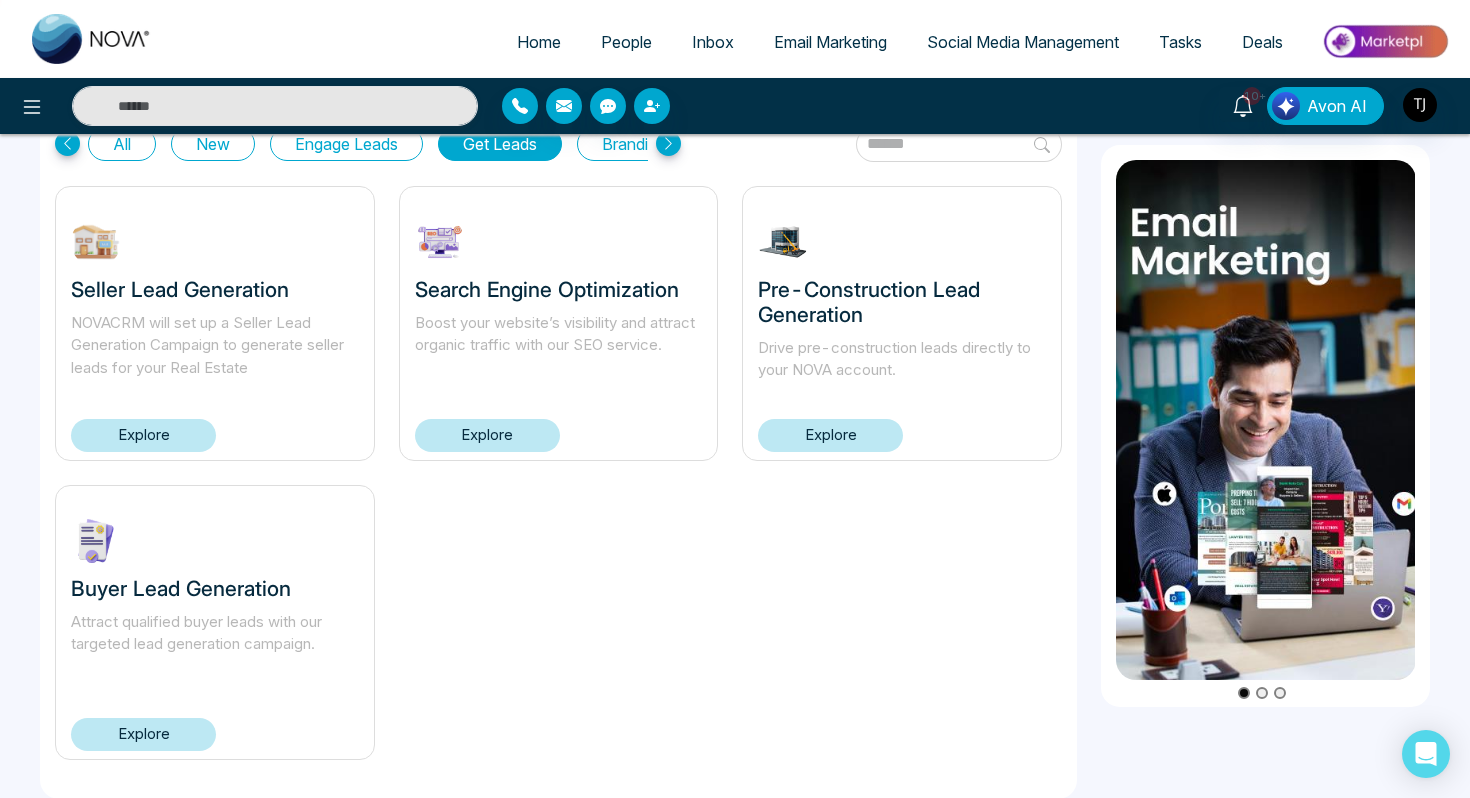scroll, scrollTop: 96, scrollLeft: 0, axis: vertical 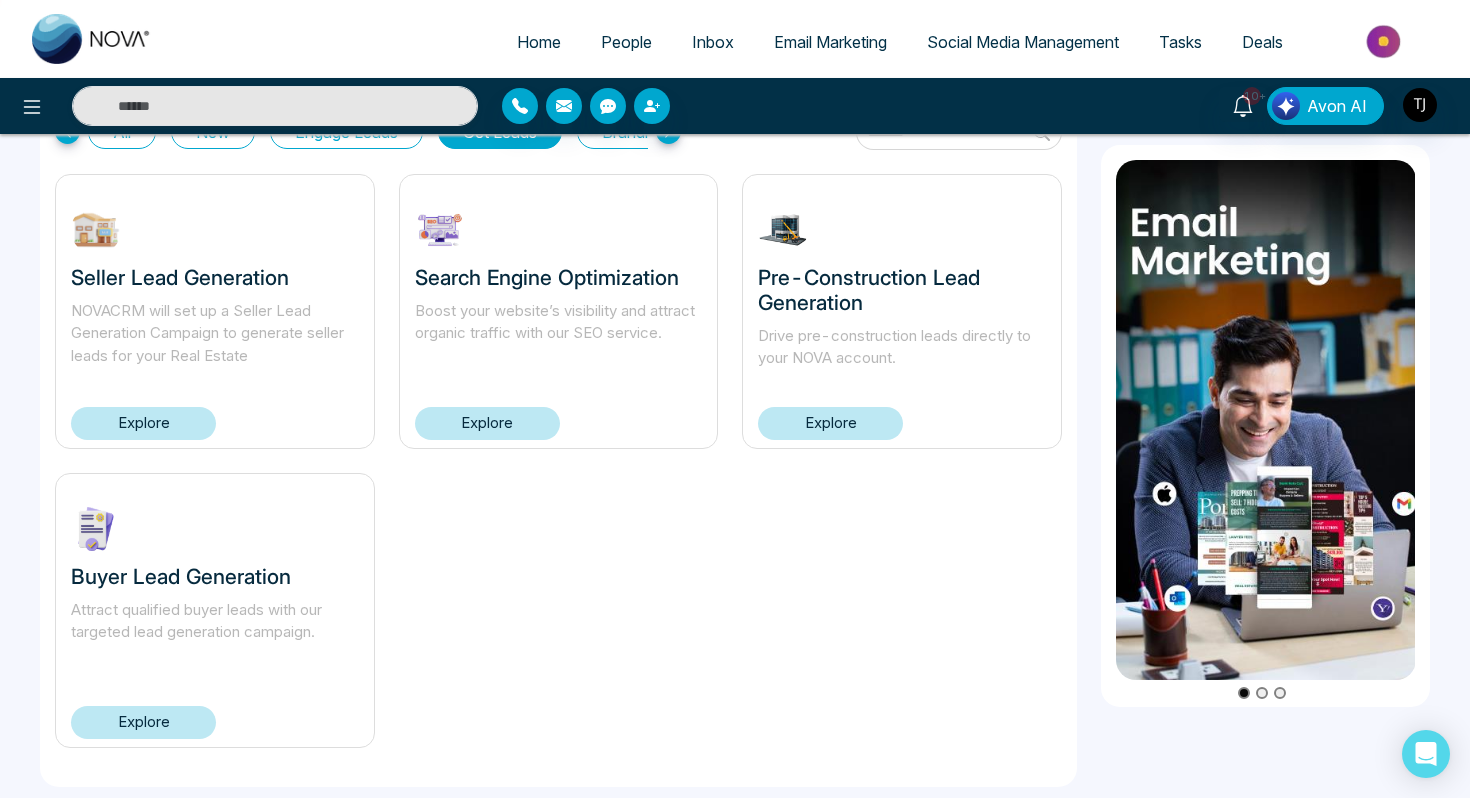 click on "Explore" at bounding box center (143, 722) 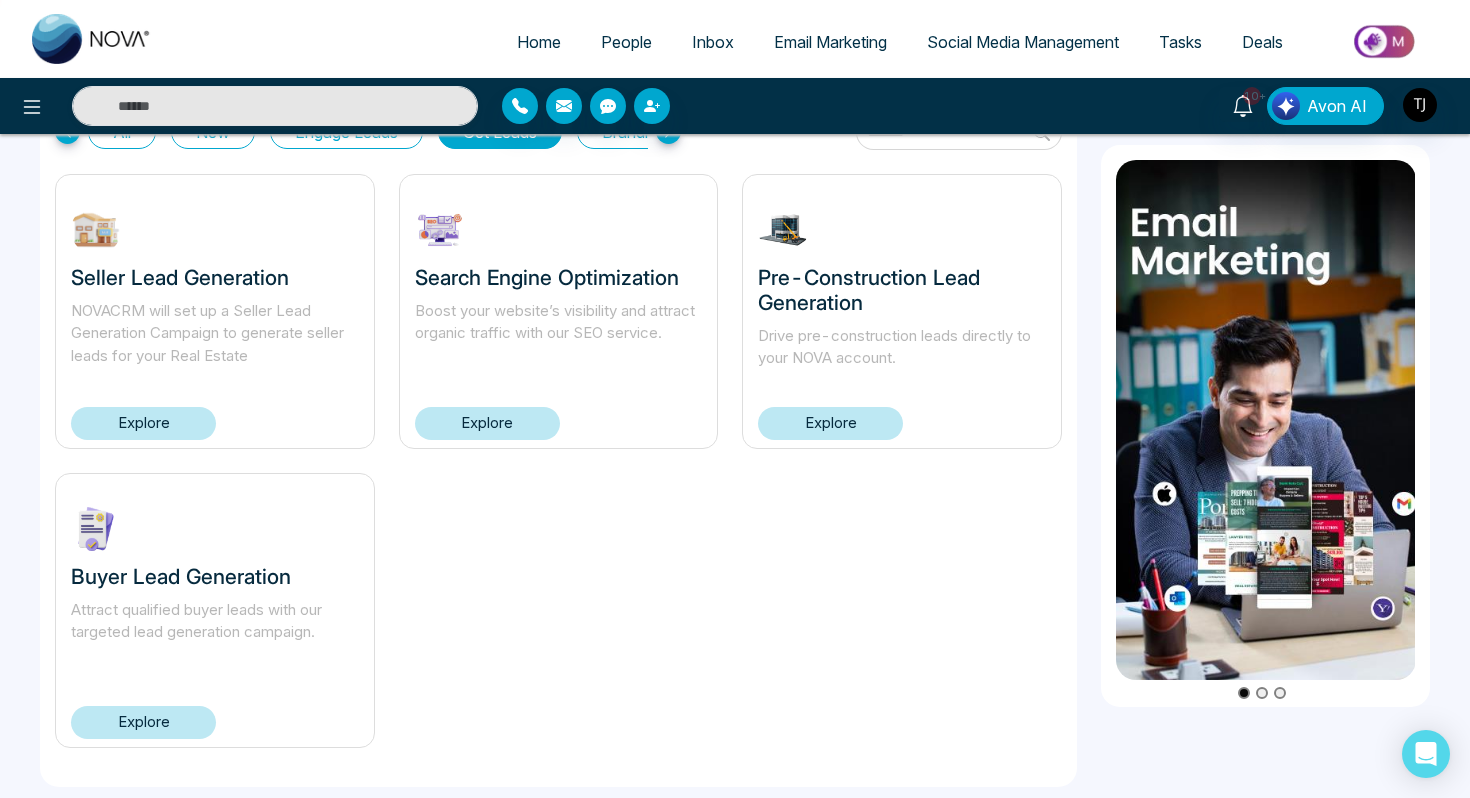 scroll, scrollTop: 0, scrollLeft: 0, axis: both 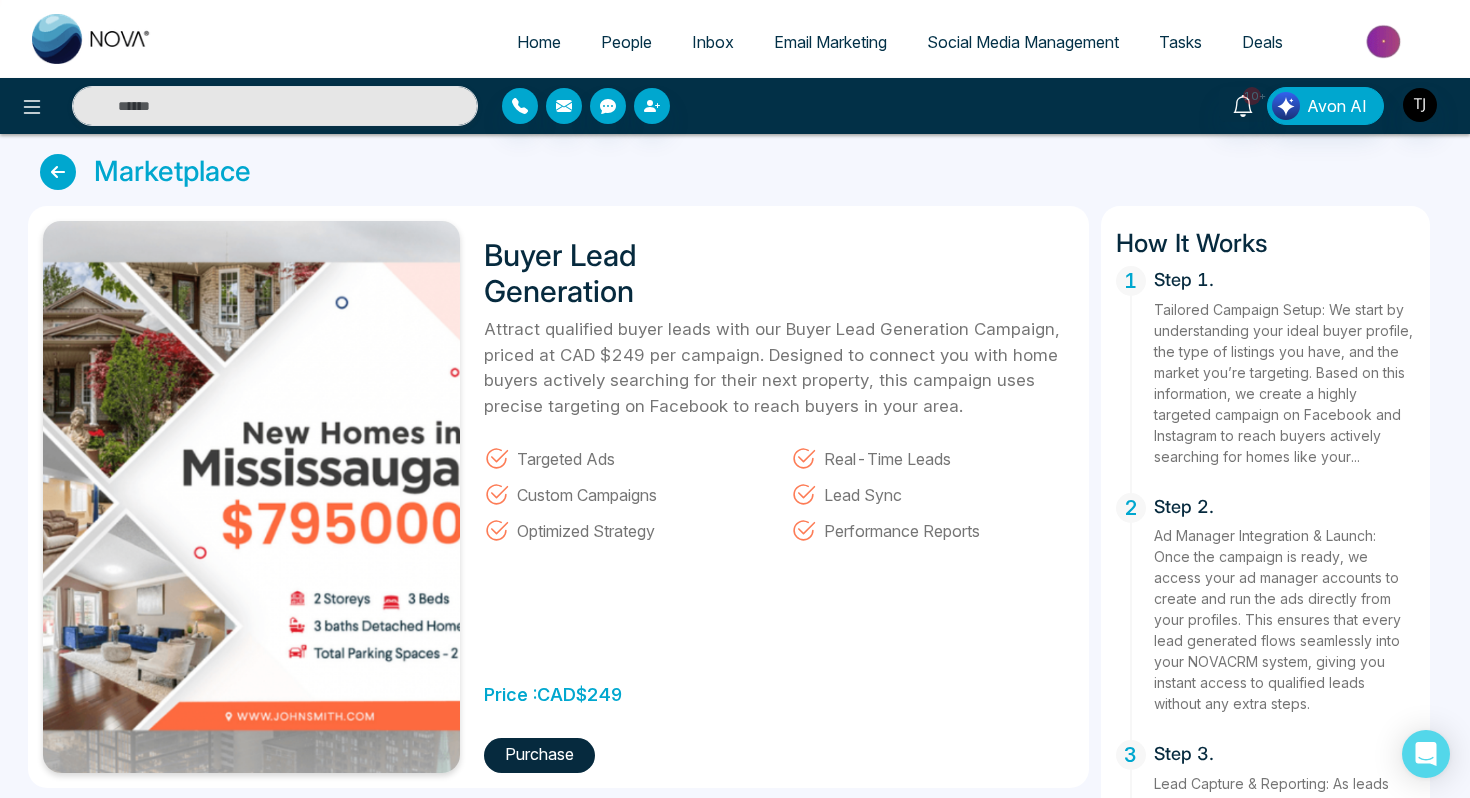 click at bounding box center [58, 172] 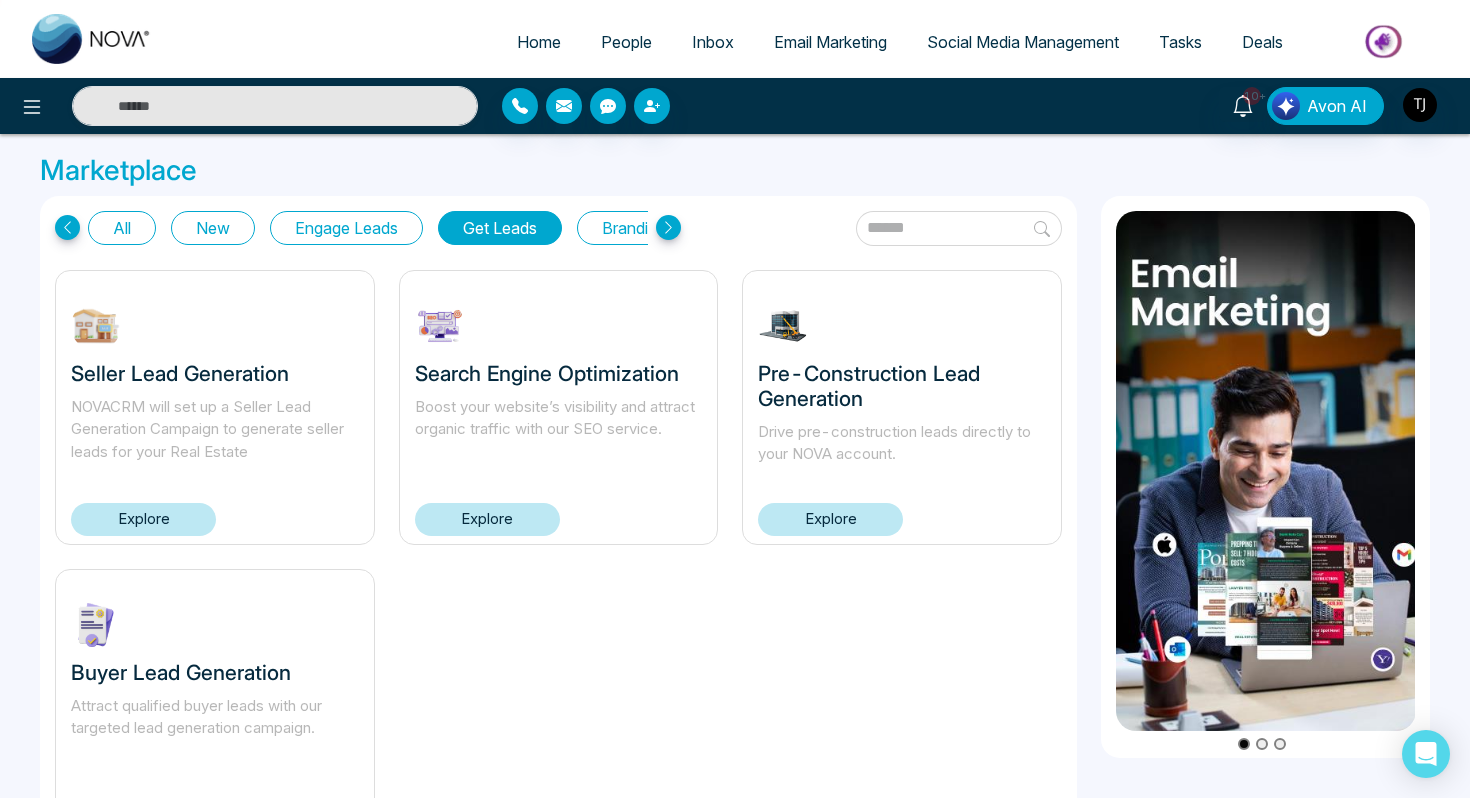 scroll, scrollTop: 104, scrollLeft: 0, axis: vertical 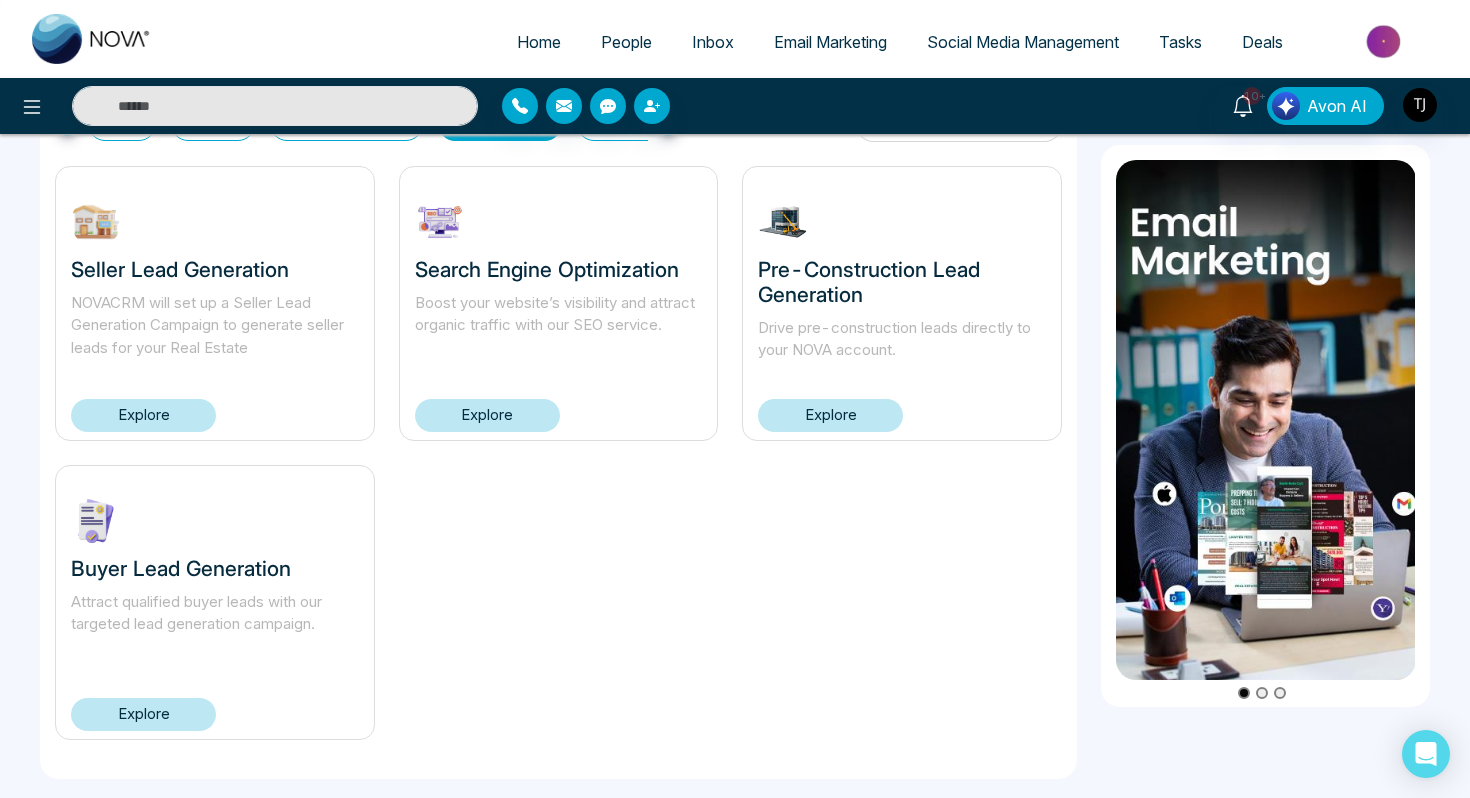 click on "Explore" at bounding box center [143, 714] 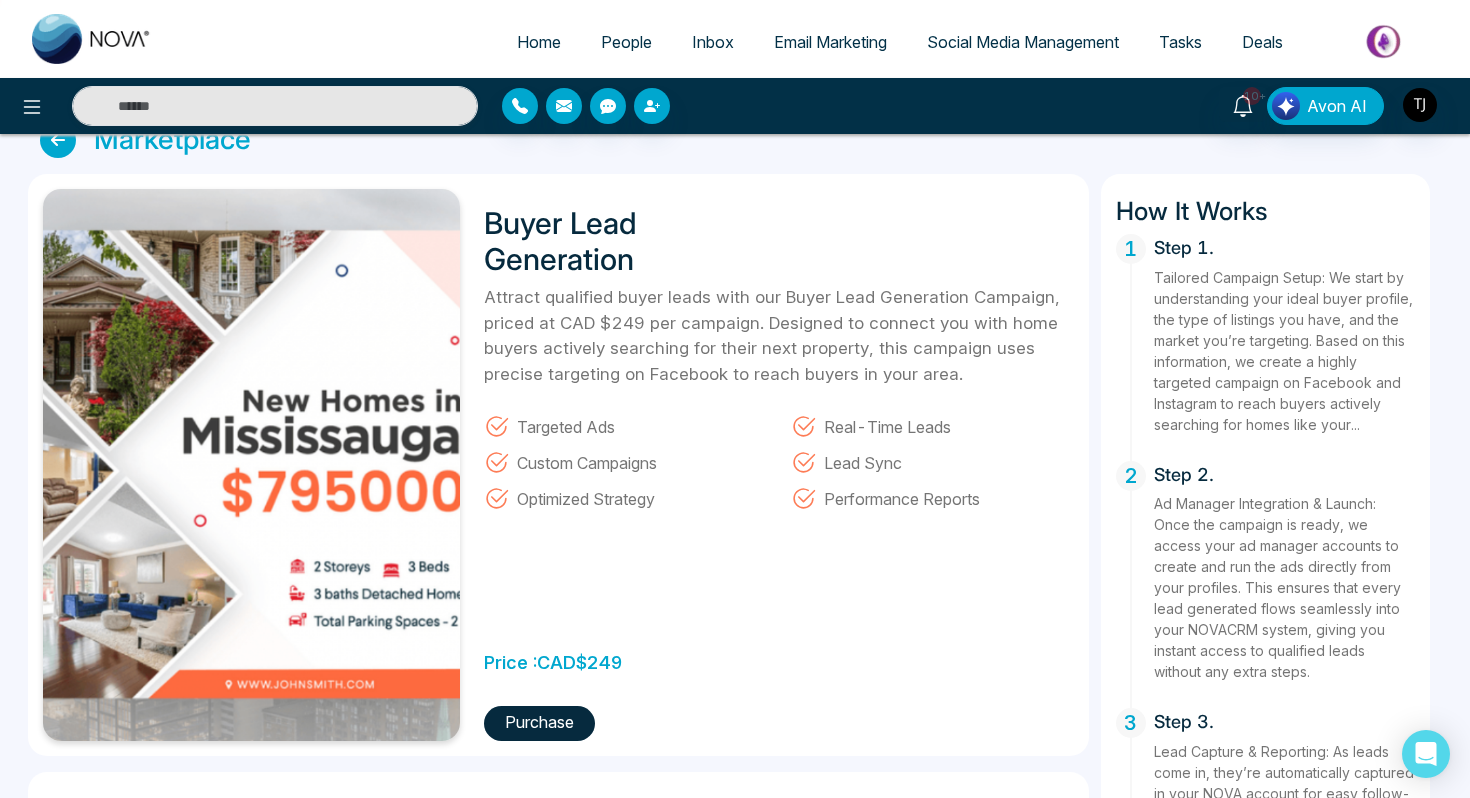 scroll, scrollTop: 33, scrollLeft: 0, axis: vertical 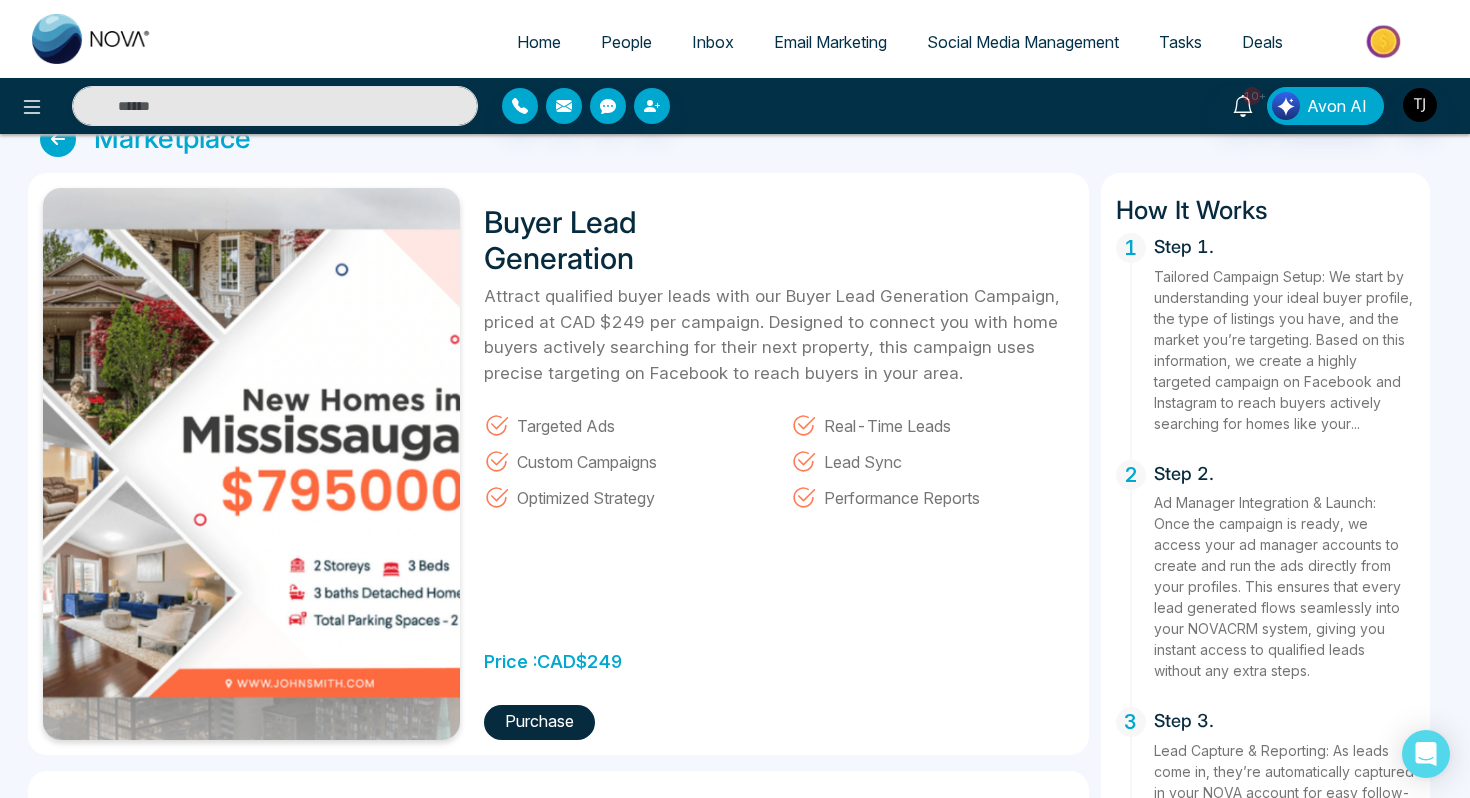 click on "Home" at bounding box center [539, 42] 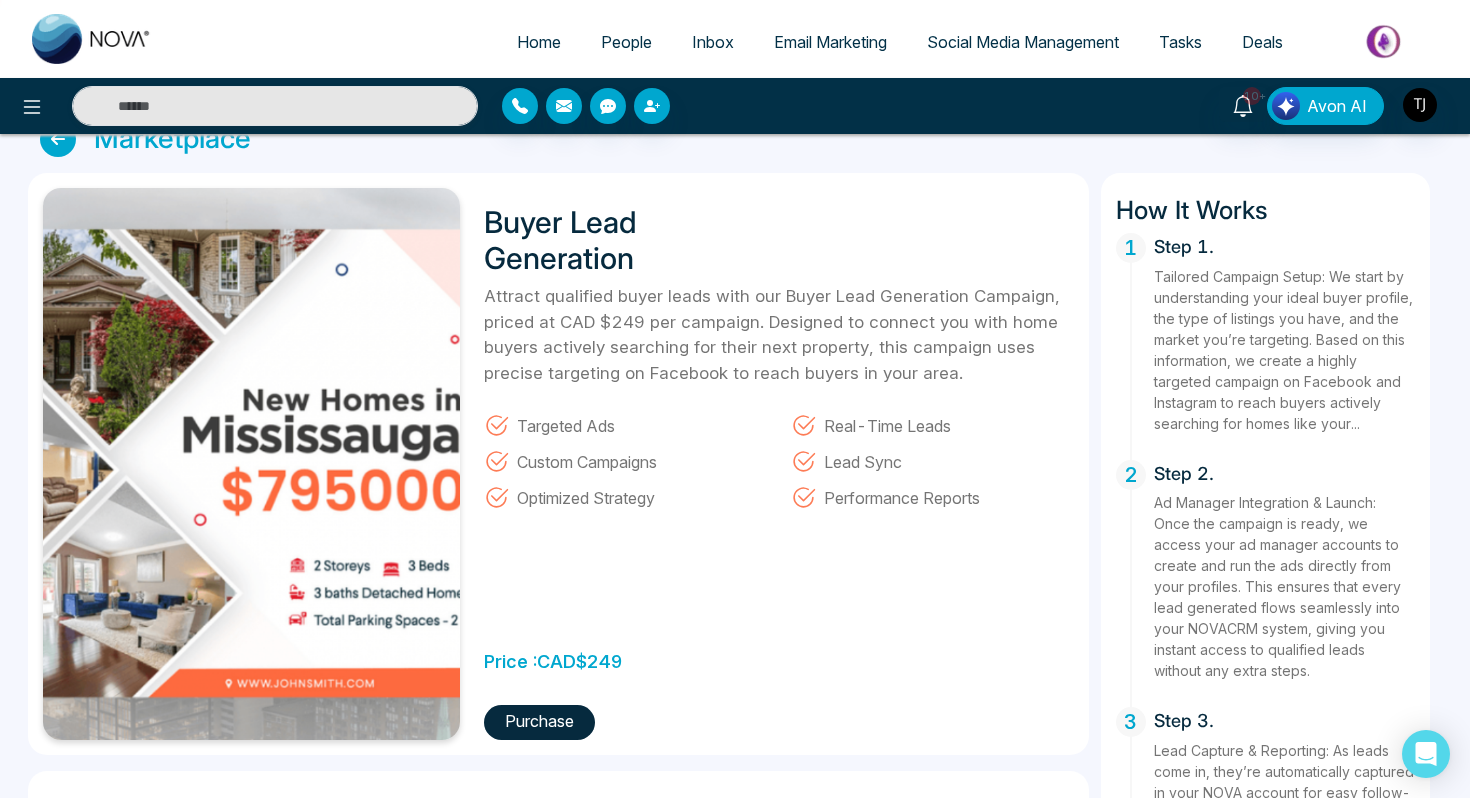 select on "*" 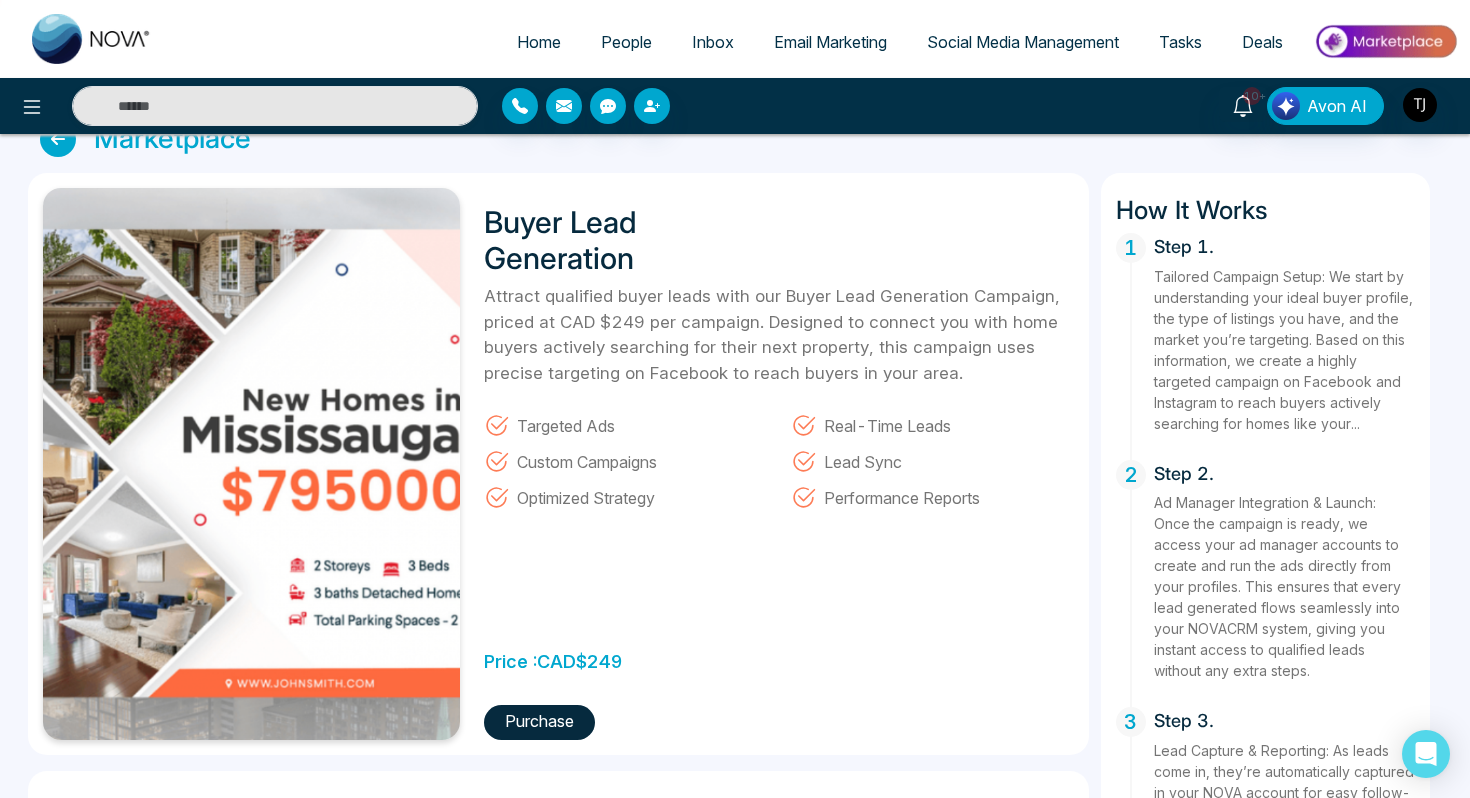 select on "*" 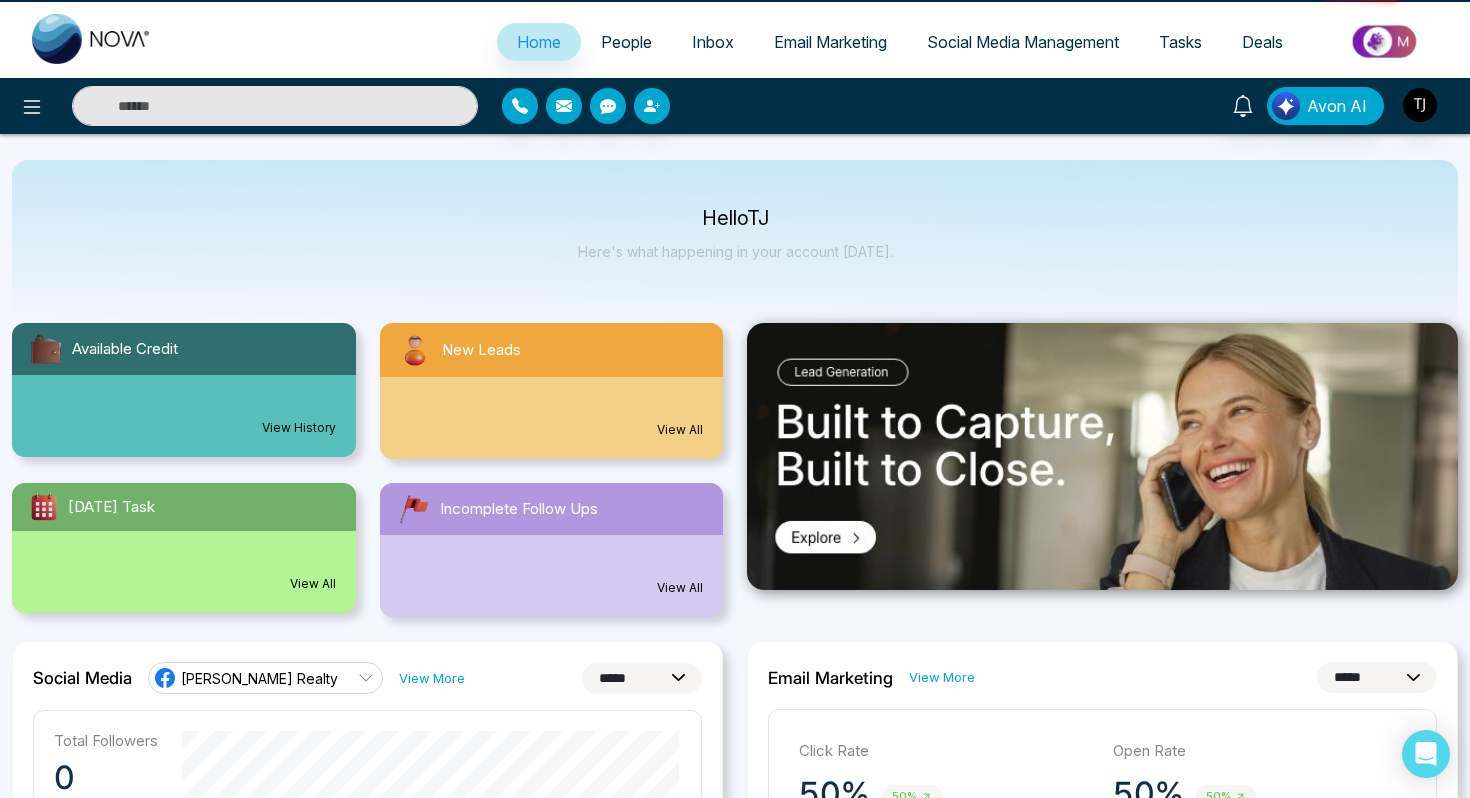 scroll, scrollTop: 0, scrollLeft: 0, axis: both 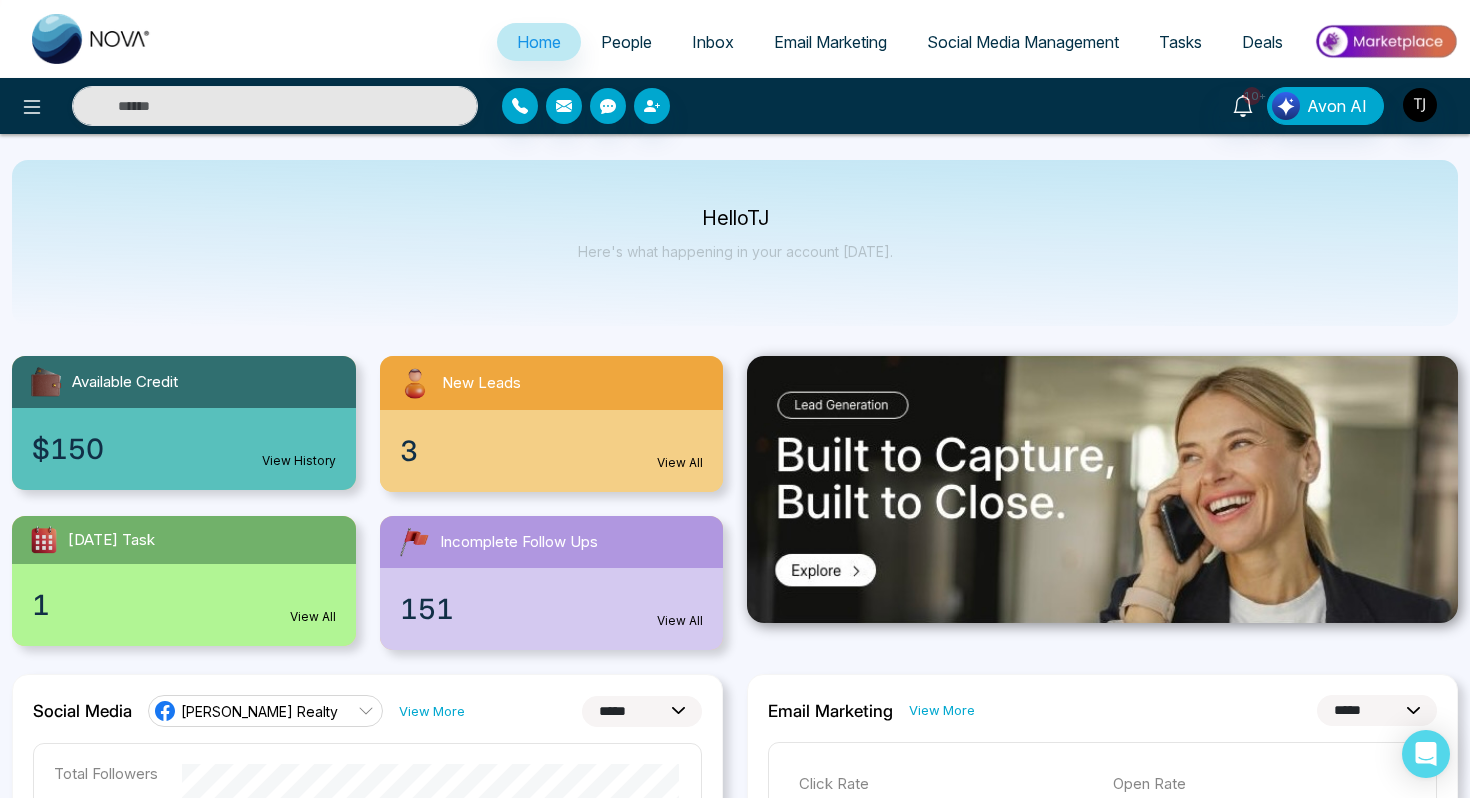 click at bounding box center (1385, 41) 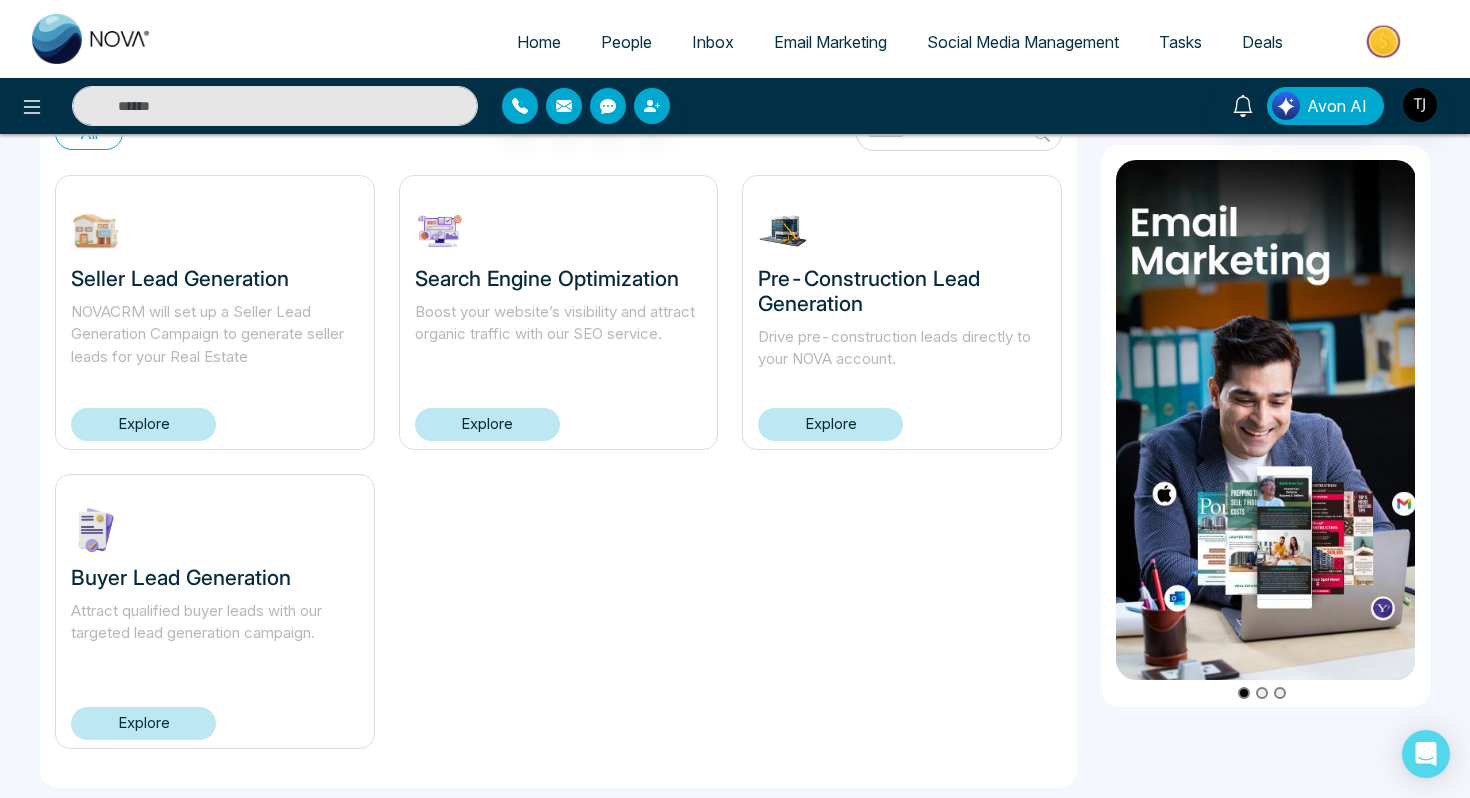 scroll, scrollTop: 104, scrollLeft: 0, axis: vertical 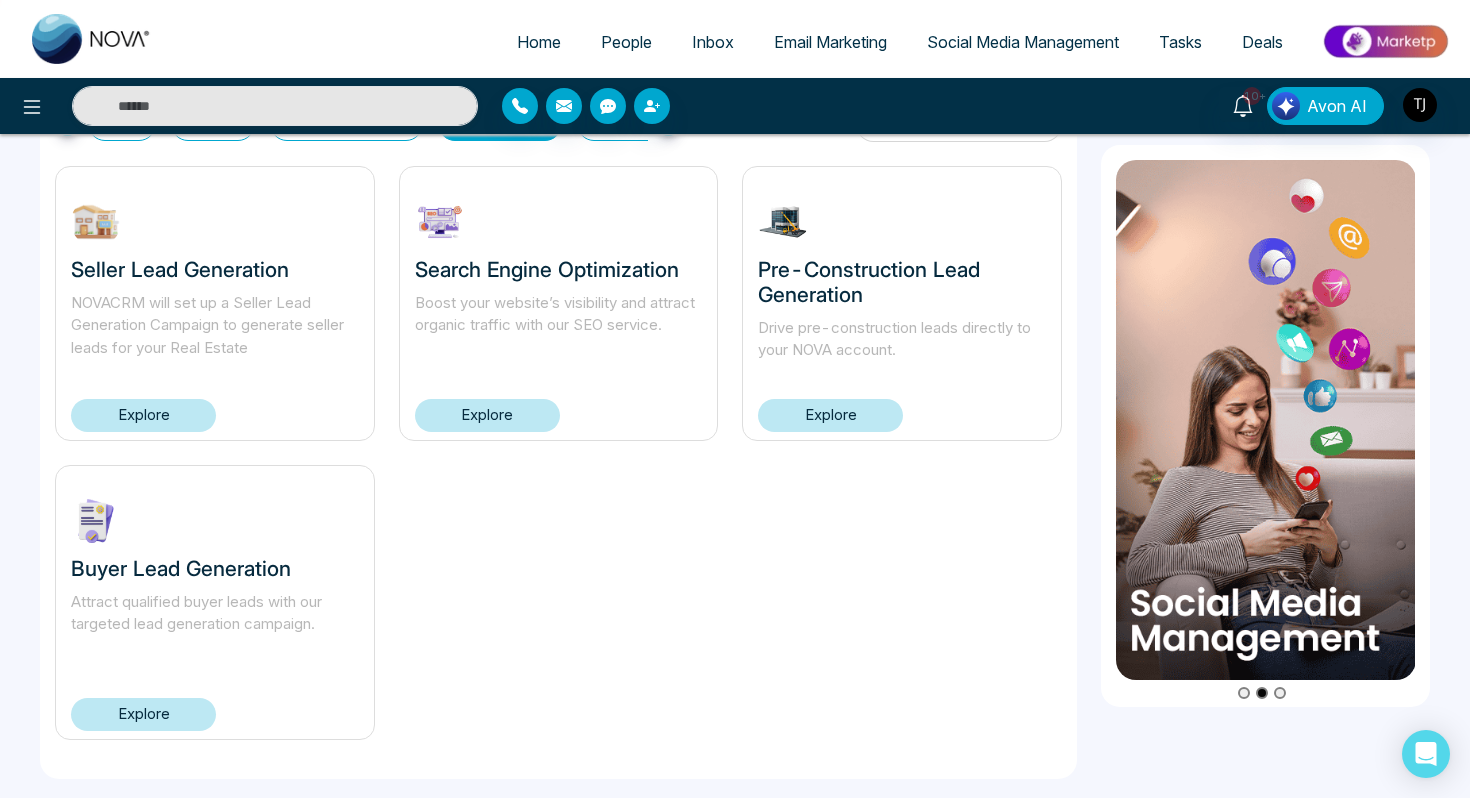 click on "Explore" at bounding box center (143, 714) 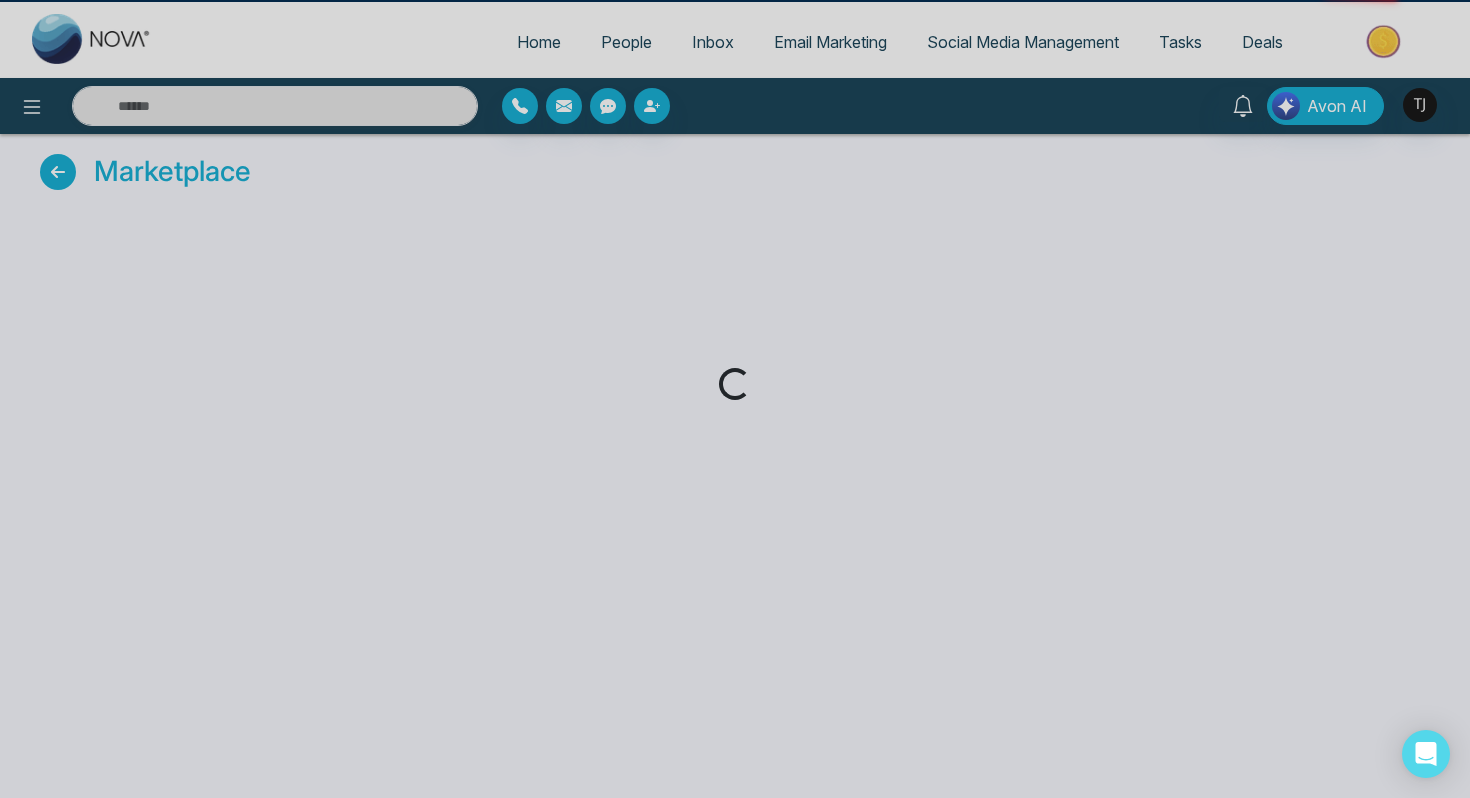 scroll, scrollTop: 0, scrollLeft: 0, axis: both 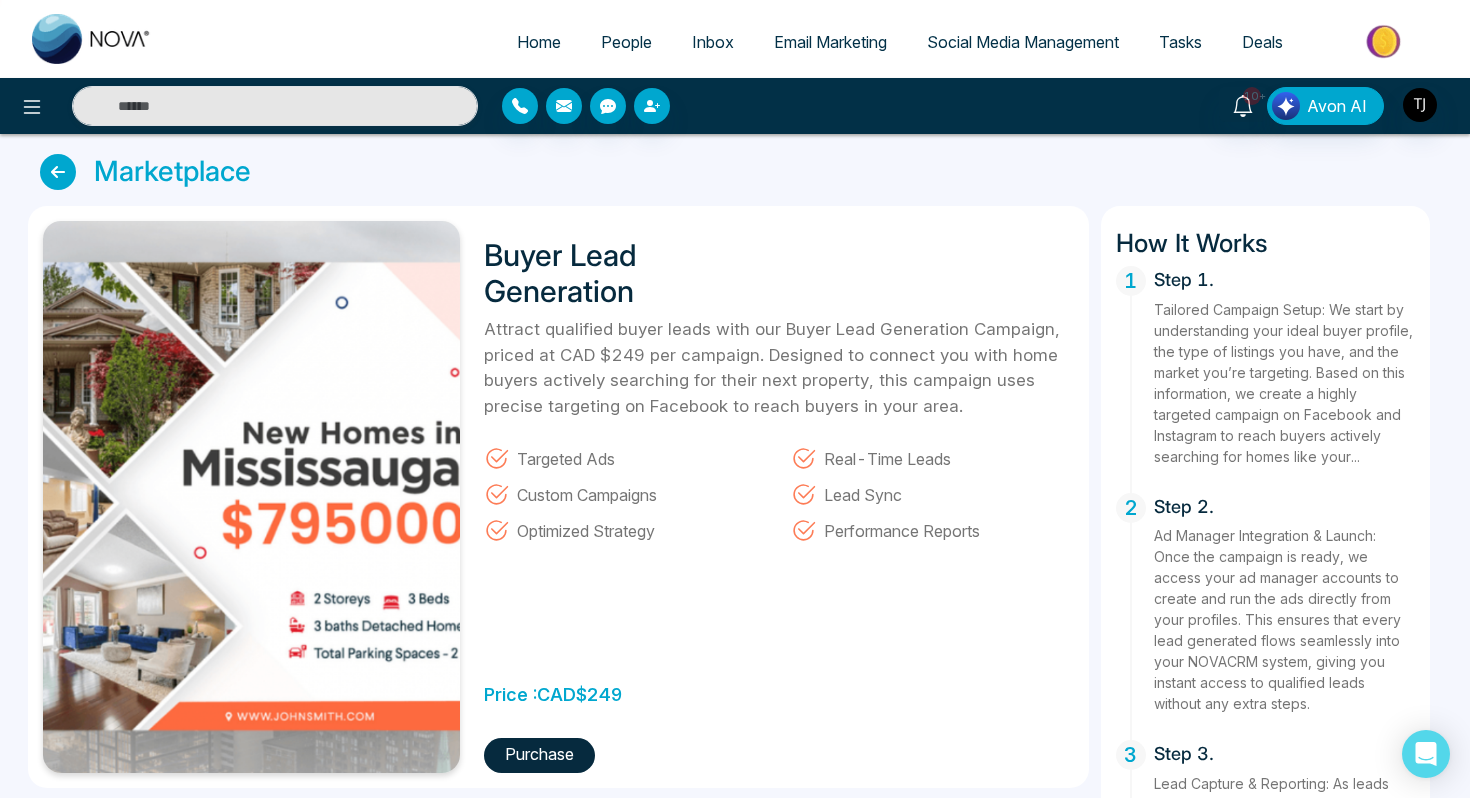 click on "Home" at bounding box center (539, 42) 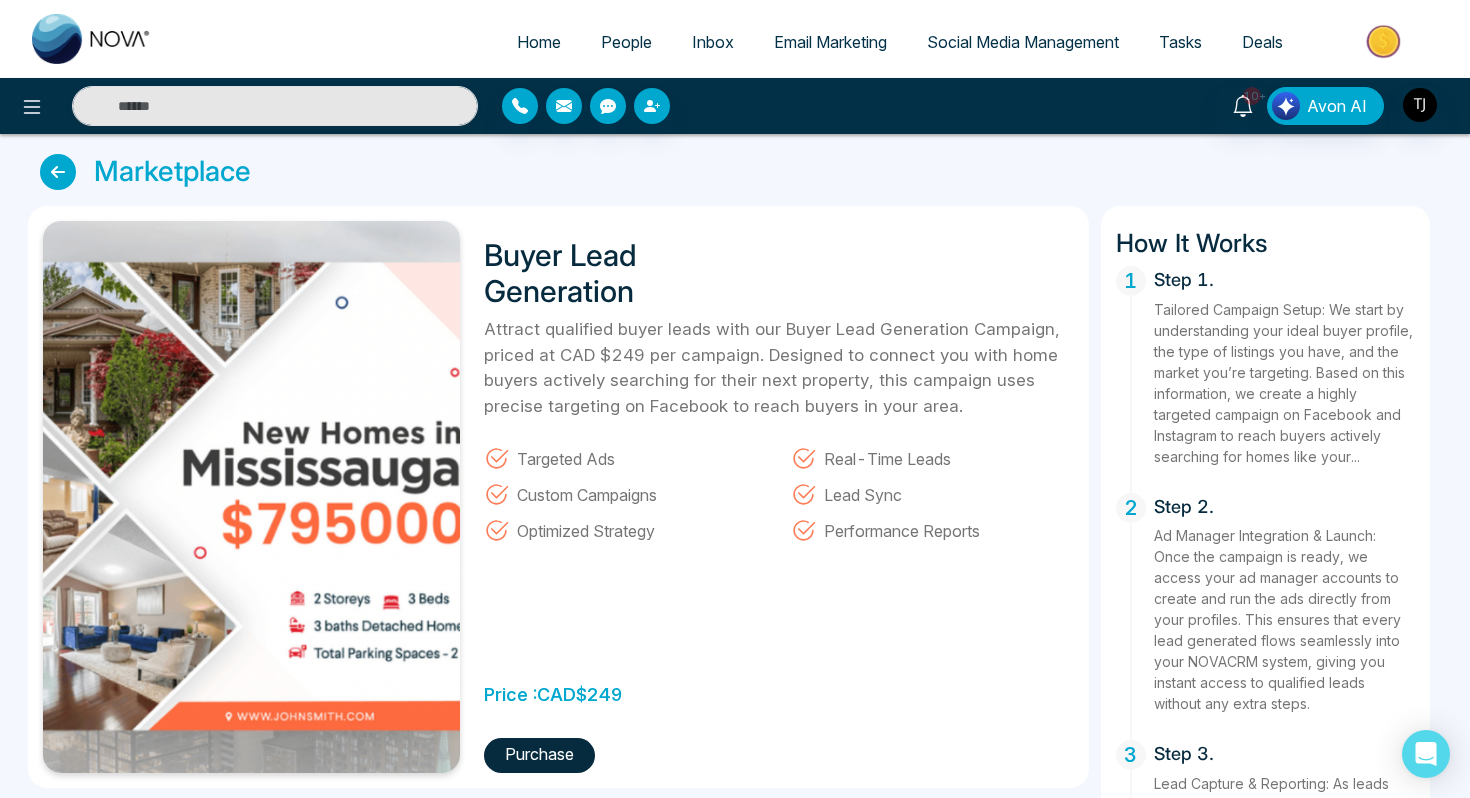 select on "*" 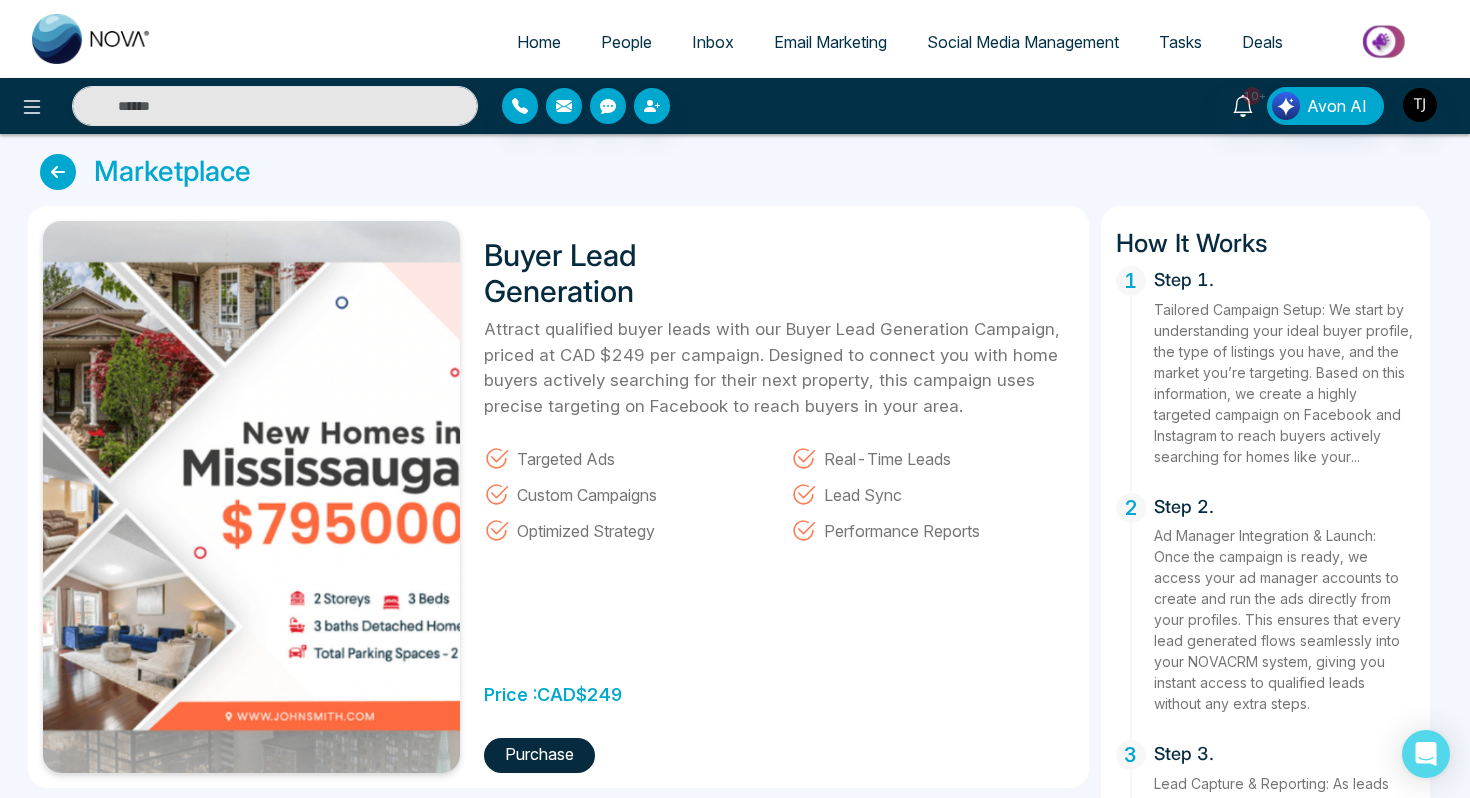 select on "*" 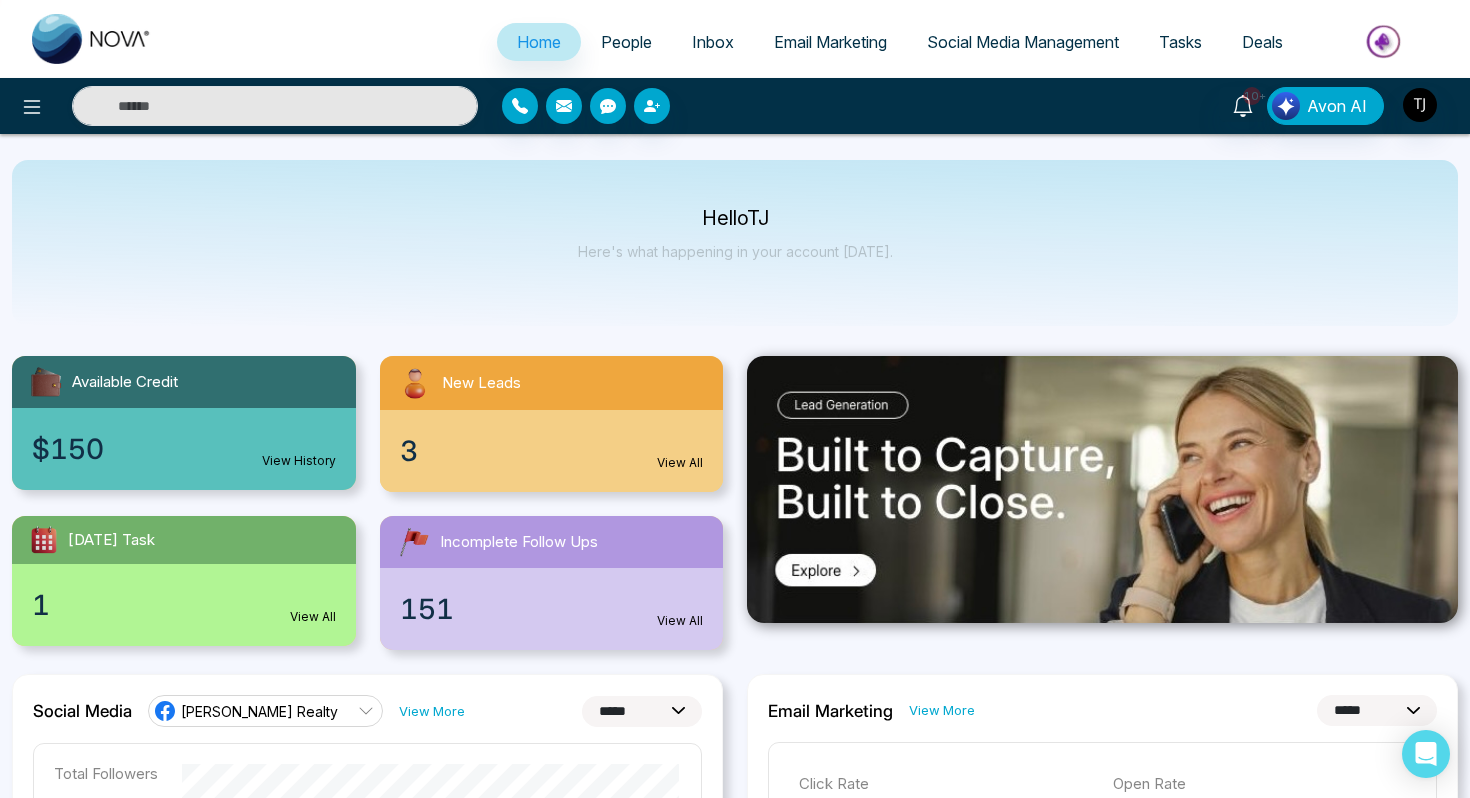 click at bounding box center (1385, 41) 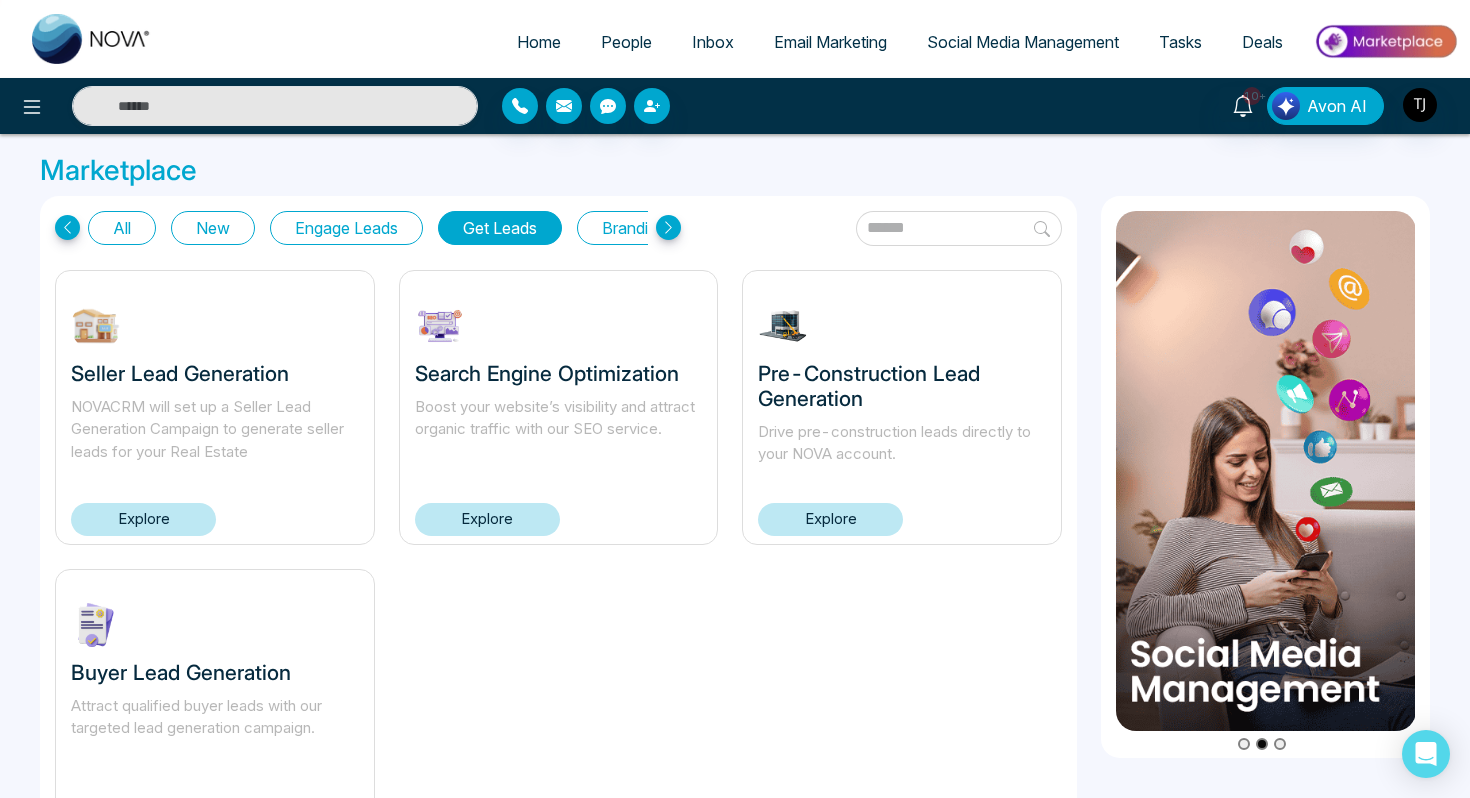 scroll, scrollTop: 104, scrollLeft: 0, axis: vertical 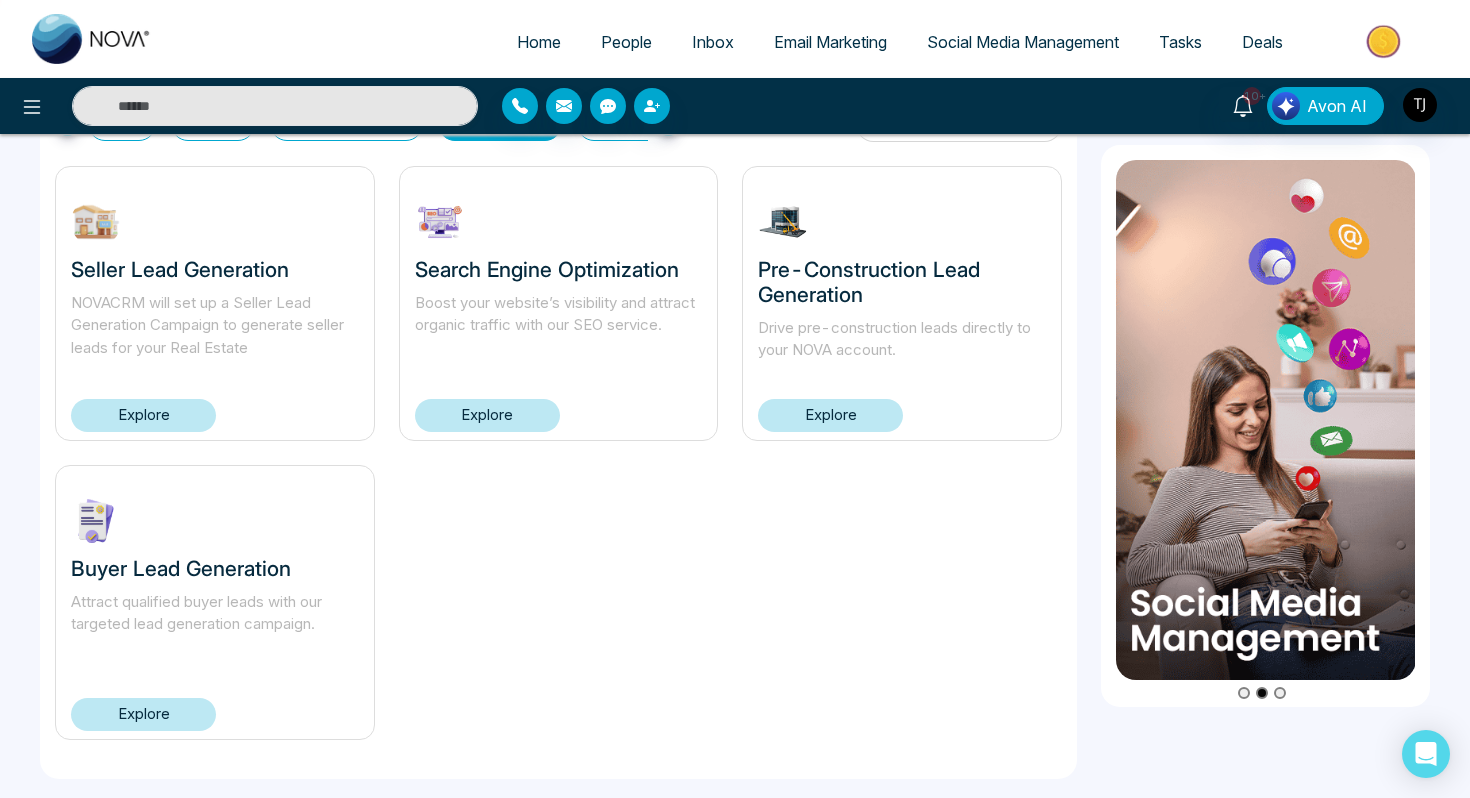 click on "Buyer Lead Generation Attract qualified buyer leads with our targeted lead generation campaign. Explore" at bounding box center (215, 602) 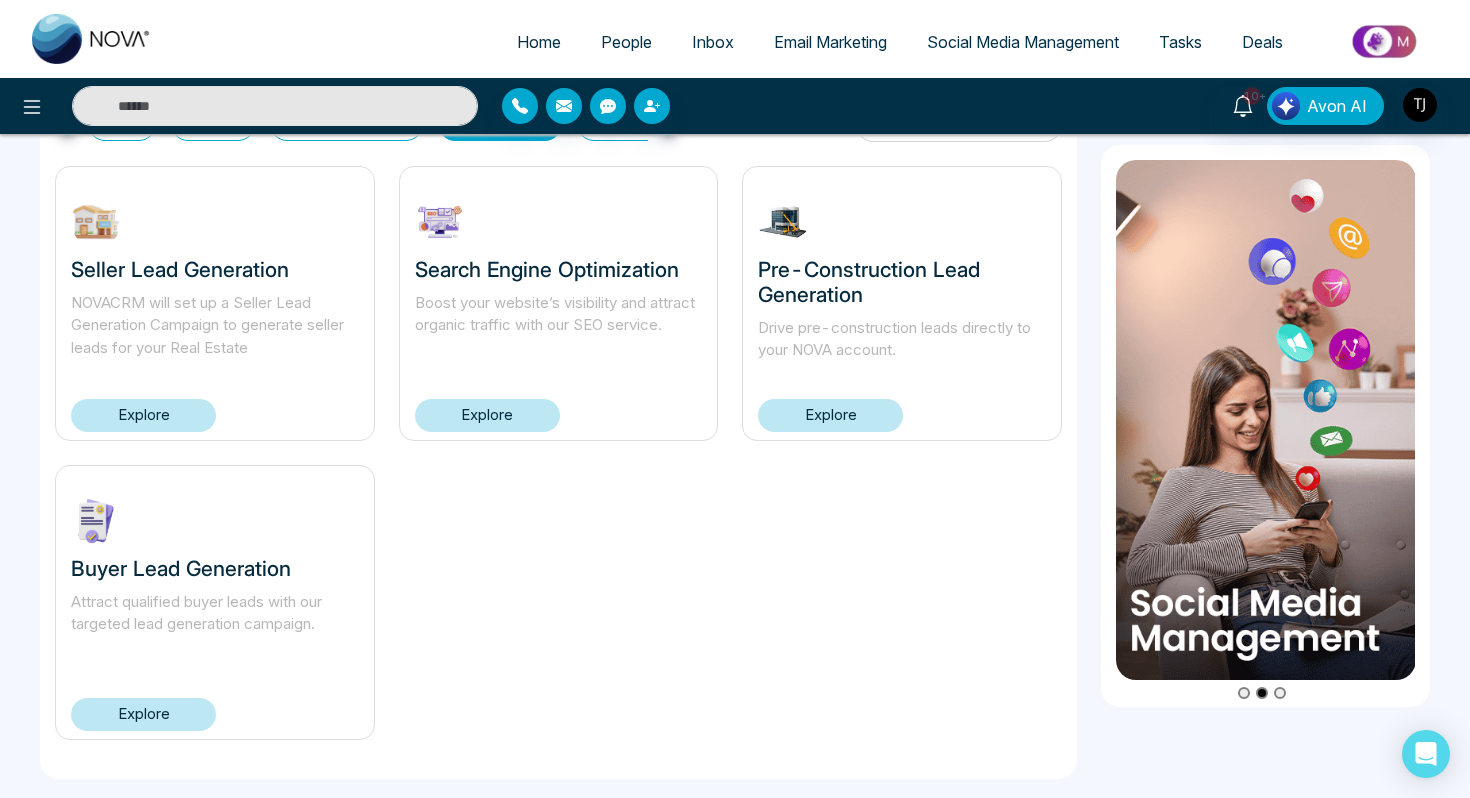 click on "Explore" at bounding box center [143, 714] 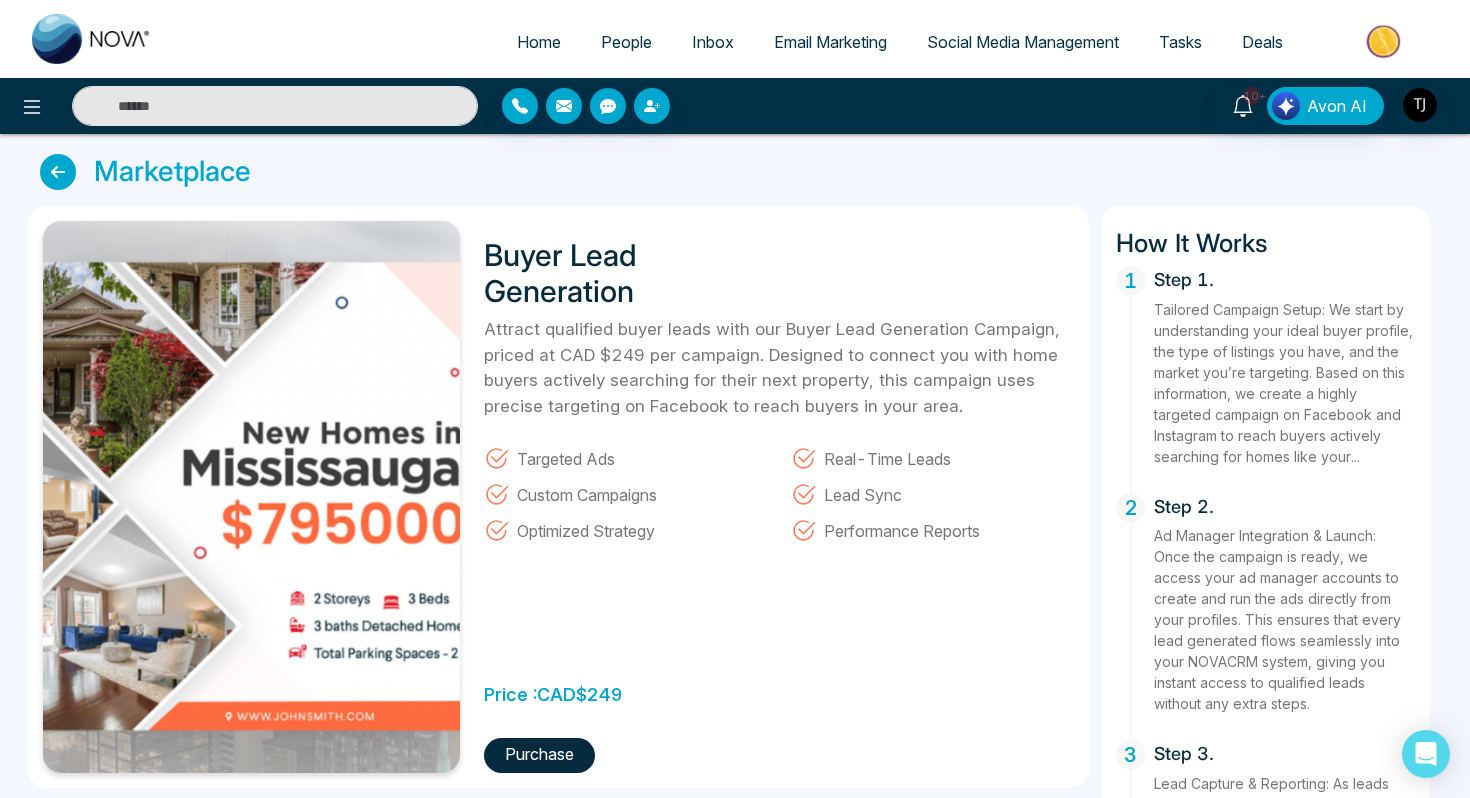 scroll, scrollTop: 77, scrollLeft: 0, axis: vertical 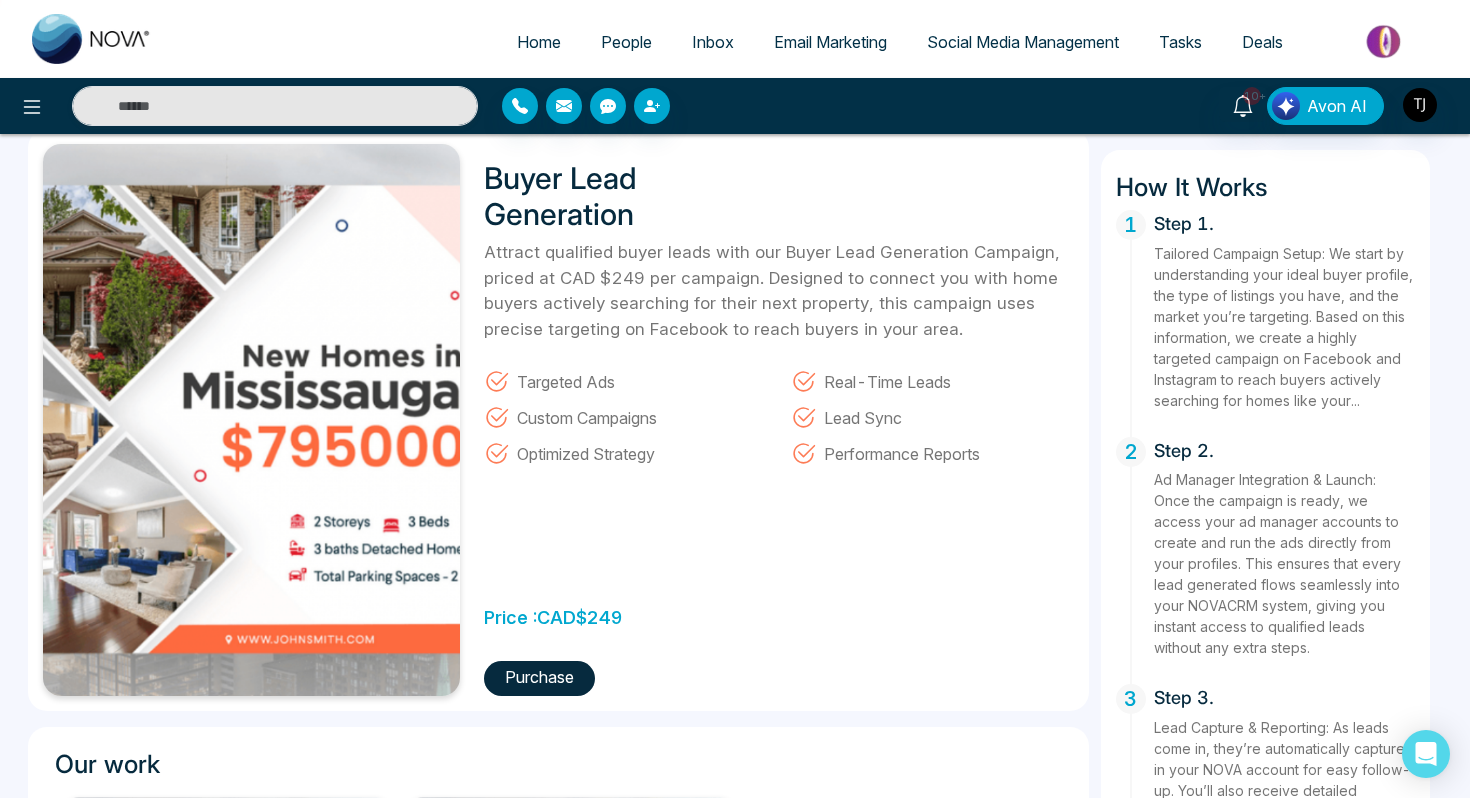 click on "Home" at bounding box center [539, 42] 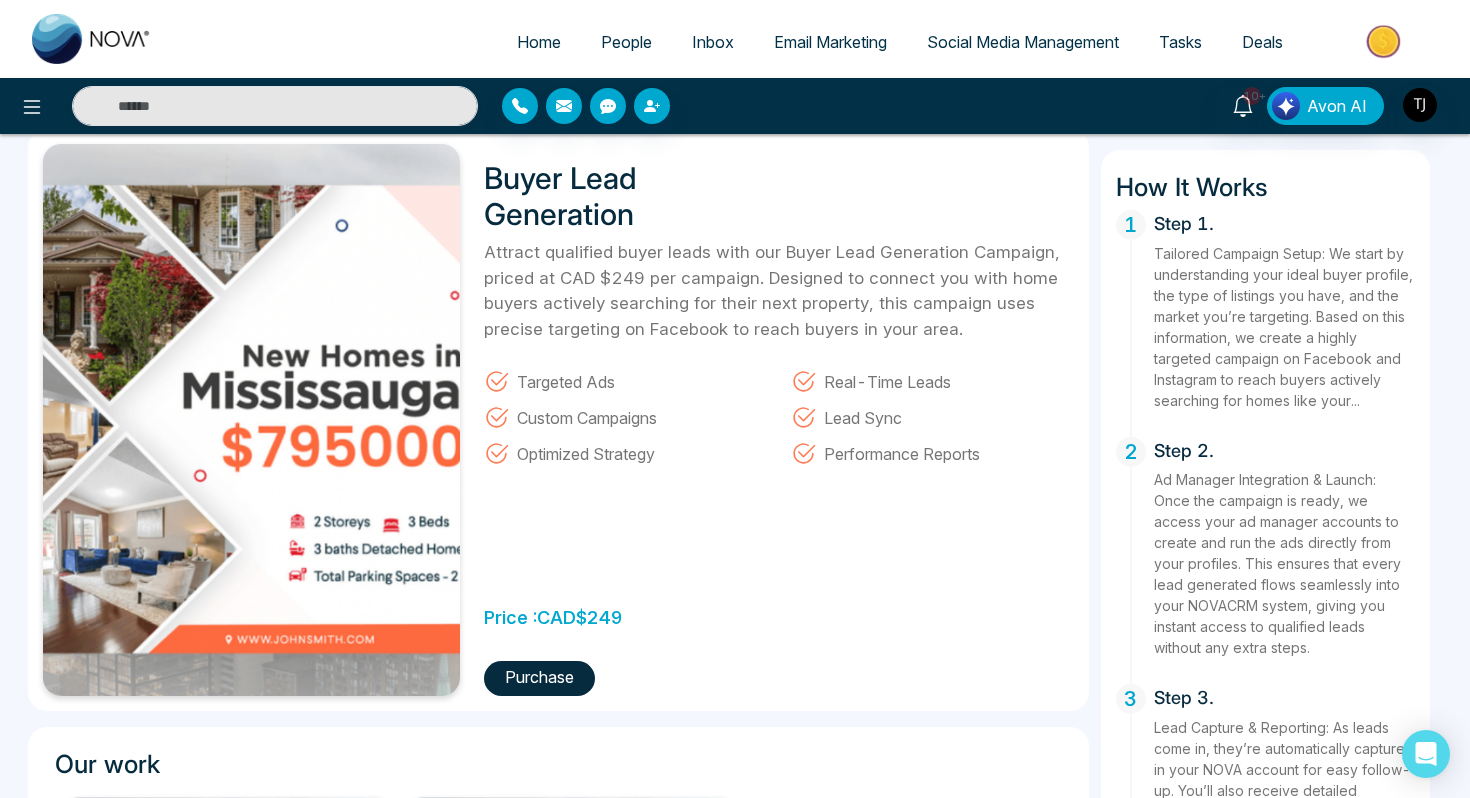 select on "*" 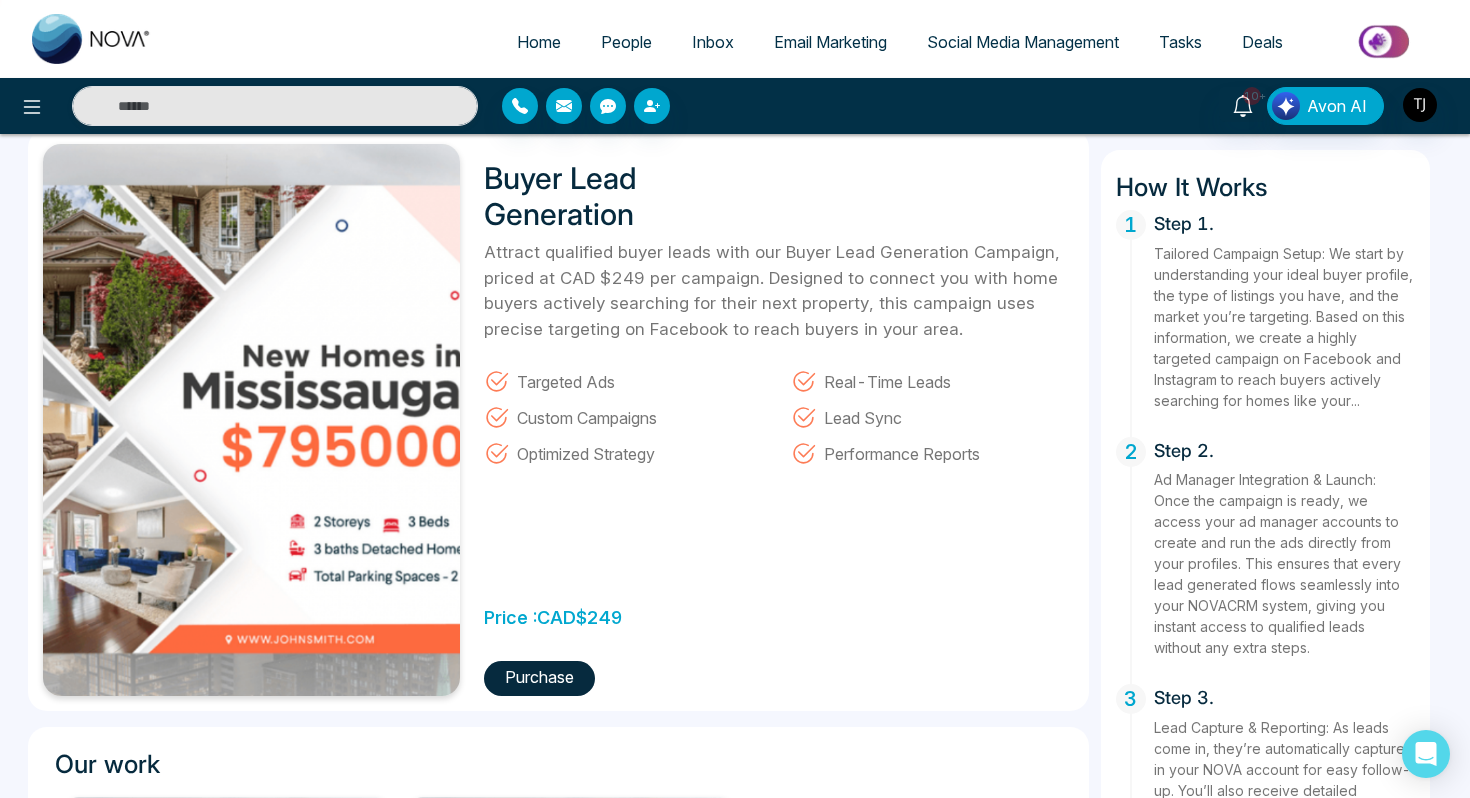 select on "*" 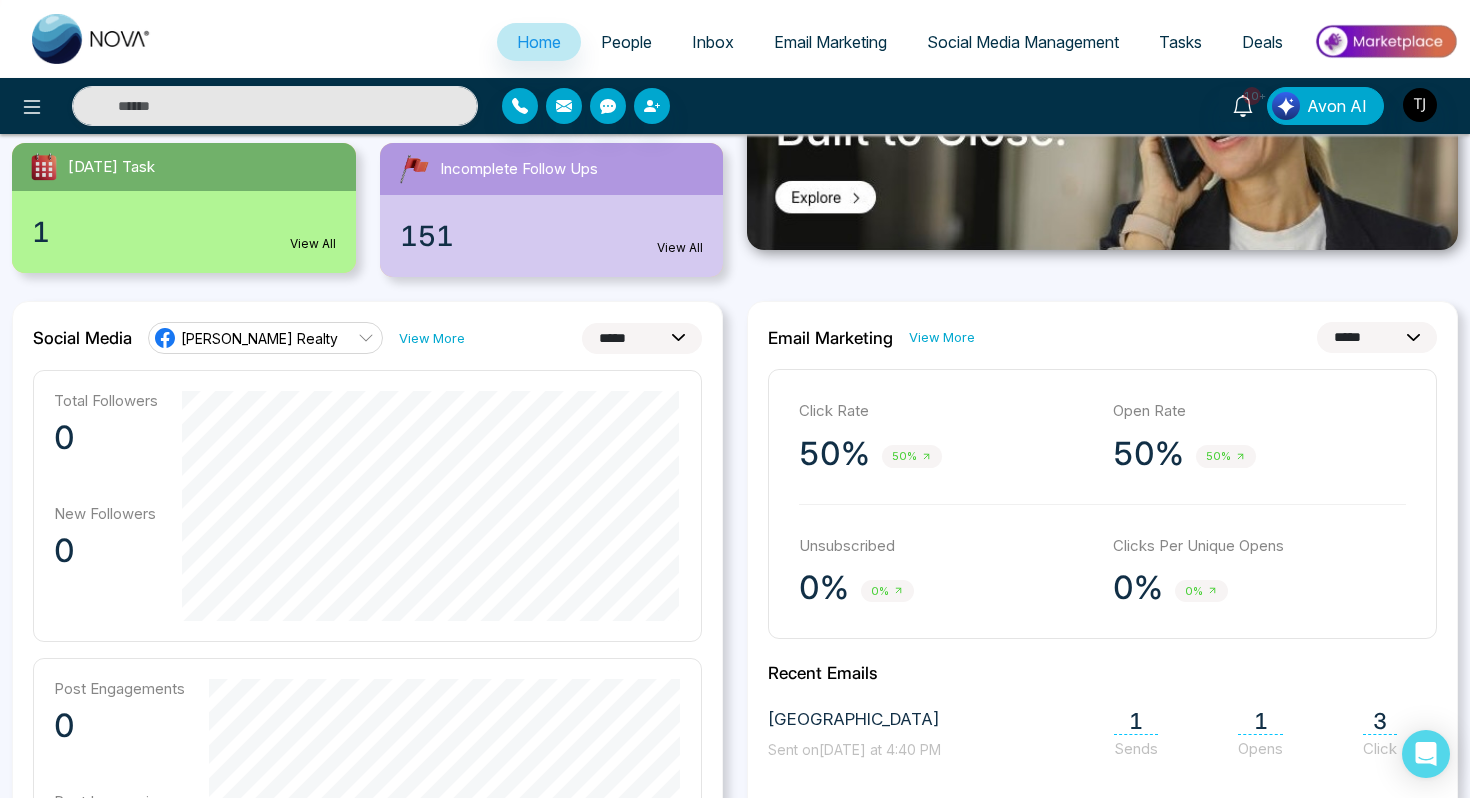 scroll, scrollTop: 0, scrollLeft: 0, axis: both 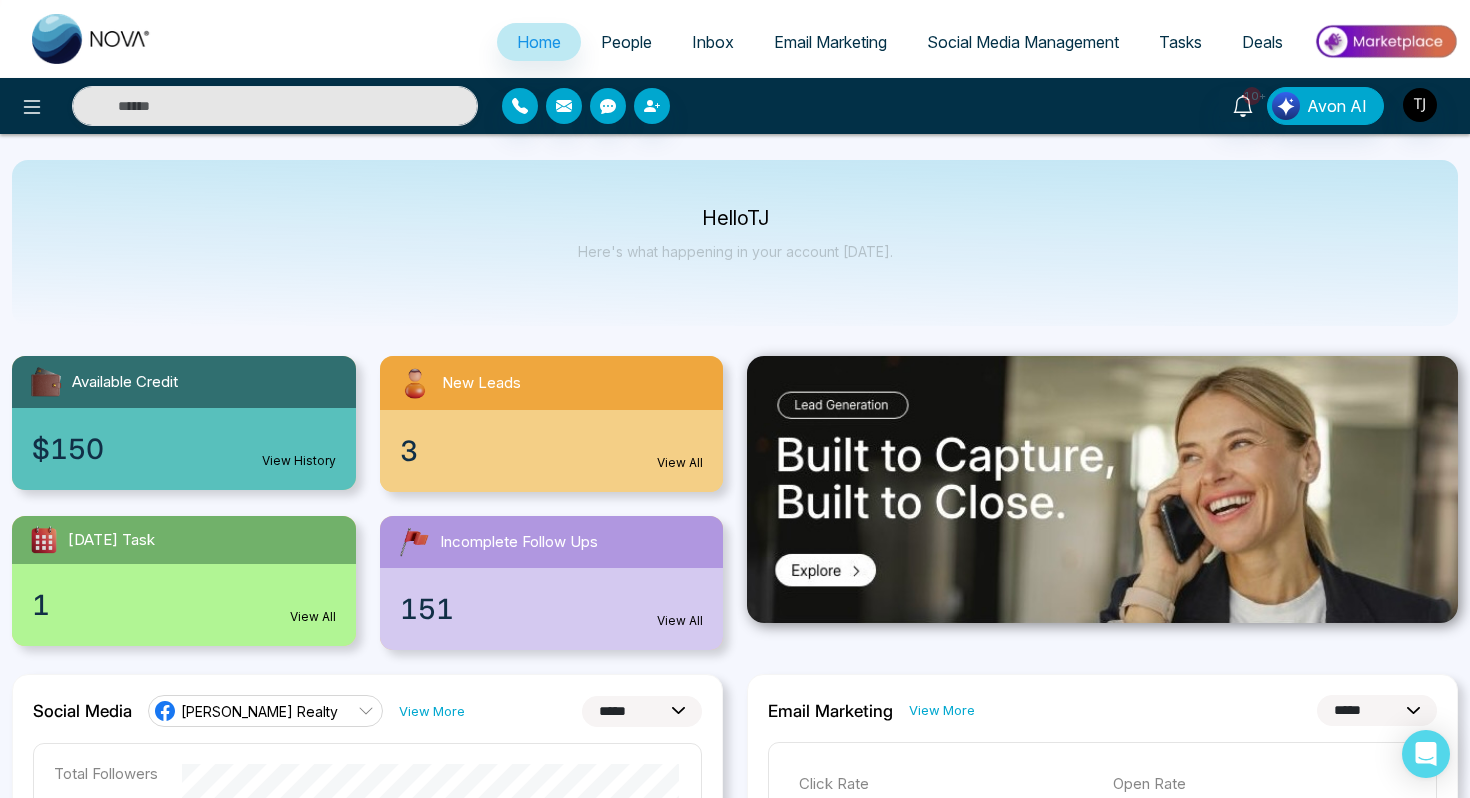 click on "People" at bounding box center (626, 42) 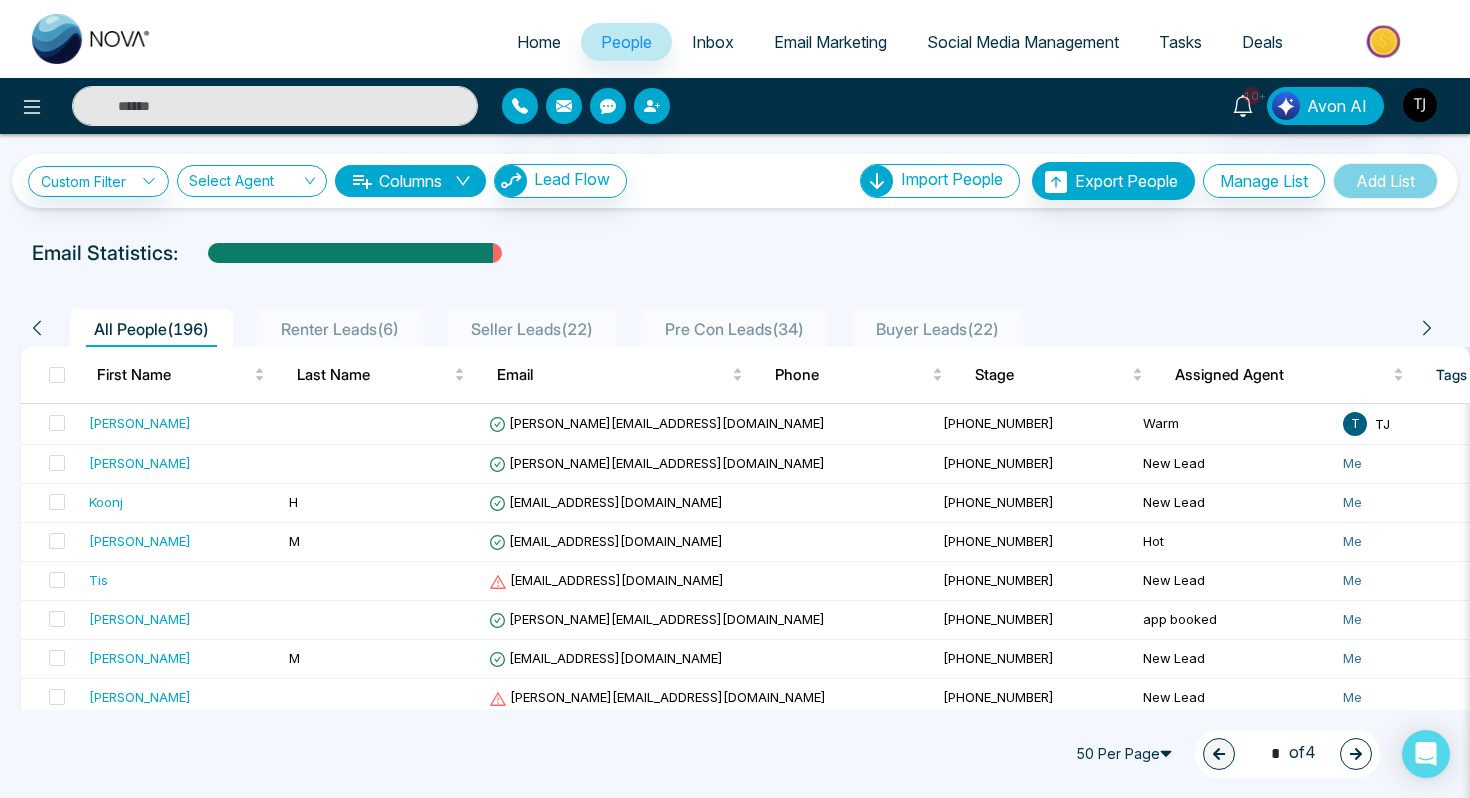 click on "Email Marketing" at bounding box center [830, 42] 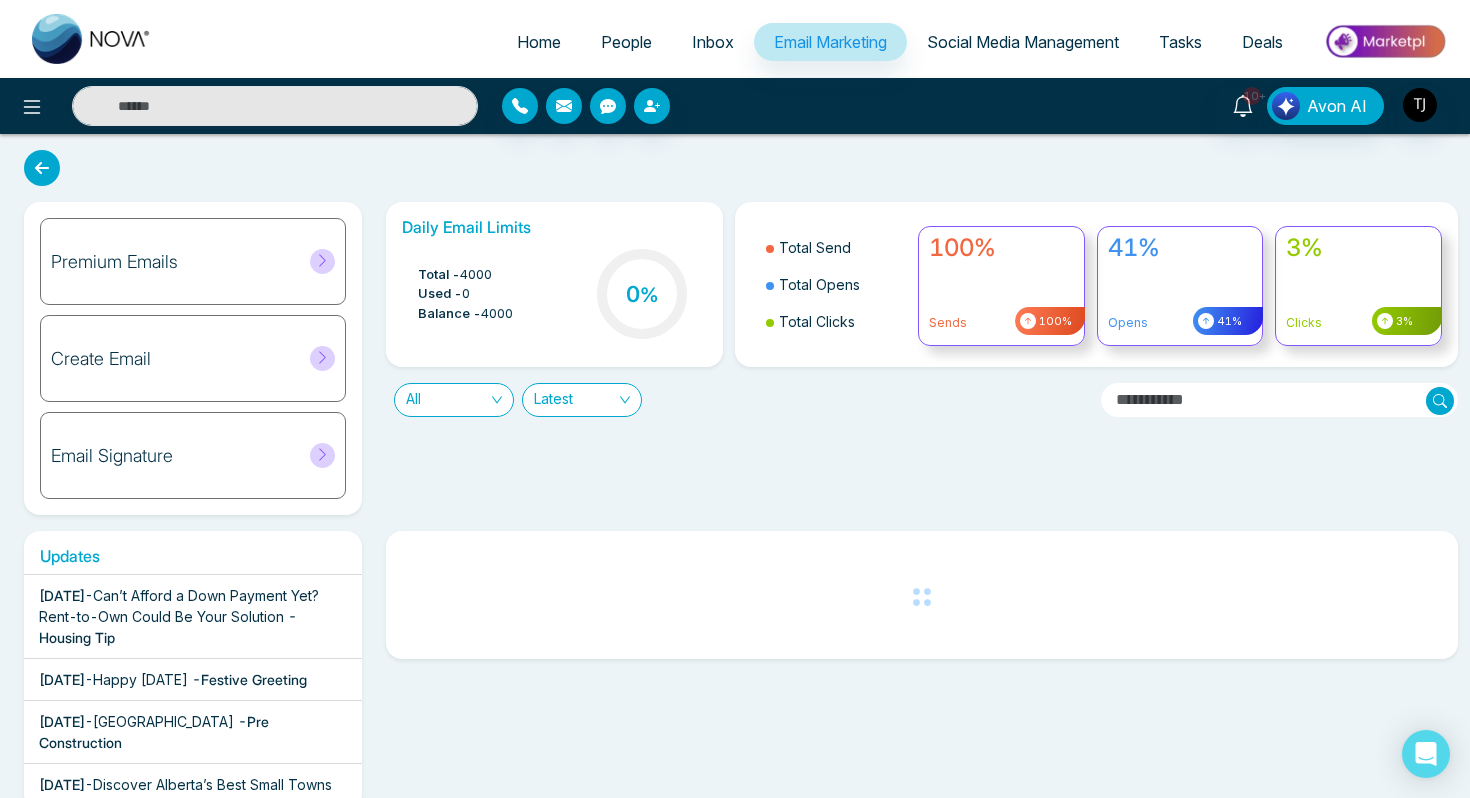 click on "Create Email" at bounding box center [193, 358] 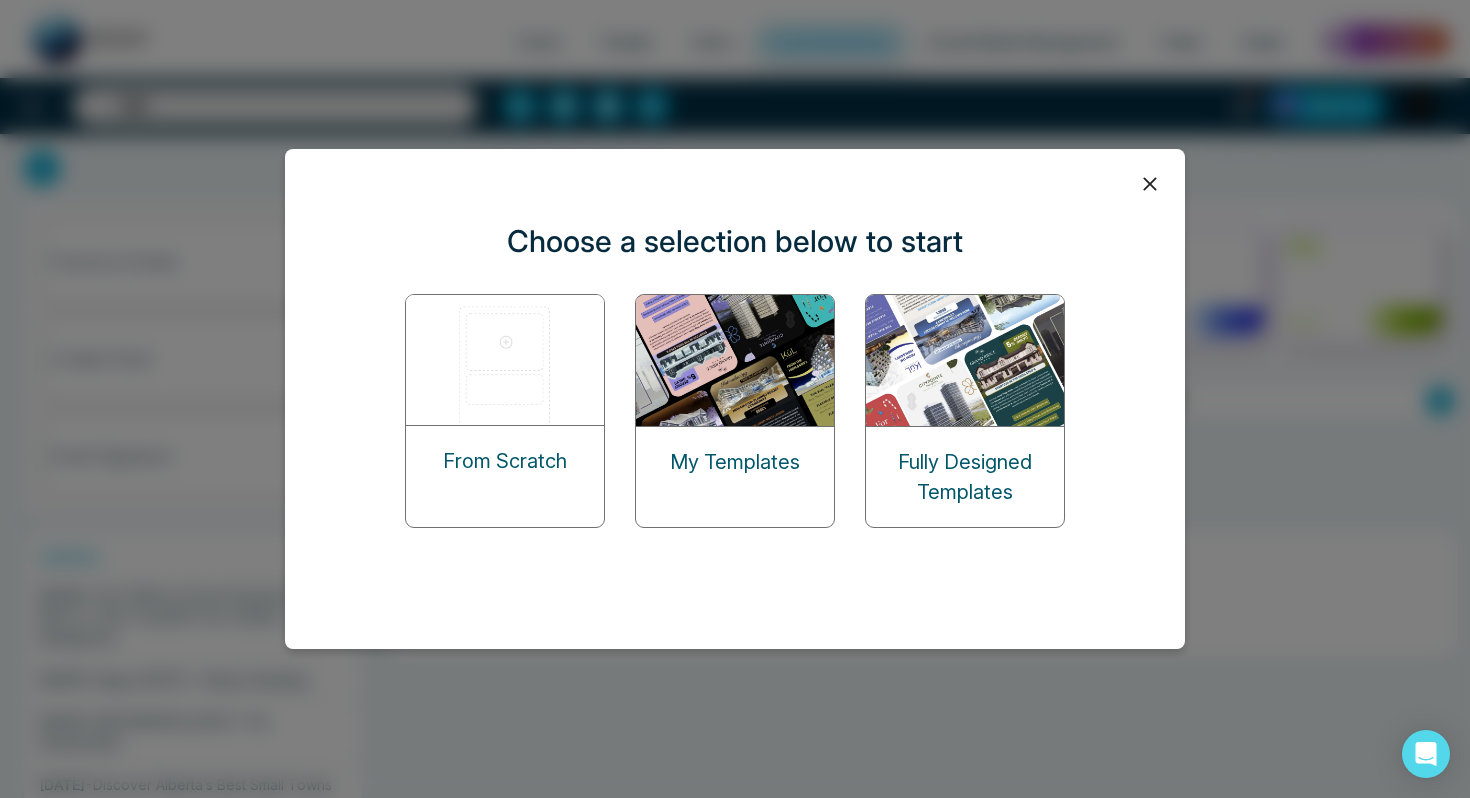 click at bounding box center [506, 360] 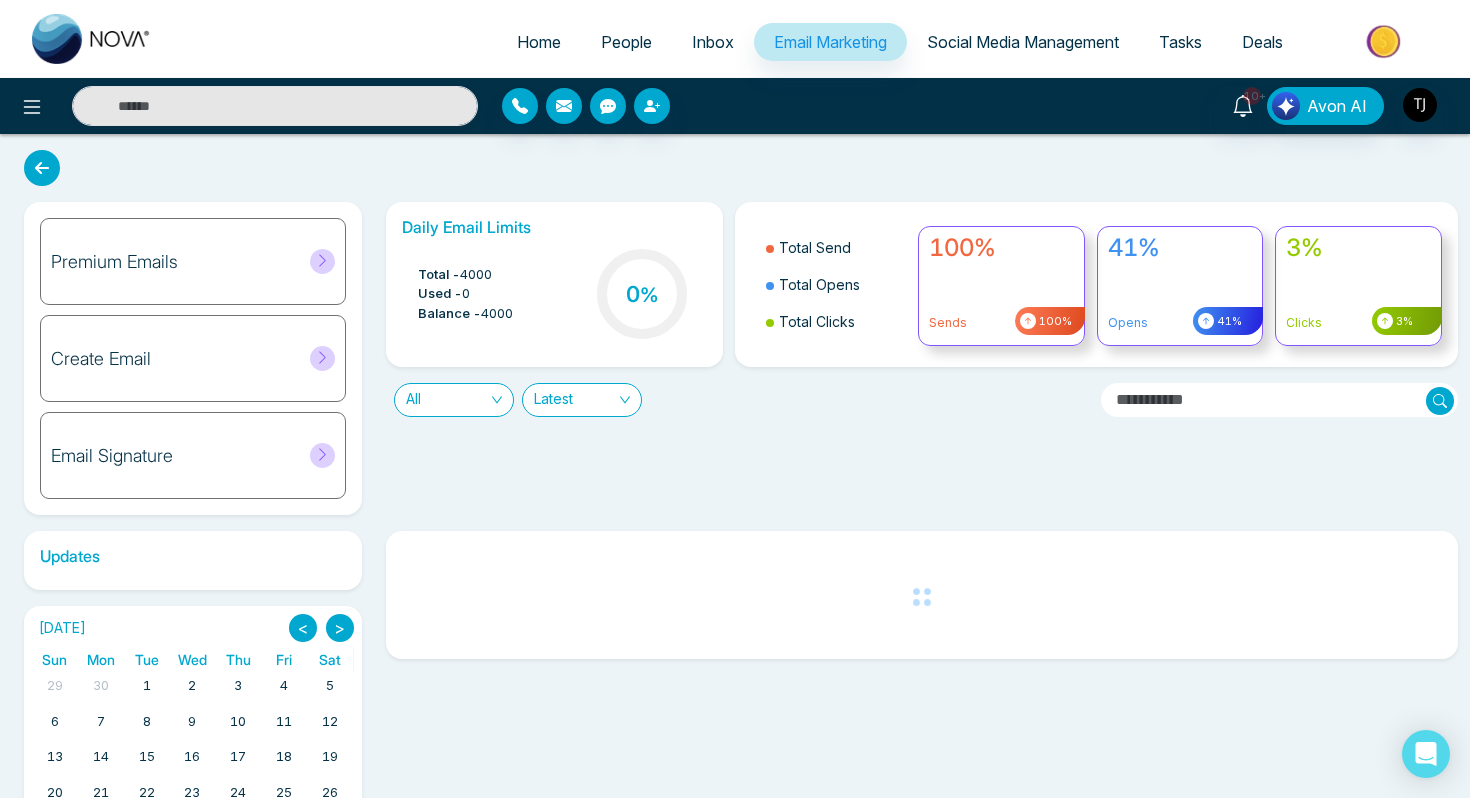 click on "Premium Emails" at bounding box center (114, 262) 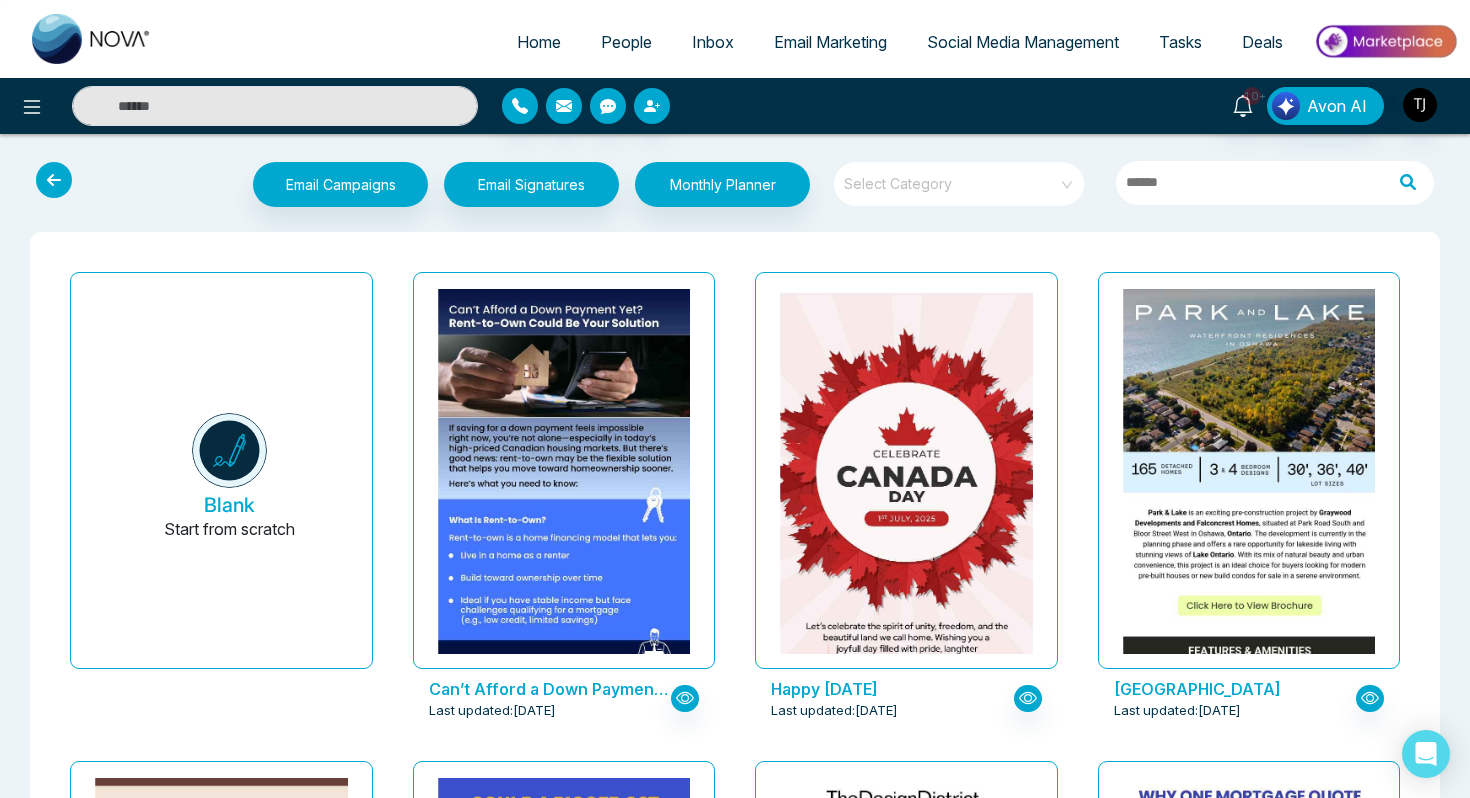 click on "Social Media Management" at bounding box center (1023, 42) 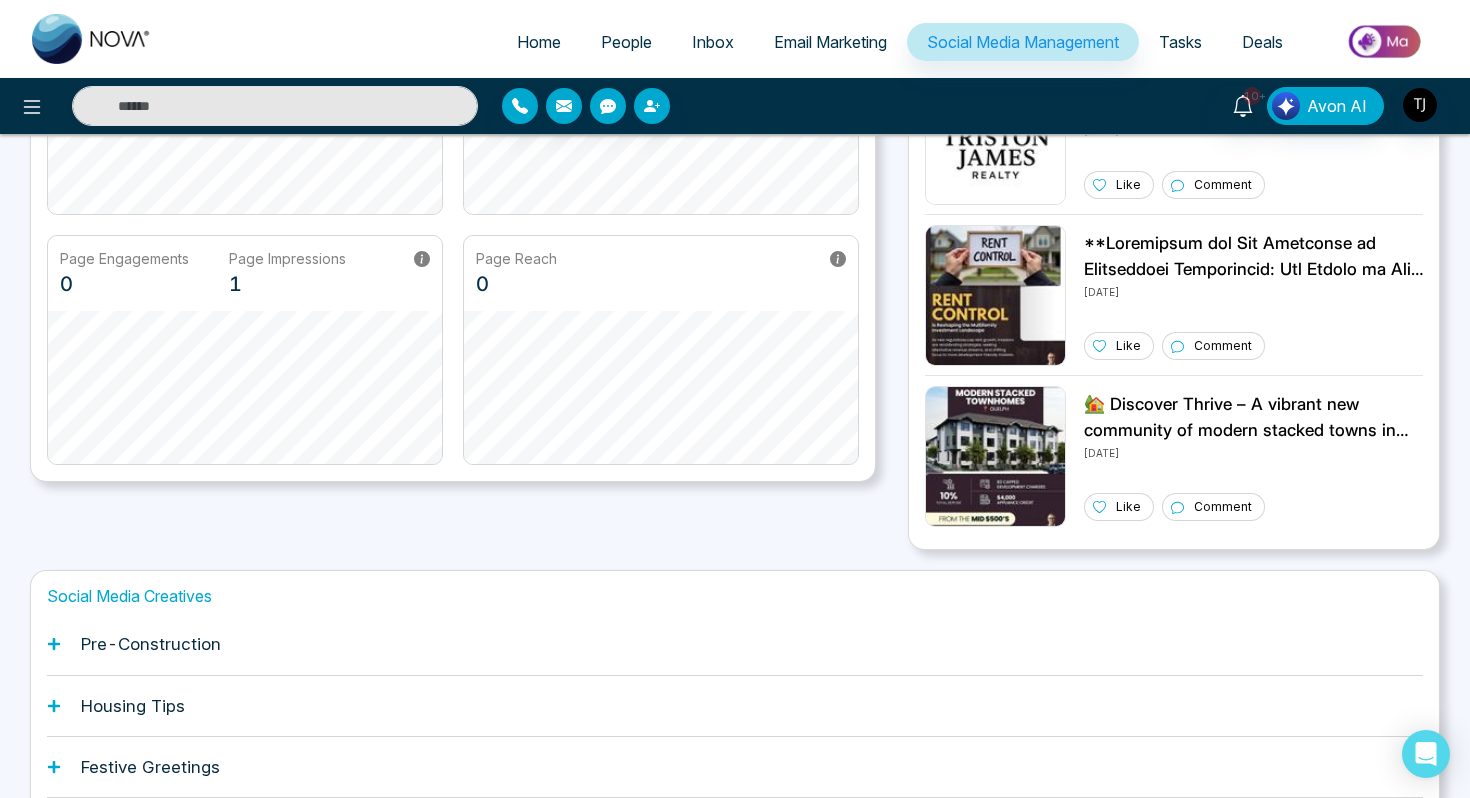 scroll, scrollTop: 494, scrollLeft: 0, axis: vertical 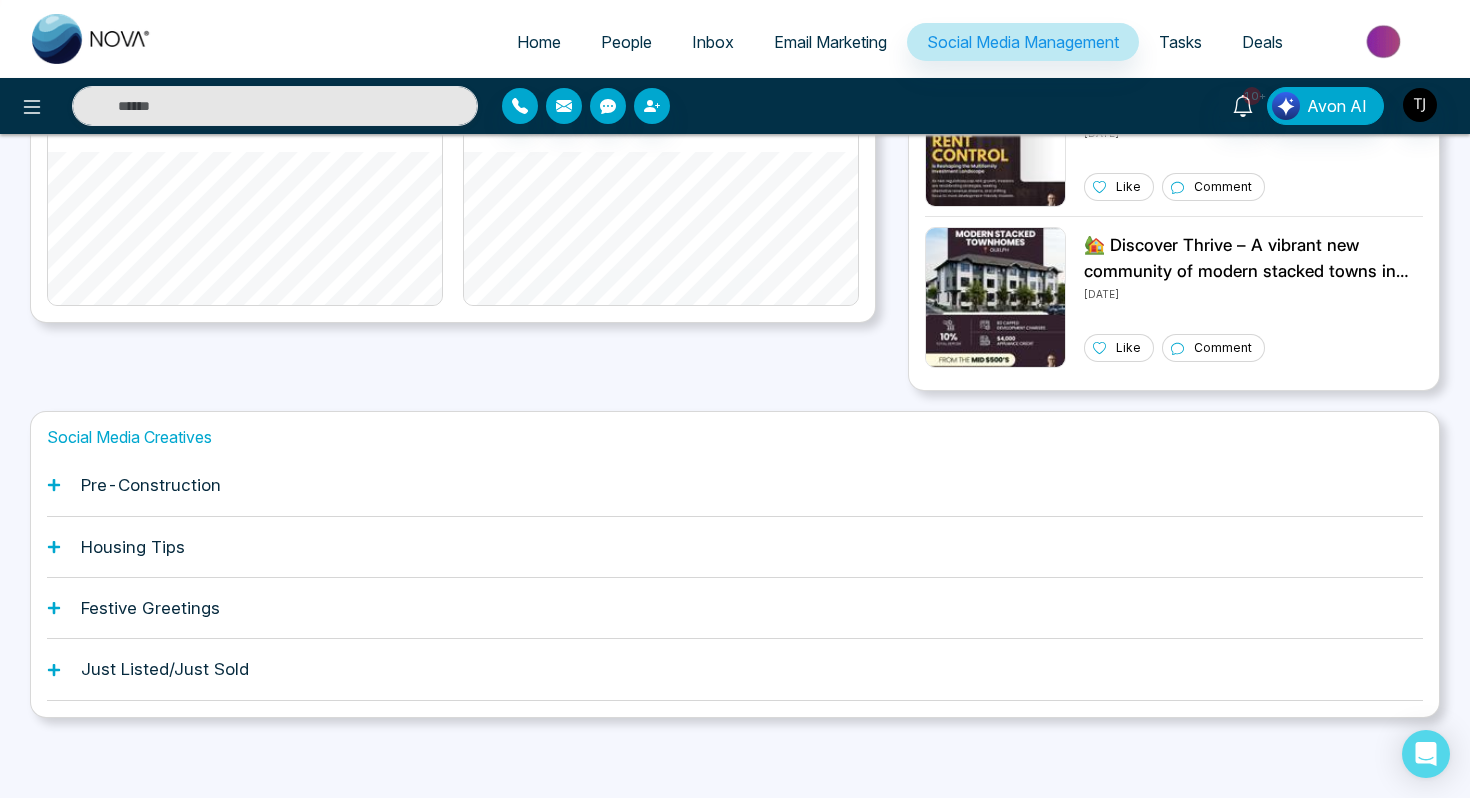 click on "Pre-Construction" at bounding box center [735, 485] 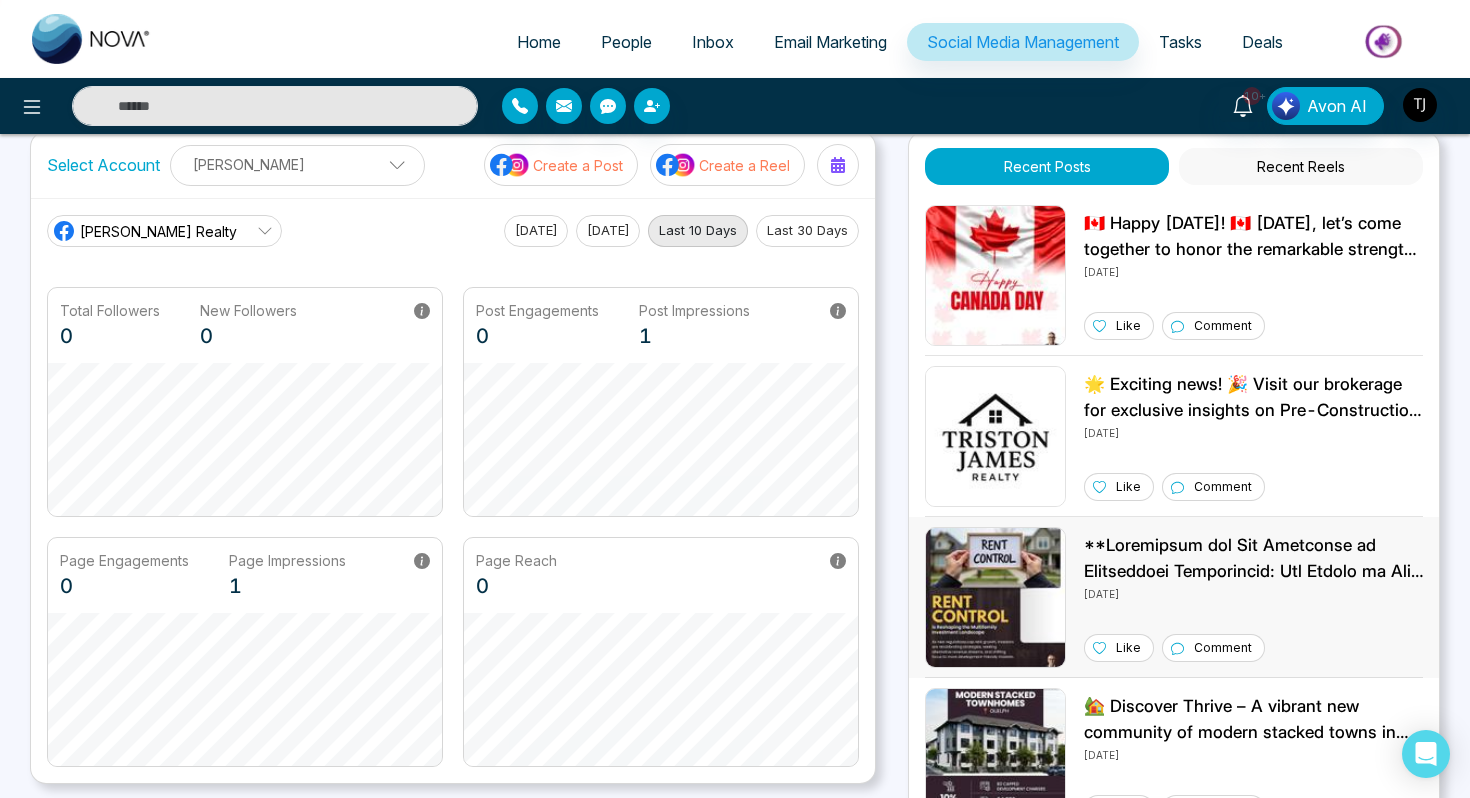 scroll, scrollTop: 0, scrollLeft: 0, axis: both 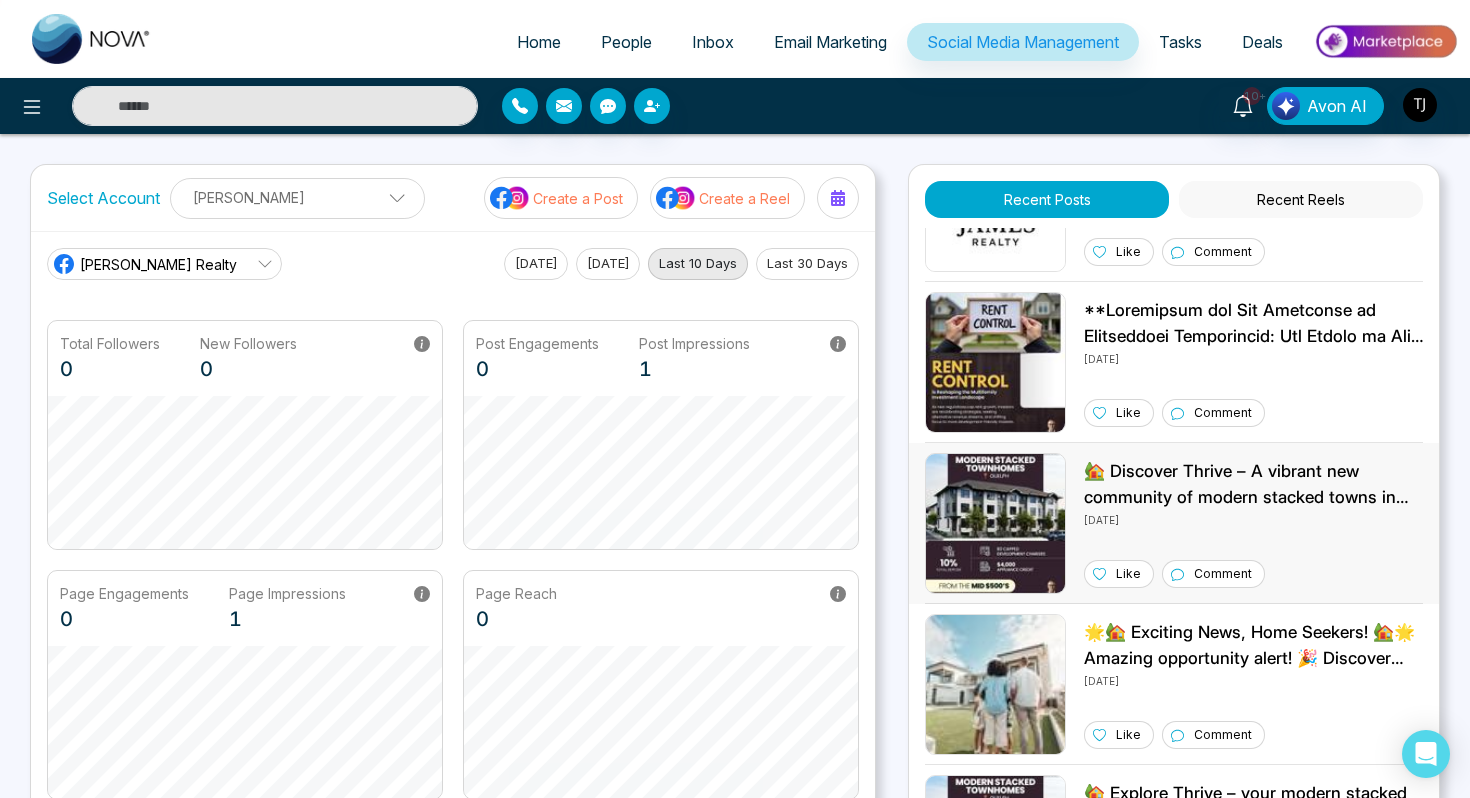 click on "🏡 Discover Thrive – A vibrant new community of modern stacked towns in [GEOGRAPHIC_DATA]!
Ideally located at [GEOGRAPHIC_DATA], Thrive puts you close to everything — from [GEOGRAPHIC_DATA] and SmartCentres to the [GEOGRAPHIC_DATA], [GEOGRAPHIC_DATA], and the downtown core.
💰 Flexible Deposit Structure:
• $10,000 on signing
• Balance to 5% at firm
• Additional 5% [DATE]
Thinking about your next move? Let’s connect and explore your options! 📲
#ThriveGuelph #GuelphLiving #StackedTowns #NewHomesCanada #[GEOGRAPHIC_DATA]" at bounding box center (1253, 484) 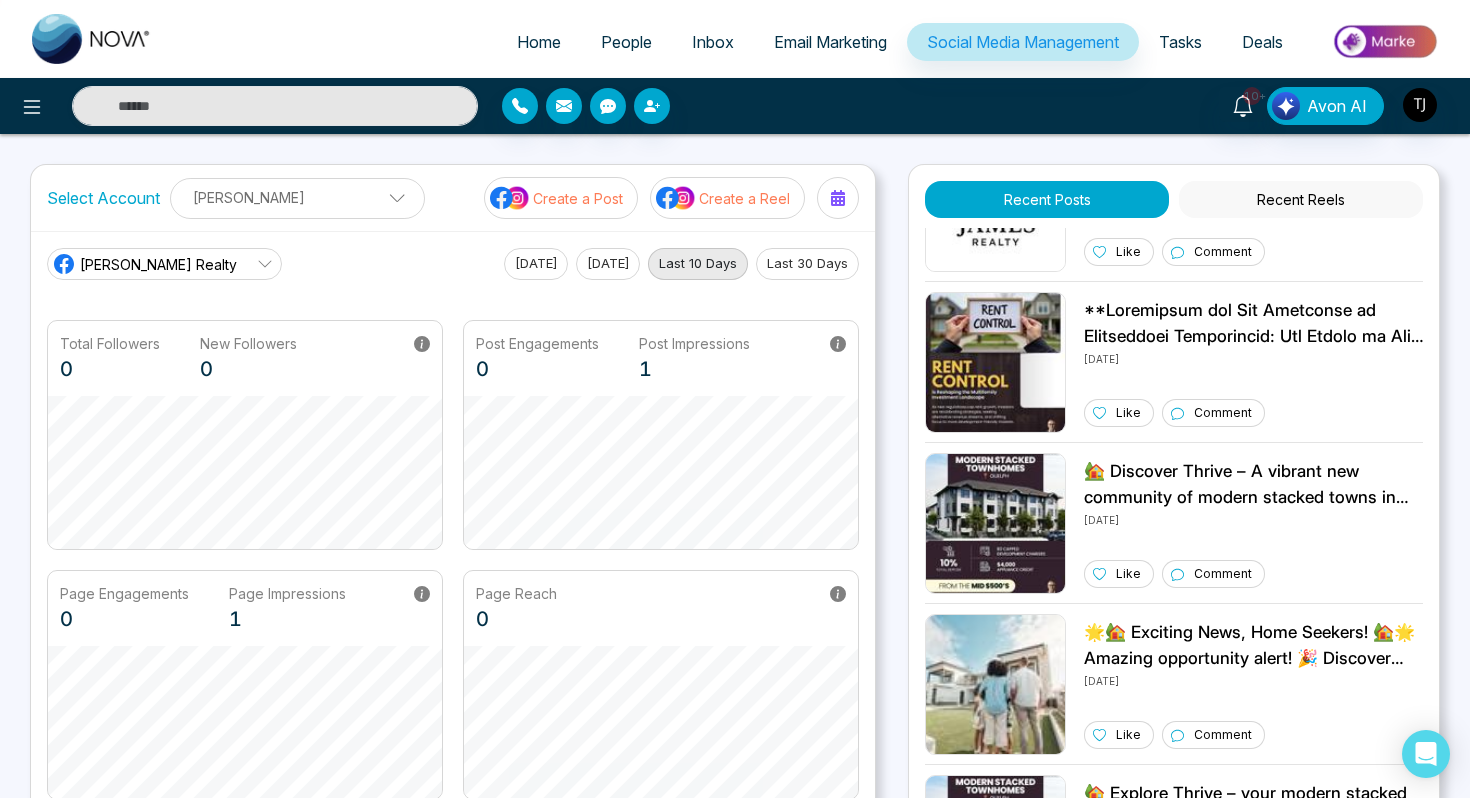 click at bounding box center [1385, 41] 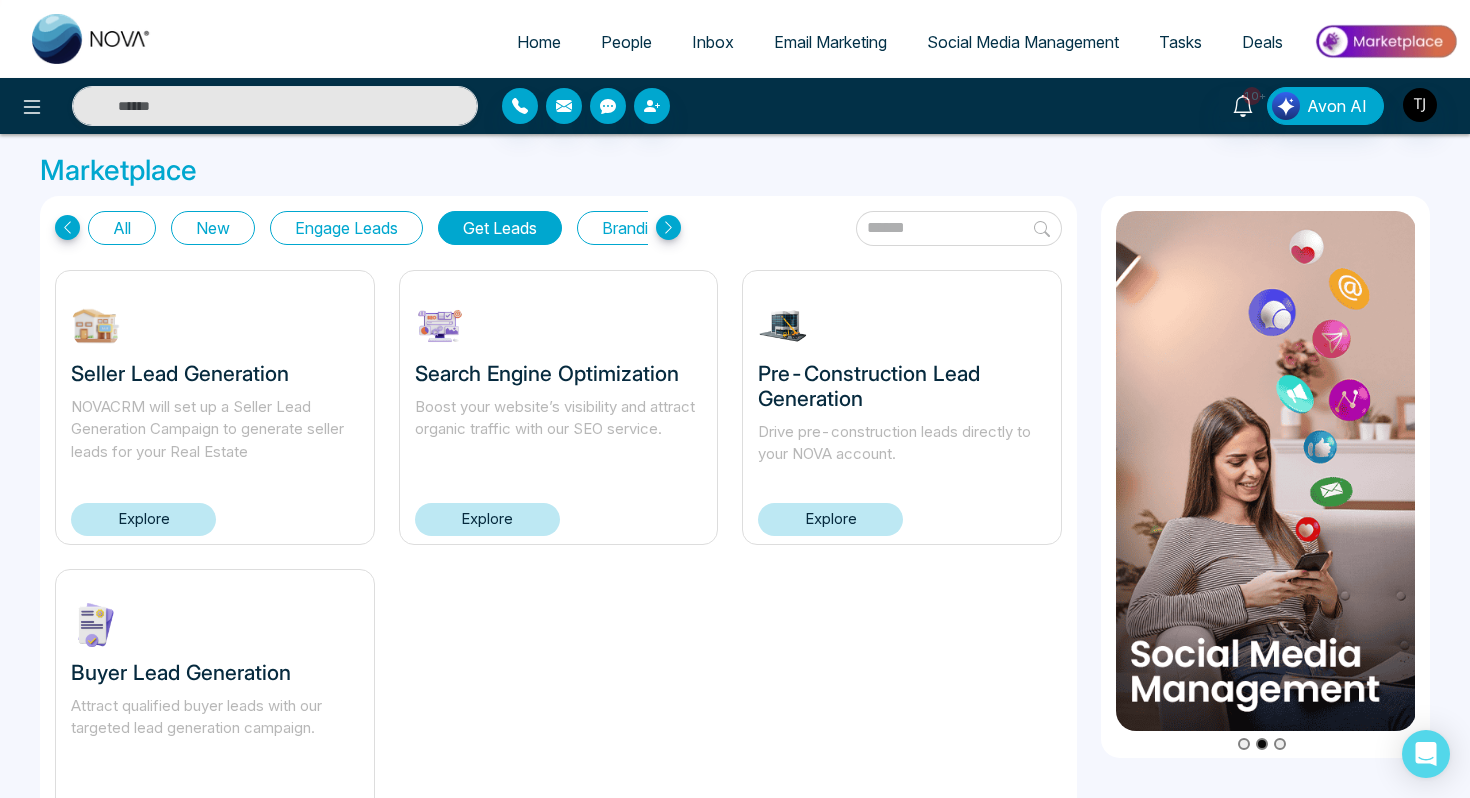 scroll, scrollTop: 104, scrollLeft: 0, axis: vertical 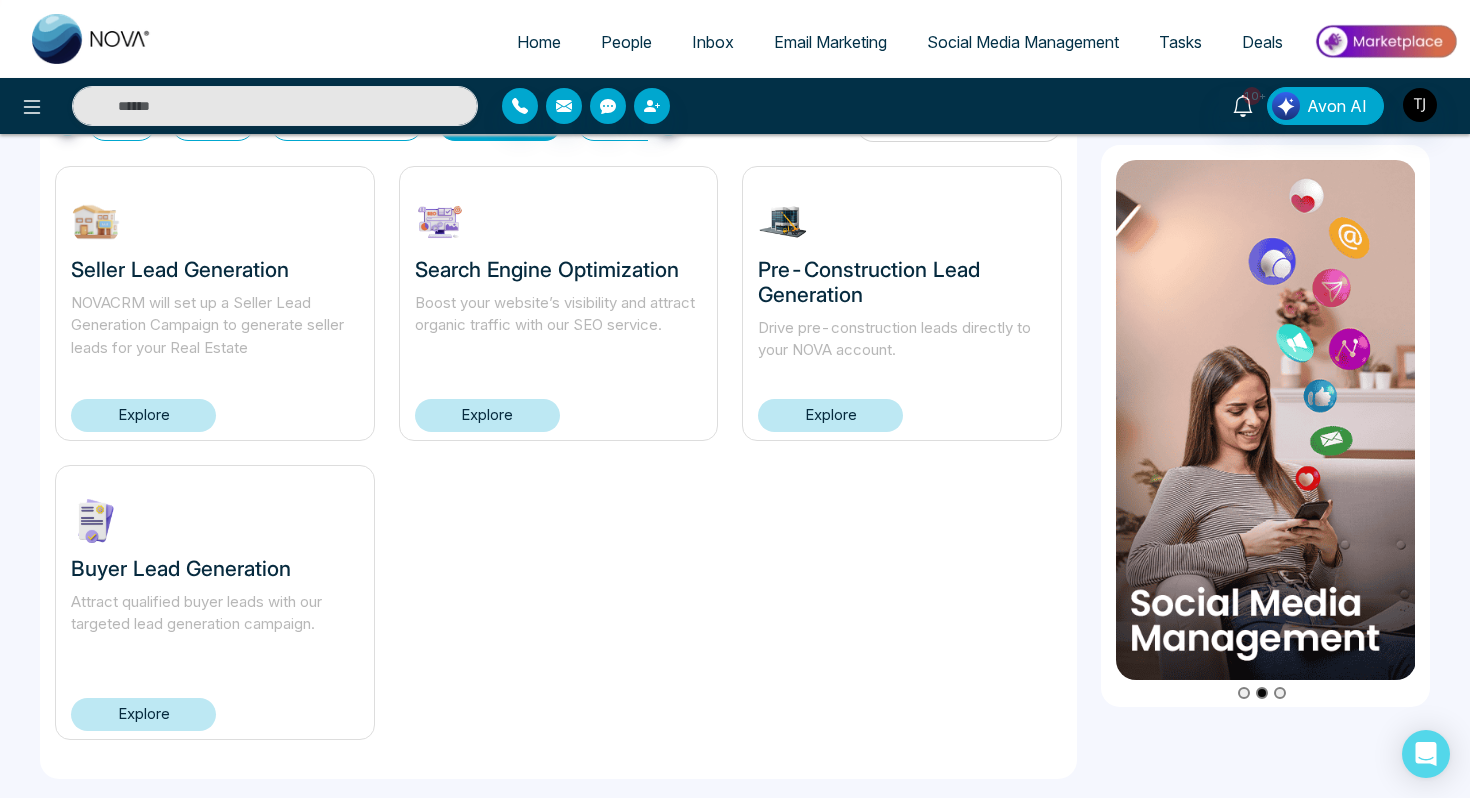 click on "Explore" at bounding box center (143, 714) 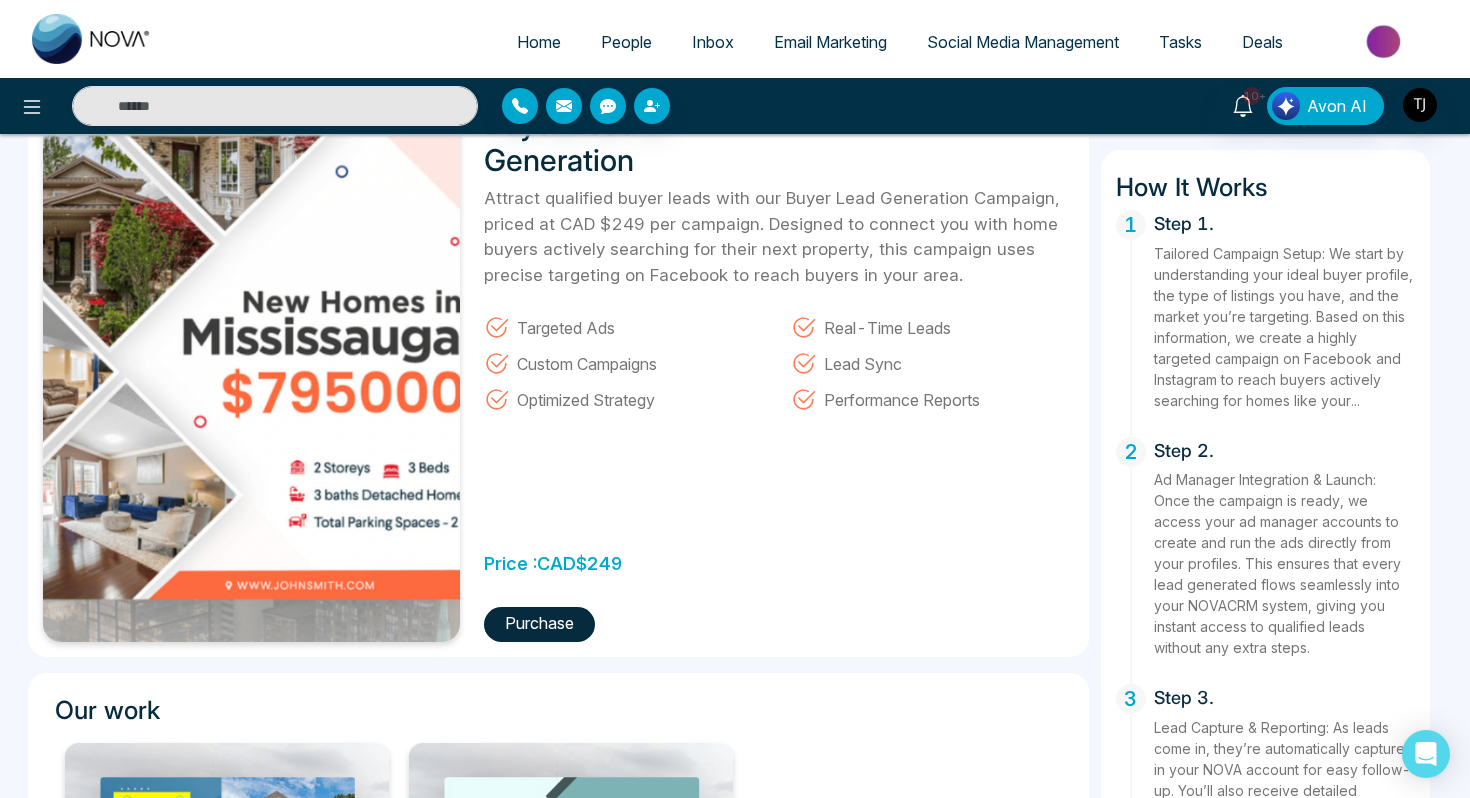 scroll, scrollTop: 153, scrollLeft: 0, axis: vertical 